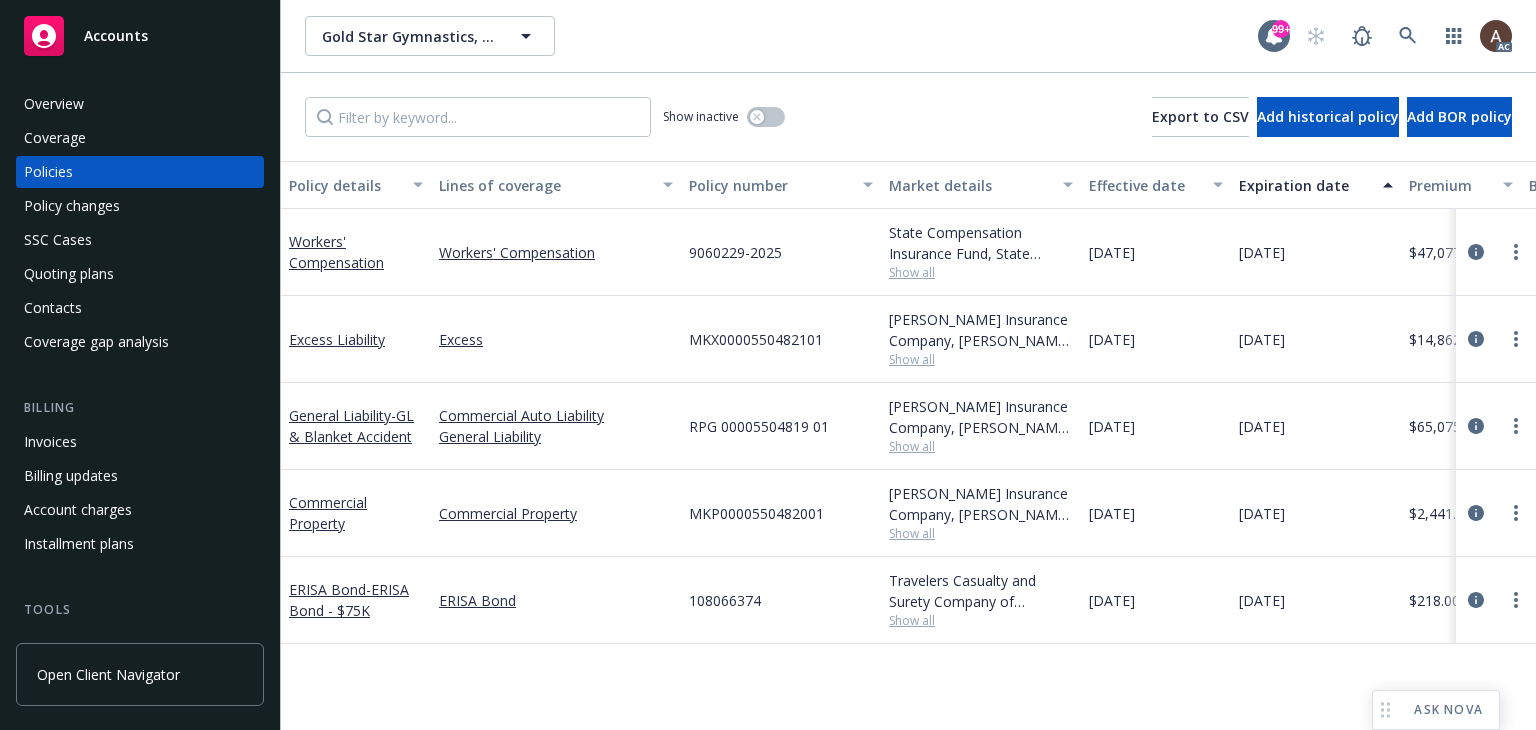 scroll, scrollTop: 0, scrollLeft: 0, axis: both 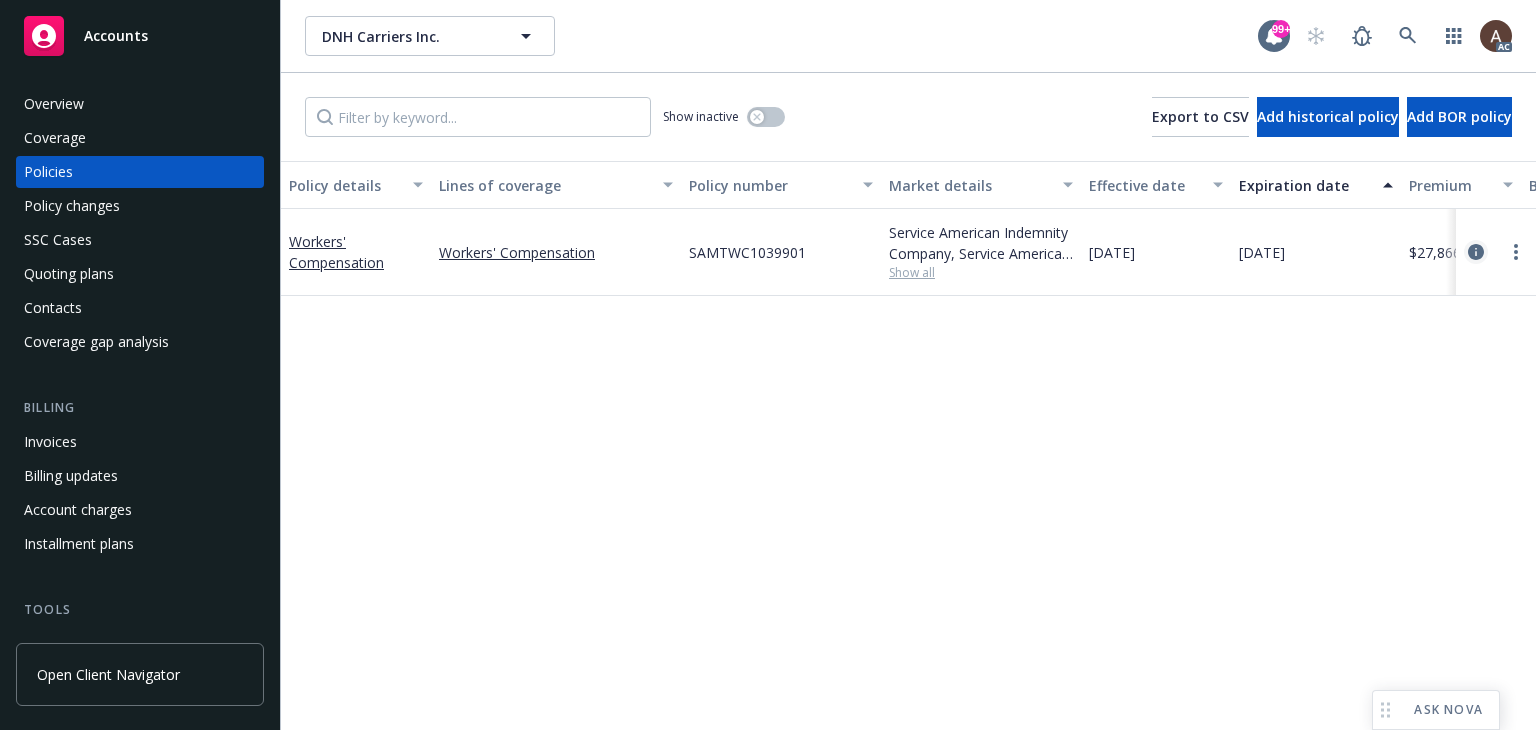 click 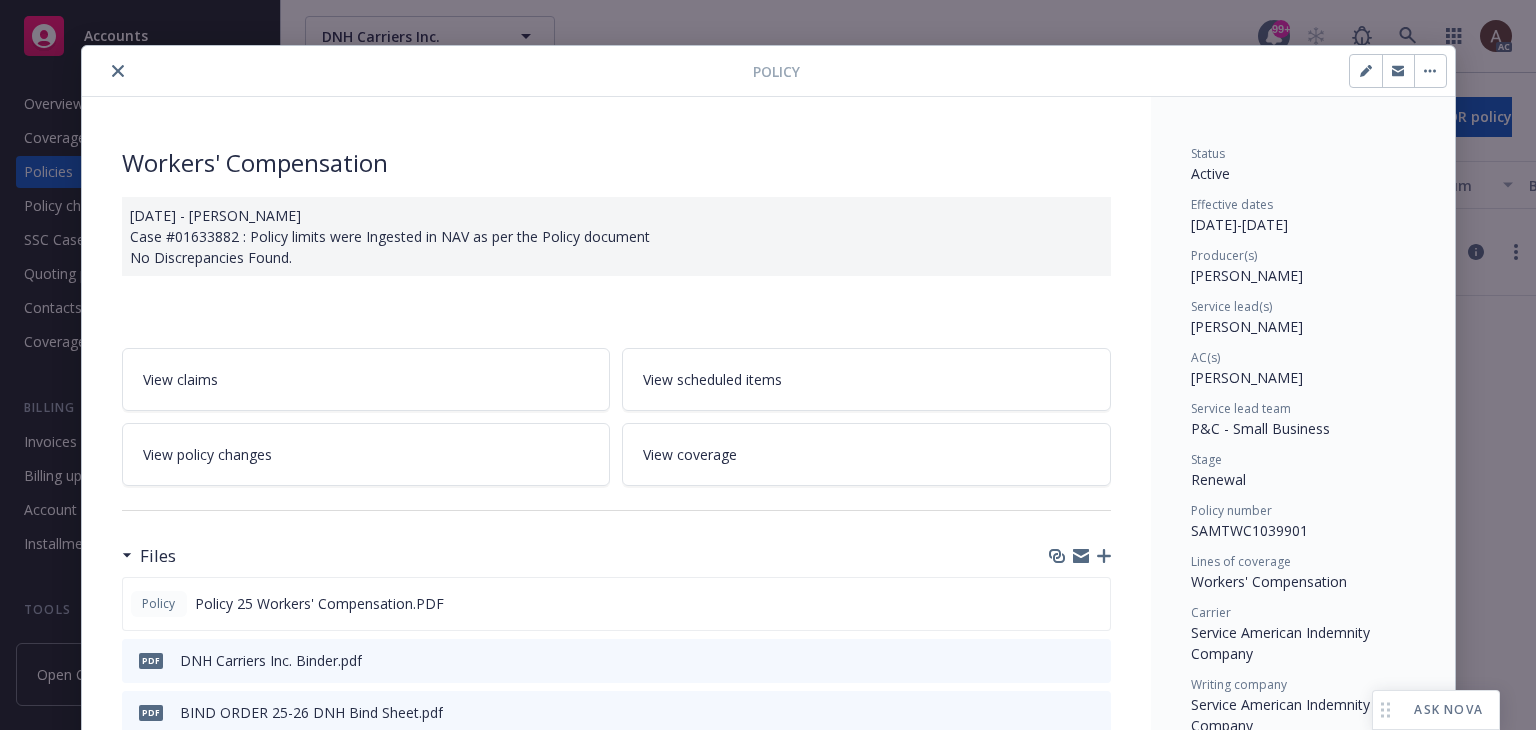 scroll, scrollTop: 0, scrollLeft: 0, axis: both 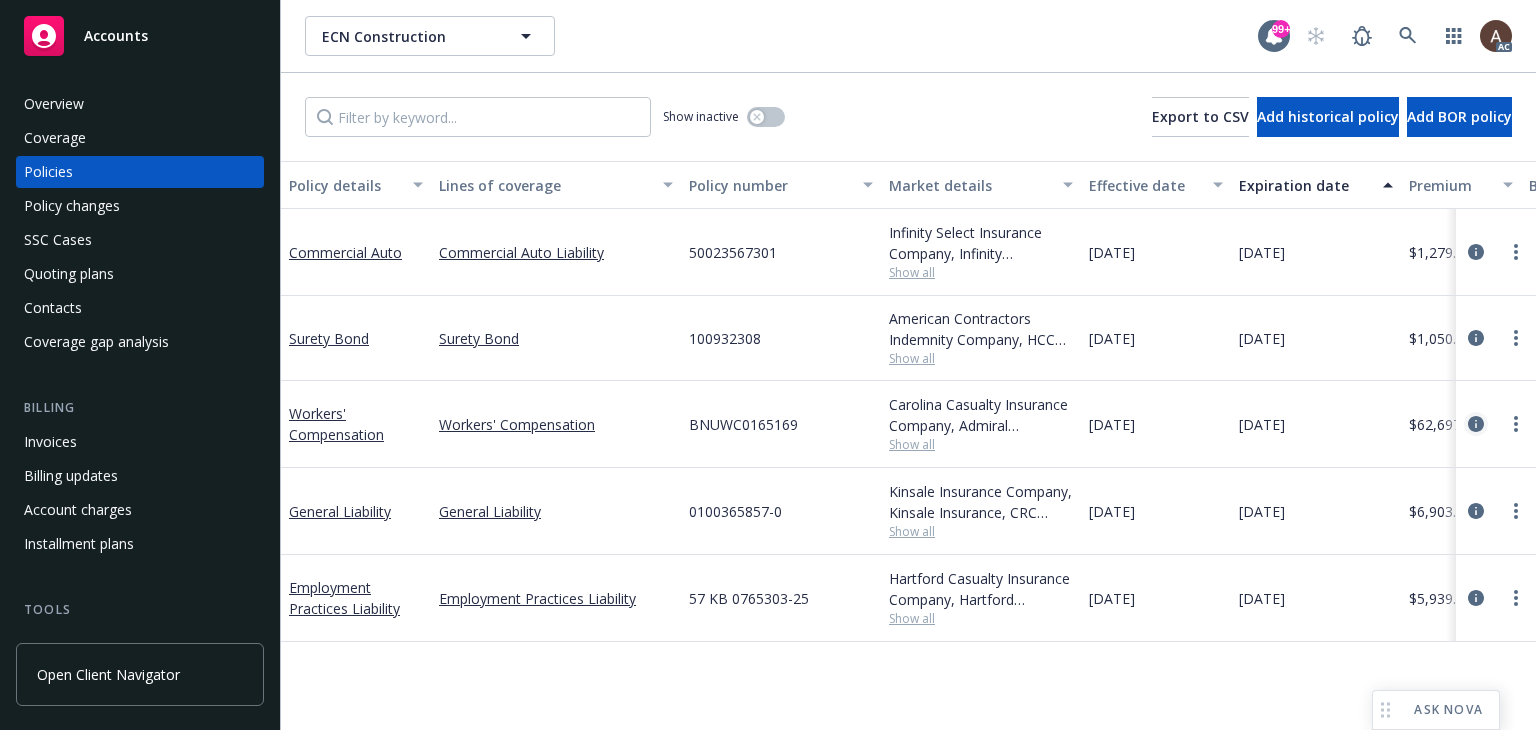 click 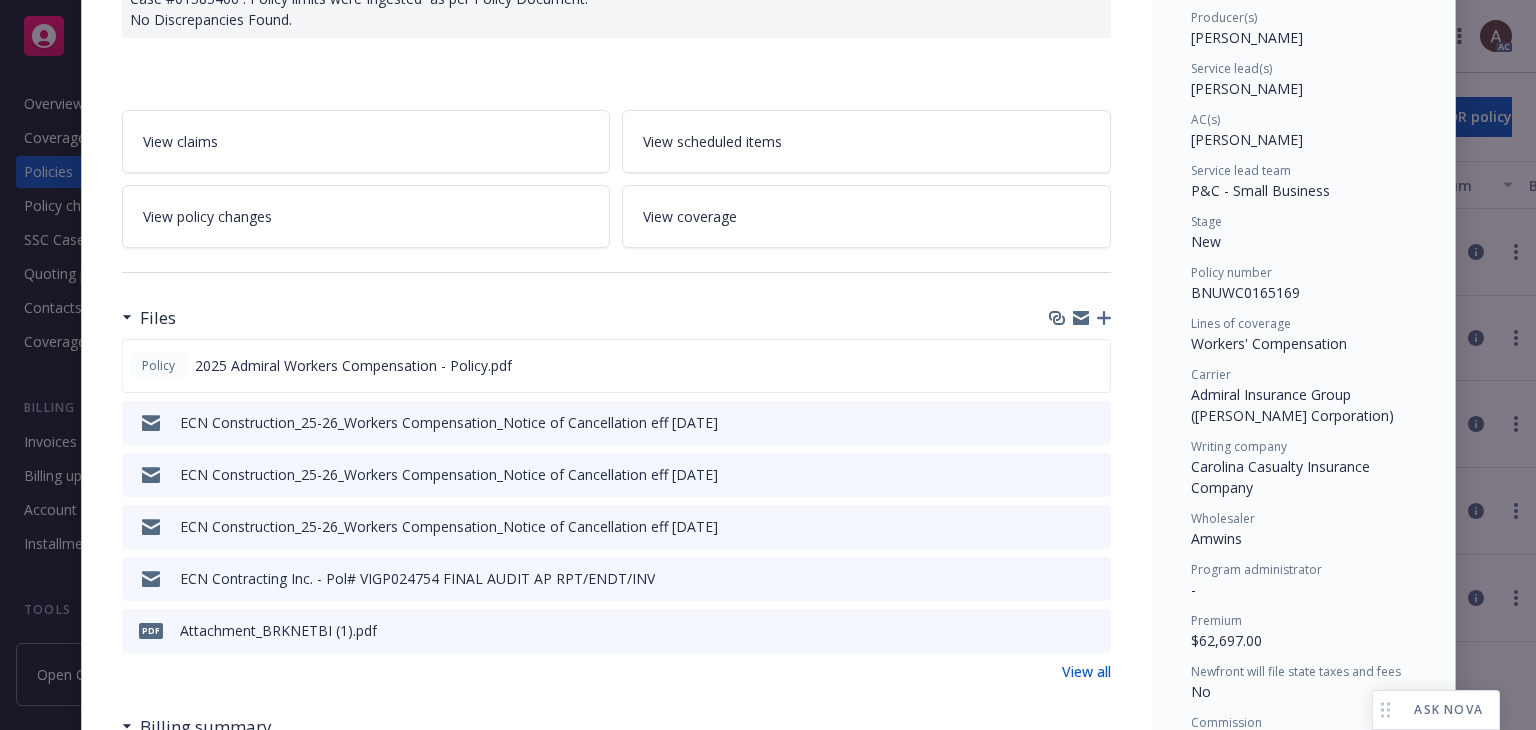 scroll, scrollTop: 264, scrollLeft: 0, axis: vertical 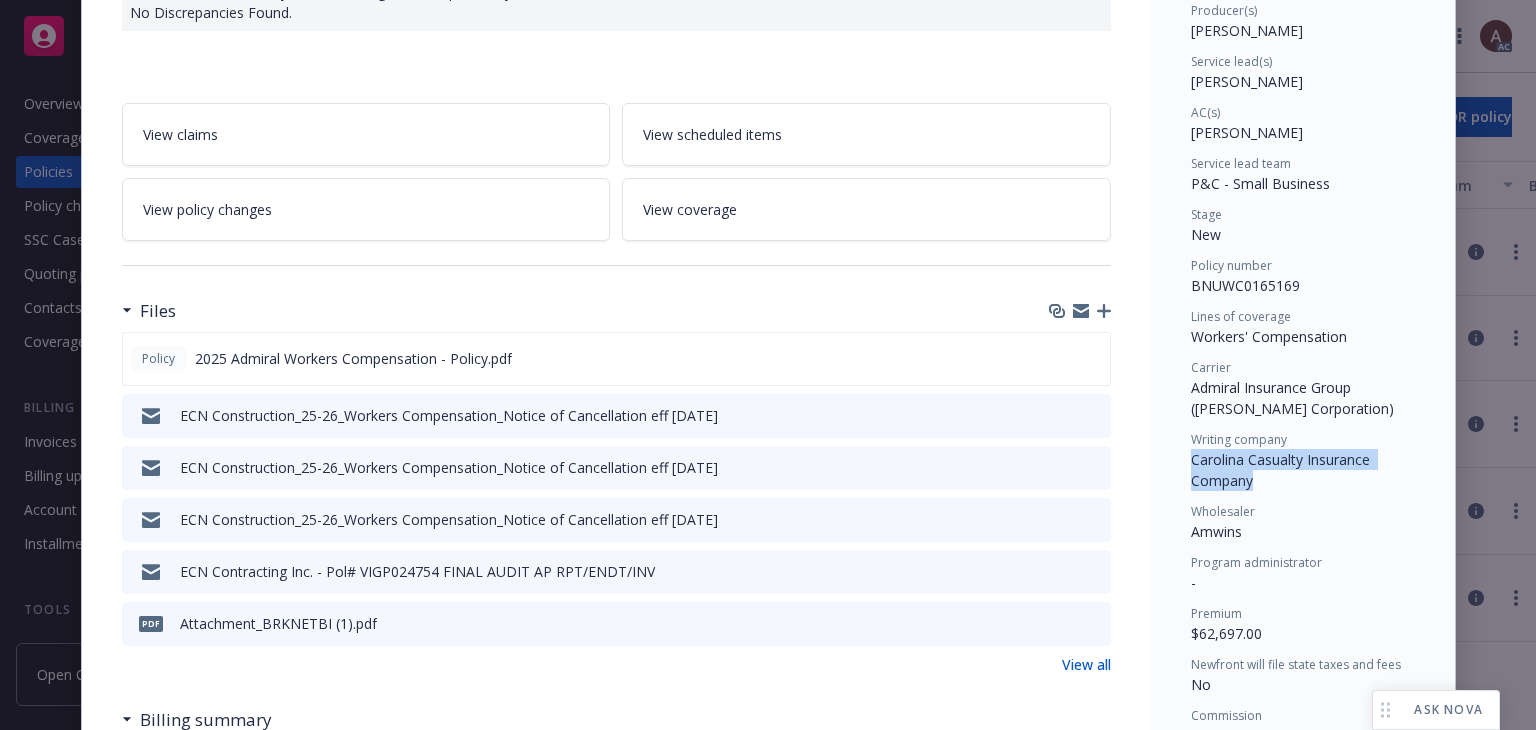 drag, startPoint x: 1184, startPoint y: 462, endPoint x: 1248, endPoint y: 486, distance: 68.35203 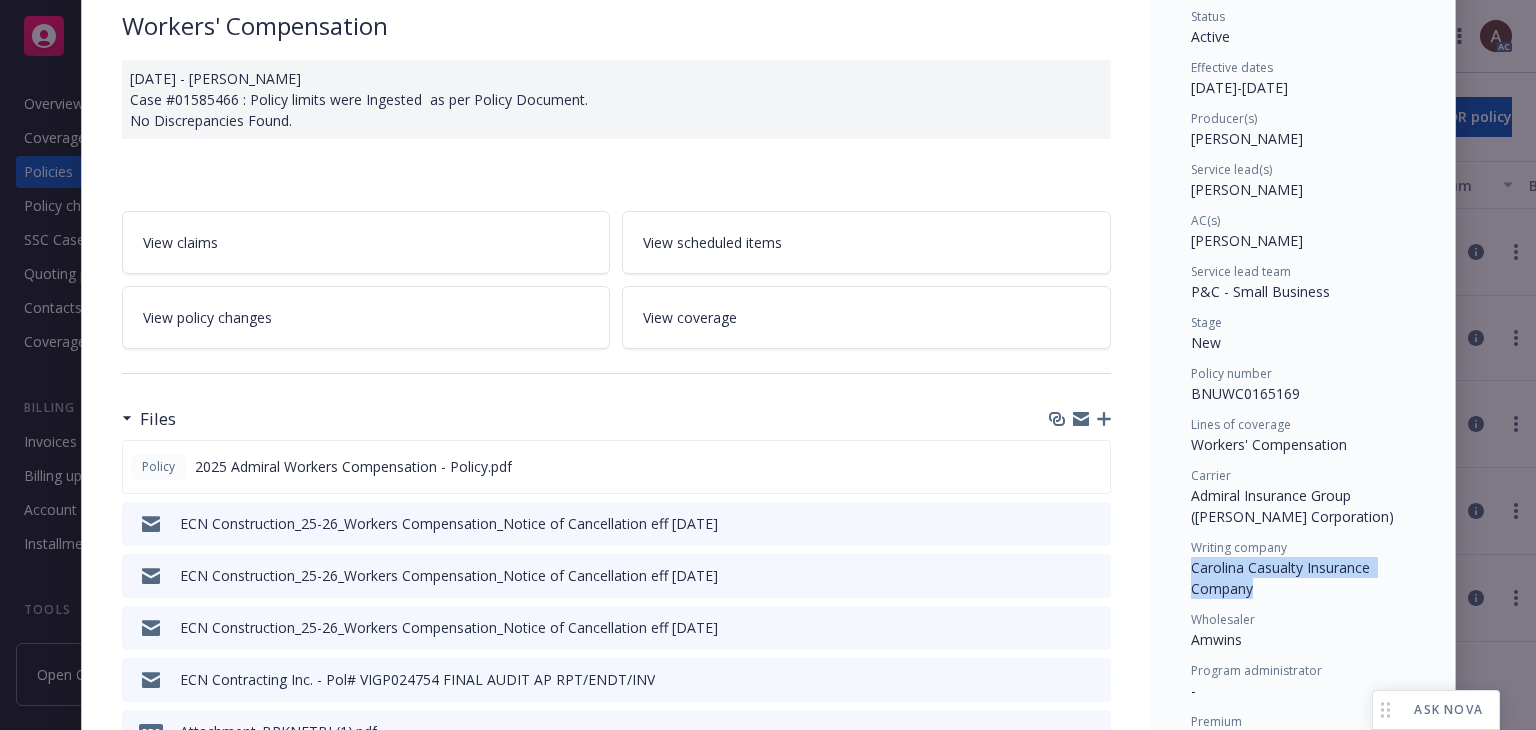 scroll, scrollTop: 0, scrollLeft: 0, axis: both 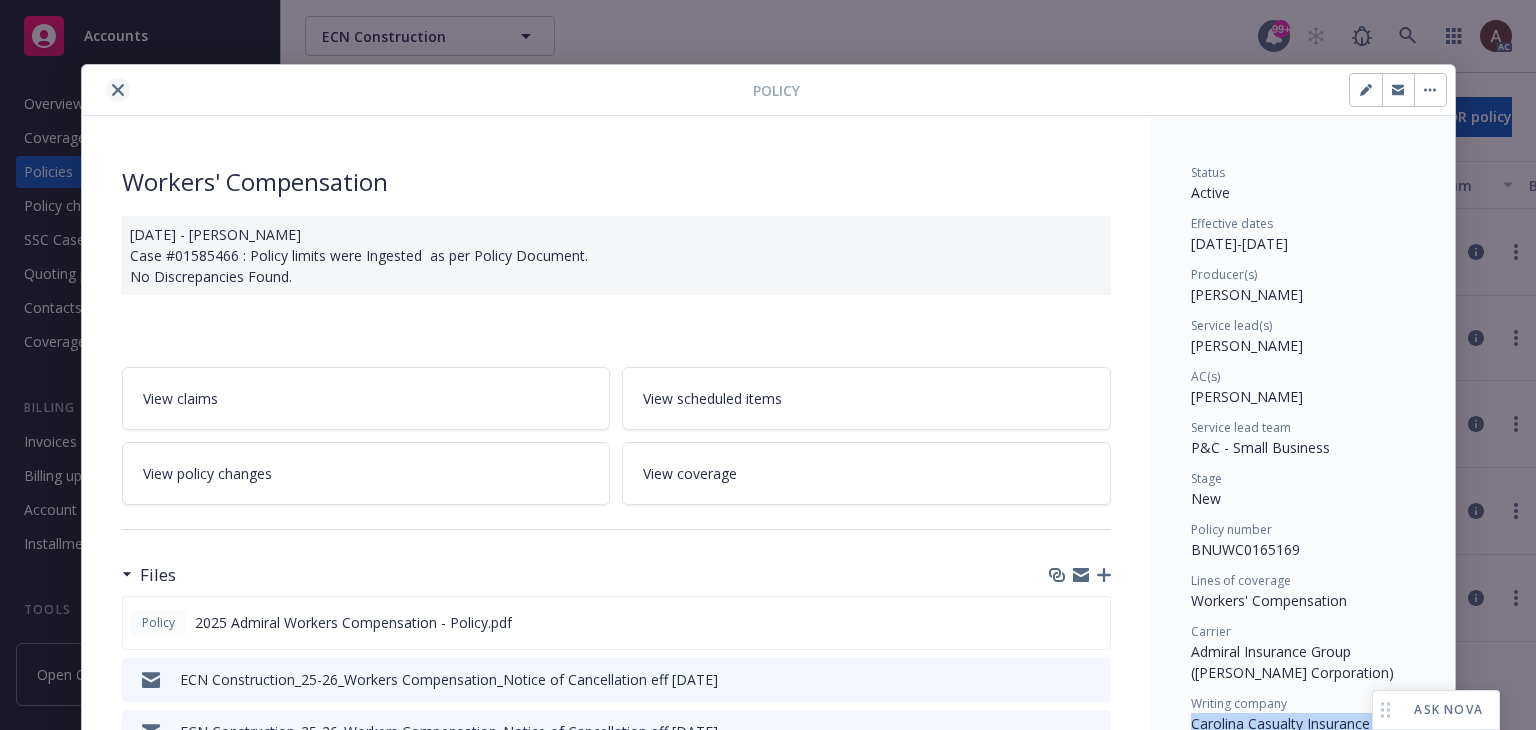 click 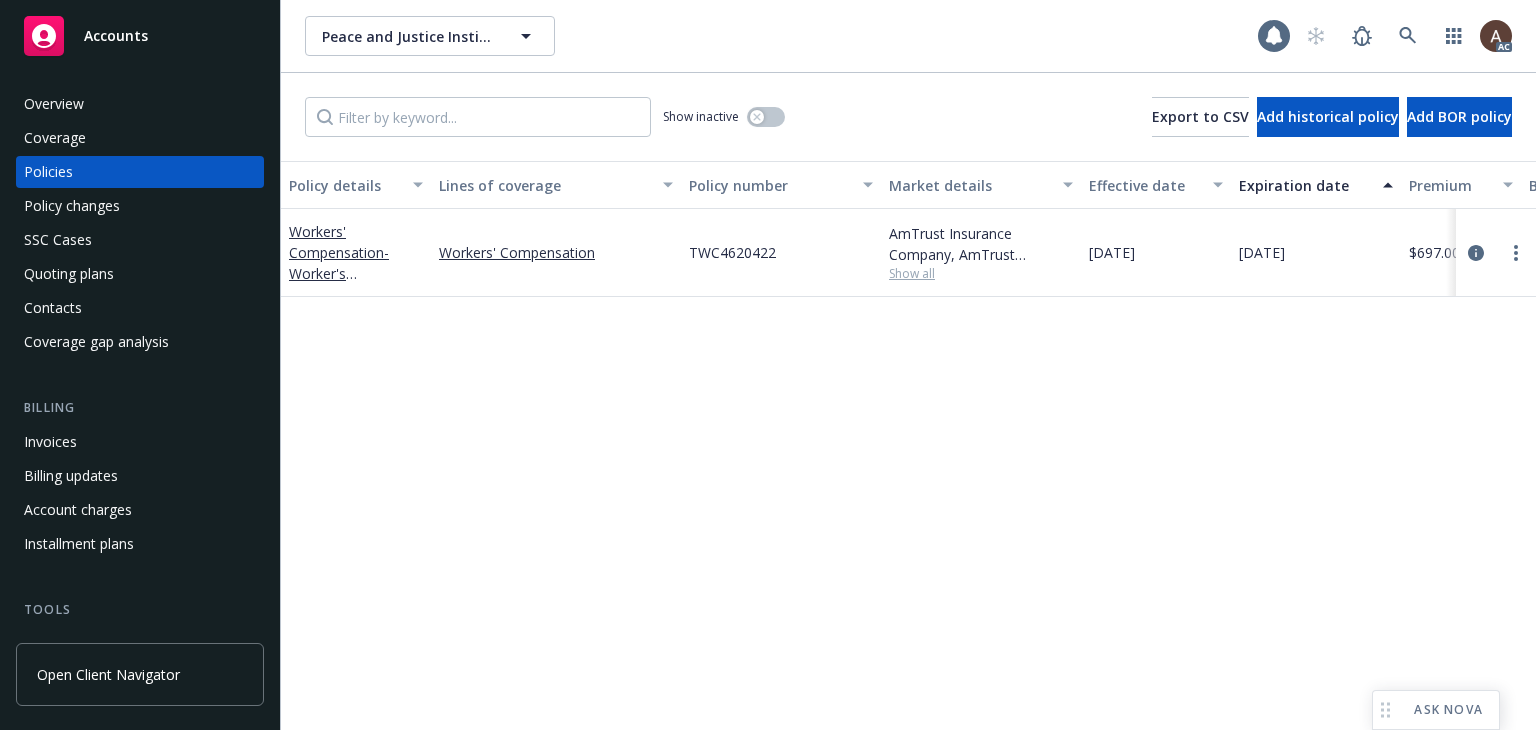 scroll, scrollTop: 0, scrollLeft: 0, axis: both 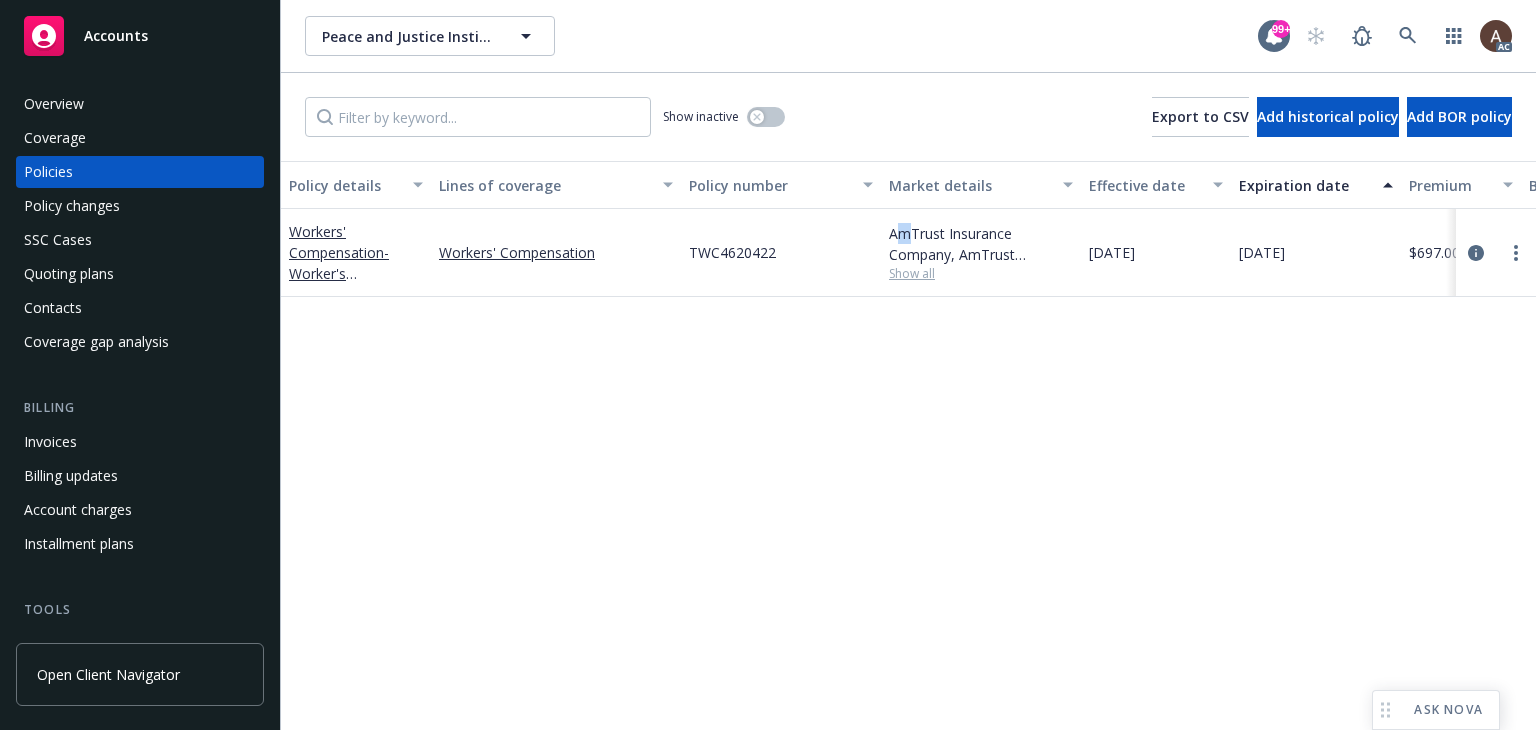 drag, startPoint x: 893, startPoint y: 238, endPoint x: 911, endPoint y: 238, distance: 18 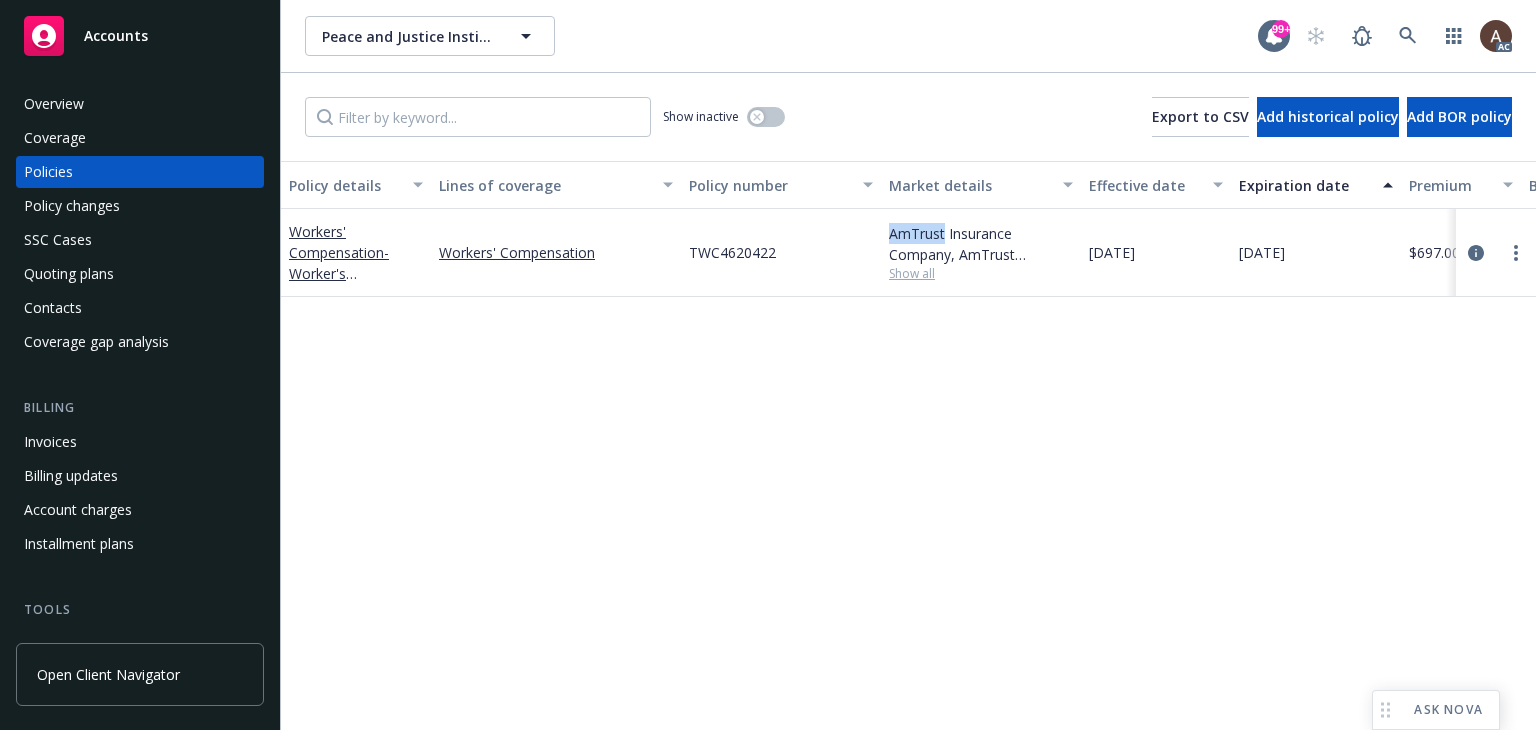 drag, startPoint x: 889, startPoint y: 234, endPoint x: 944, endPoint y: 236, distance: 55.03635 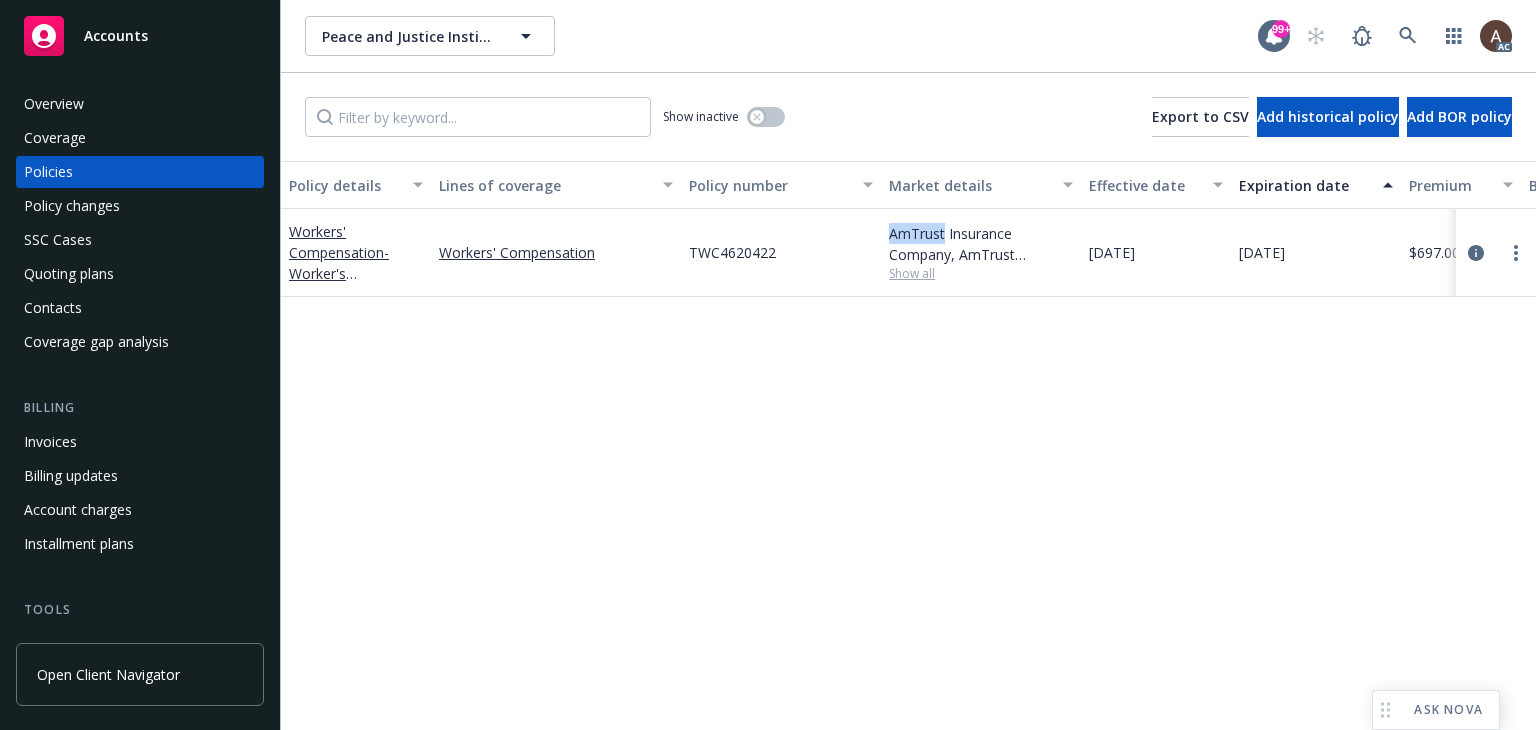 click on "AmTrust Insurance Company, AmTrust Financial Services" at bounding box center [981, 244] 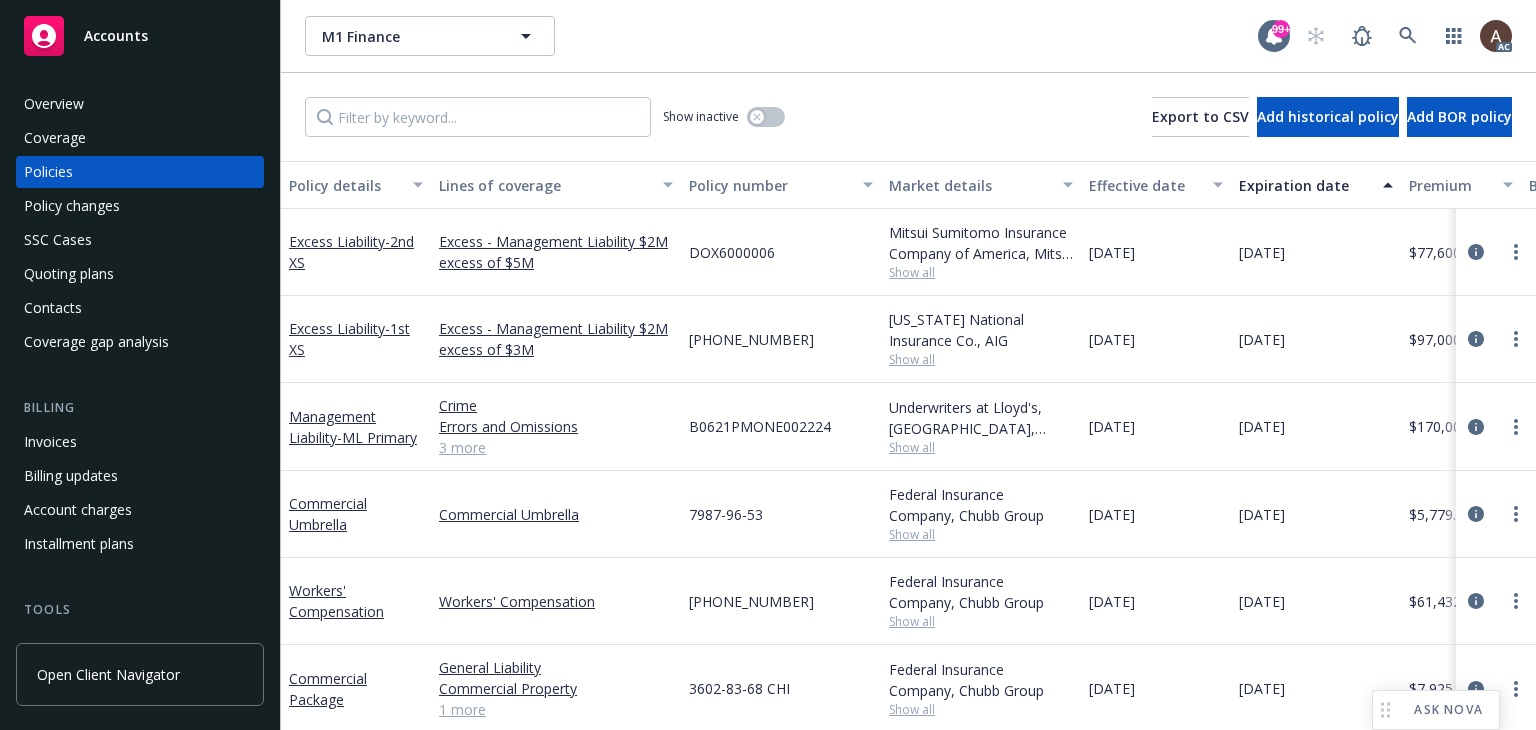 scroll, scrollTop: 0, scrollLeft: 0, axis: both 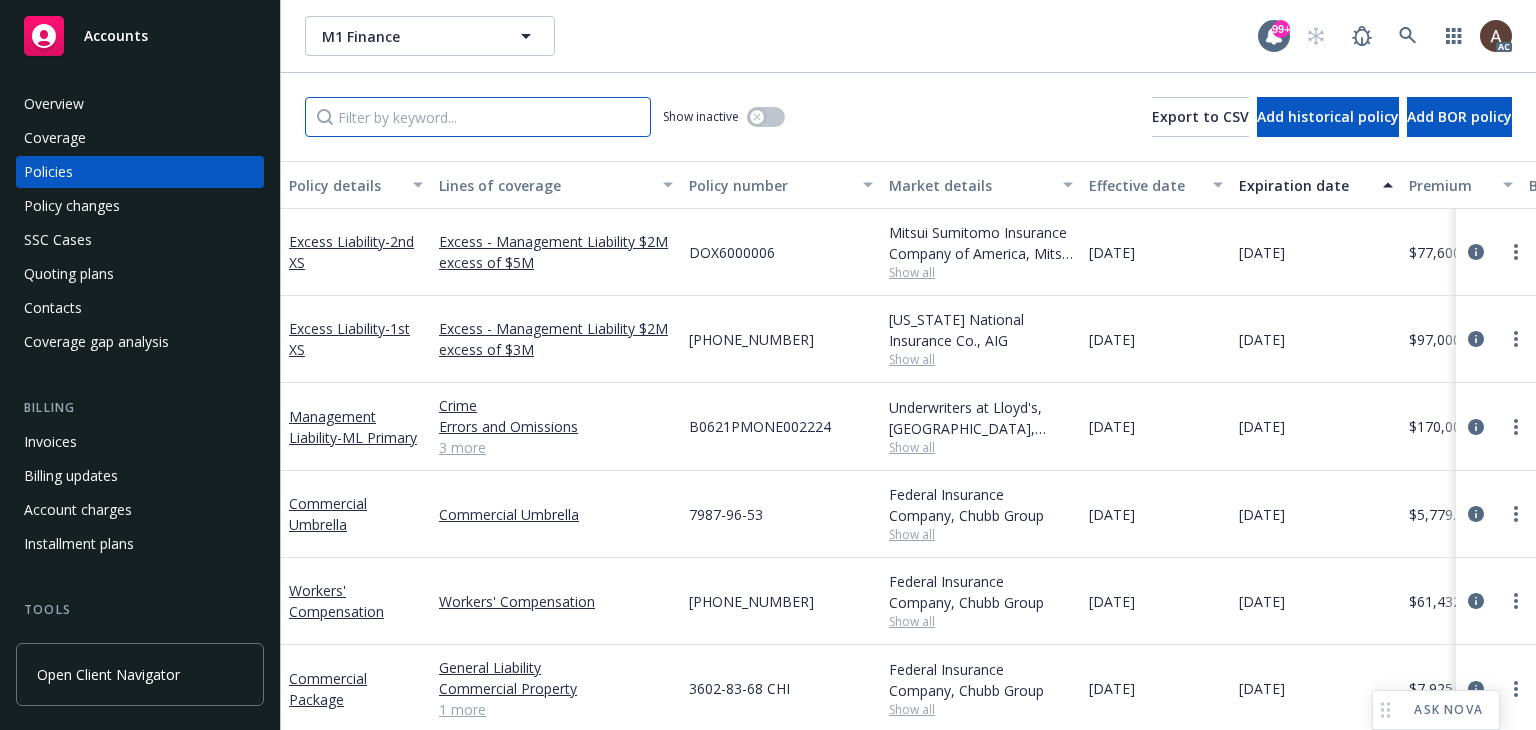 click at bounding box center [478, 117] 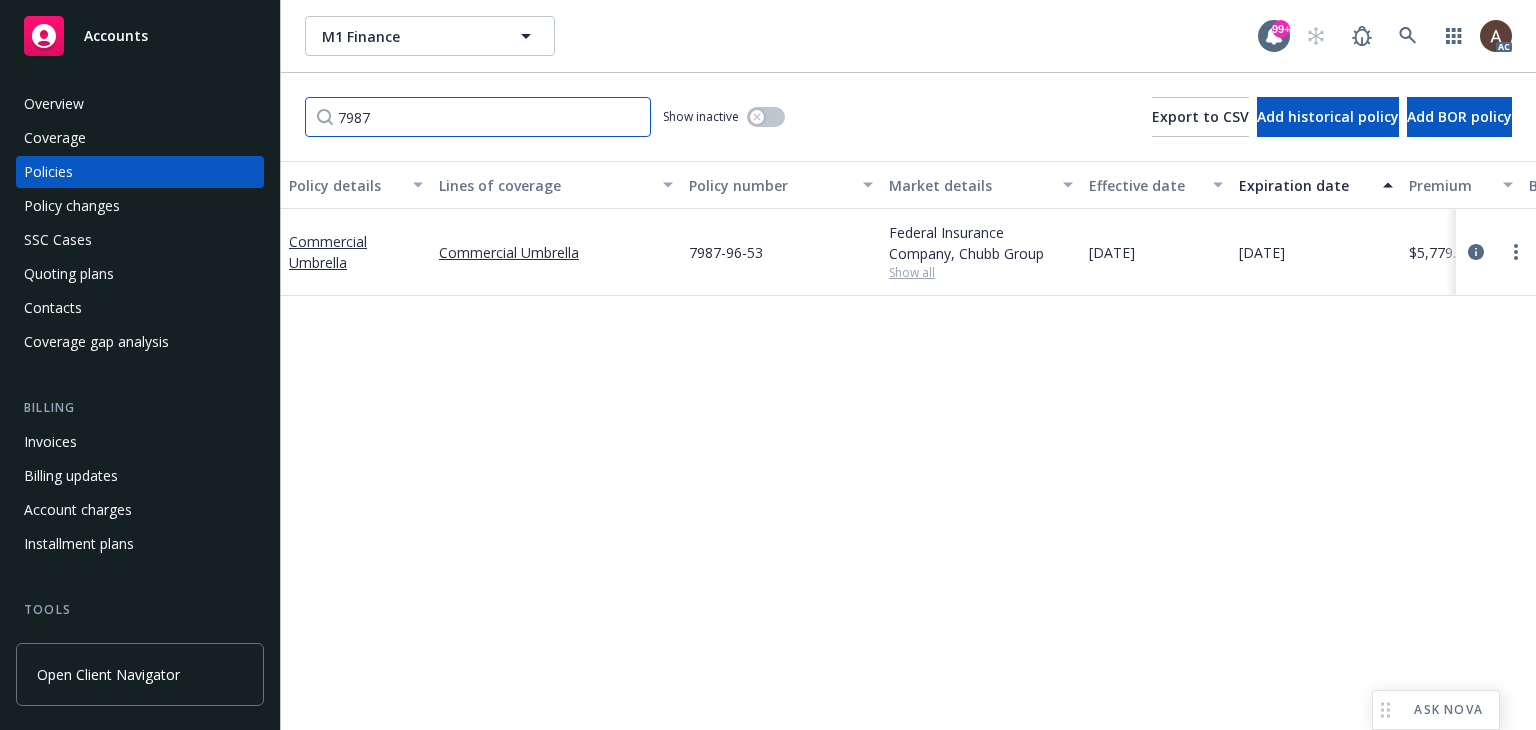 type on "7987" 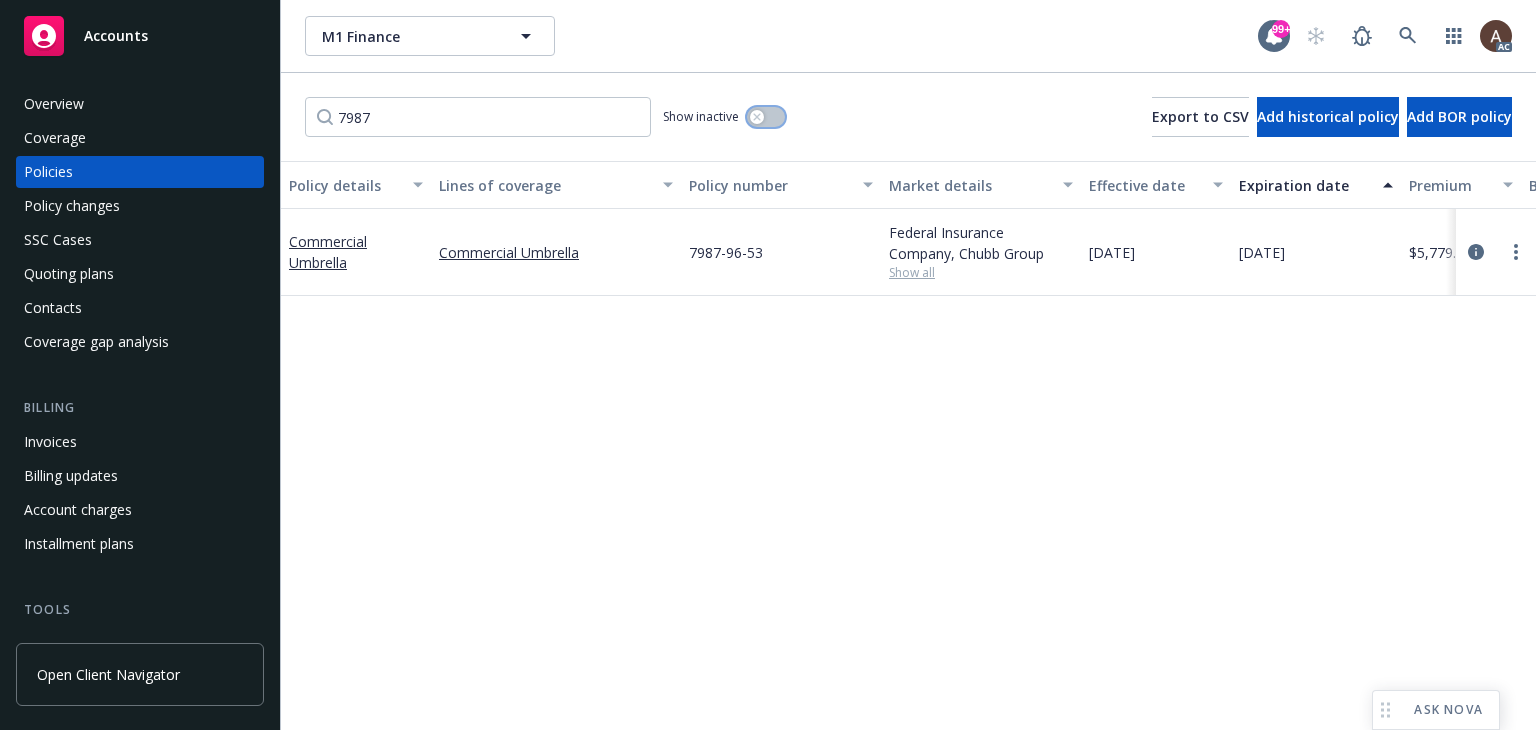 click 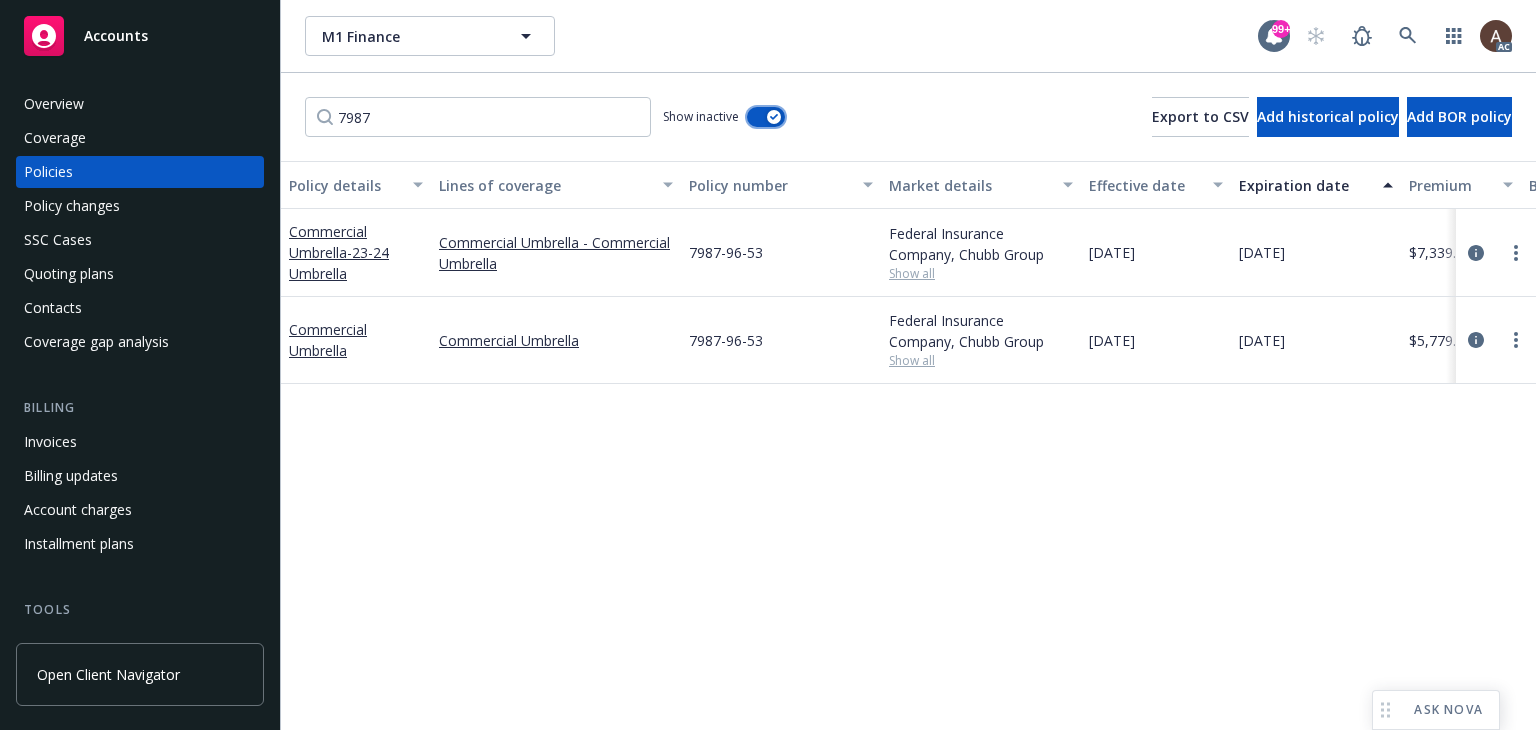 click 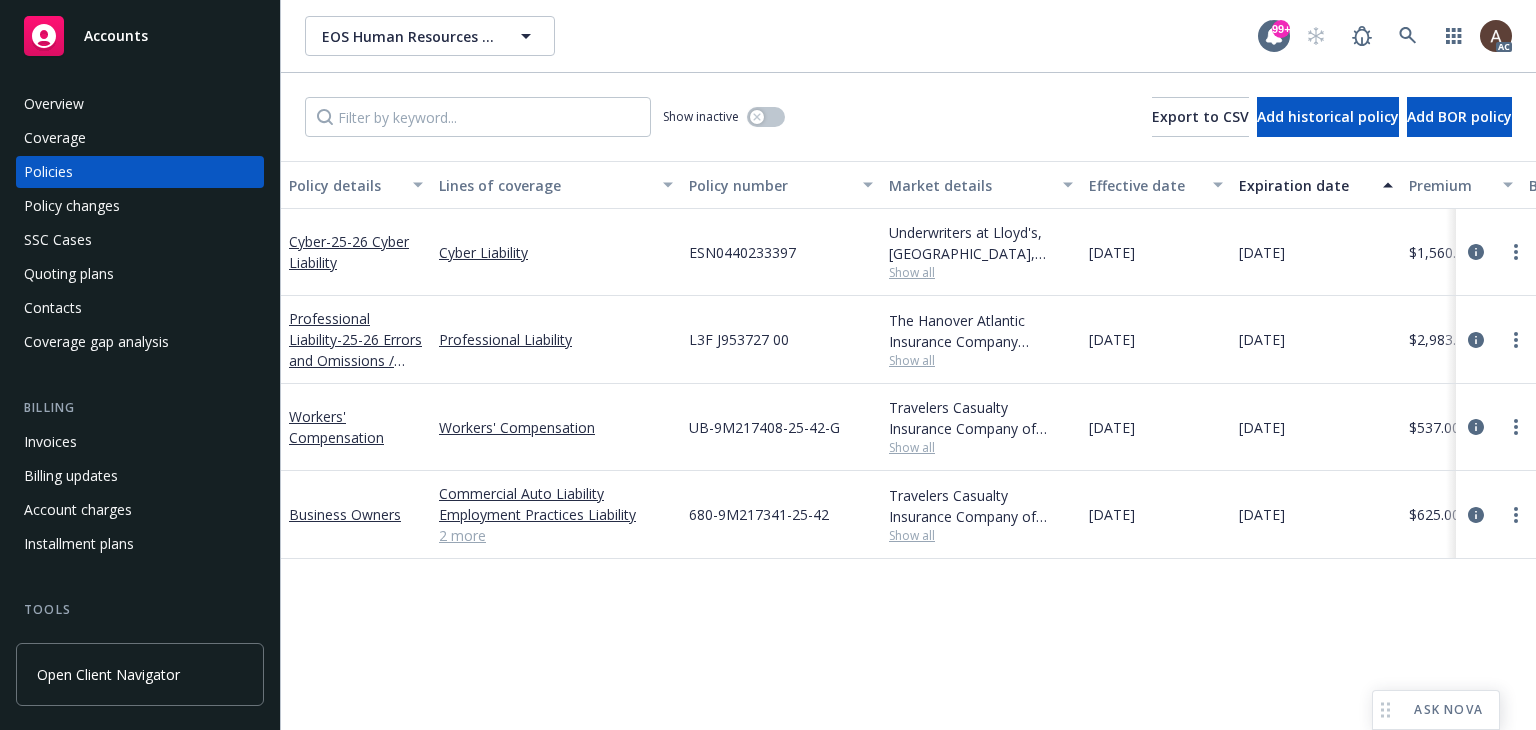 scroll, scrollTop: 0, scrollLeft: 0, axis: both 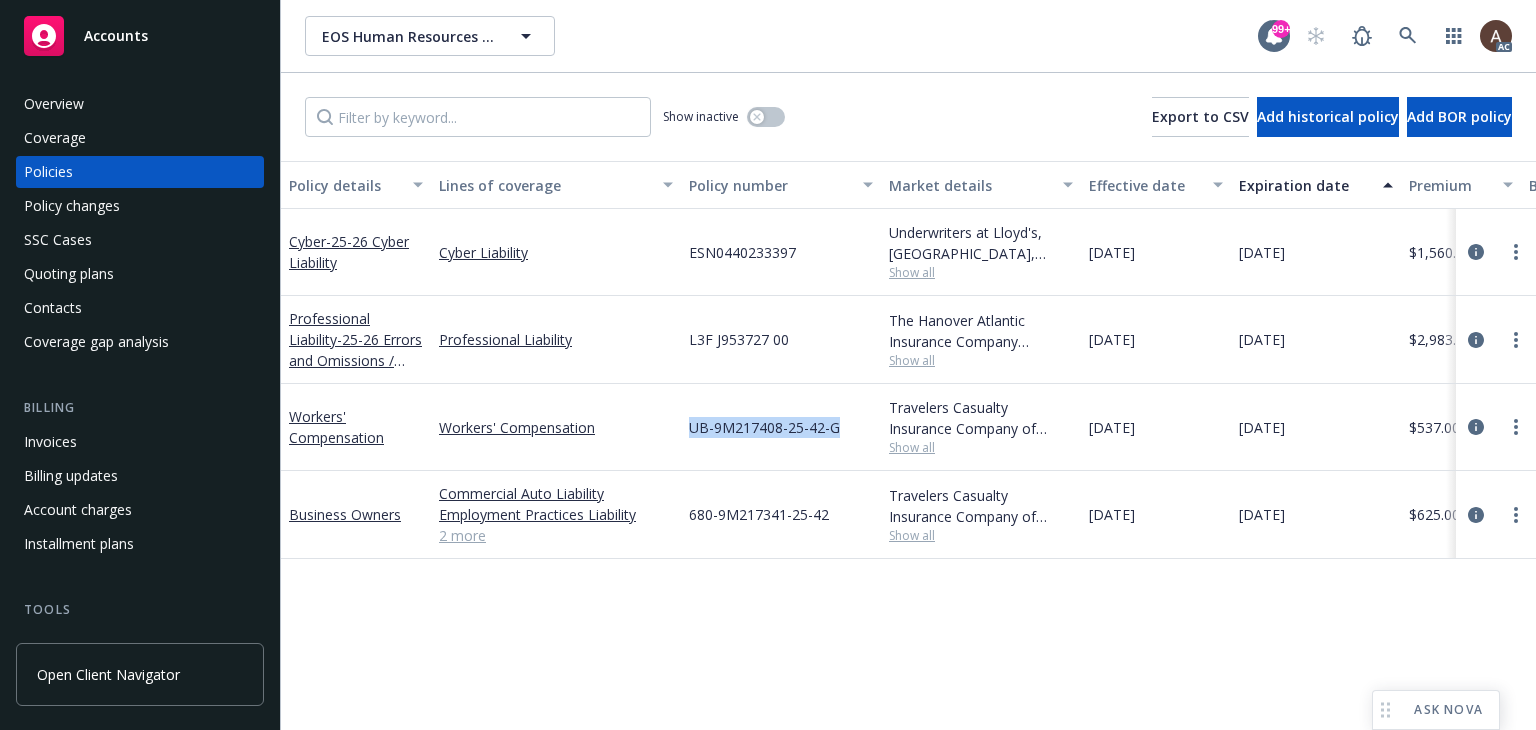 drag, startPoint x: 688, startPoint y: 426, endPoint x: 846, endPoint y: 426, distance: 158 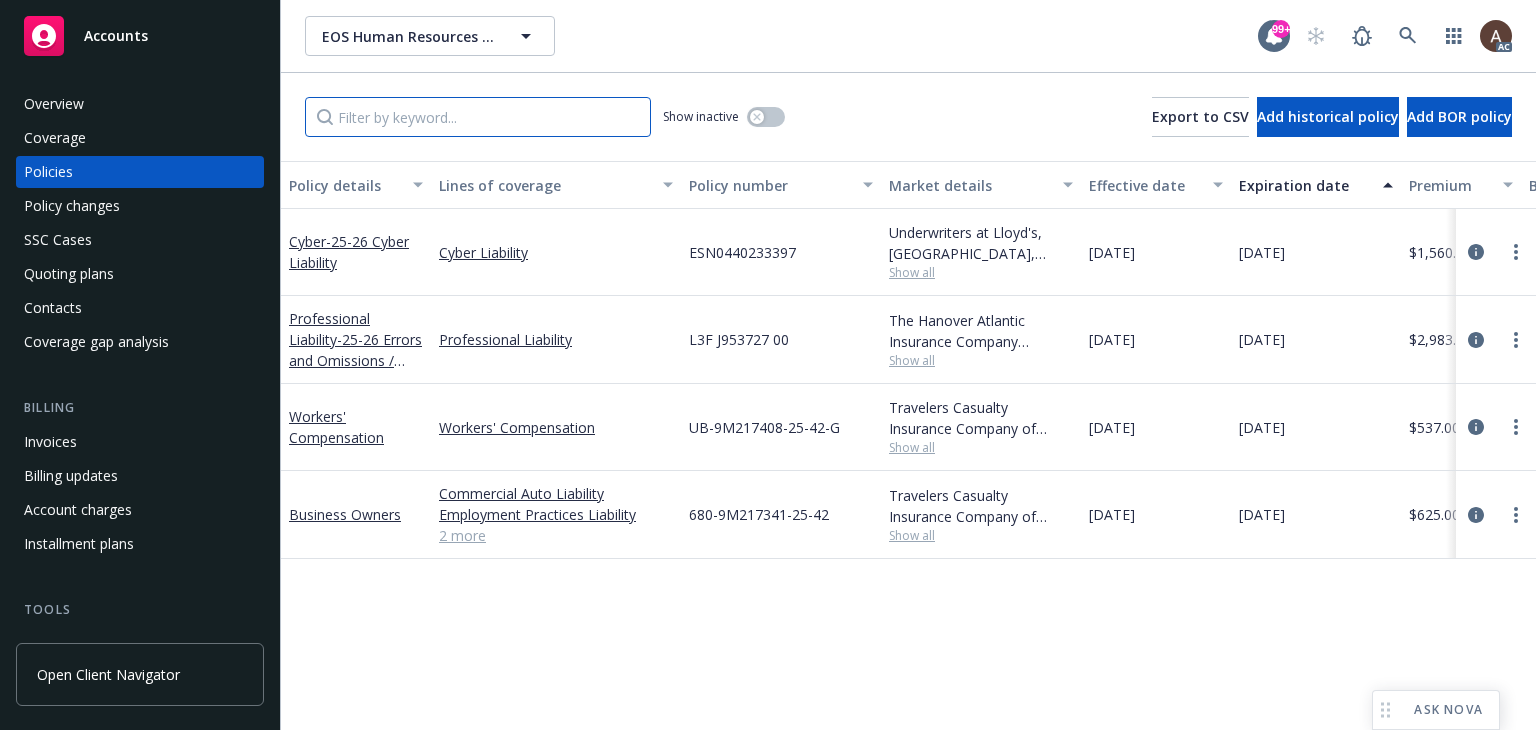 click at bounding box center (478, 117) 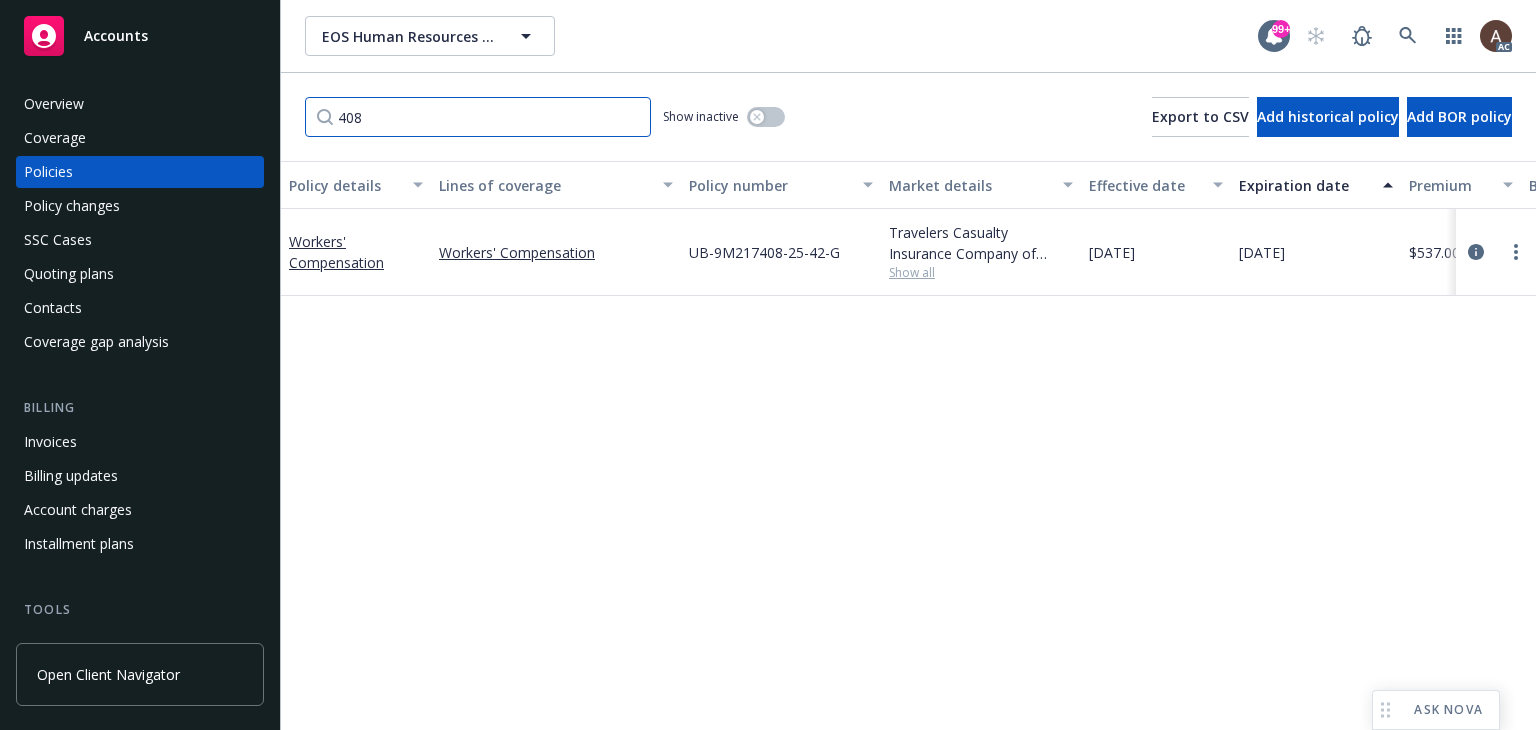 type on "408" 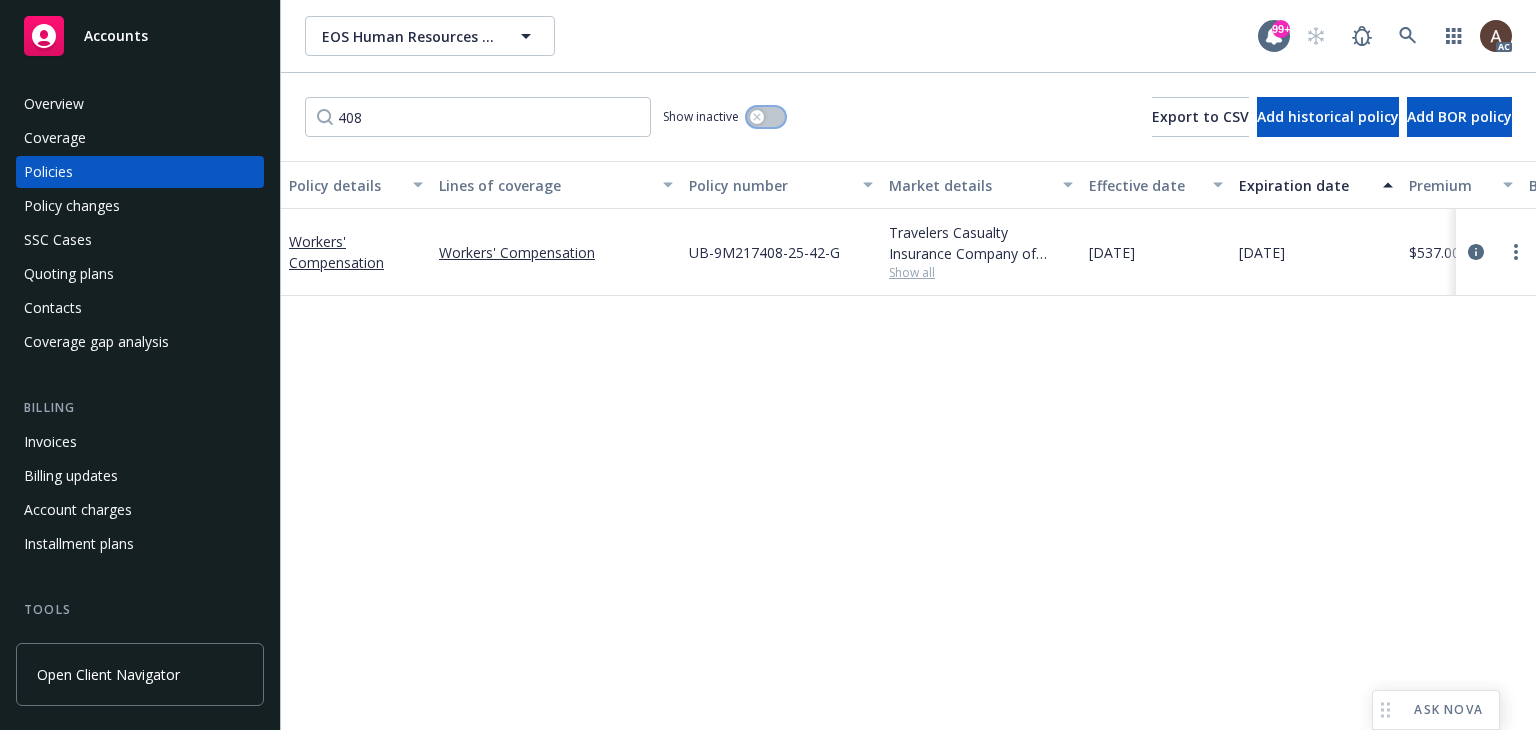 click 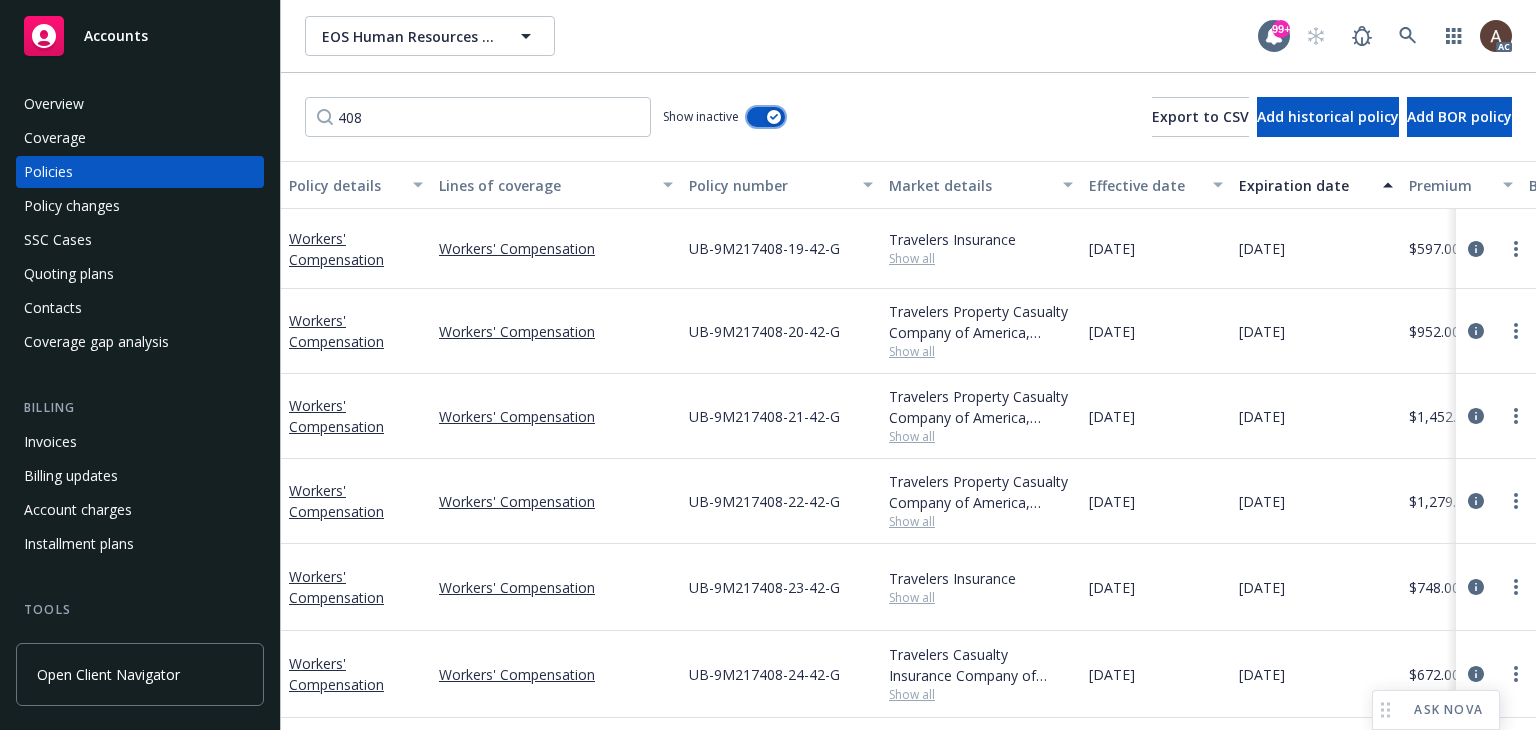 scroll, scrollTop: 89, scrollLeft: 0, axis: vertical 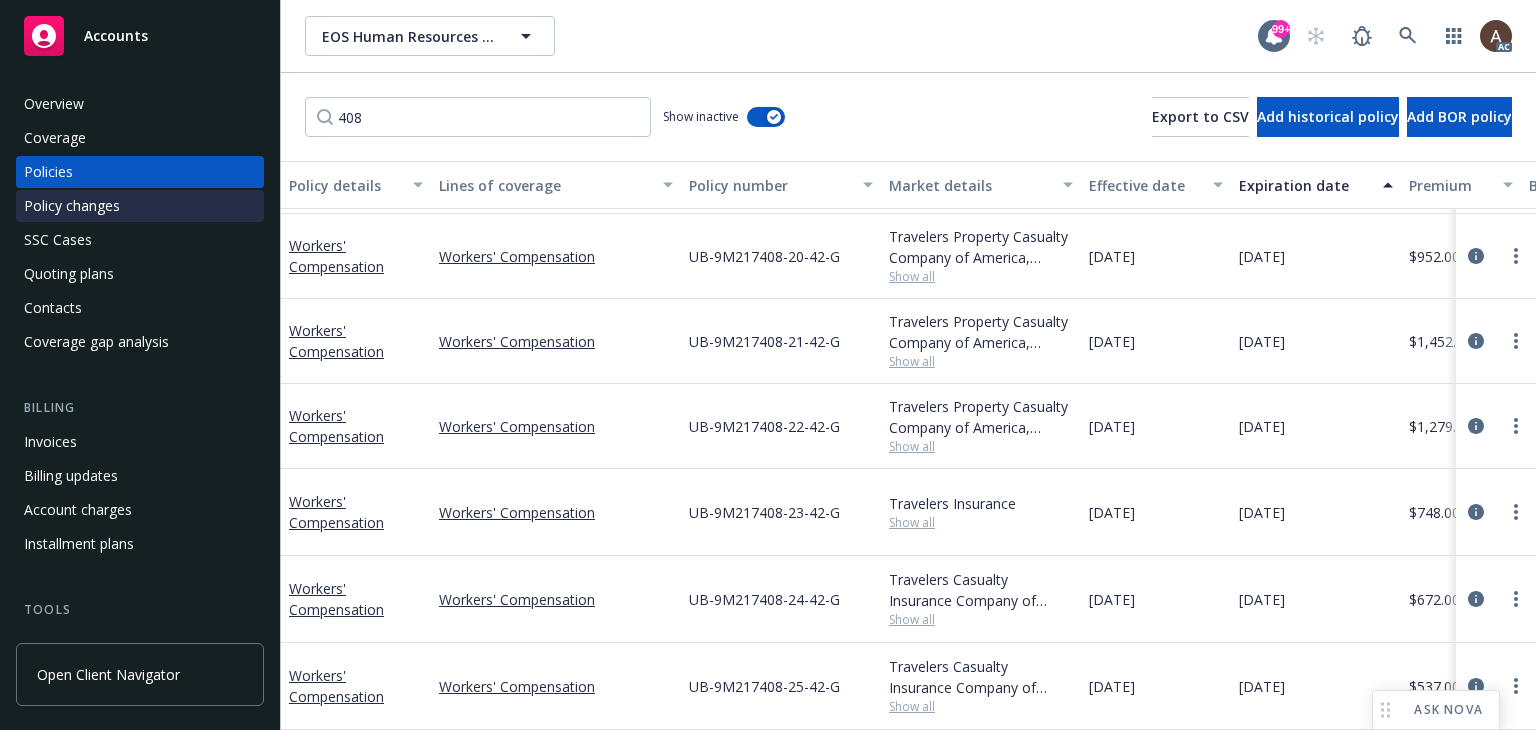 click on "Policy changes" at bounding box center (140, 206) 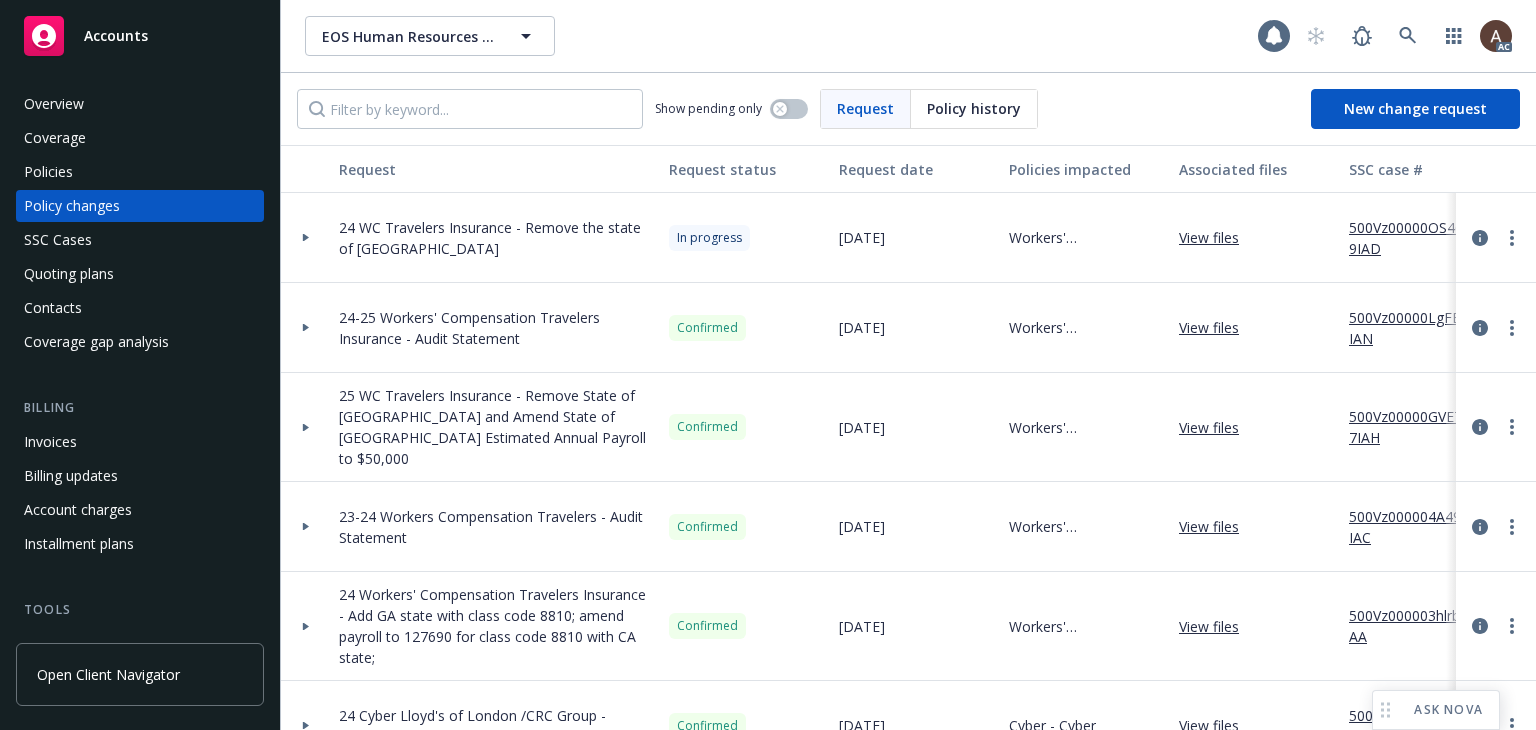 click 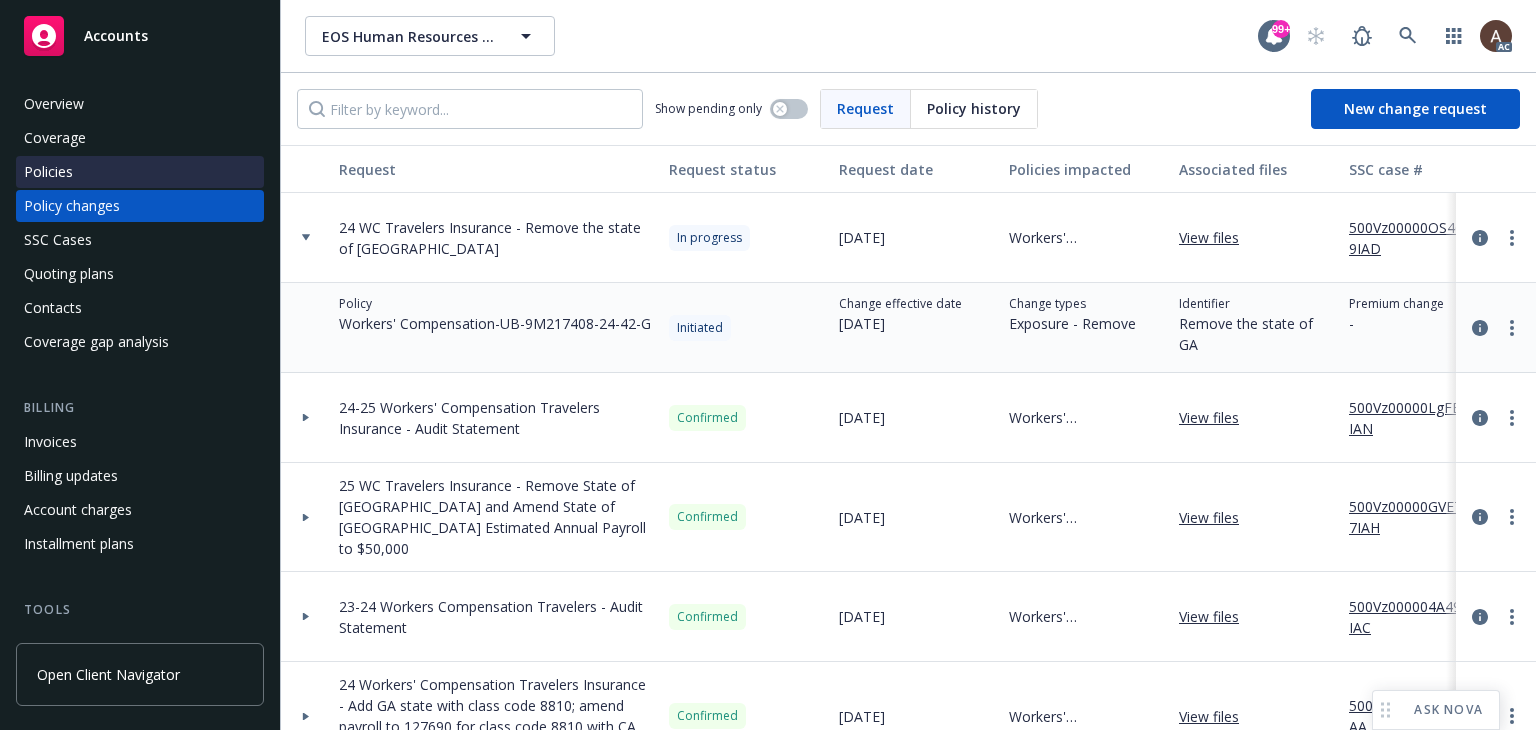 click on "Policies" at bounding box center (140, 172) 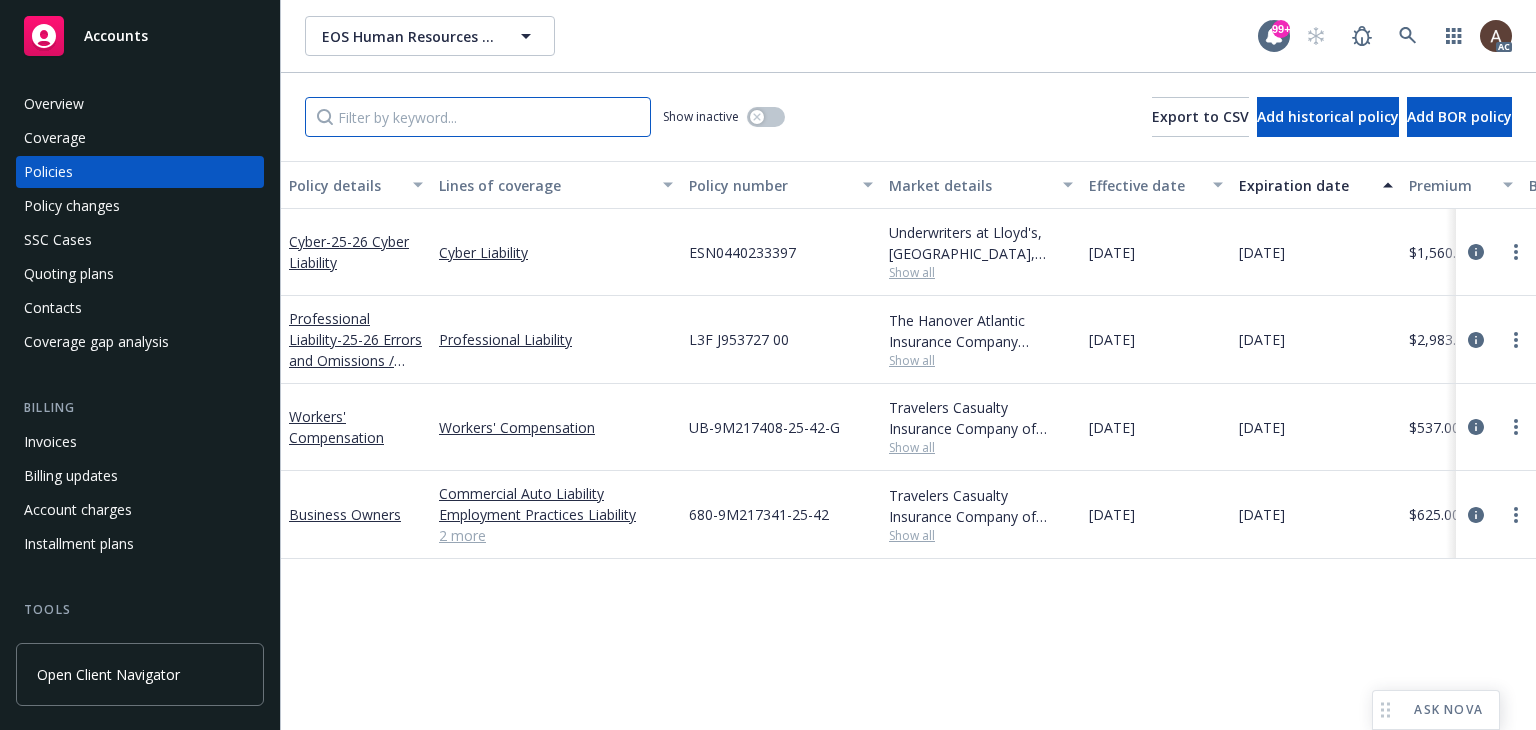 click at bounding box center (478, 117) 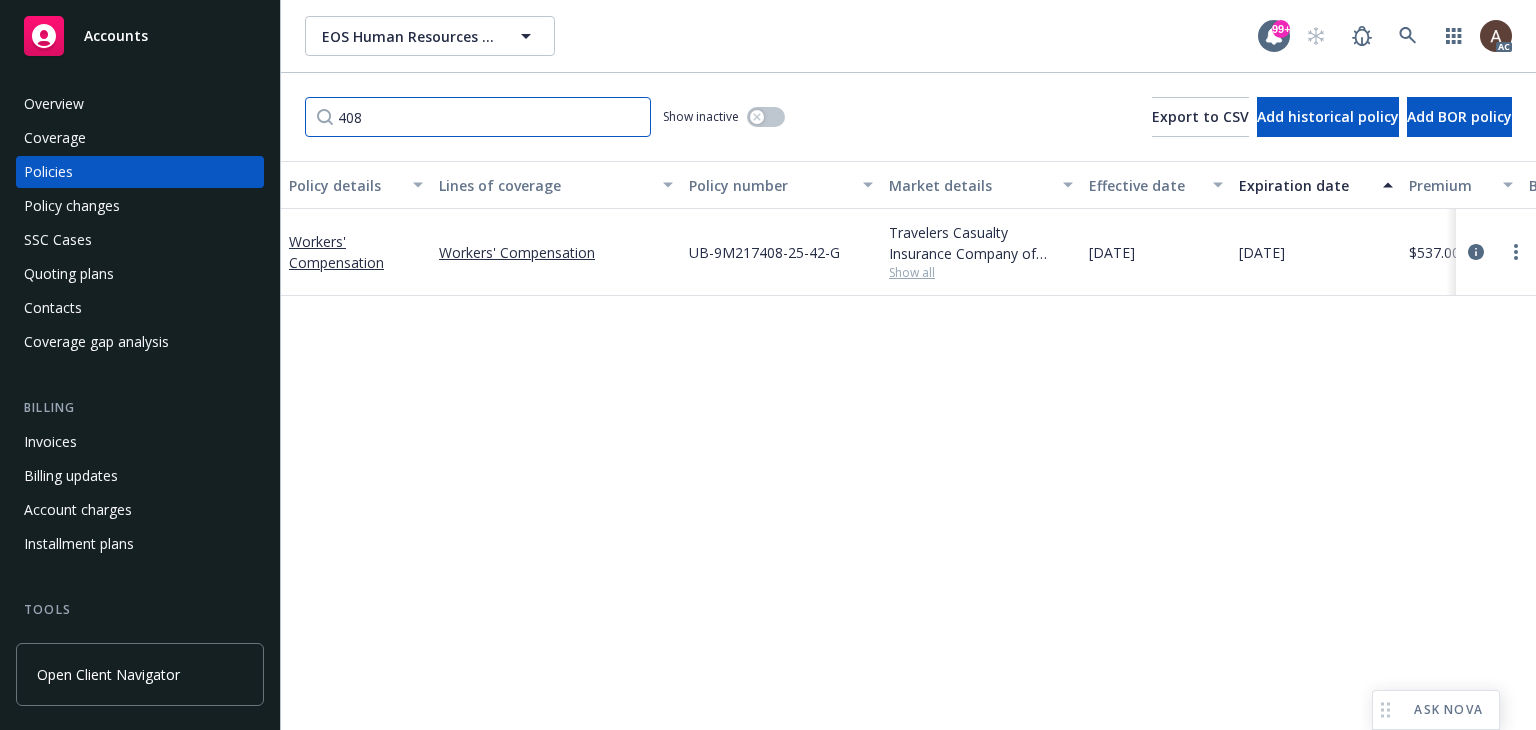 type on "408" 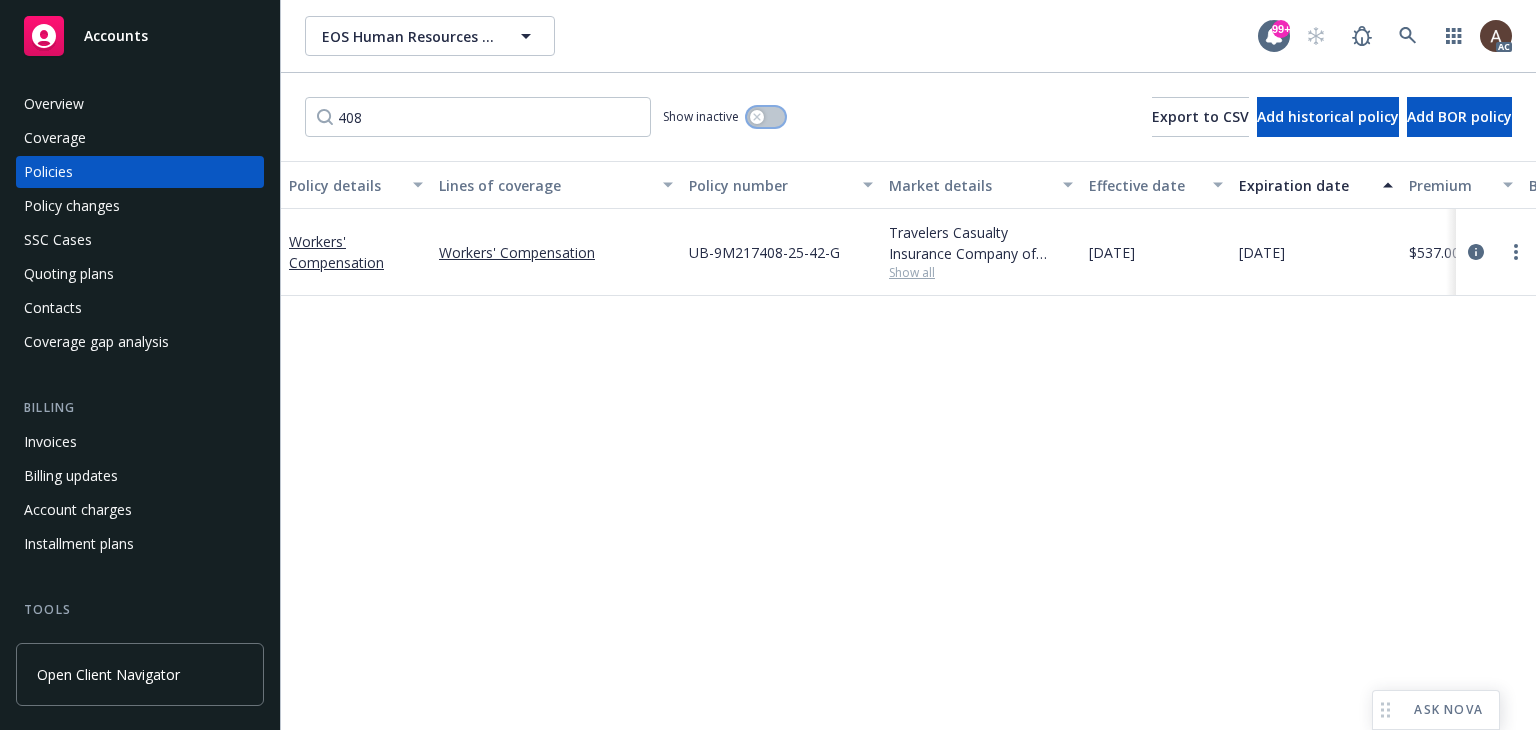 click at bounding box center [757, 117] 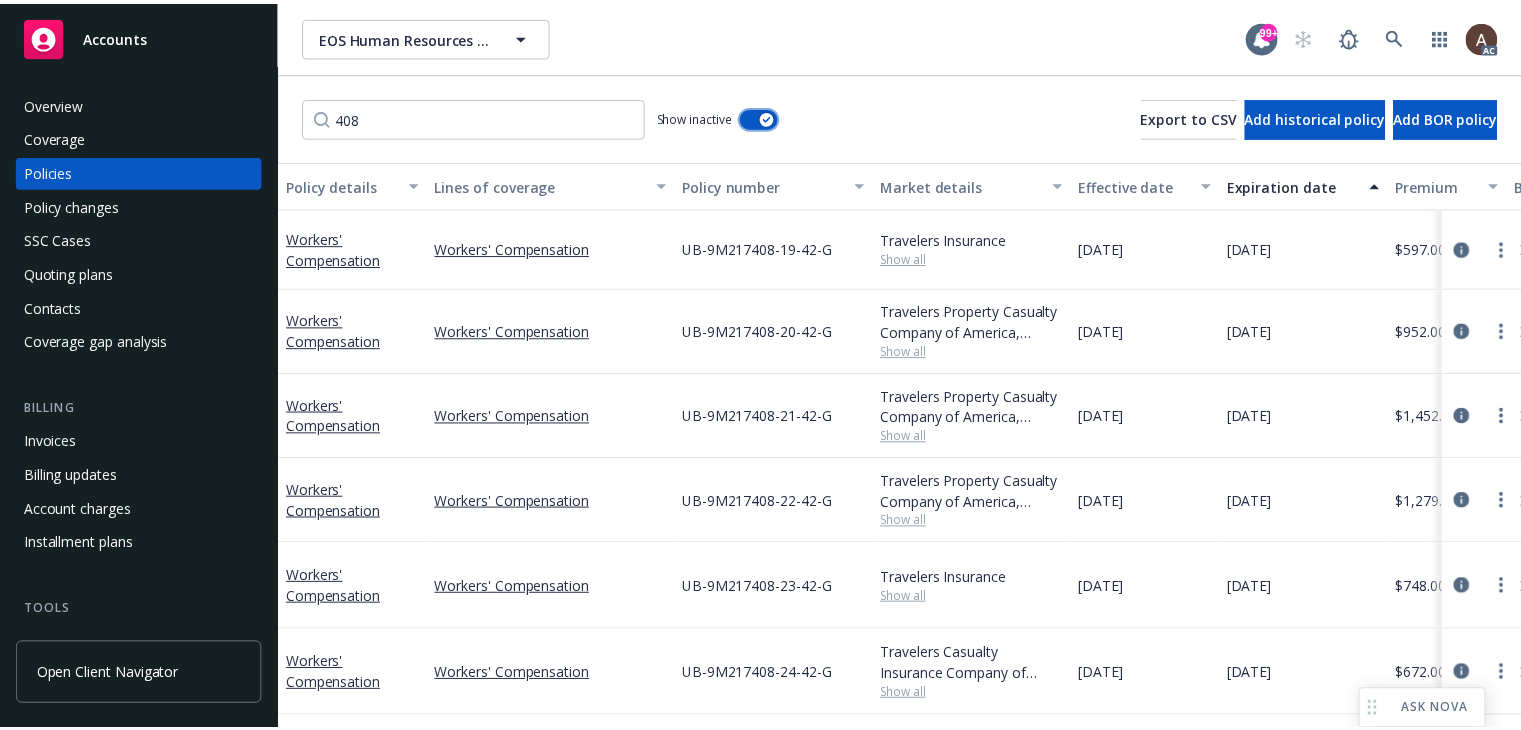 scroll, scrollTop: 89, scrollLeft: 0, axis: vertical 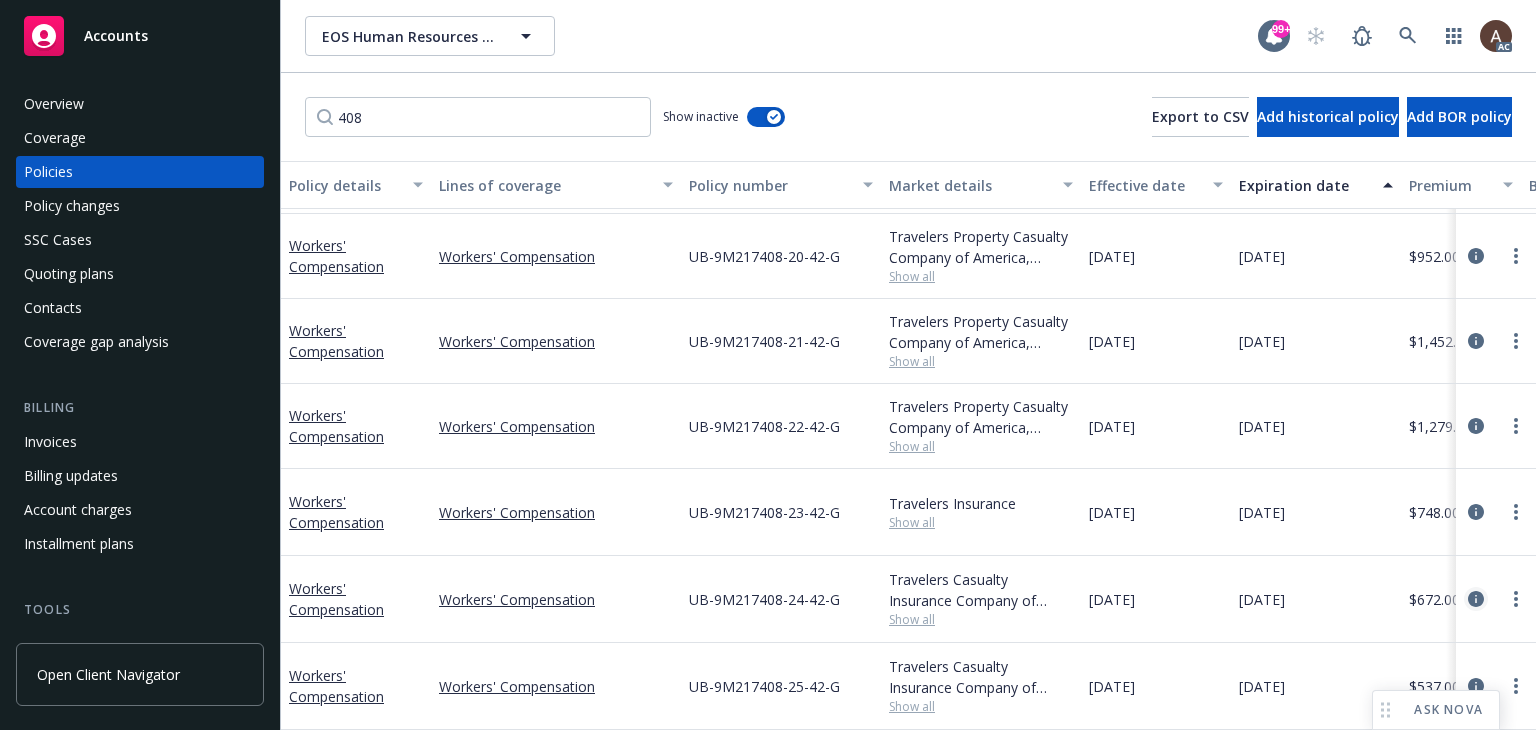 click 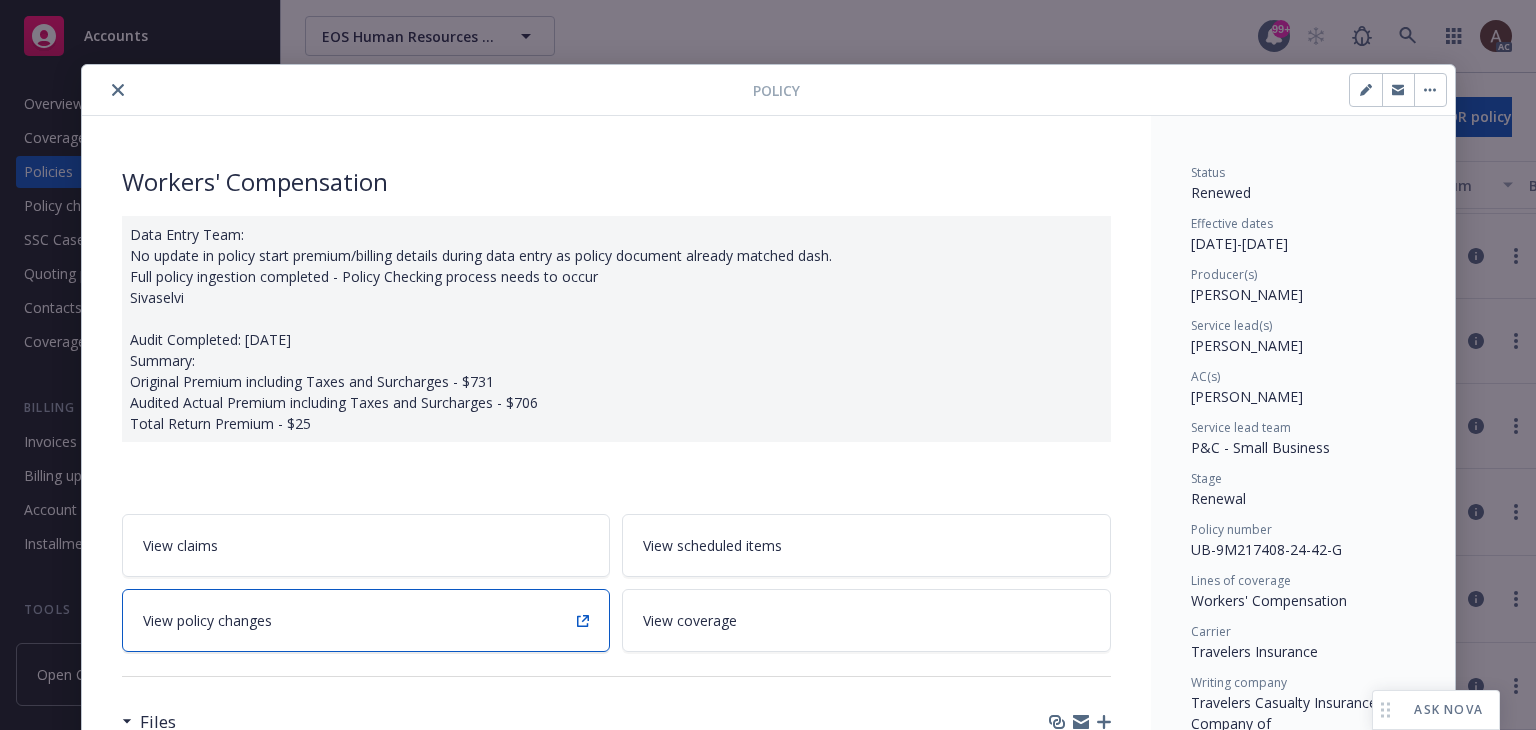 click on "View policy changes" at bounding box center (366, 620) 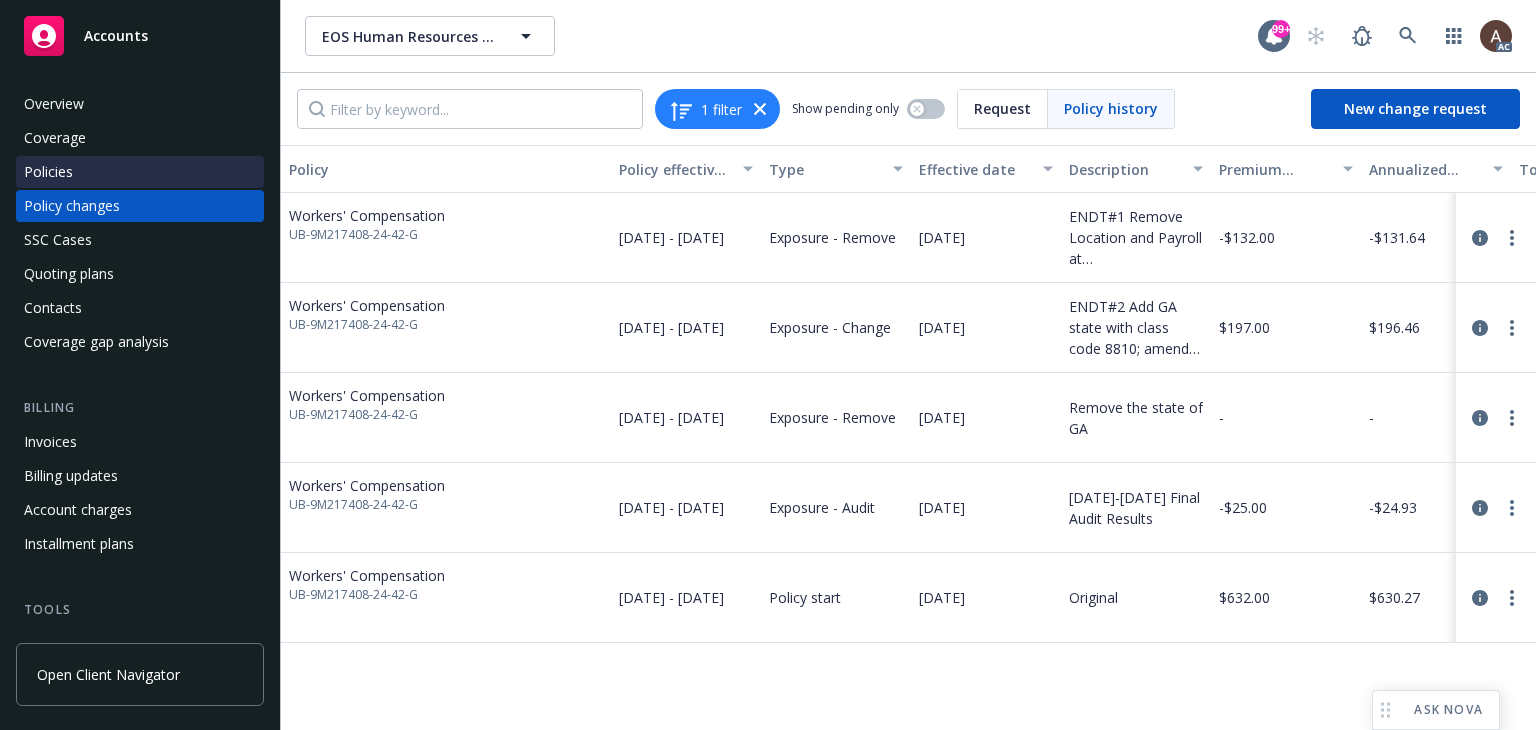 click on "Policies" at bounding box center [140, 172] 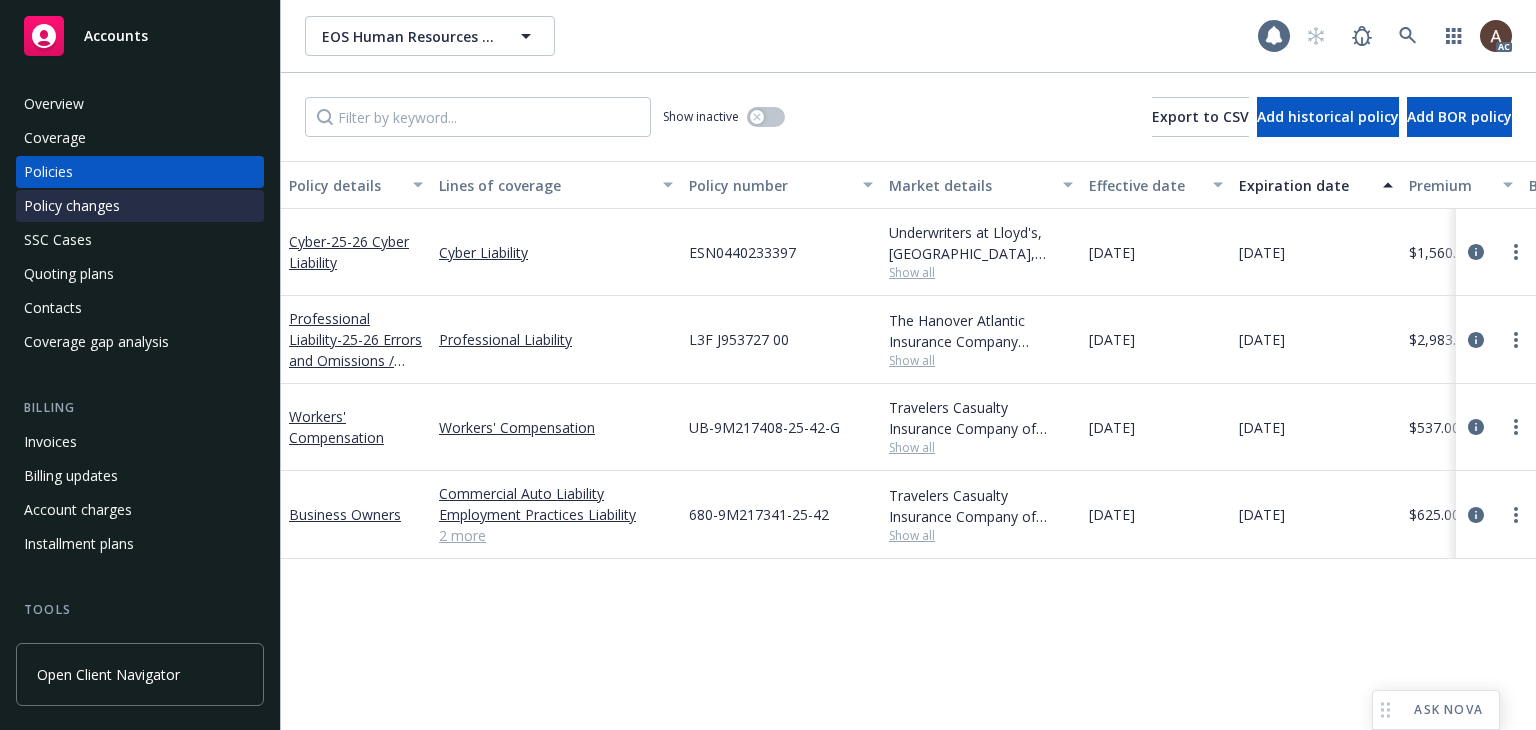 click on "Policy changes" at bounding box center [140, 206] 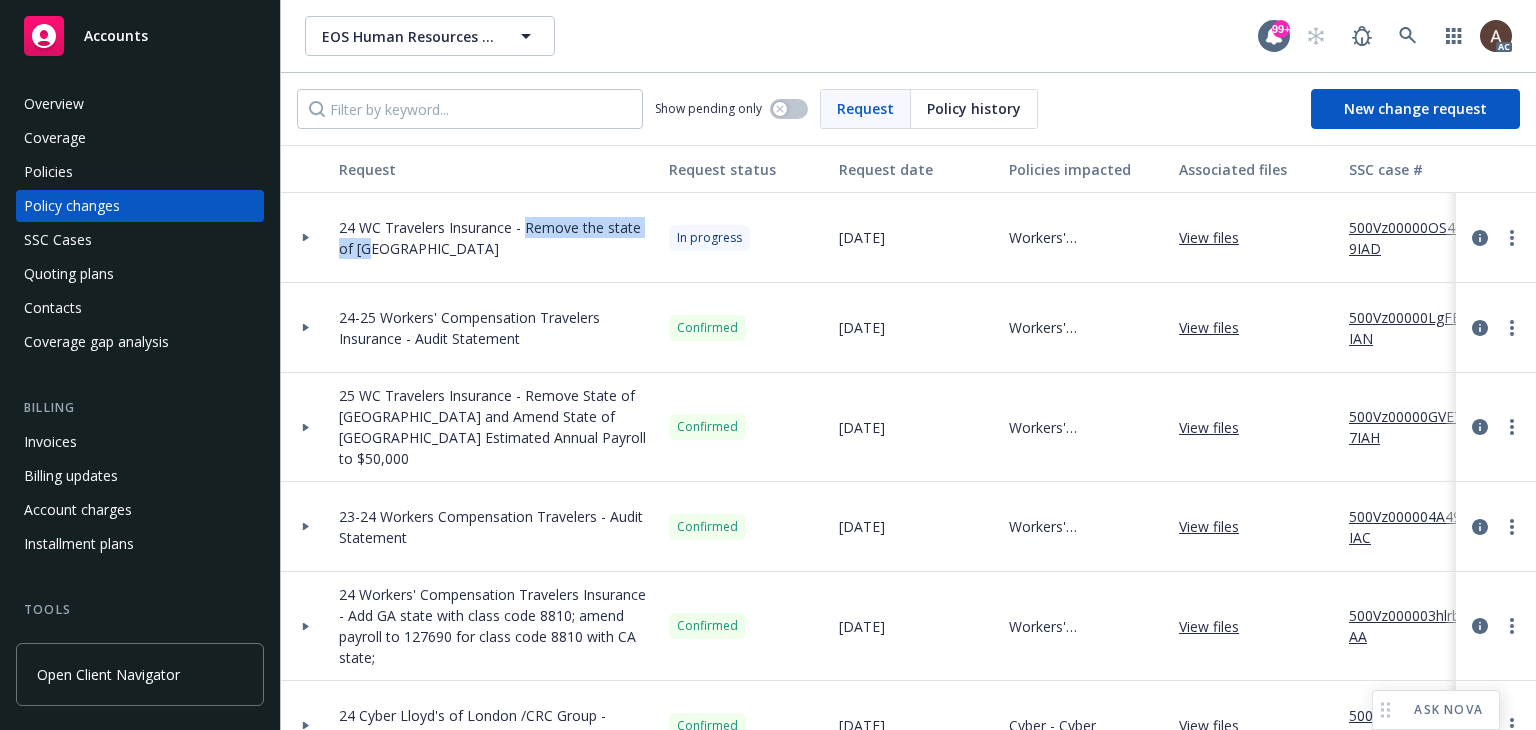 drag, startPoint x: 524, startPoint y: 229, endPoint x: 431, endPoint y: 248, distance: 94.92102 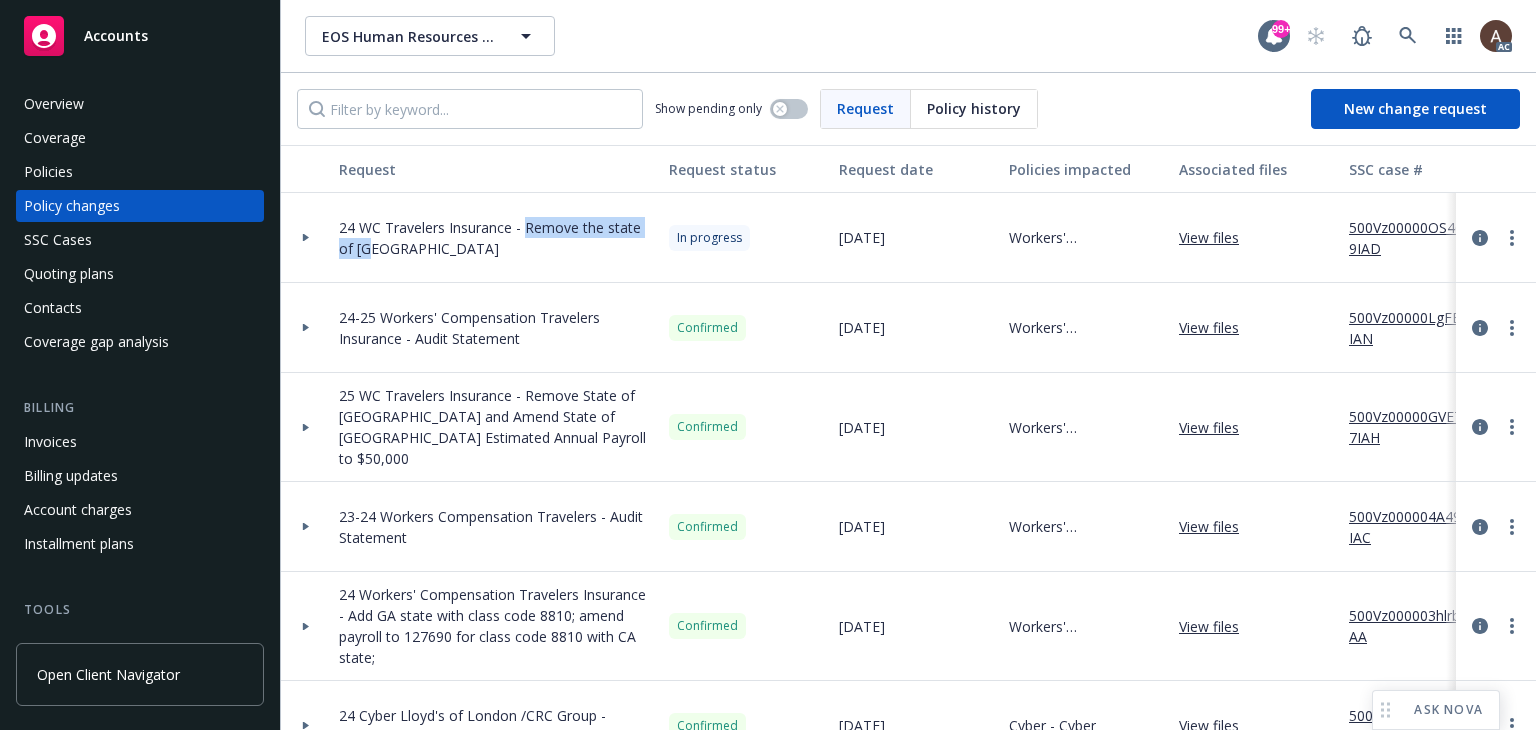 click on "24 WC Travelers Insurance - Remove the state of [GEOGRAPHIC_DATA]" at bounding box center [496, 238] 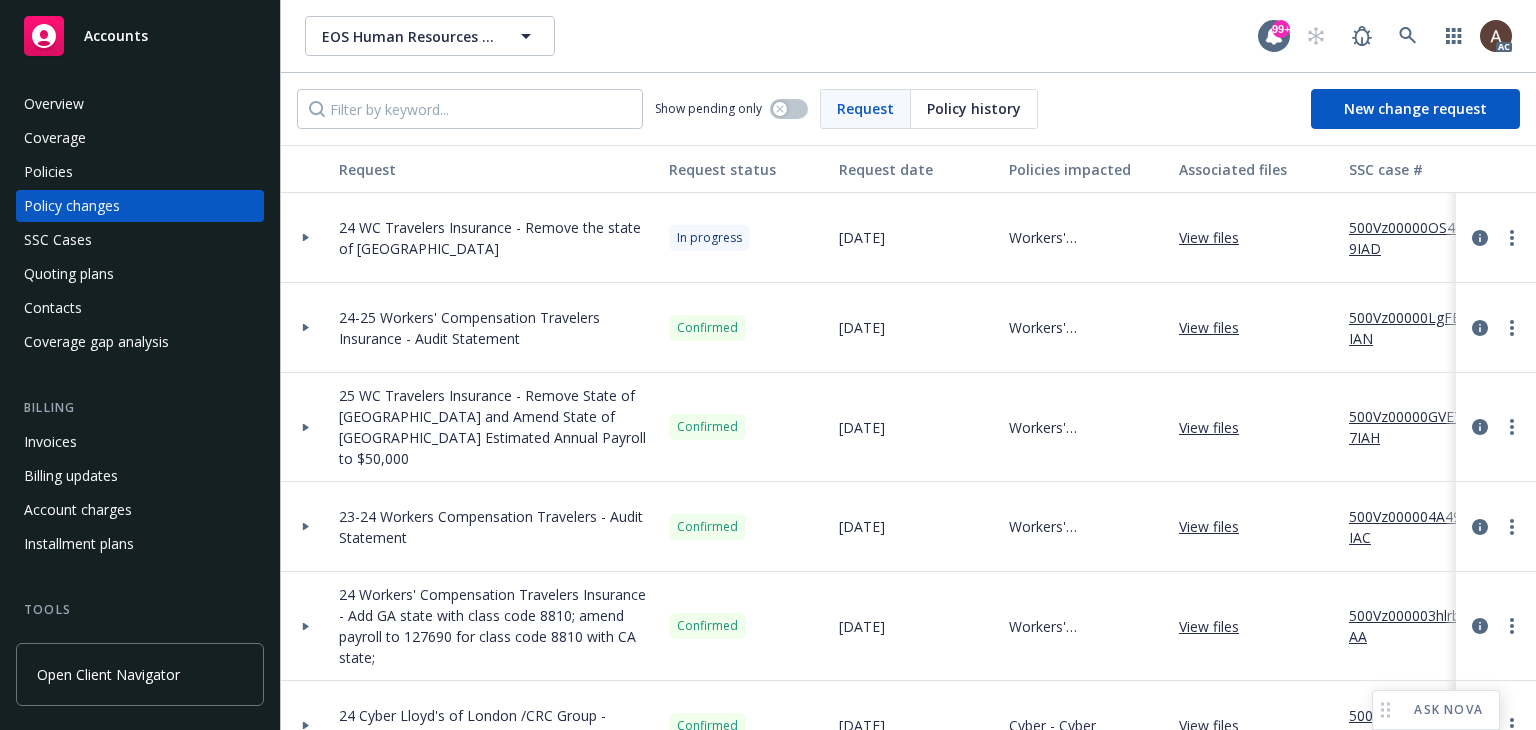 click at bounding box center (306, 238) 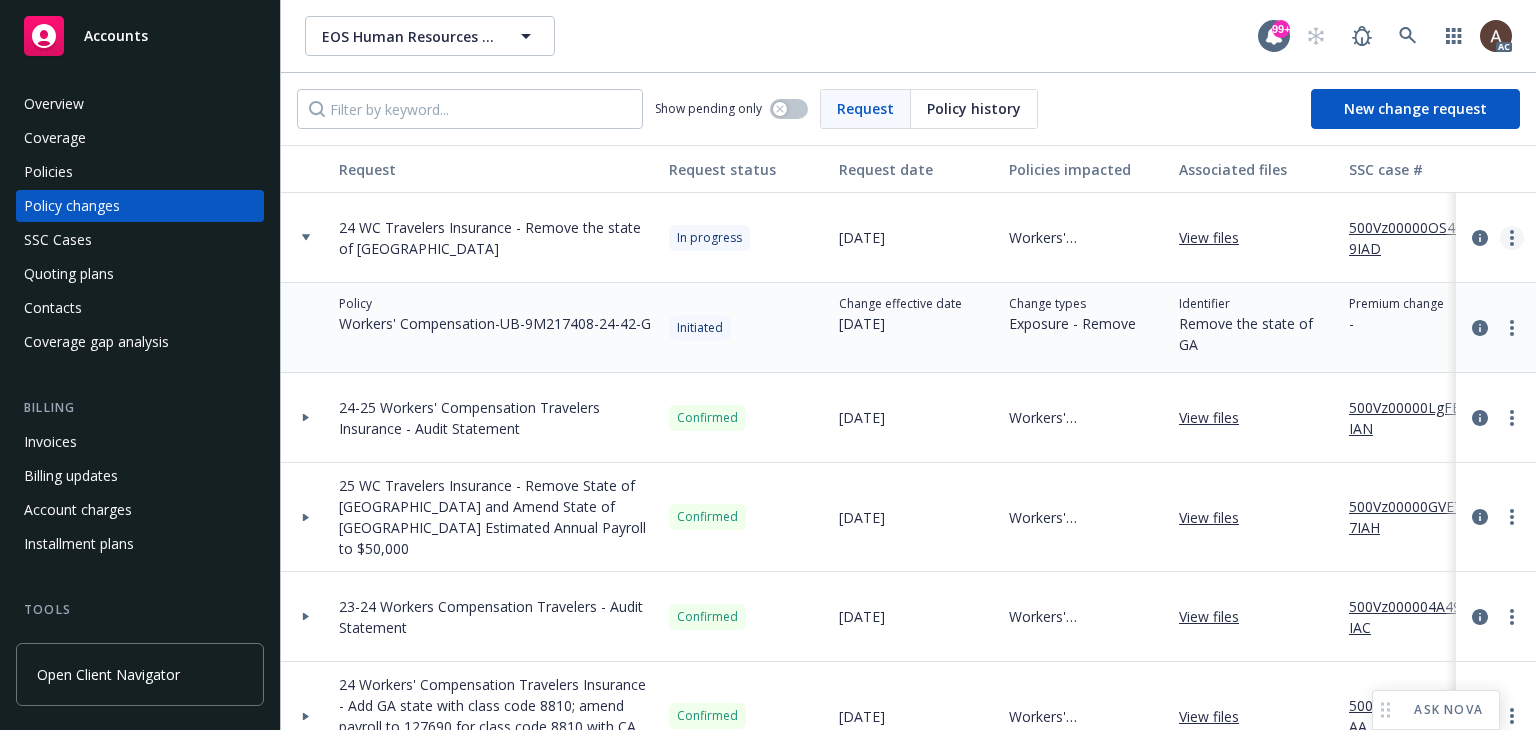 click 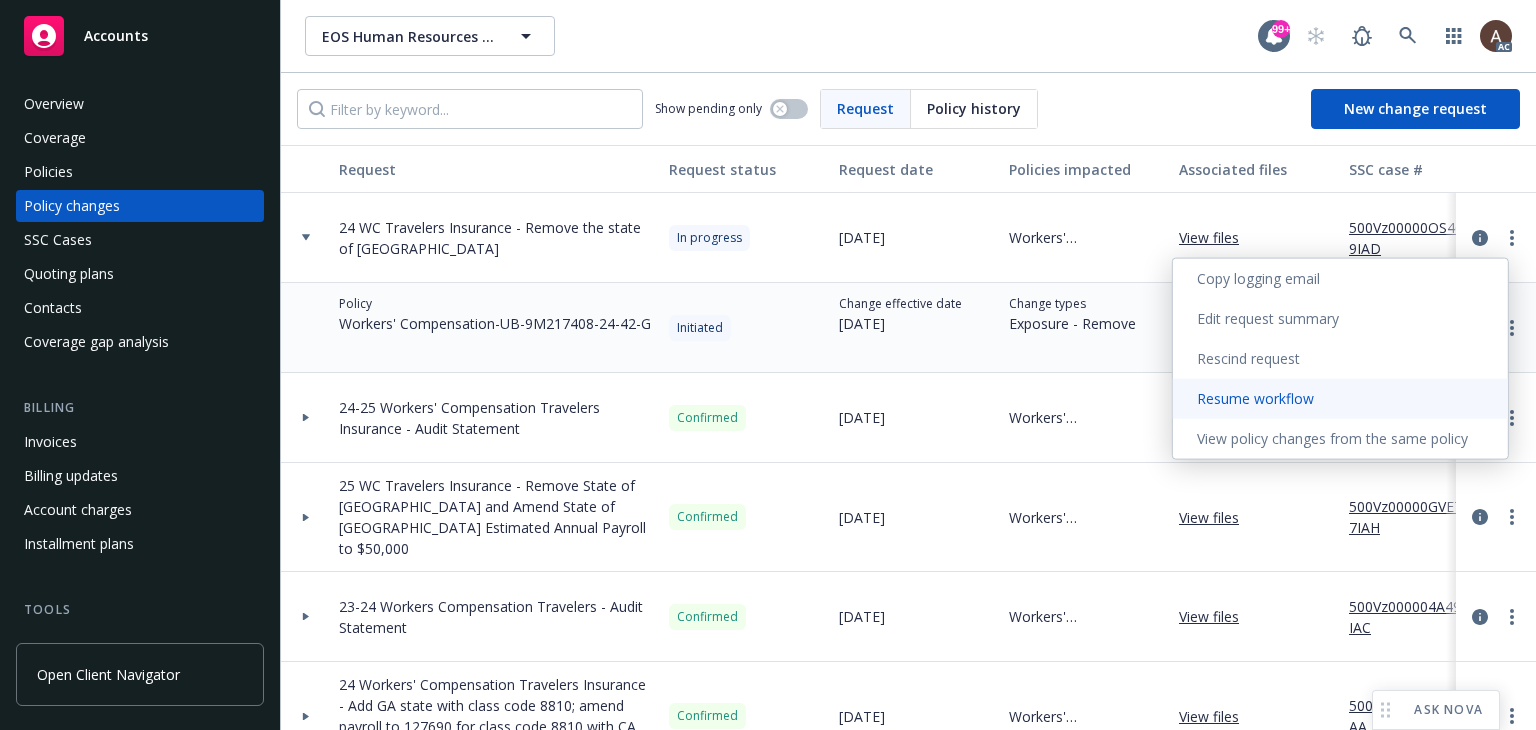 click on "Resume workflow" at bounding box center [1340, 399] 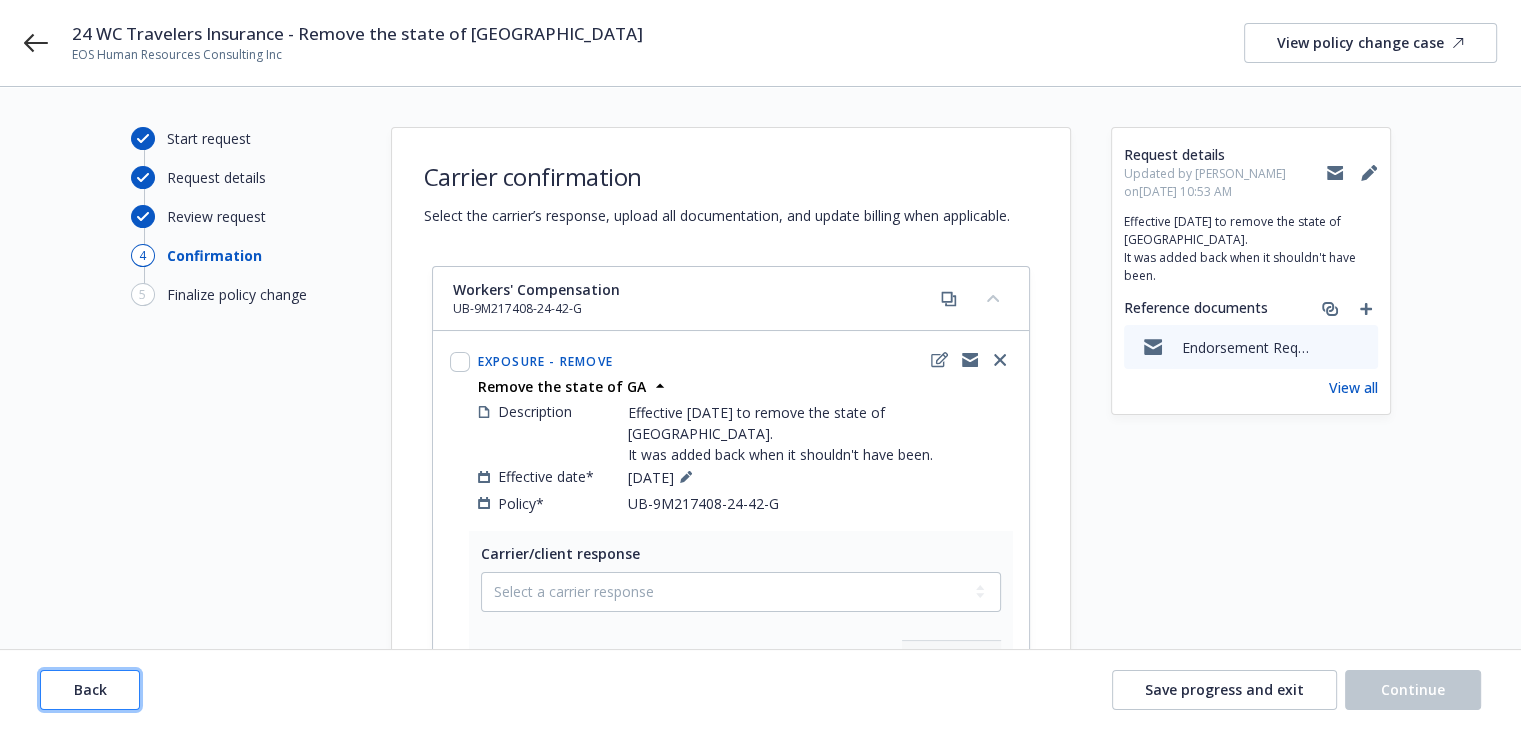 click on "Back" at bounding box center (90, 689) 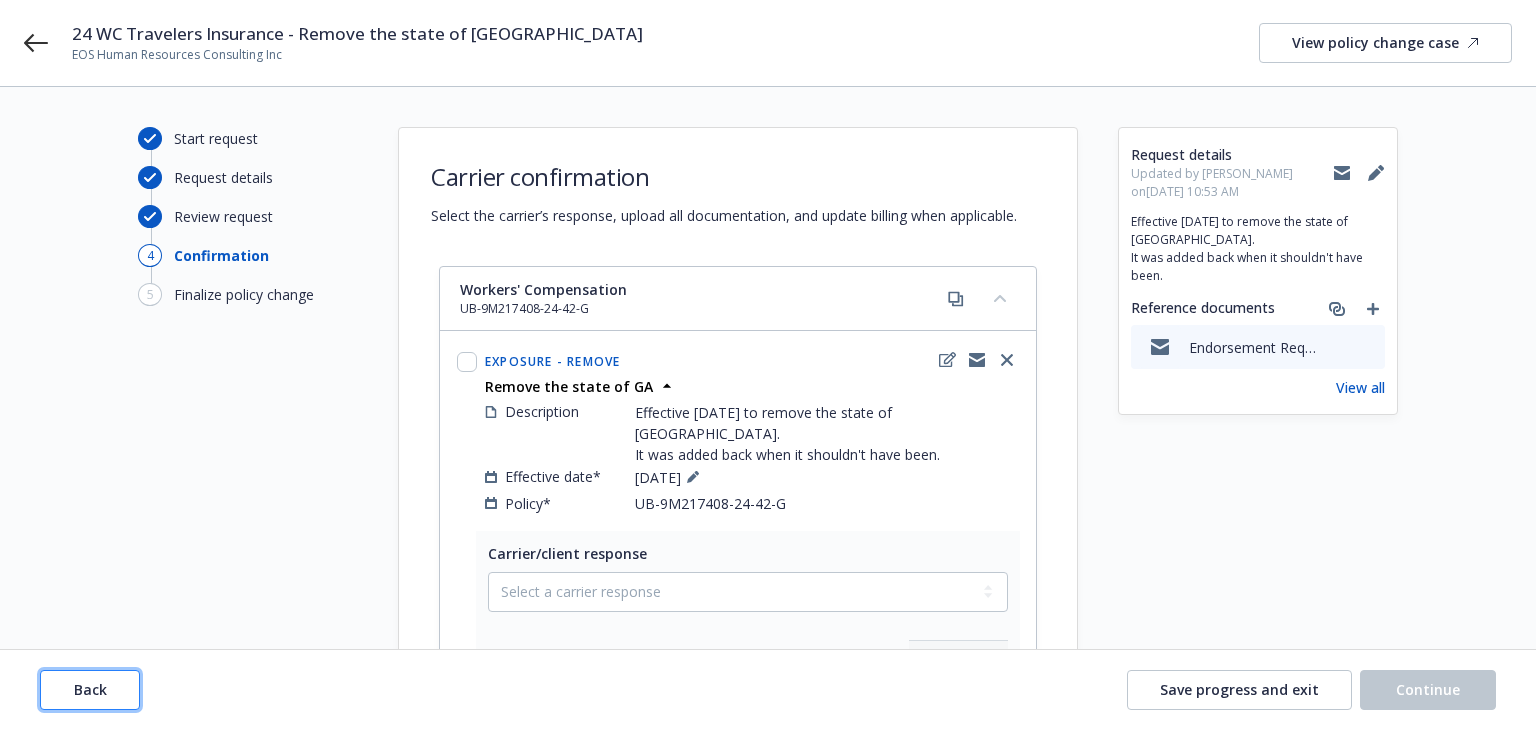 click on "Back" at bounding box center (90, 689) 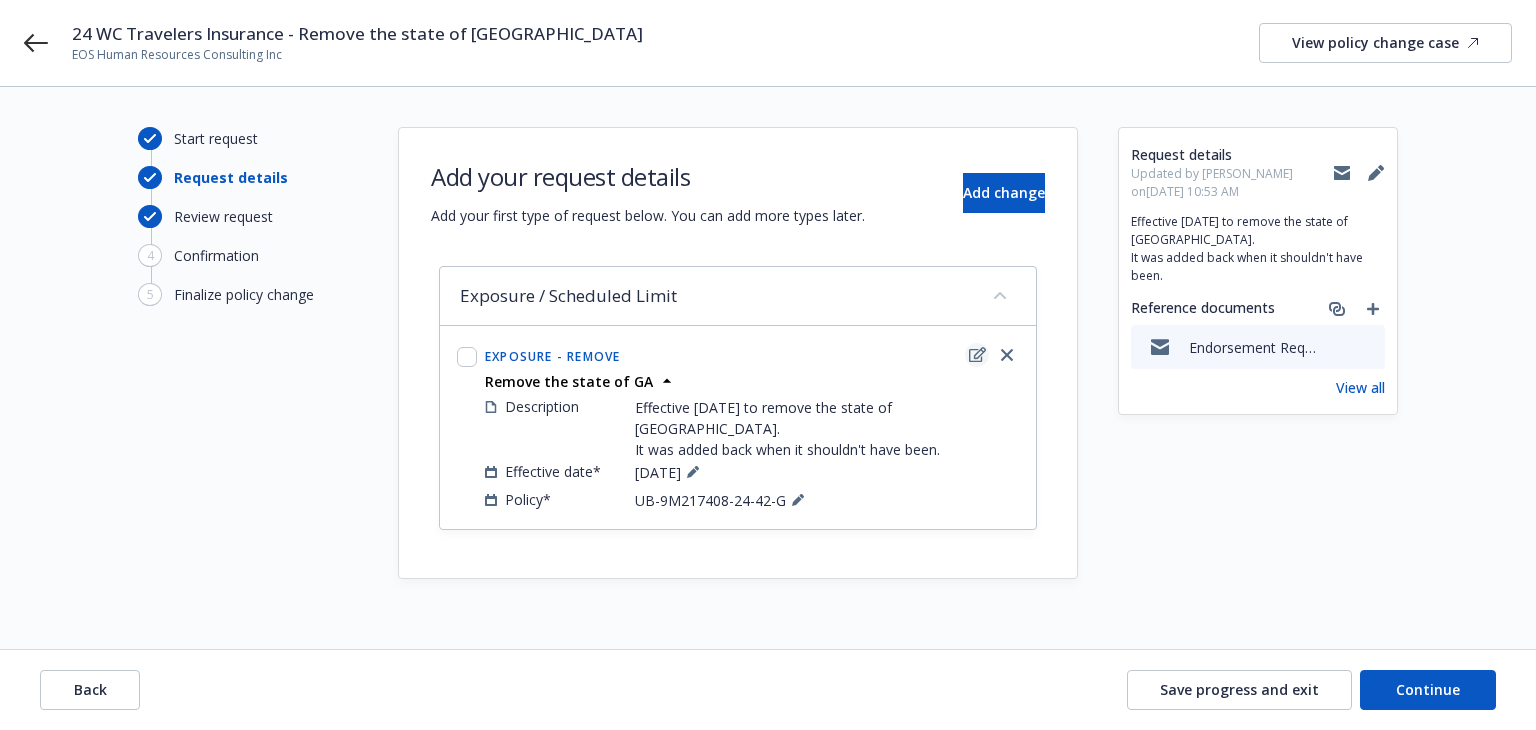 click 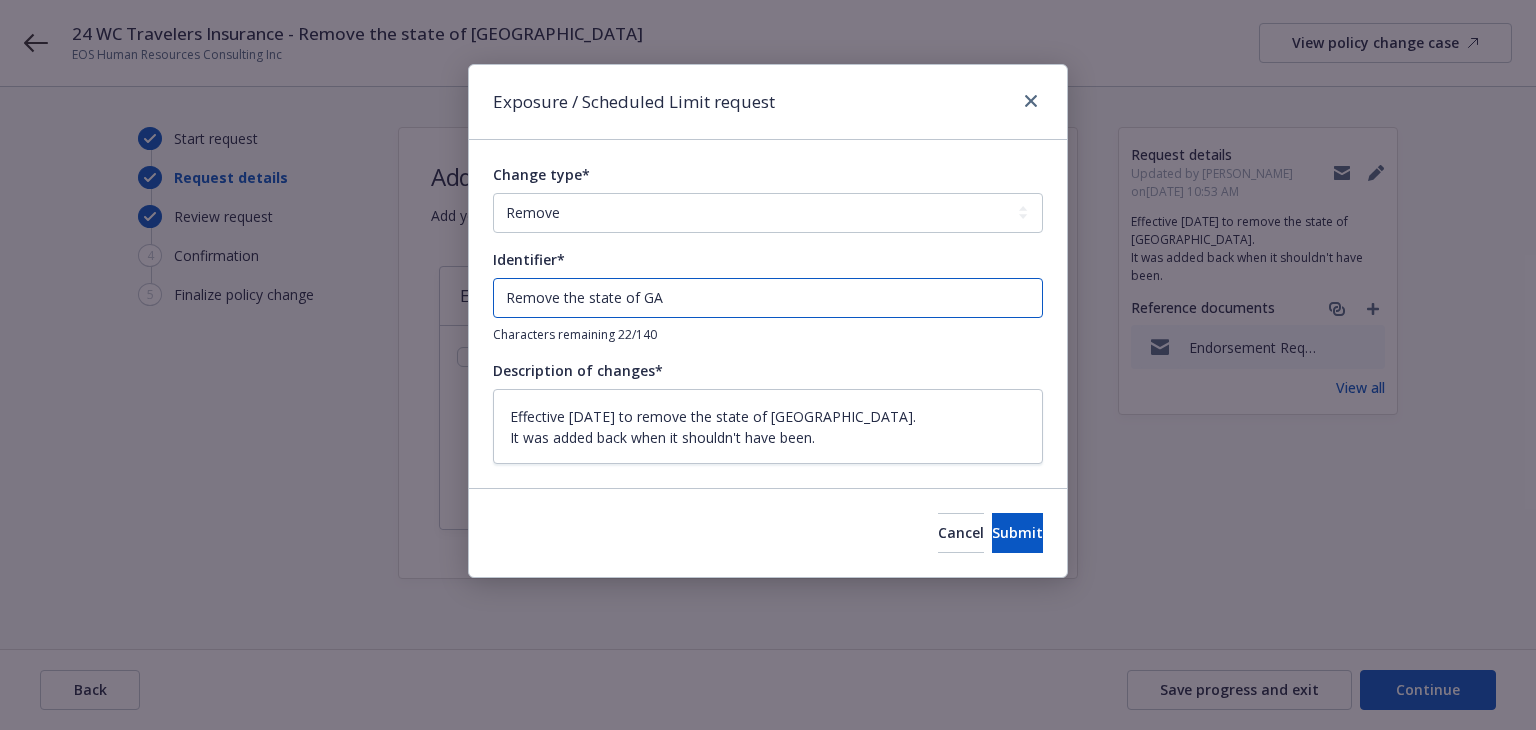 click on "Remove the state of GA" at bounding box center (768, 298) 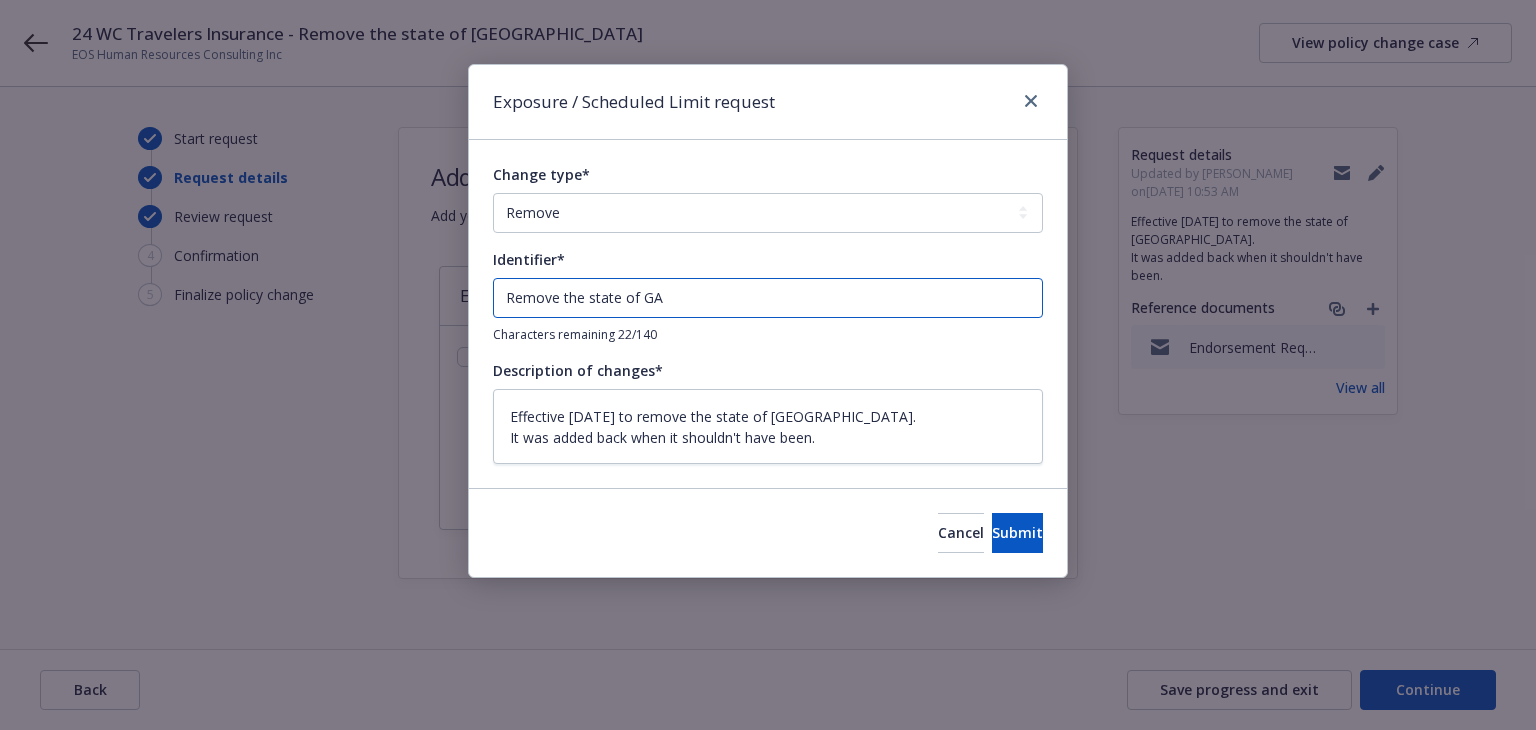 type on "ERemove the state of GA" 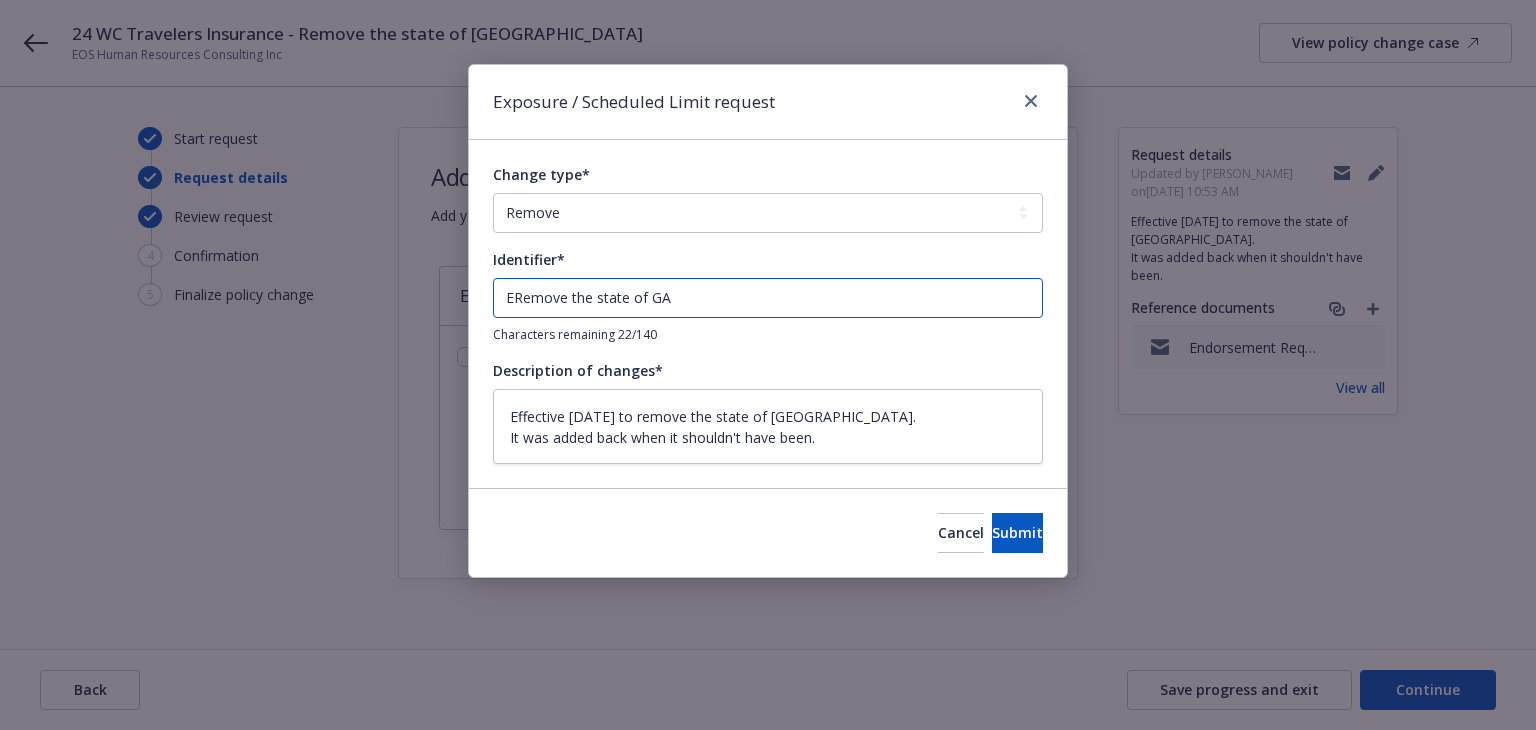 type on "ENRemove the state of GA" 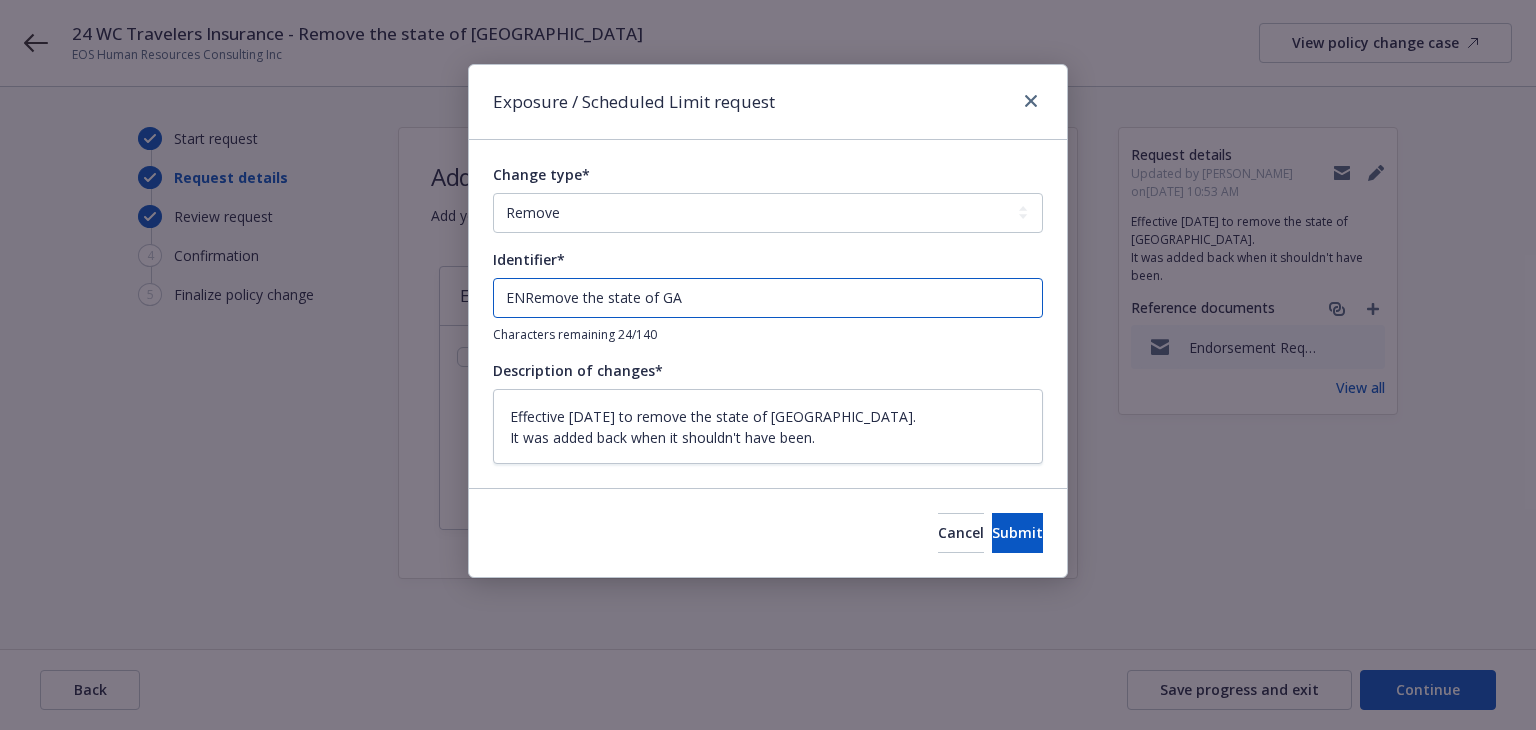 type on "ENDRemove the state of GA" 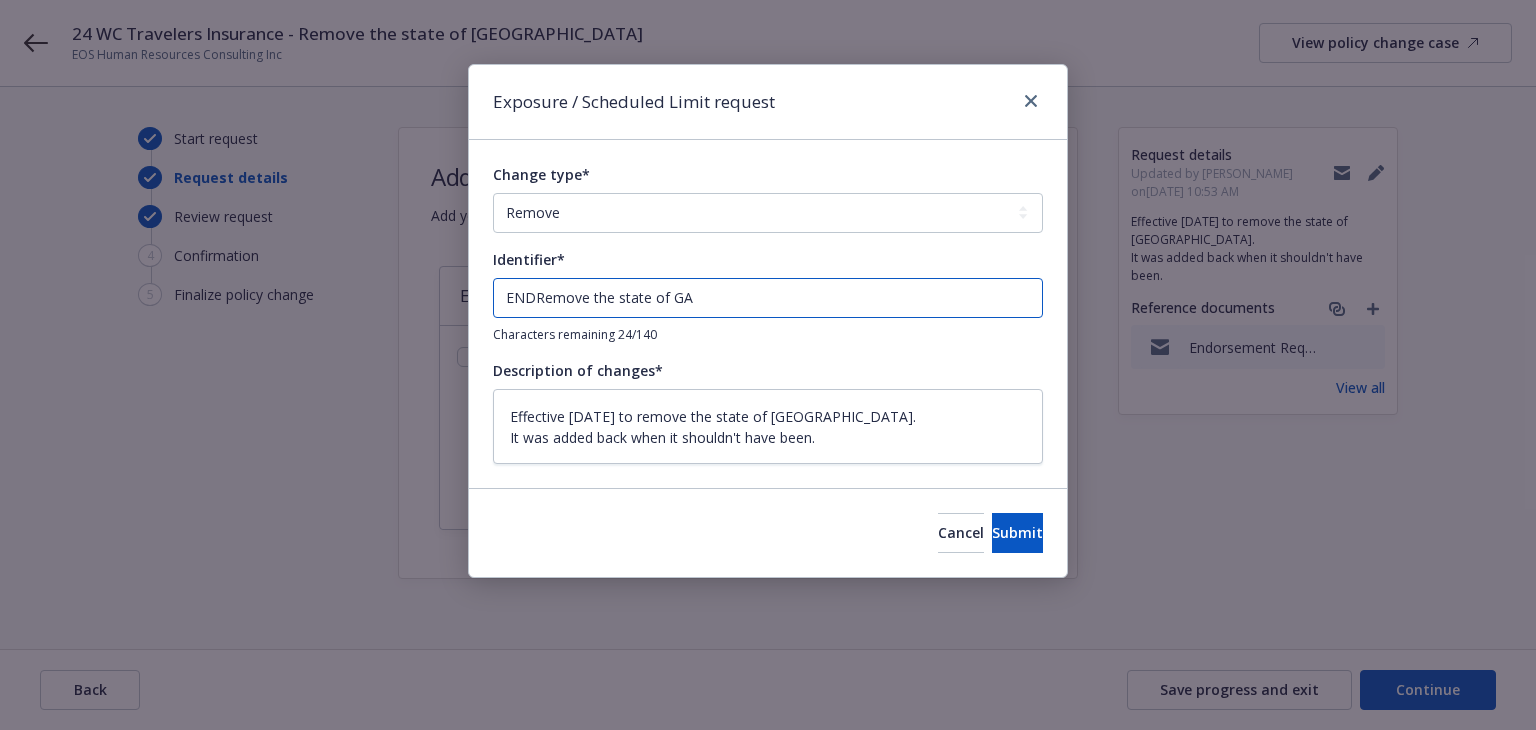 type on "ENDTRemove the state of GA" 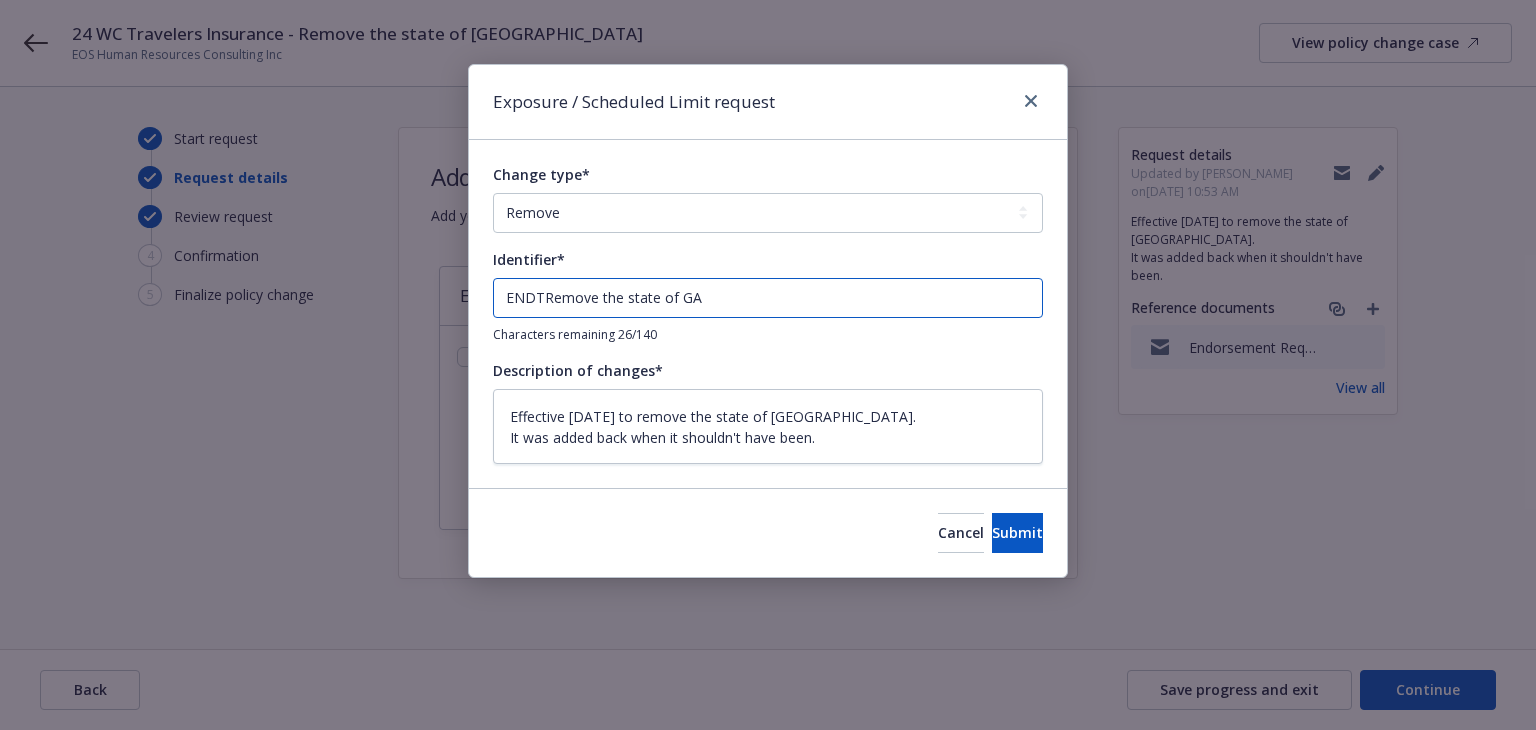 type on "ENDT#Remove the state of GA" 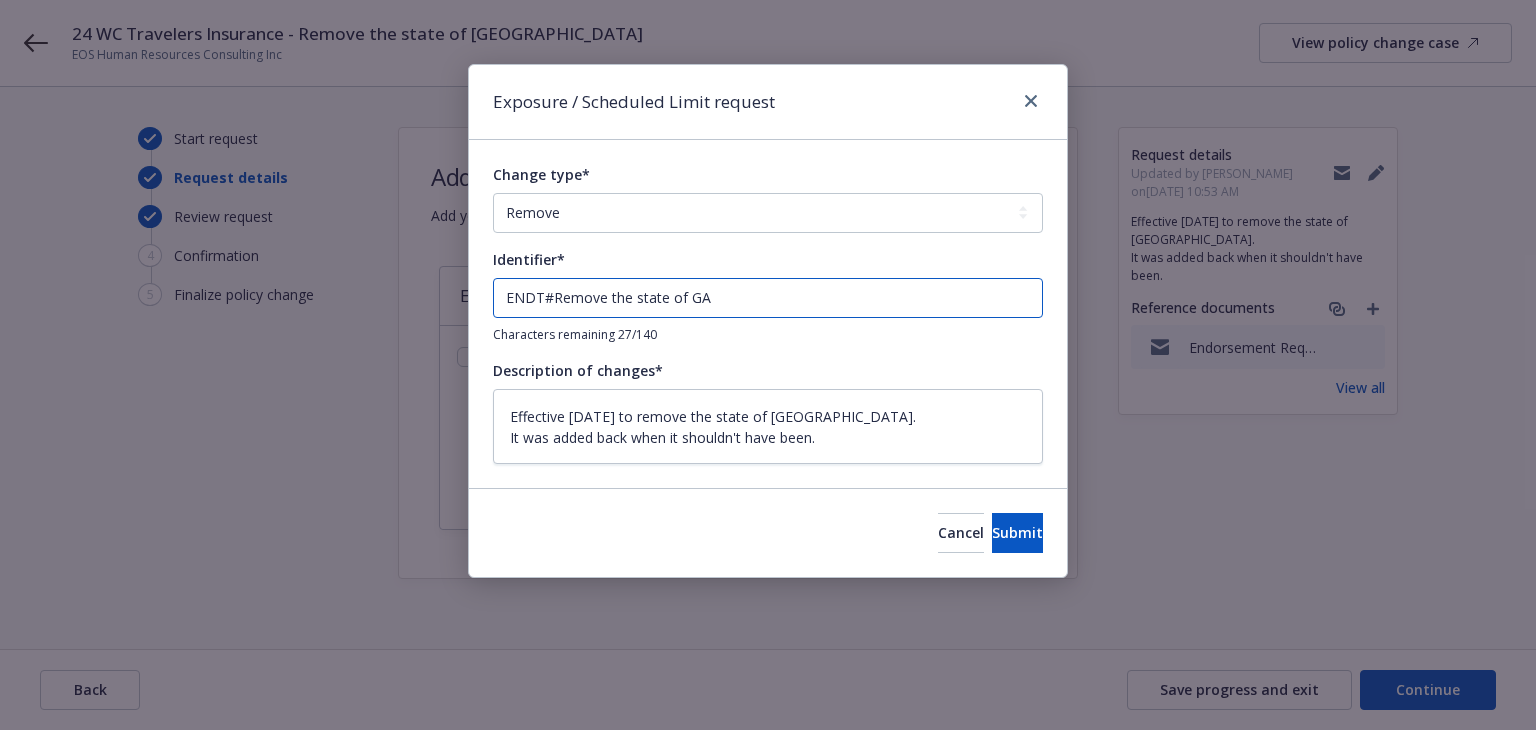 type on "ENDT#3Remove the state of GA" 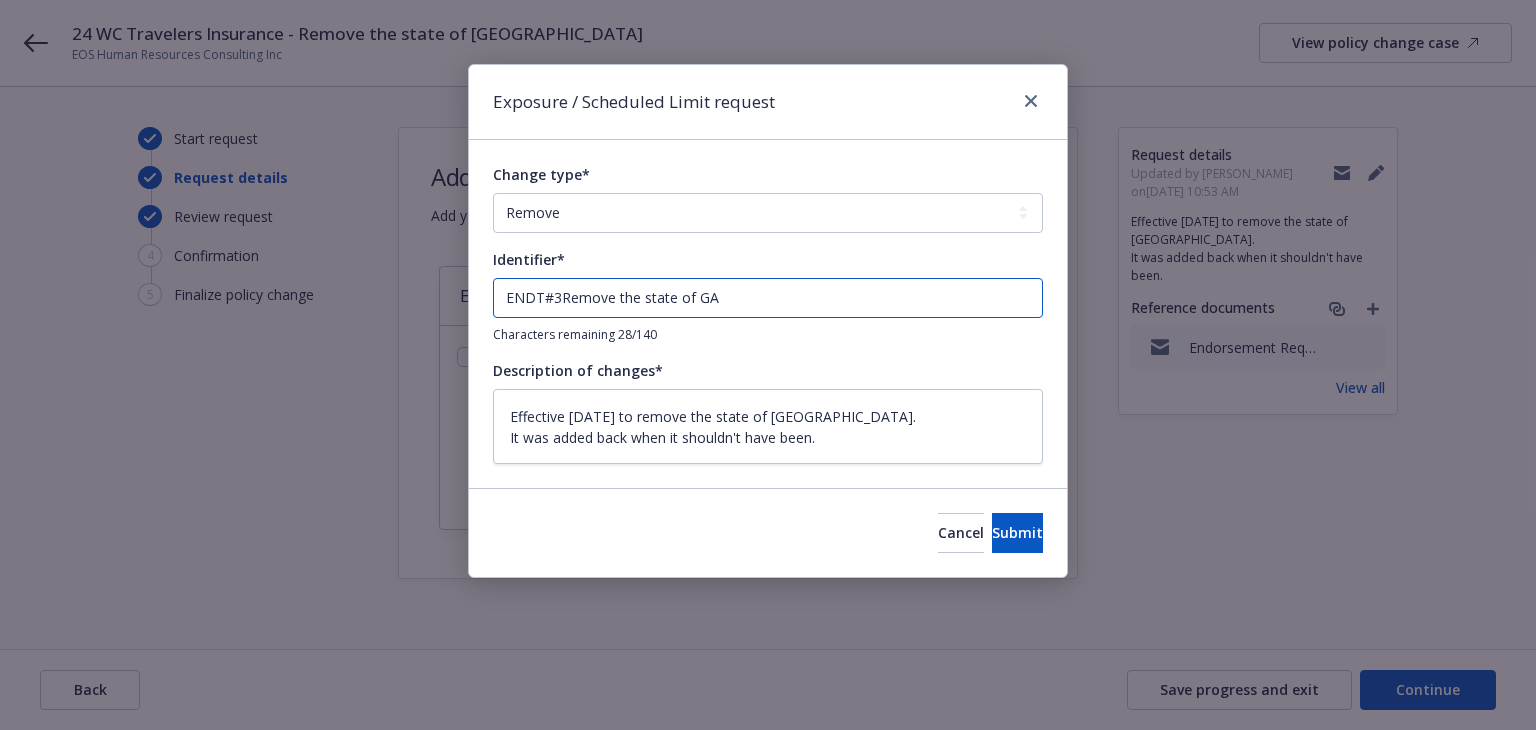 type on "ENDT#3 Remove the state of [GEOGRAPHIC_DATA]" 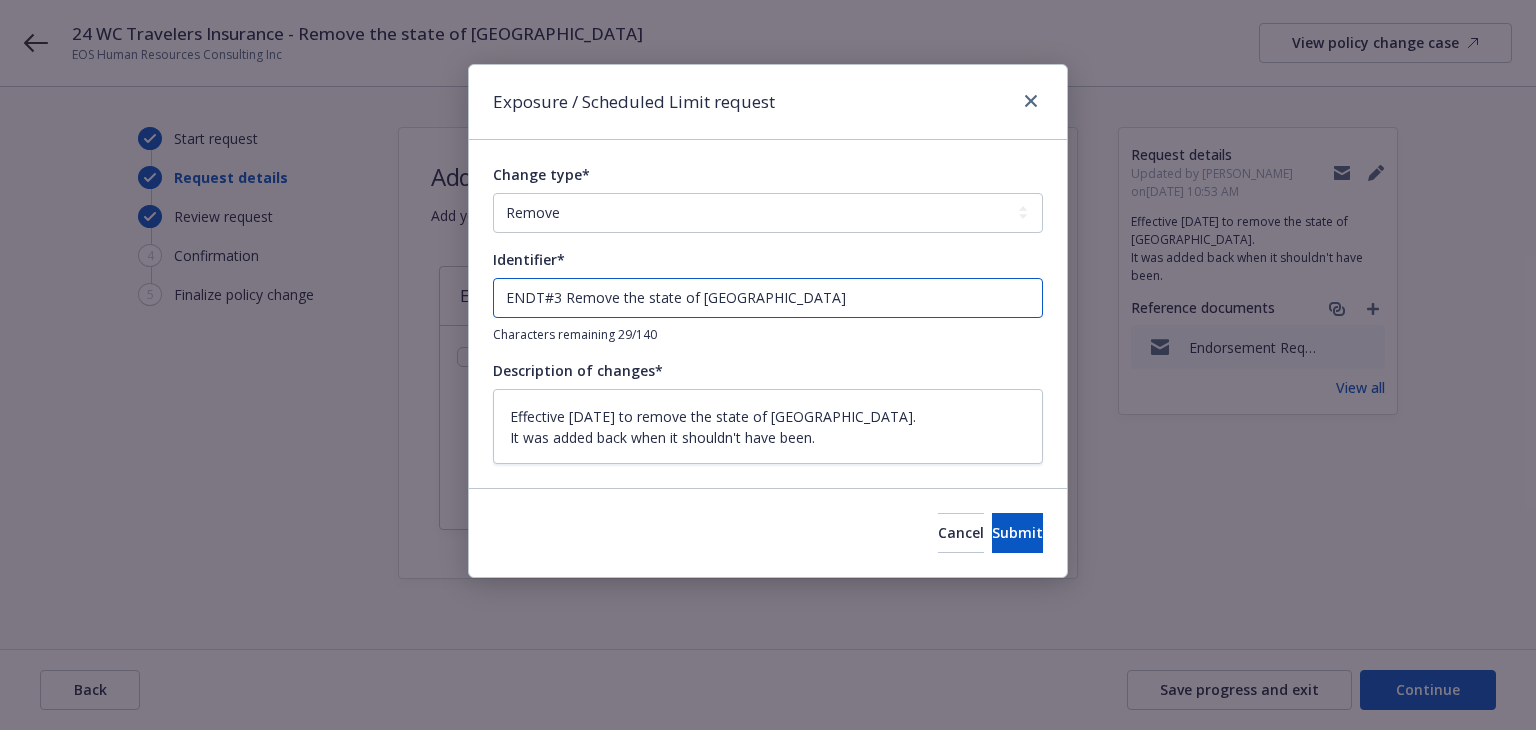 type on "ENDT#3 -Remove the state of [GEOGRAPHIC_DATA]" 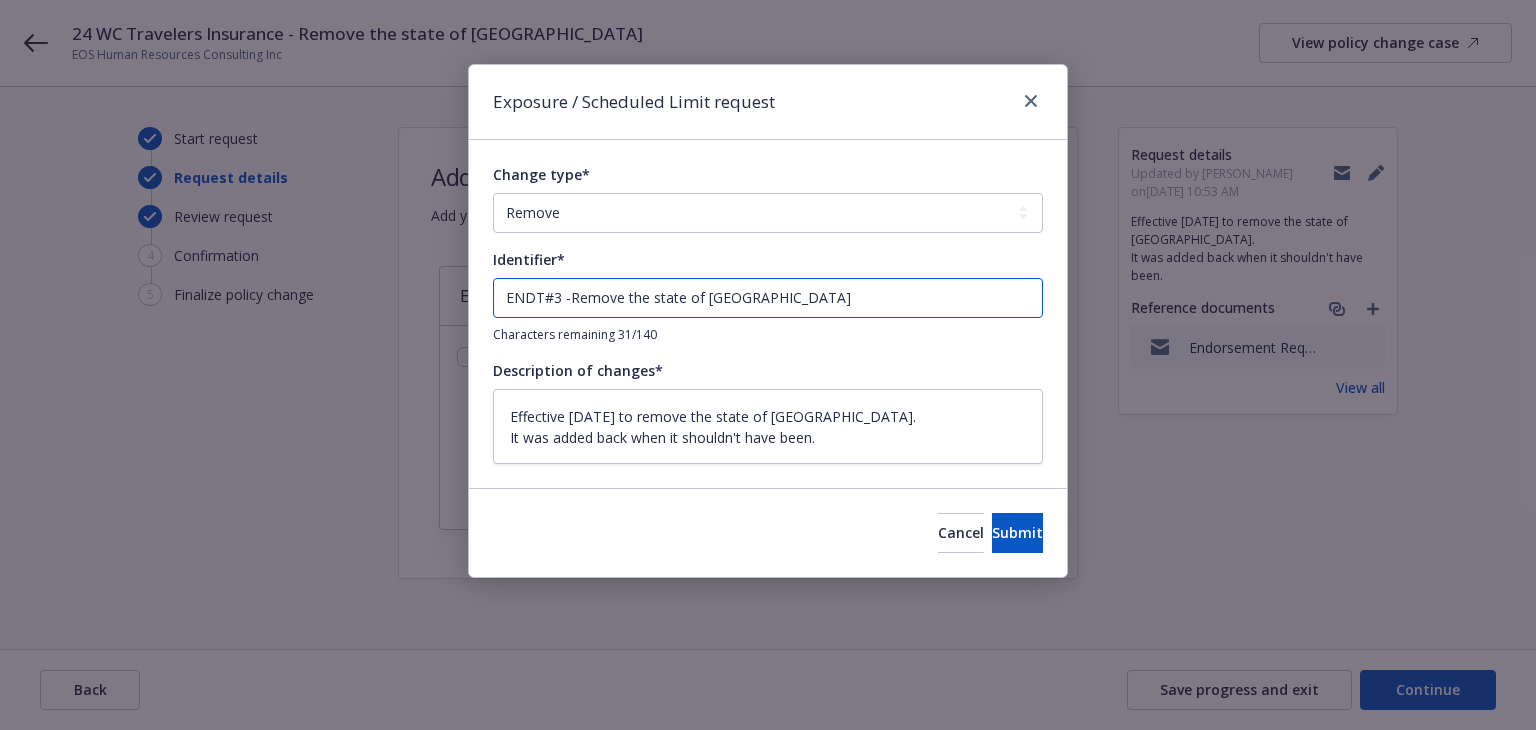 type on "ENDT#3 - Remove the state of [GEOGRAPHIC_DATA]" 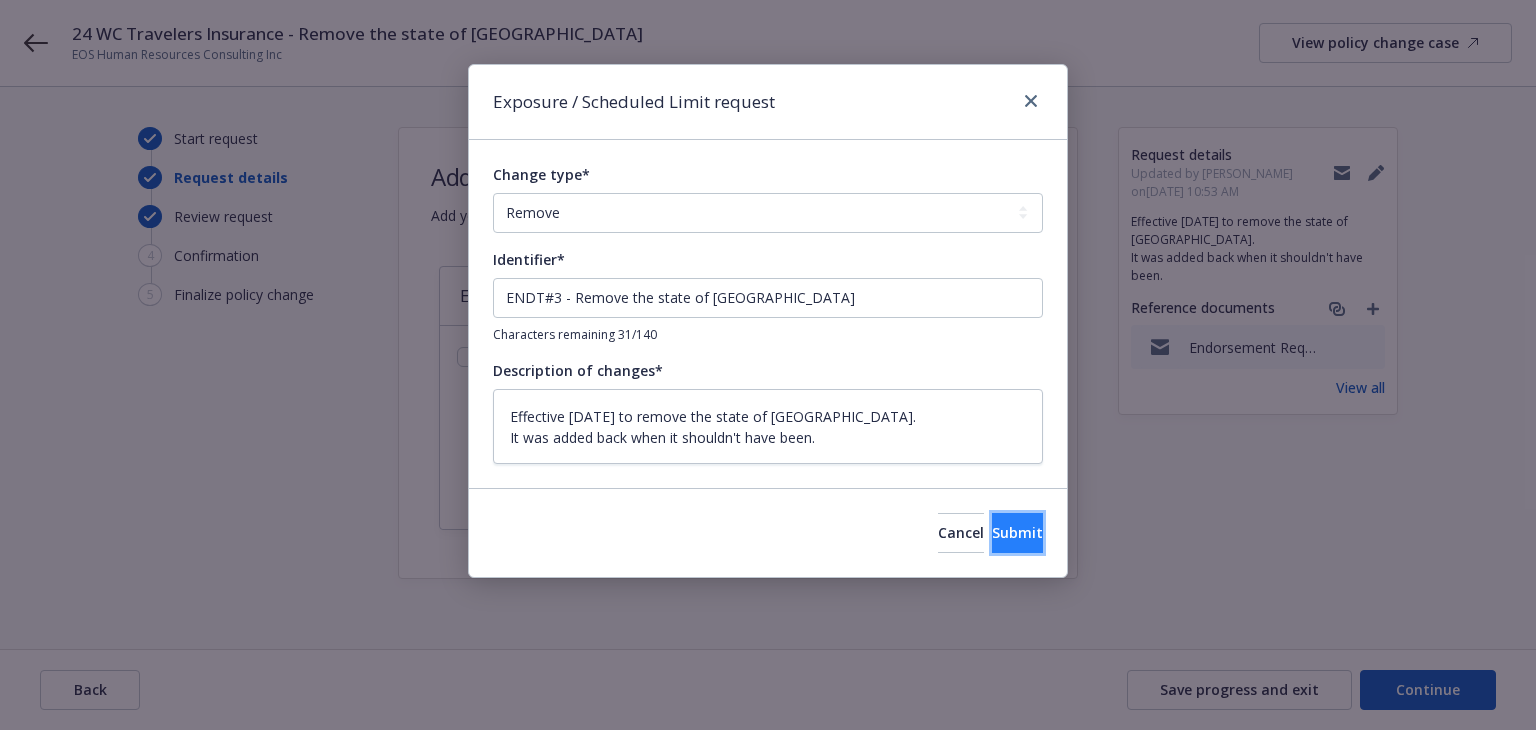 click on "Submit" at bounding box center [1017, 532] 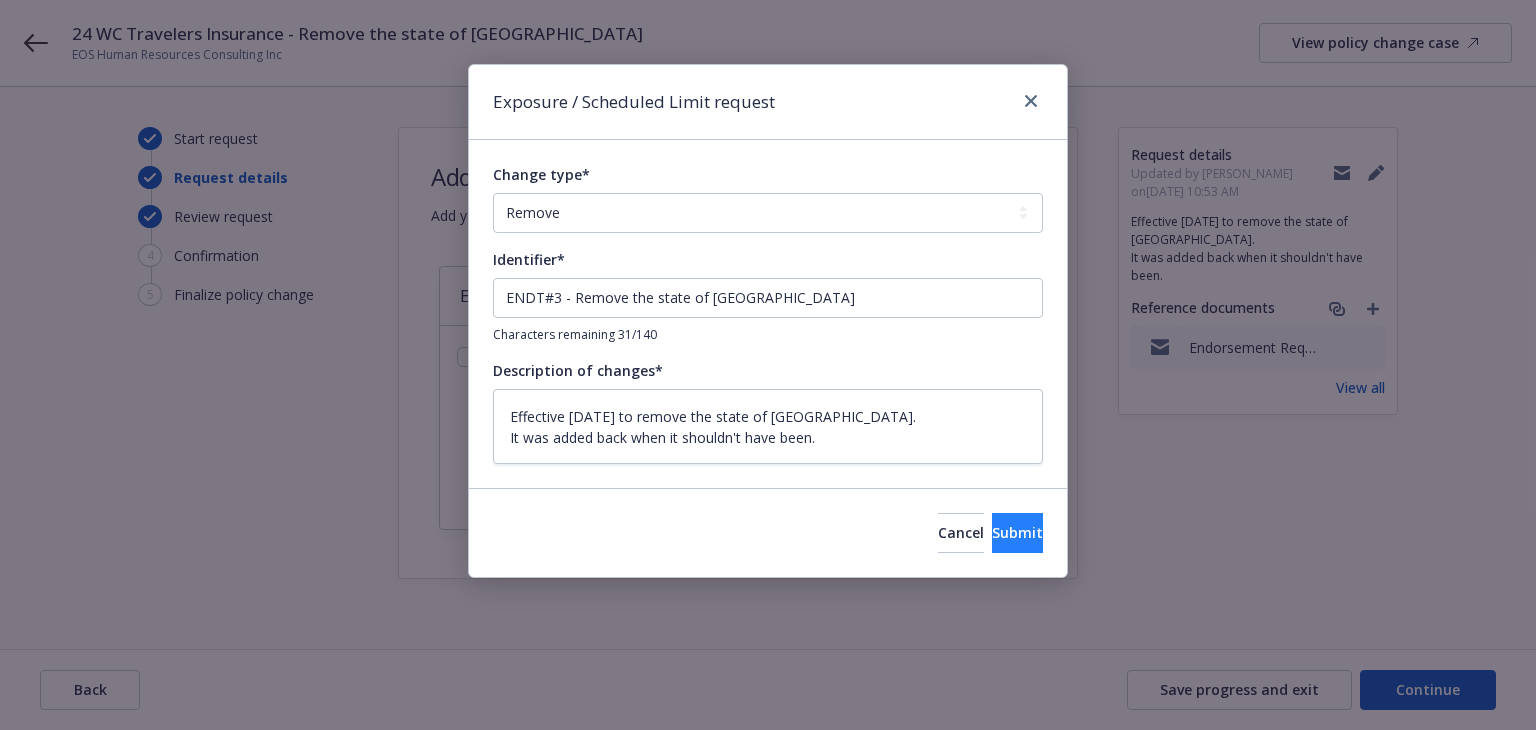 type on "x" 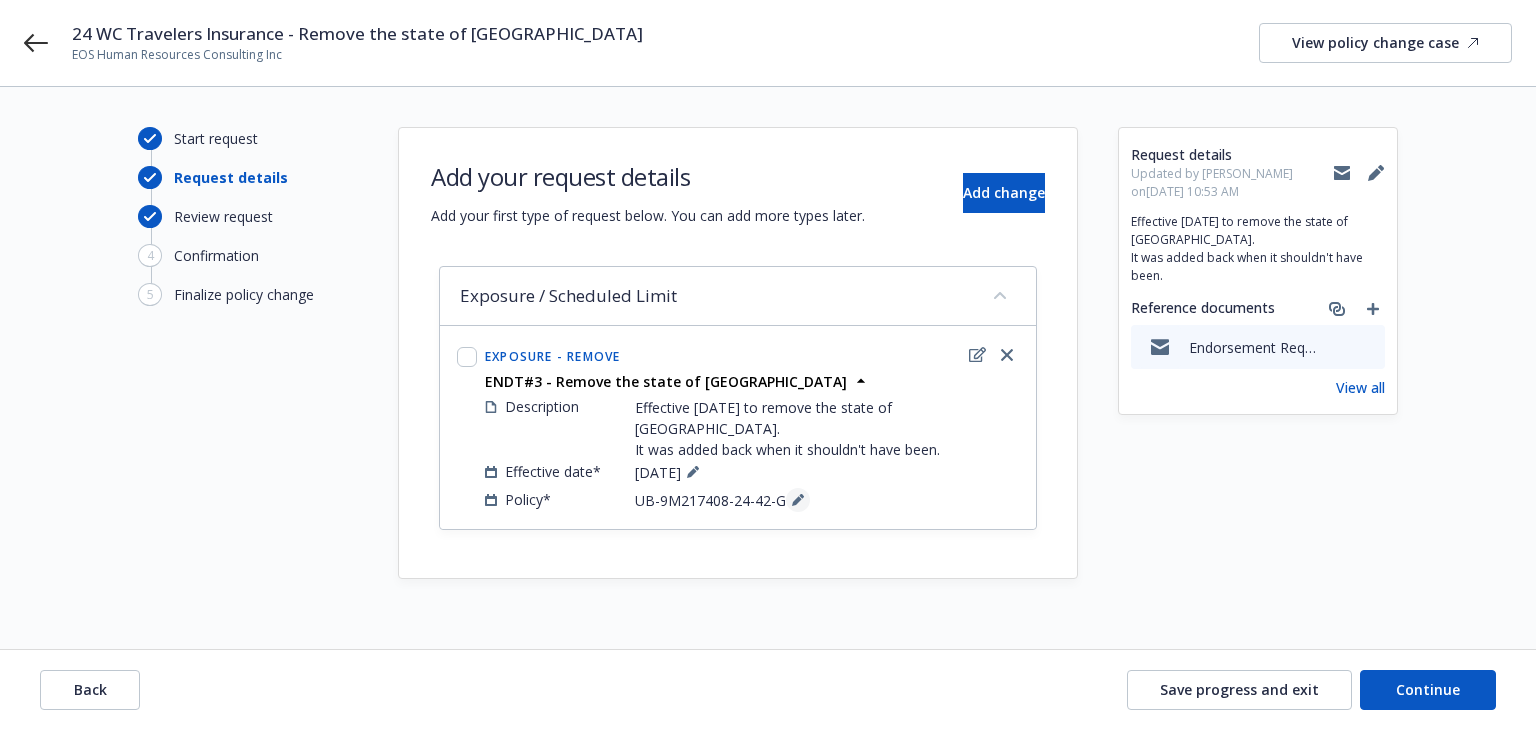 click 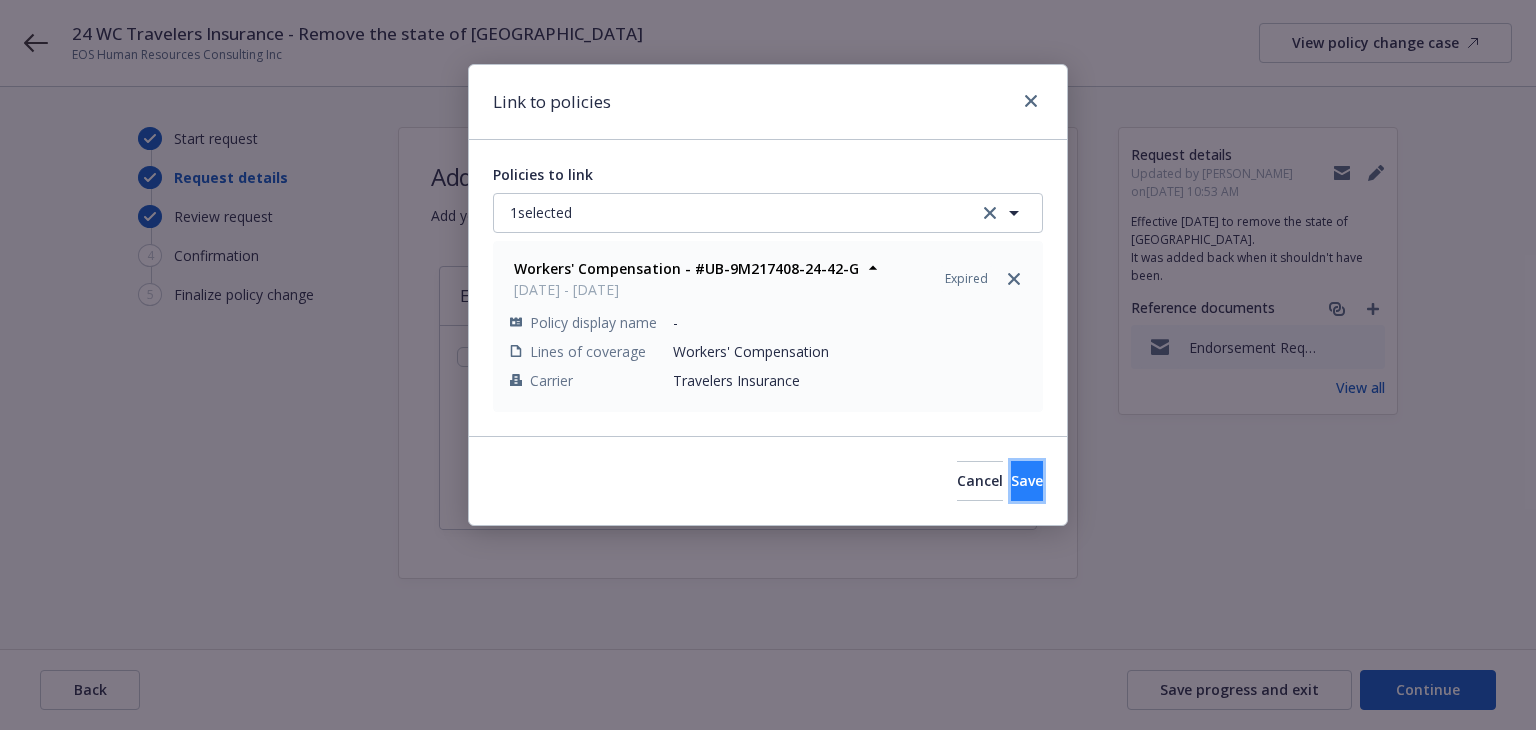 click on "Save" at bounding box center (1027, 480) 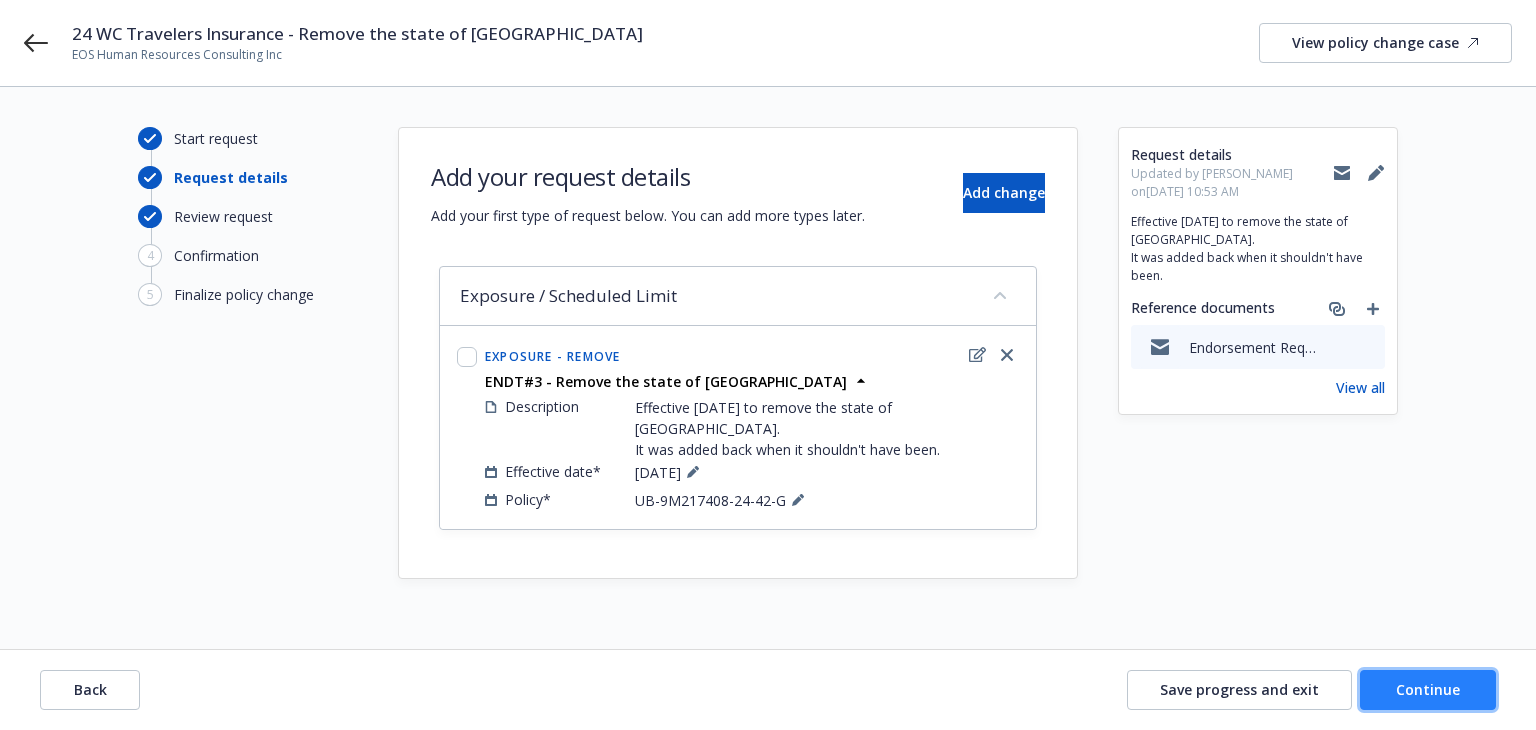 click on "Continue" at bounding box center (1428, 689) 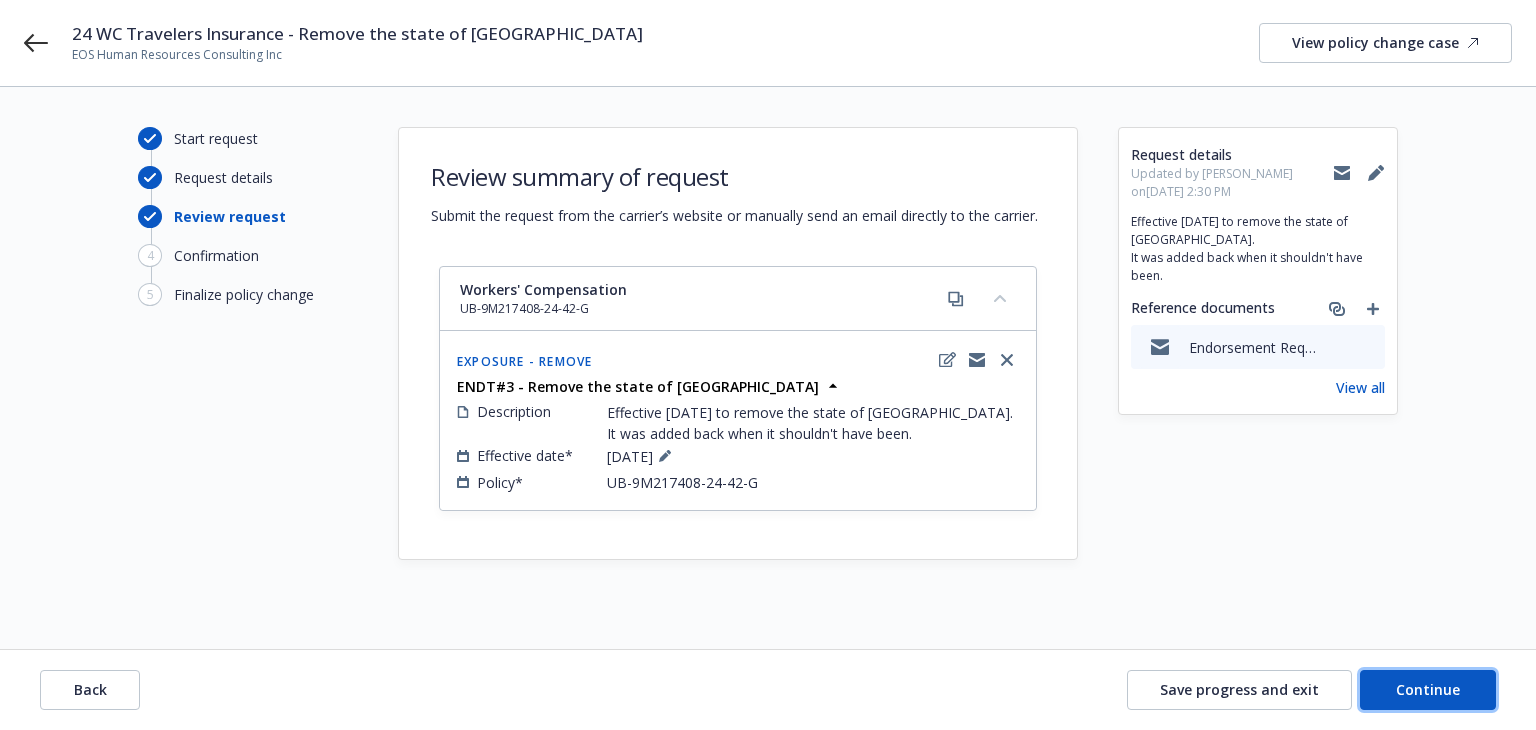 click on "Continue" at bounding box center [1428, 689] 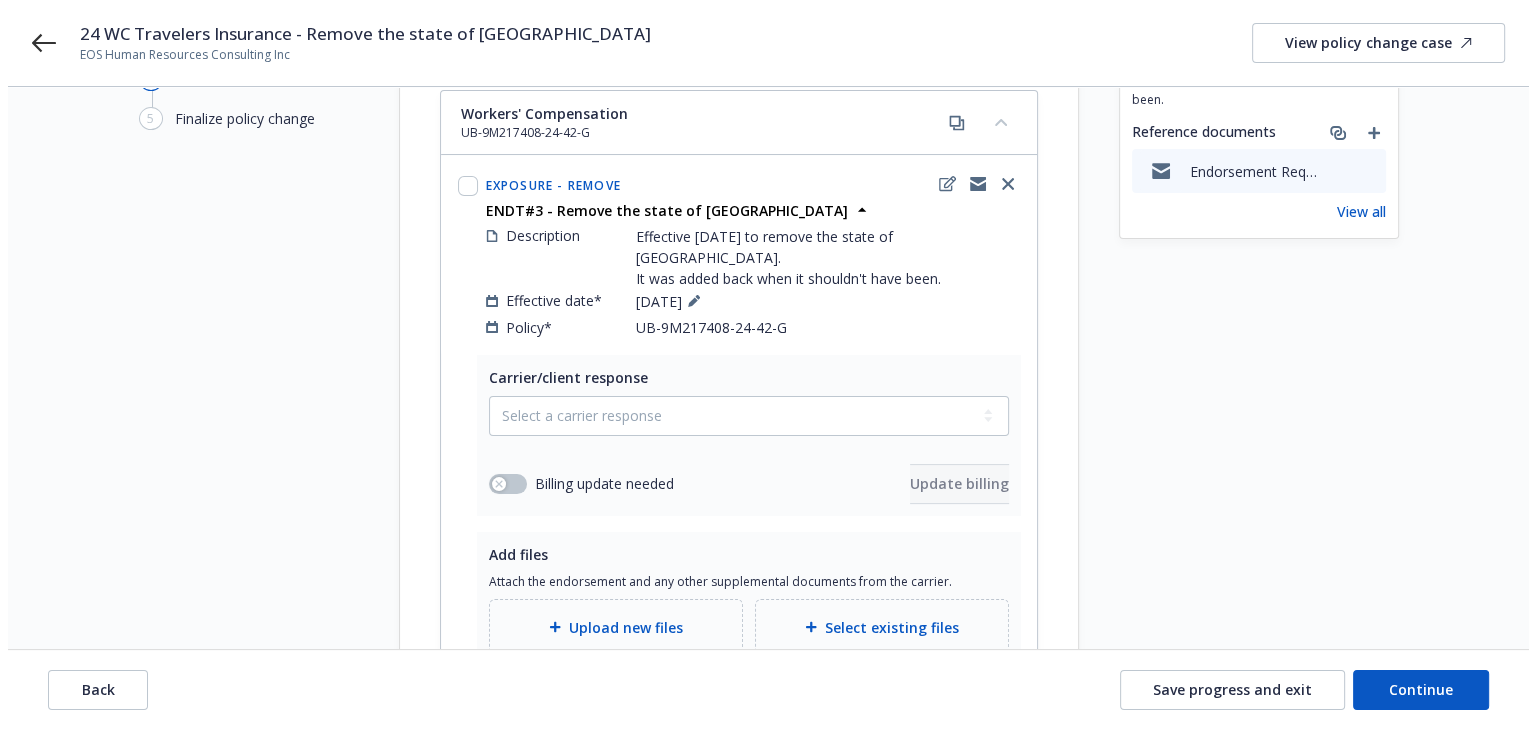 scroll, scrollTop: 300, scrollLeft: 0, axis: vertical 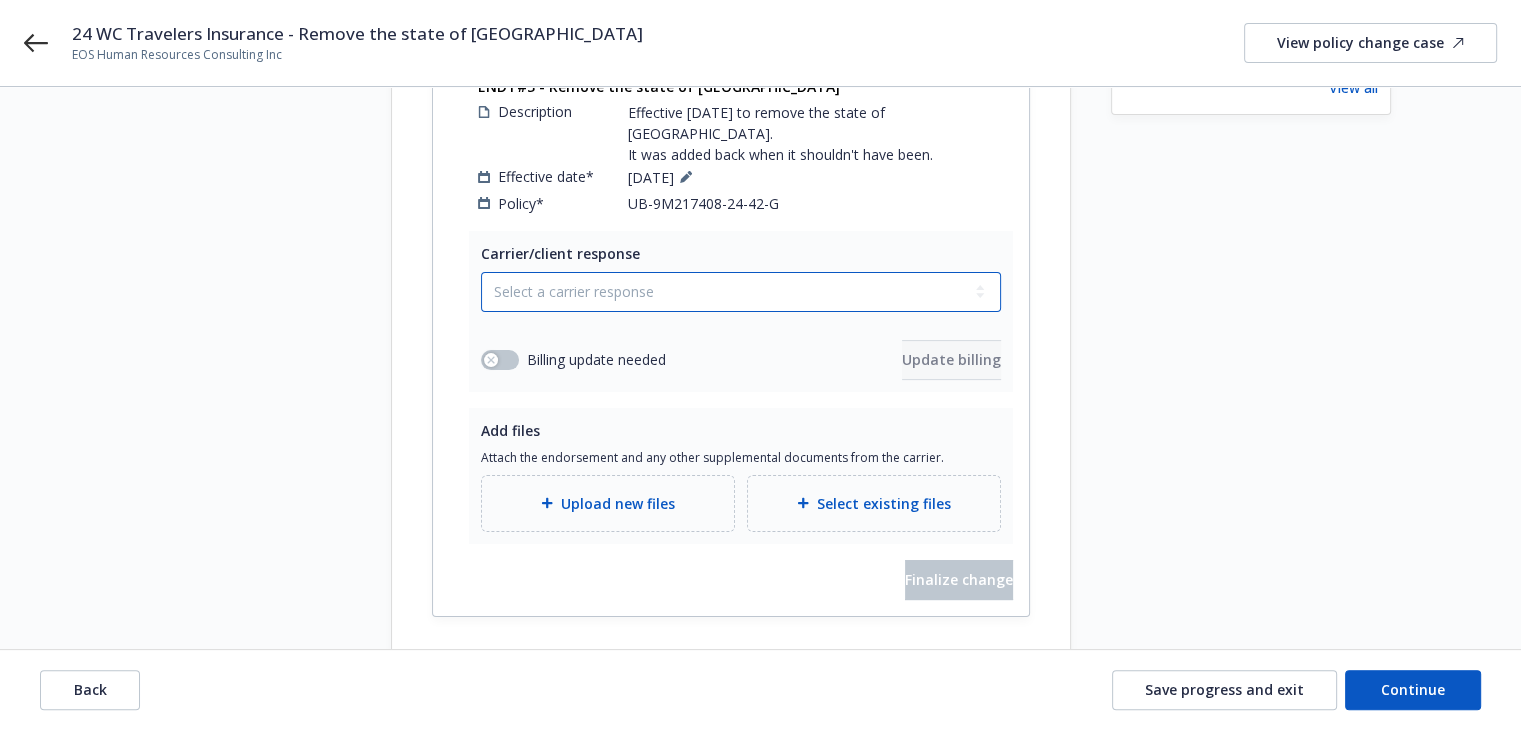 click on "Select a carrier response Accepted Accepted with revision No endorsement needed Declined by carrier Rejected by client" at bounding box center [741, 292] 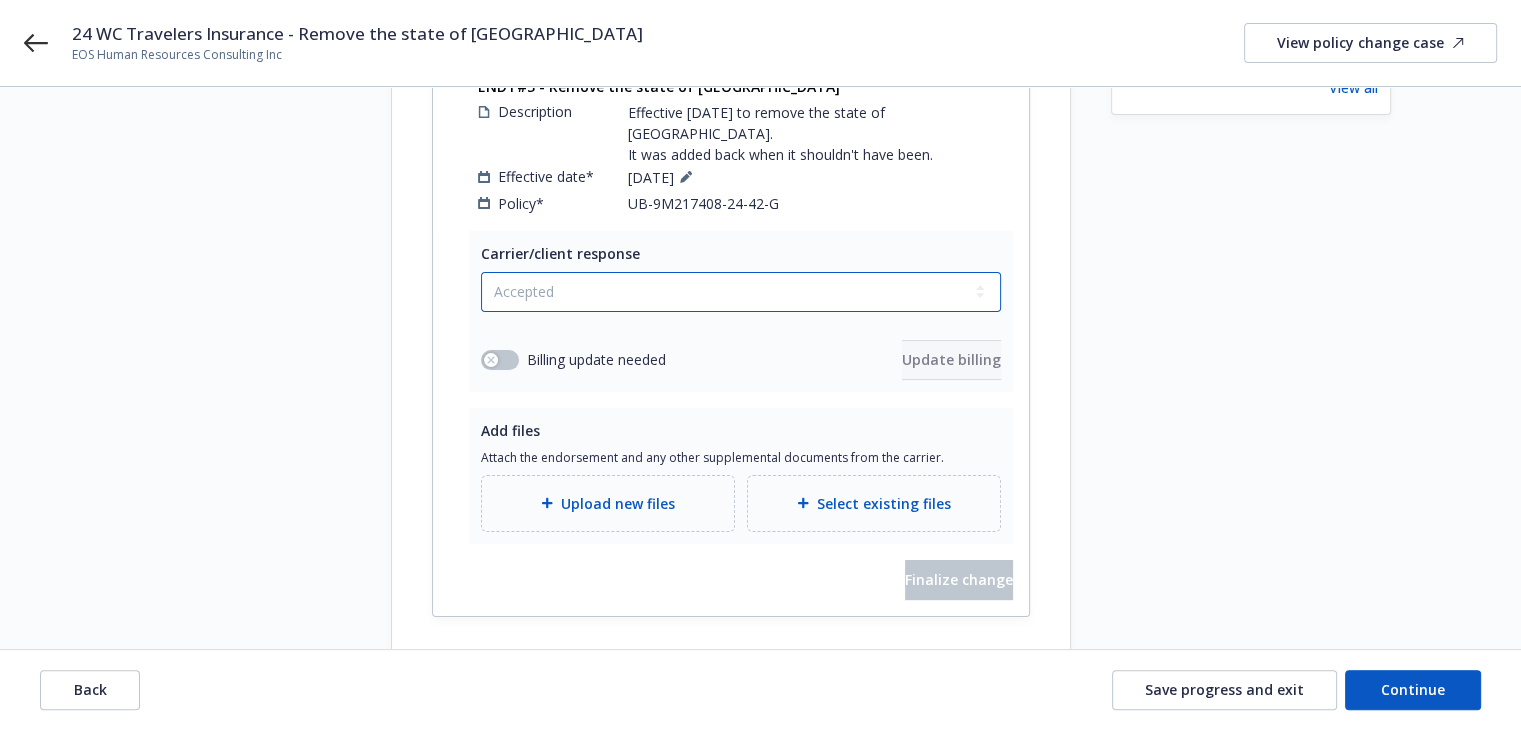click on "Select a carrier response Accepted Accepted with revision No endorsement needed Declined by carrier Rejected by client" at bounding box center [741, 292] 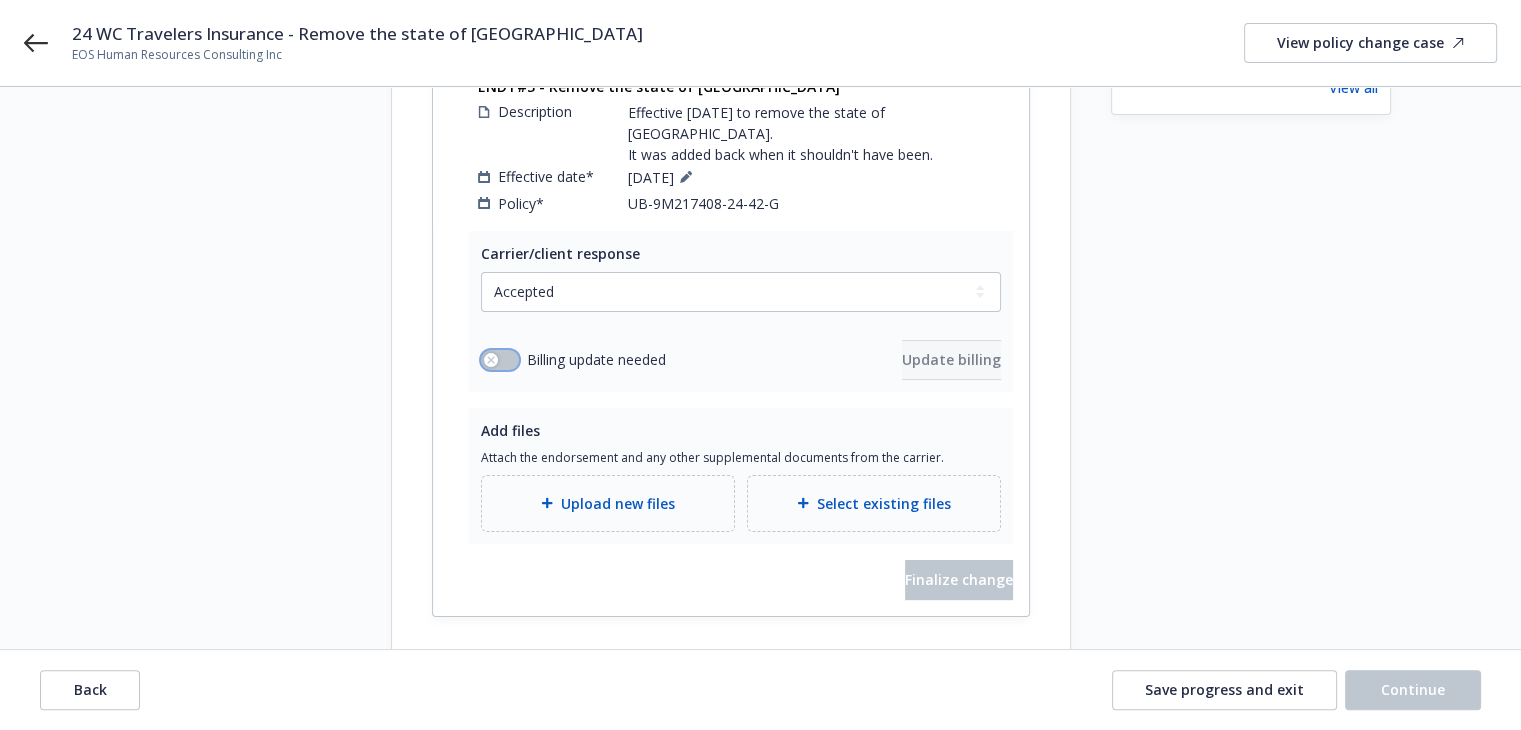 click 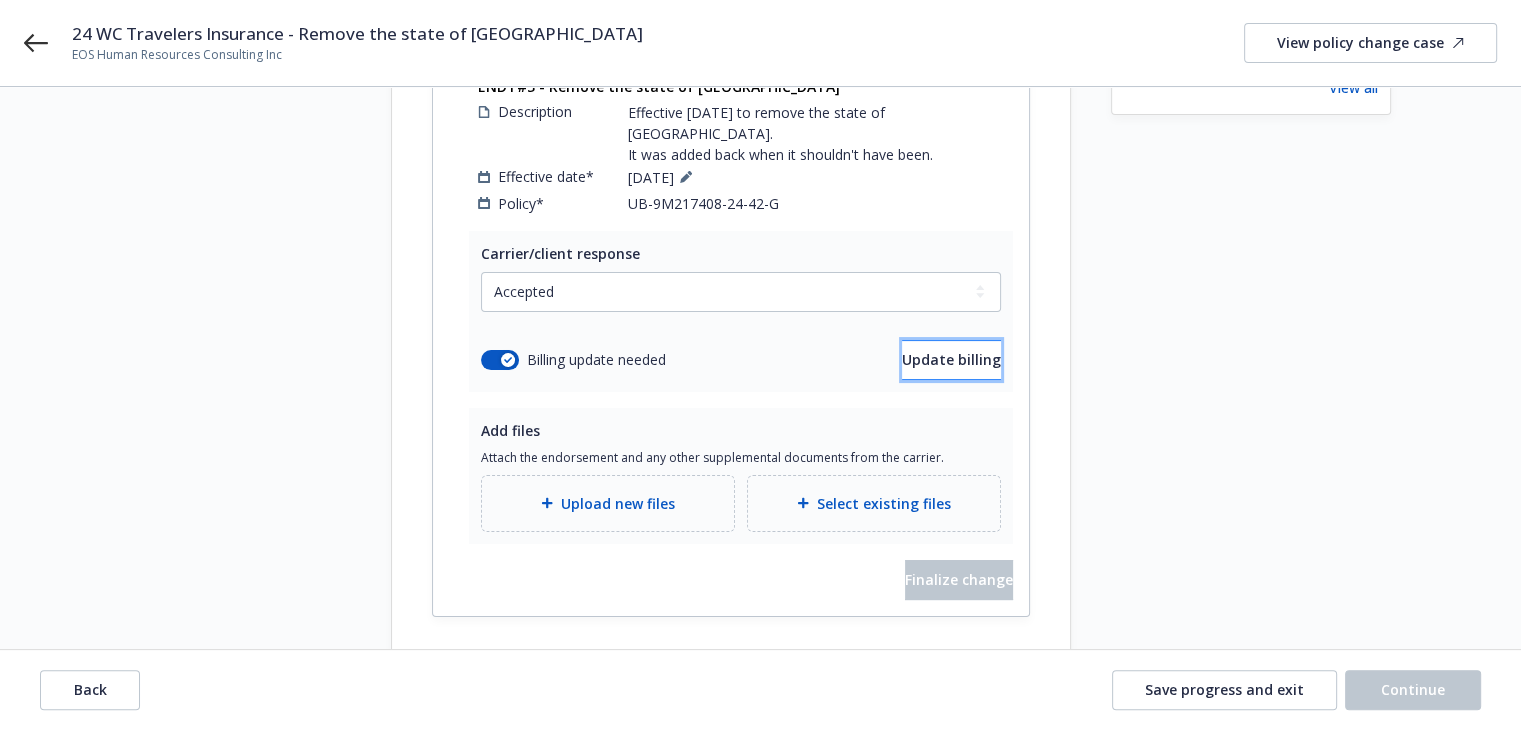 click on "Update billing" at bounding box center [951, 360] 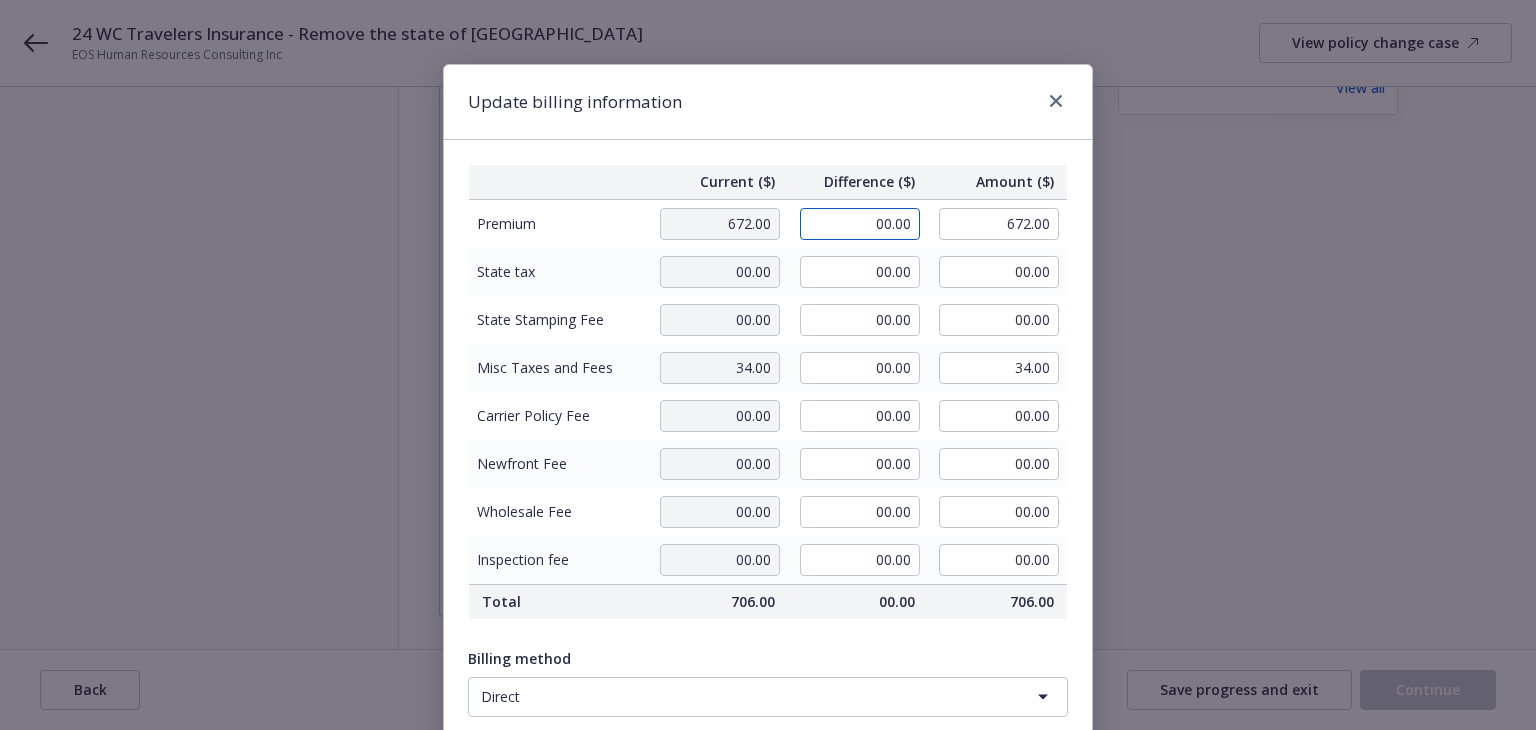 drag, startPoint x: 844, startPoint y: 232, endPoint x: 940, endPoint y: 243, distance: 96.62815 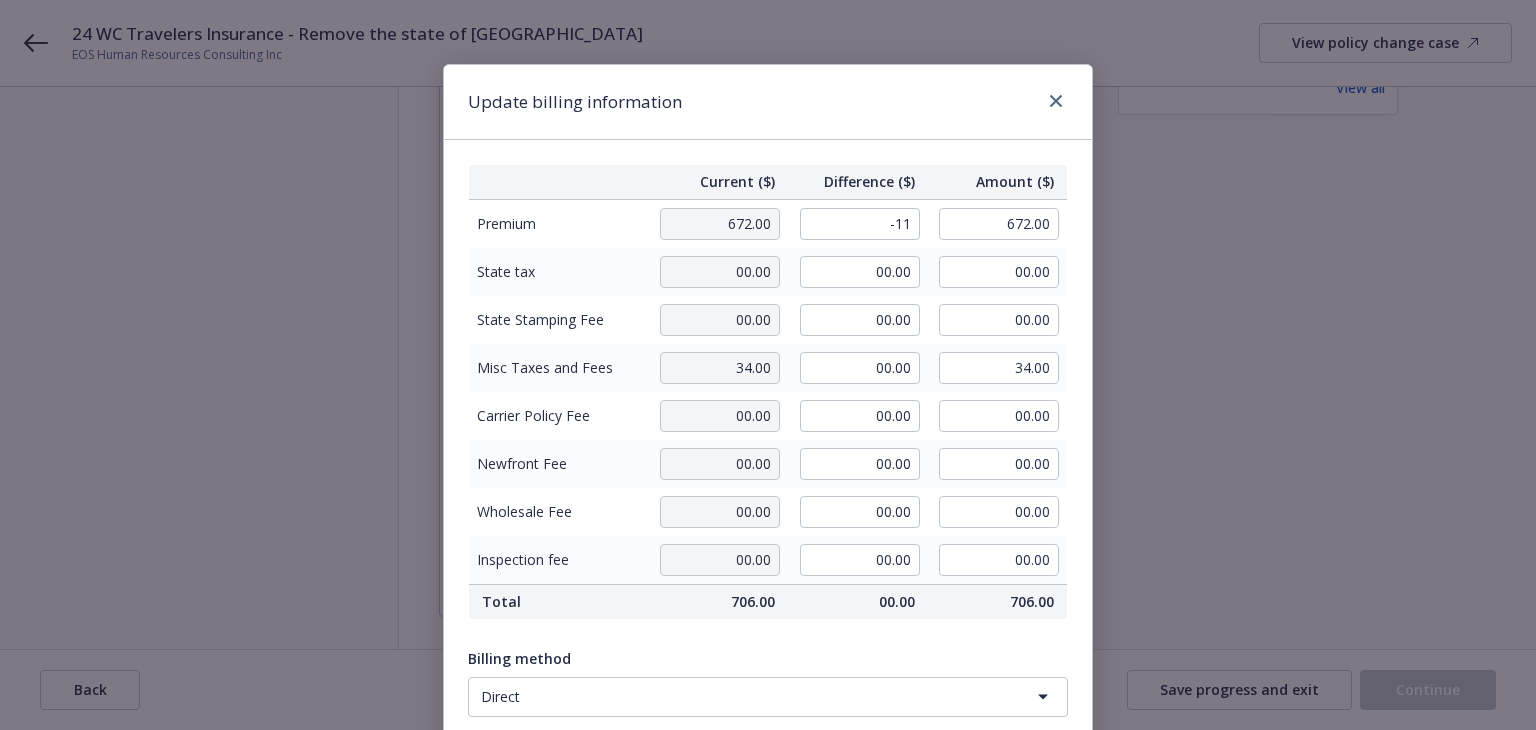 type on "-11.00" 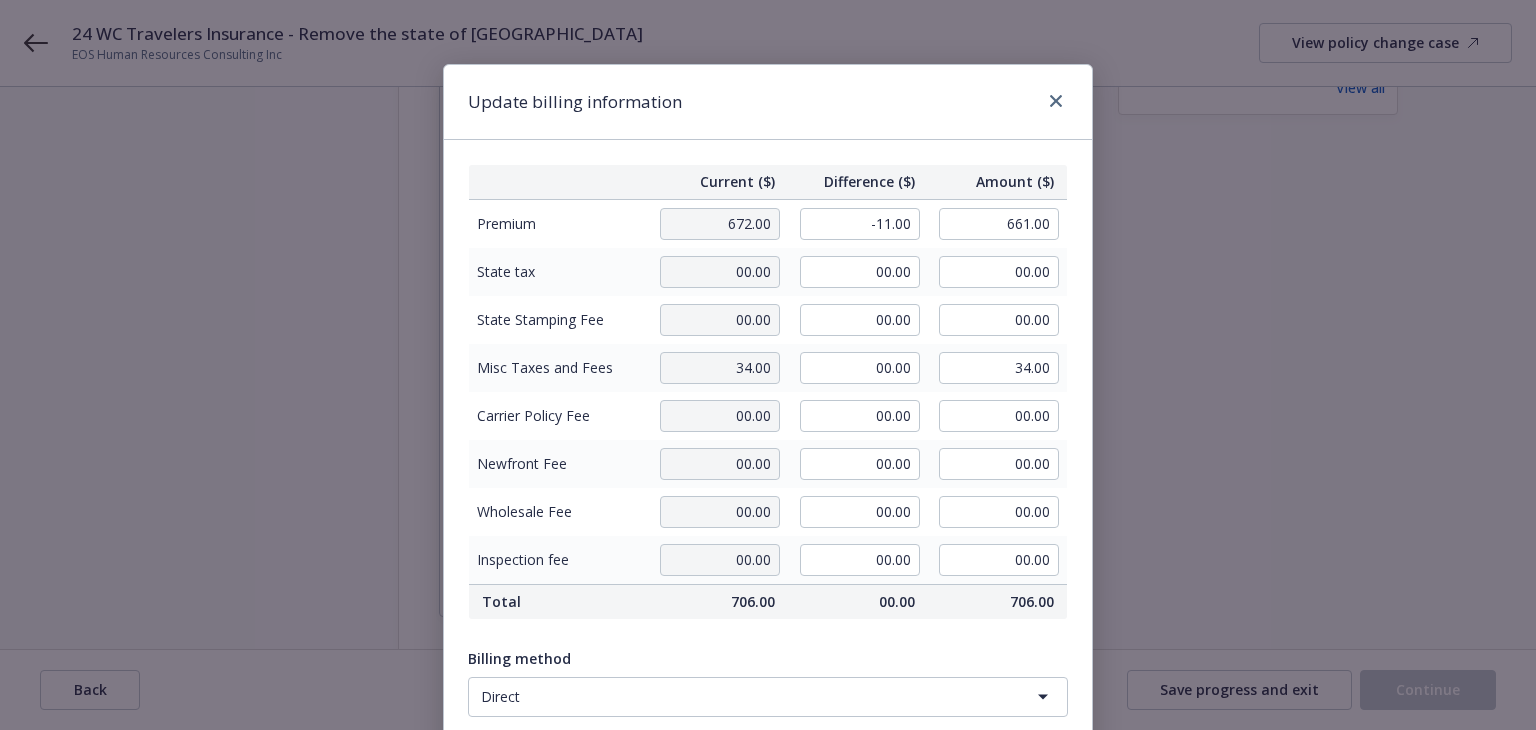 click on "Update billing information" at bounding box center [768, 102] 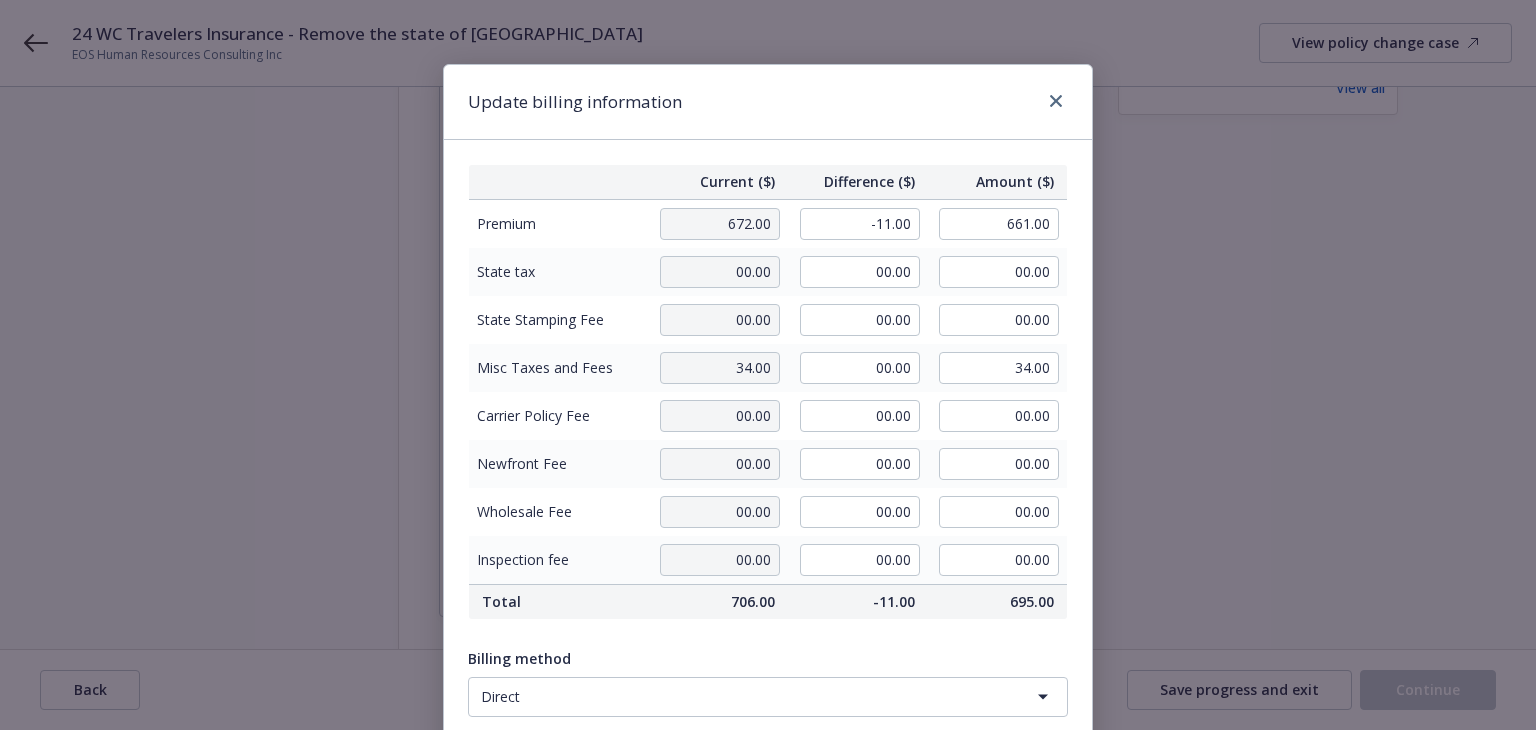 scroll, scrollTop: 252, scrollLeft: 0, axis: vertical 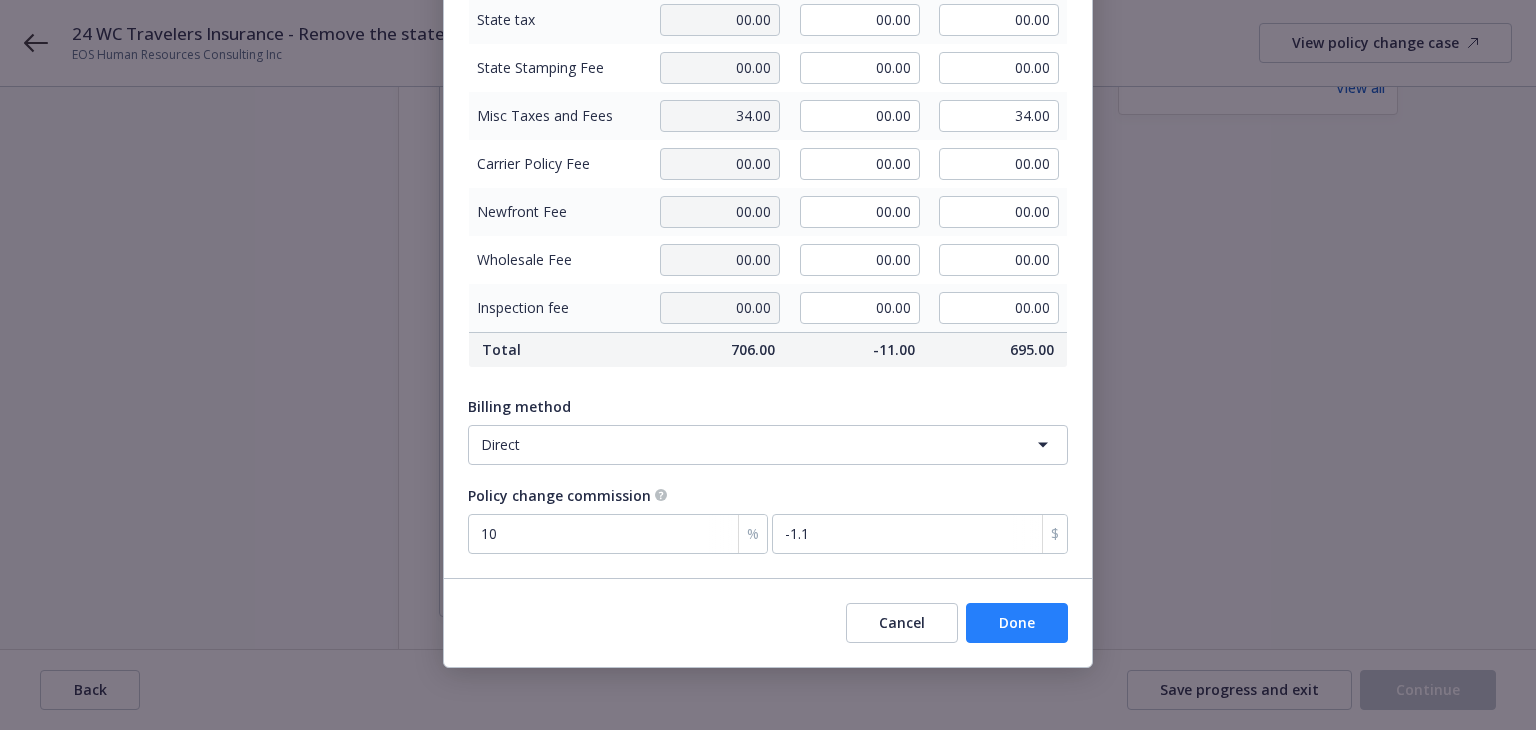 click on "Done" at bounding box center (1017, 623) 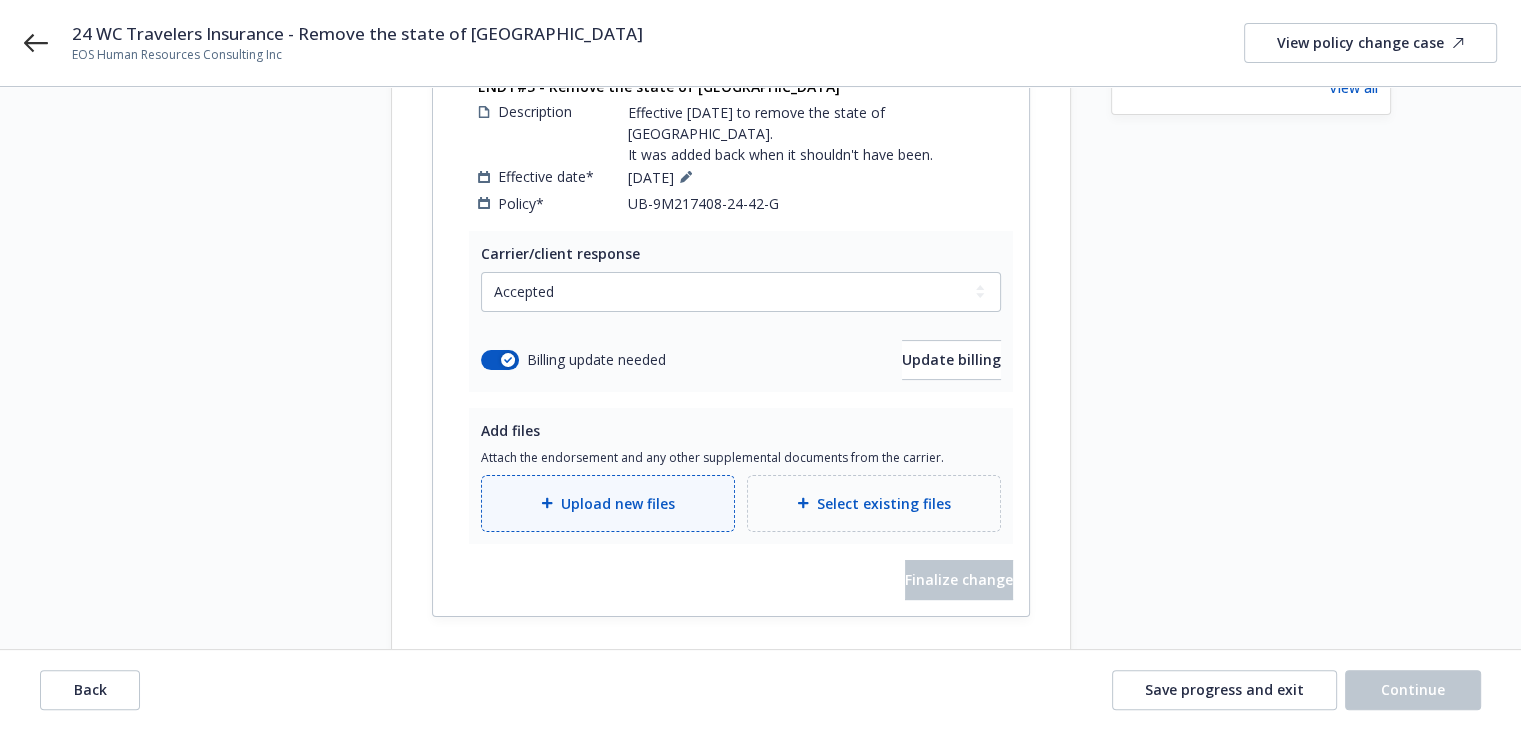 click on "Upload new files" at bounding box center (618, 503) 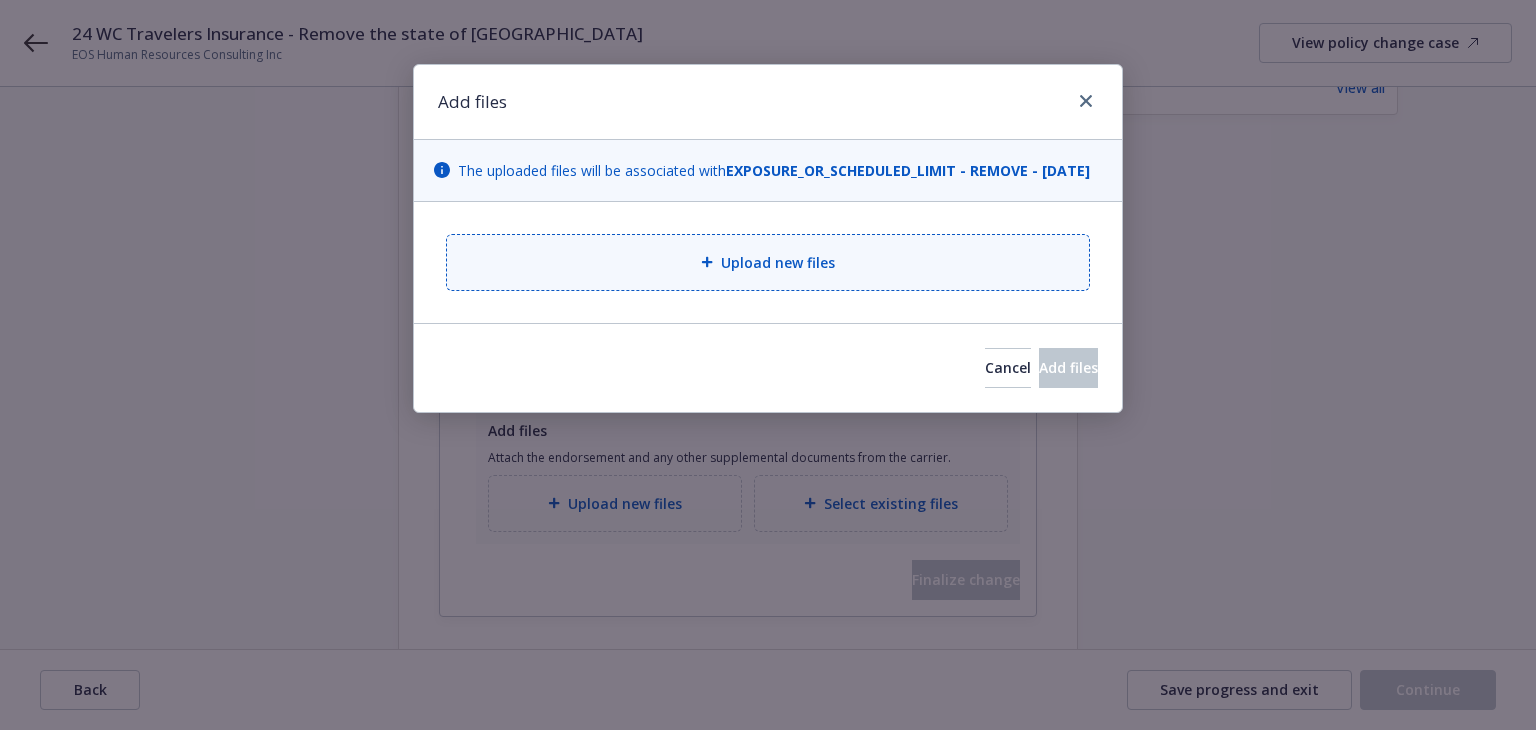 click on "Upload new files" at bounding box center (768, 262) 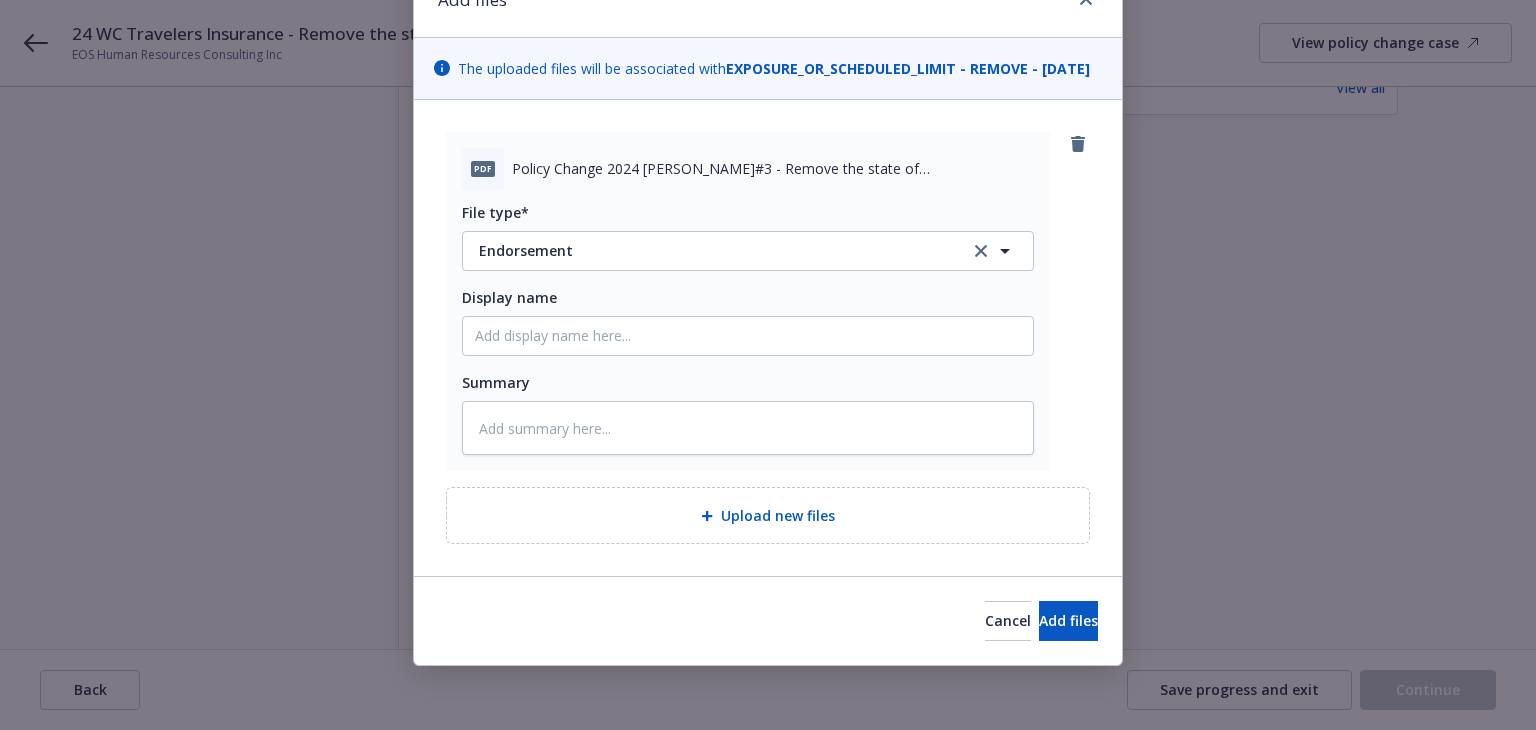 click on "Cancel Add files" at bounding box center (768, 620) 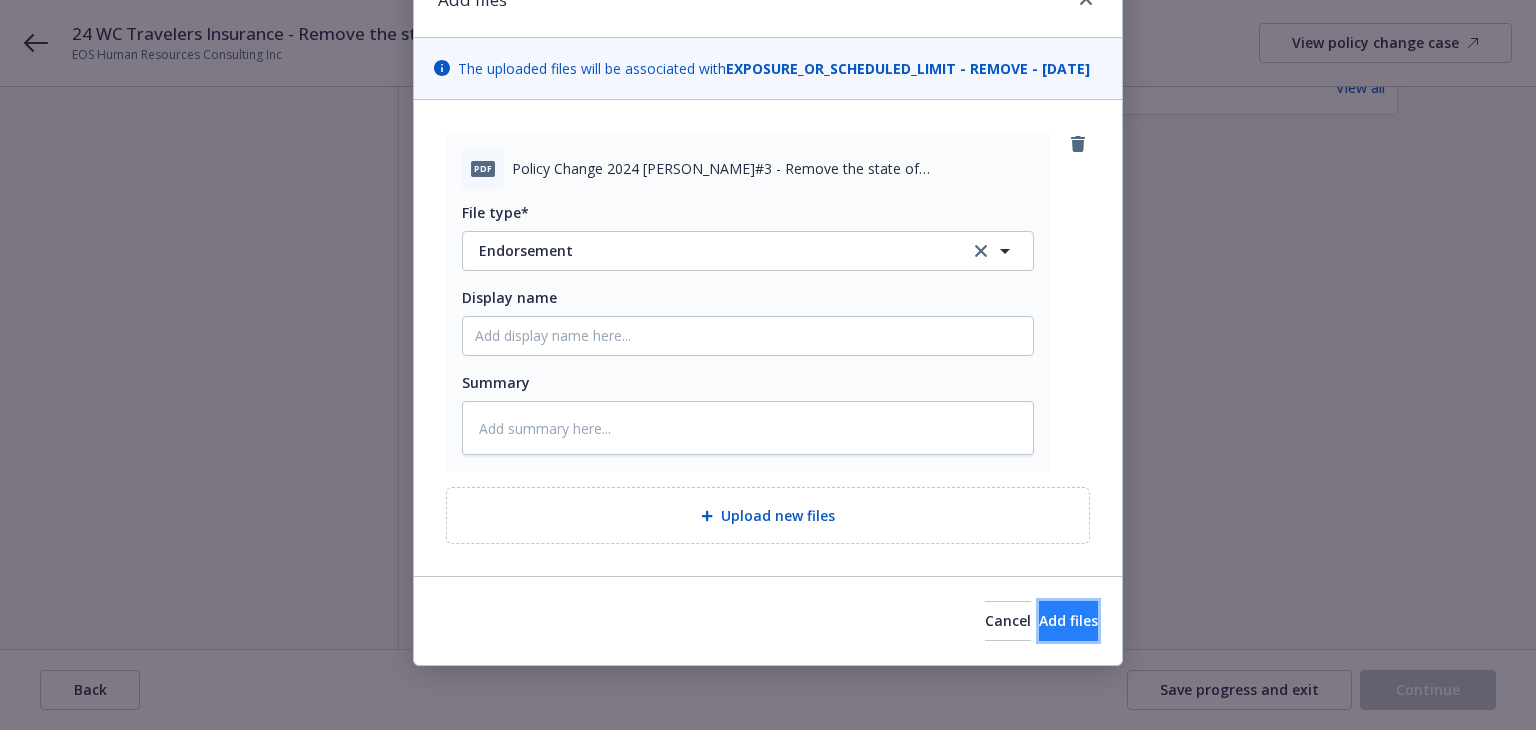 click on "Add files" at bounding box center [1068, 620] 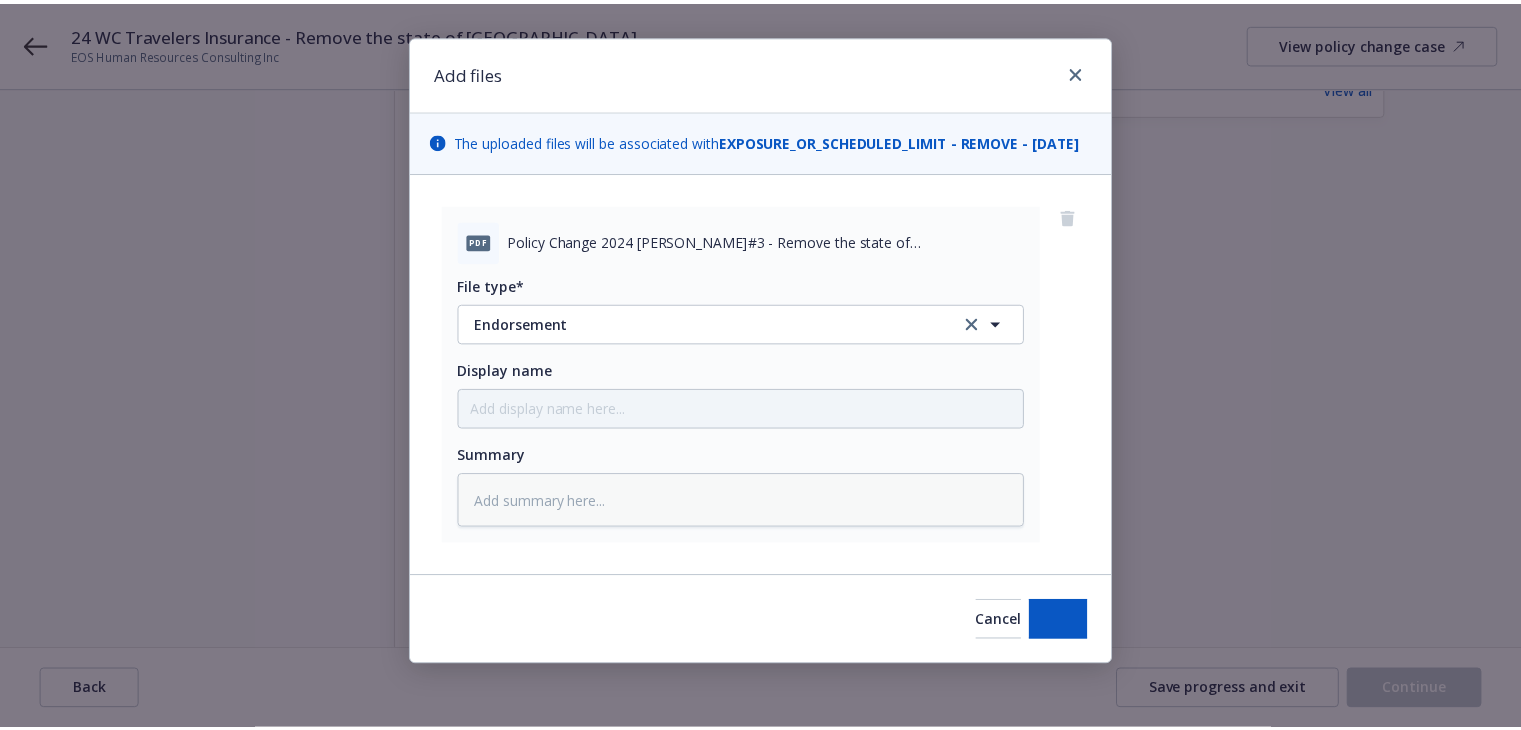 scroll, scrollTop: 49, scrollLeft: 0, axis: vertical 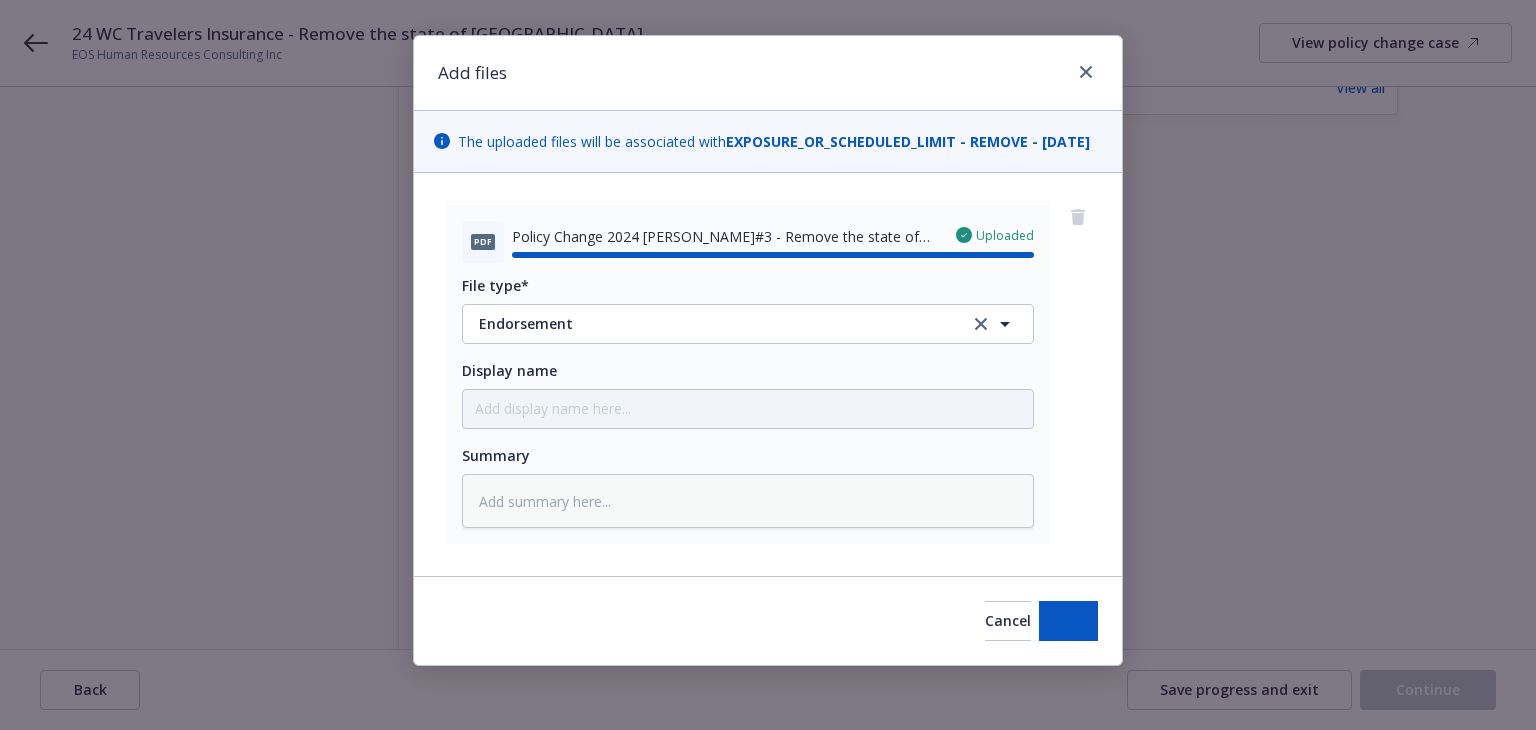 type on "x" 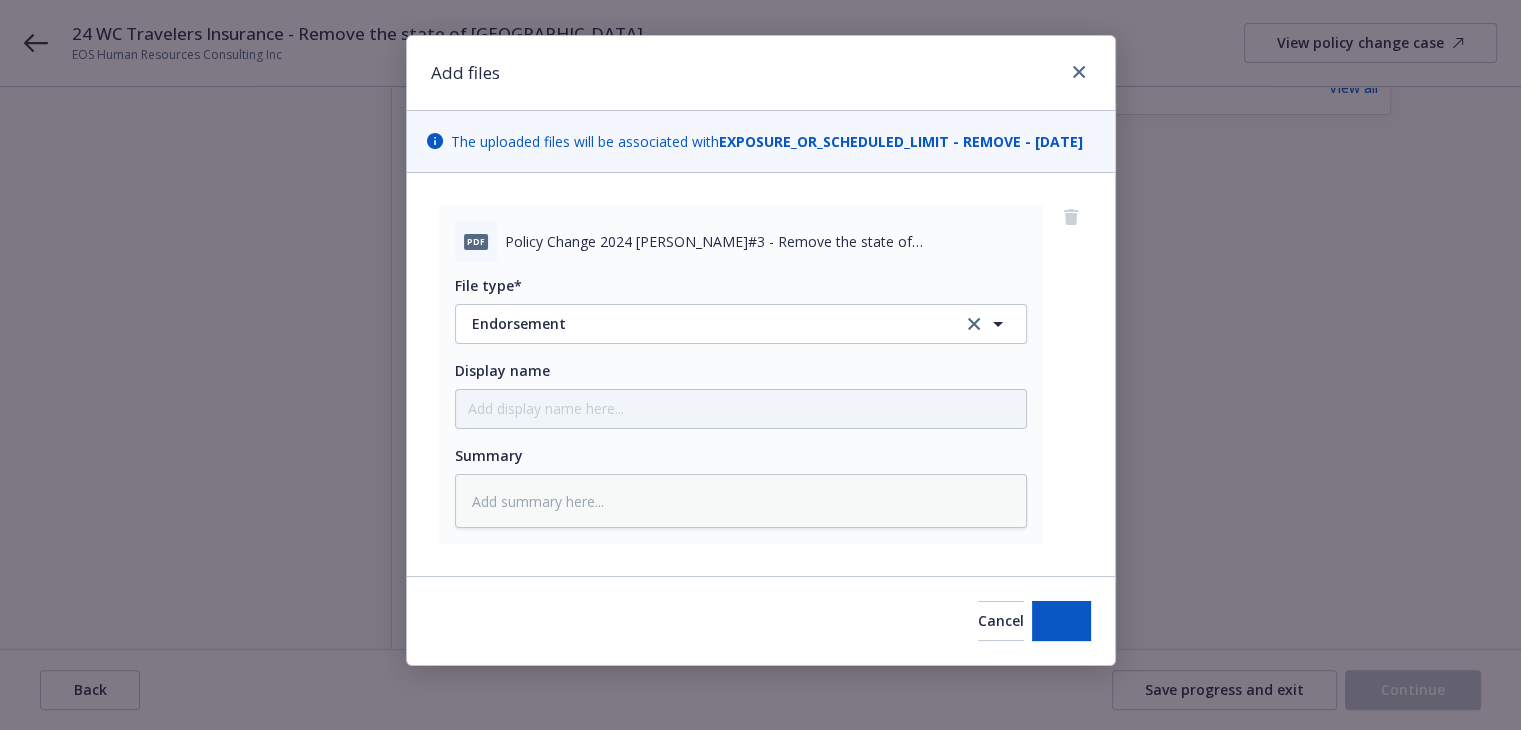 scroll, scrollTop: 0, scrollLeft: 0, axis: both 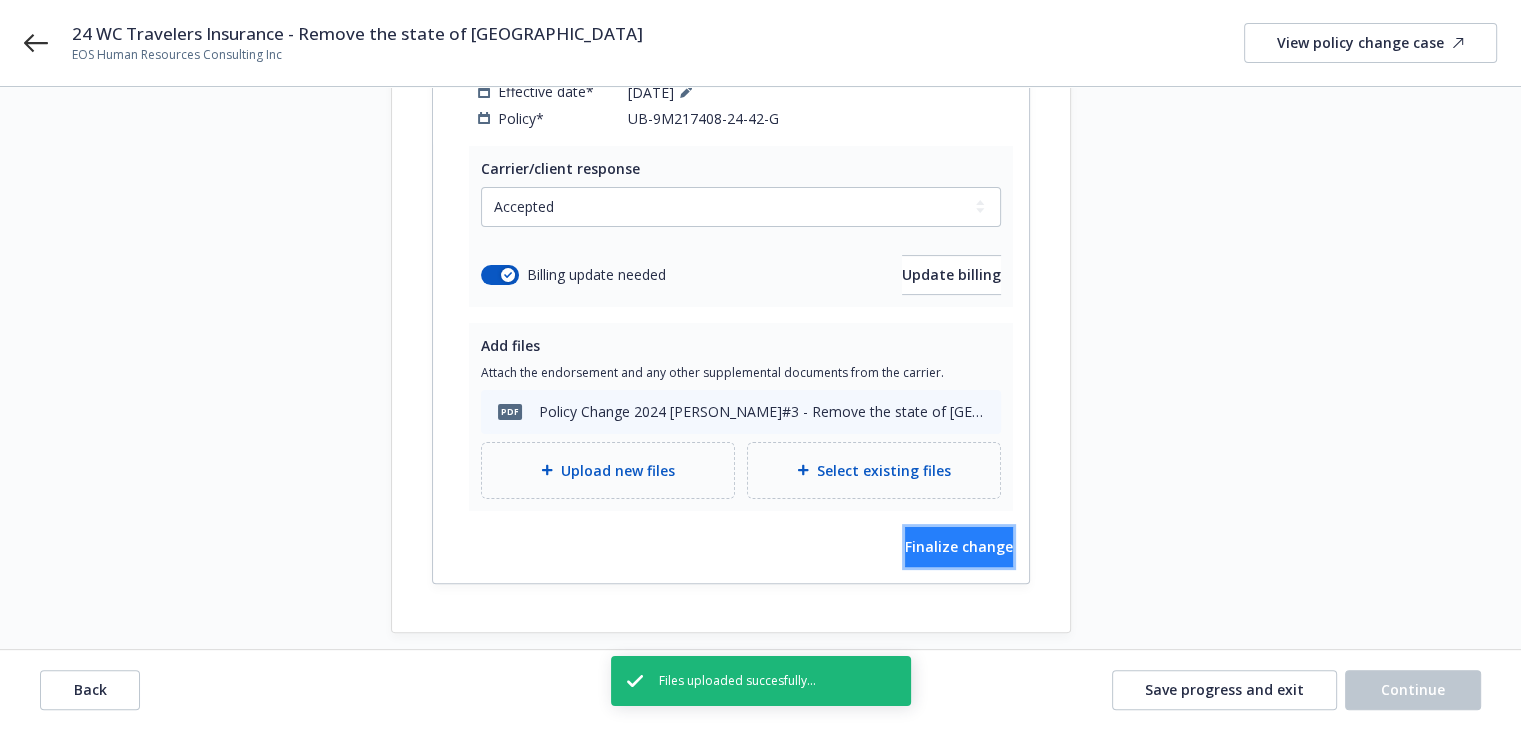click on "Finalize change" at bounding box center (959, 546) 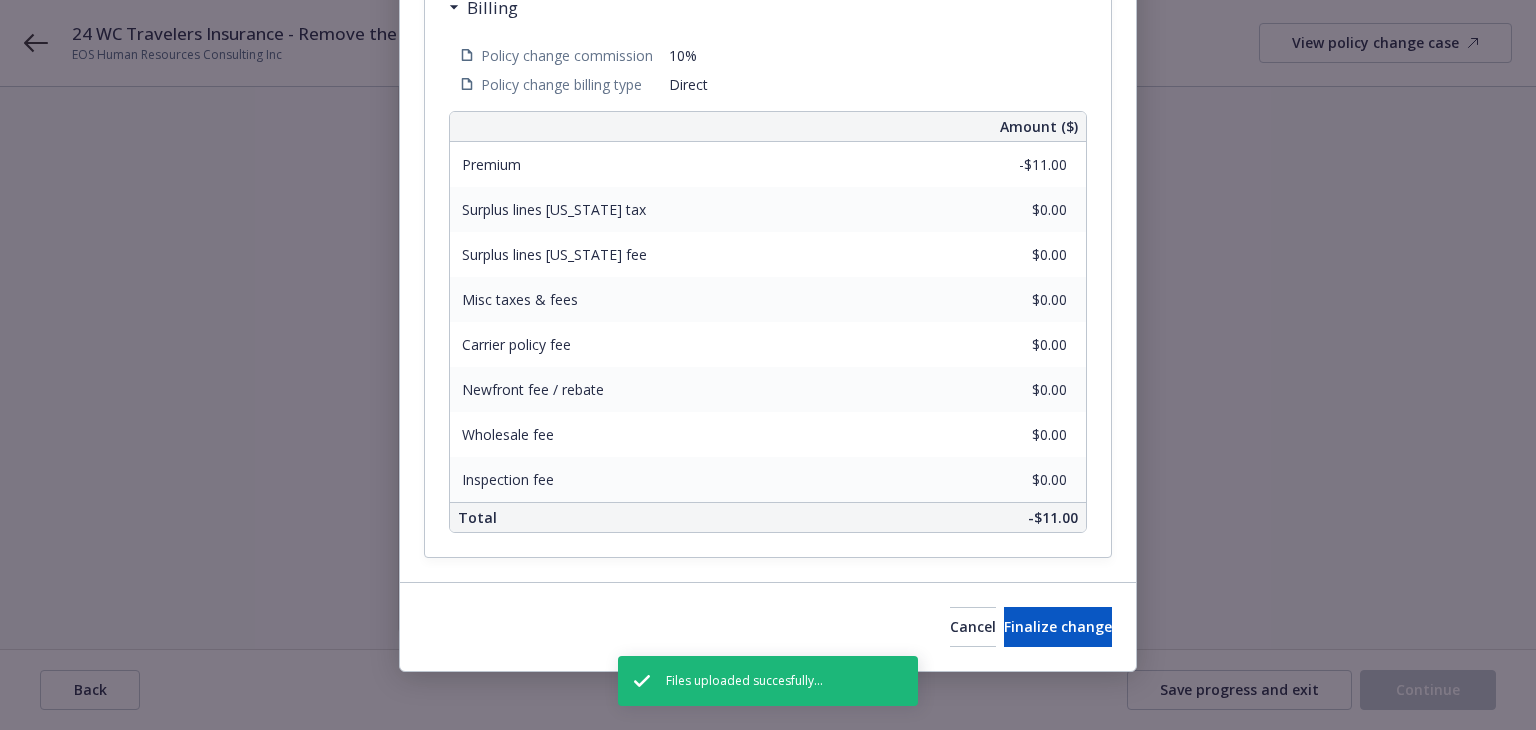 scroll, scrollTop: 636, scrollLeft: 0, axis: vertical 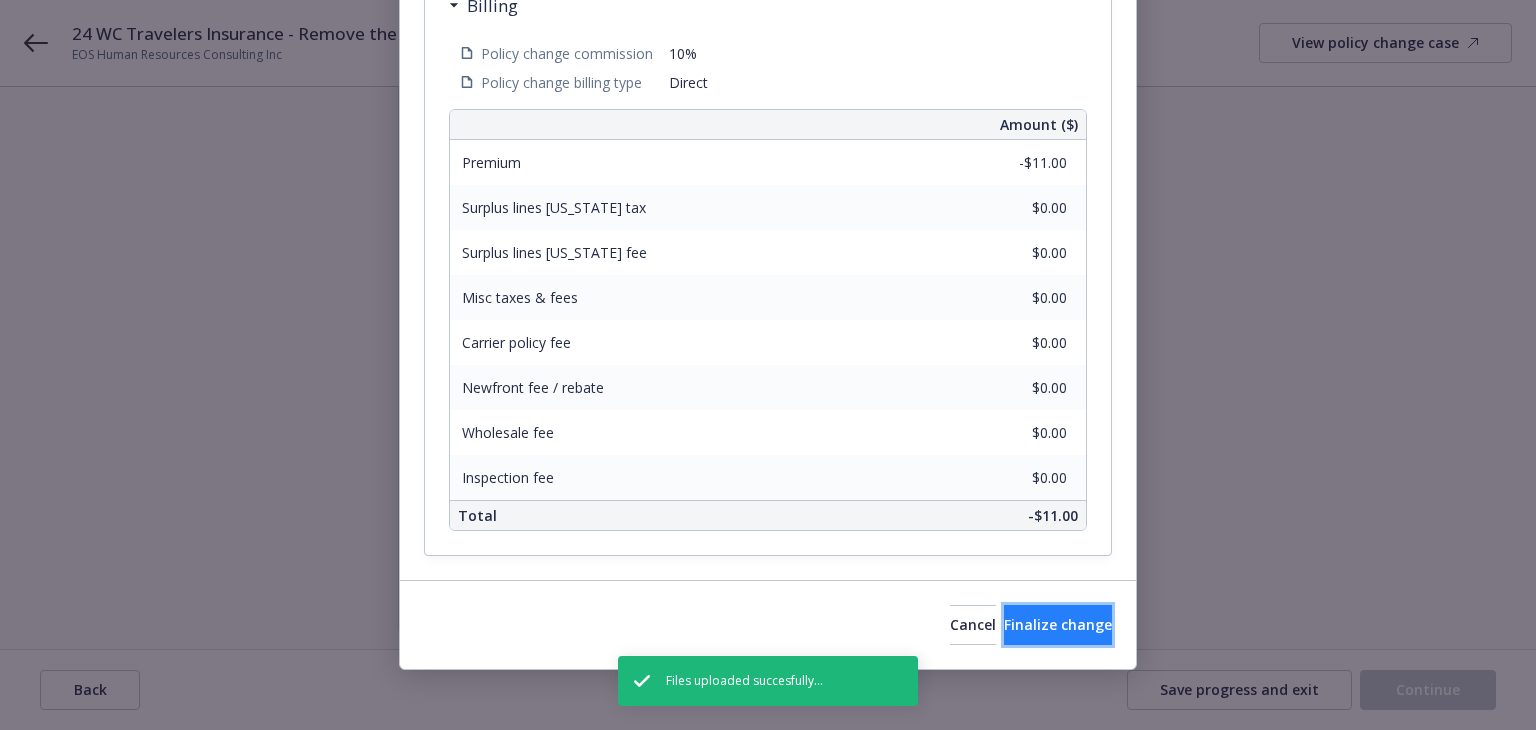 click on "Finalize change" at bounding box center (1058, 625) 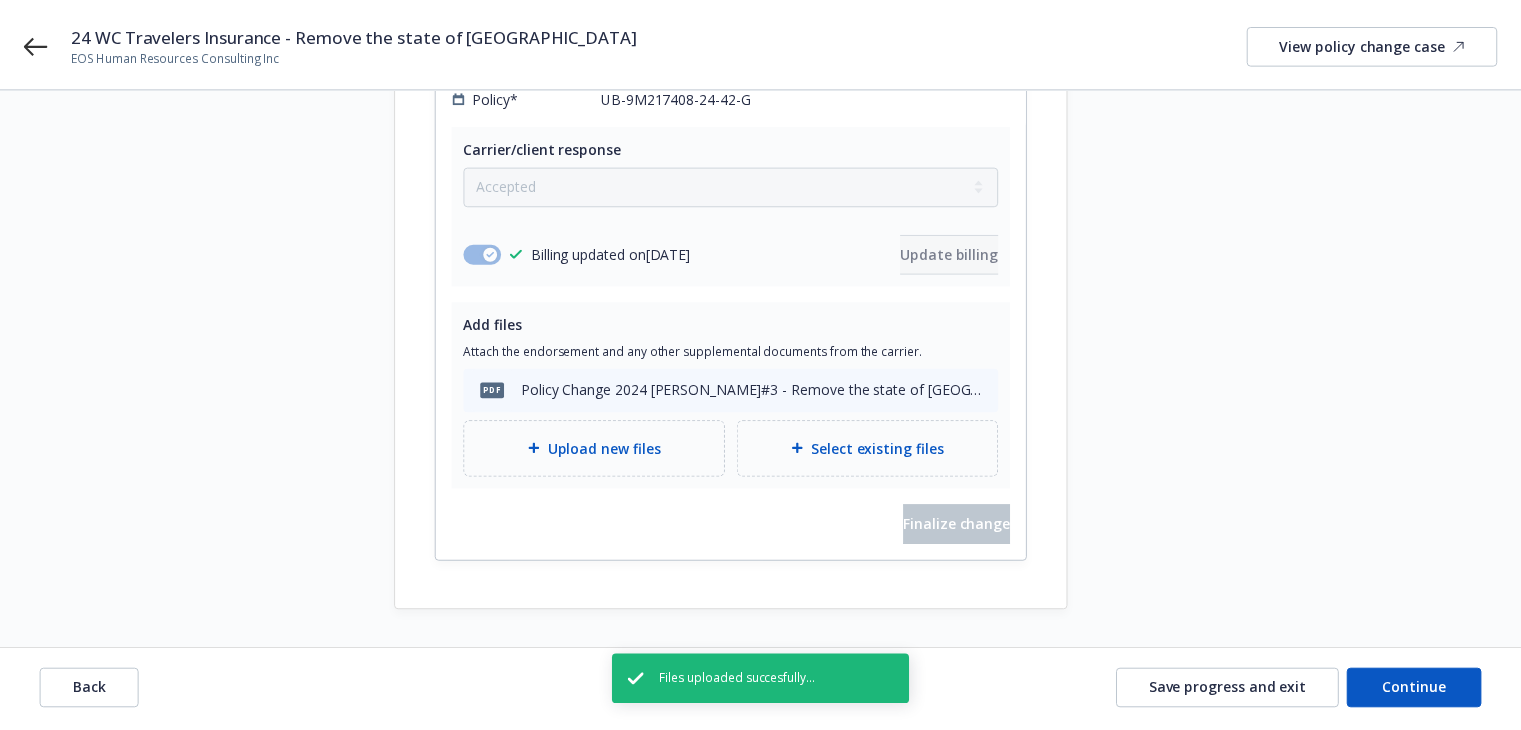 scroll, scrollTop: 384, scrollLeft: 0, axis: vertical 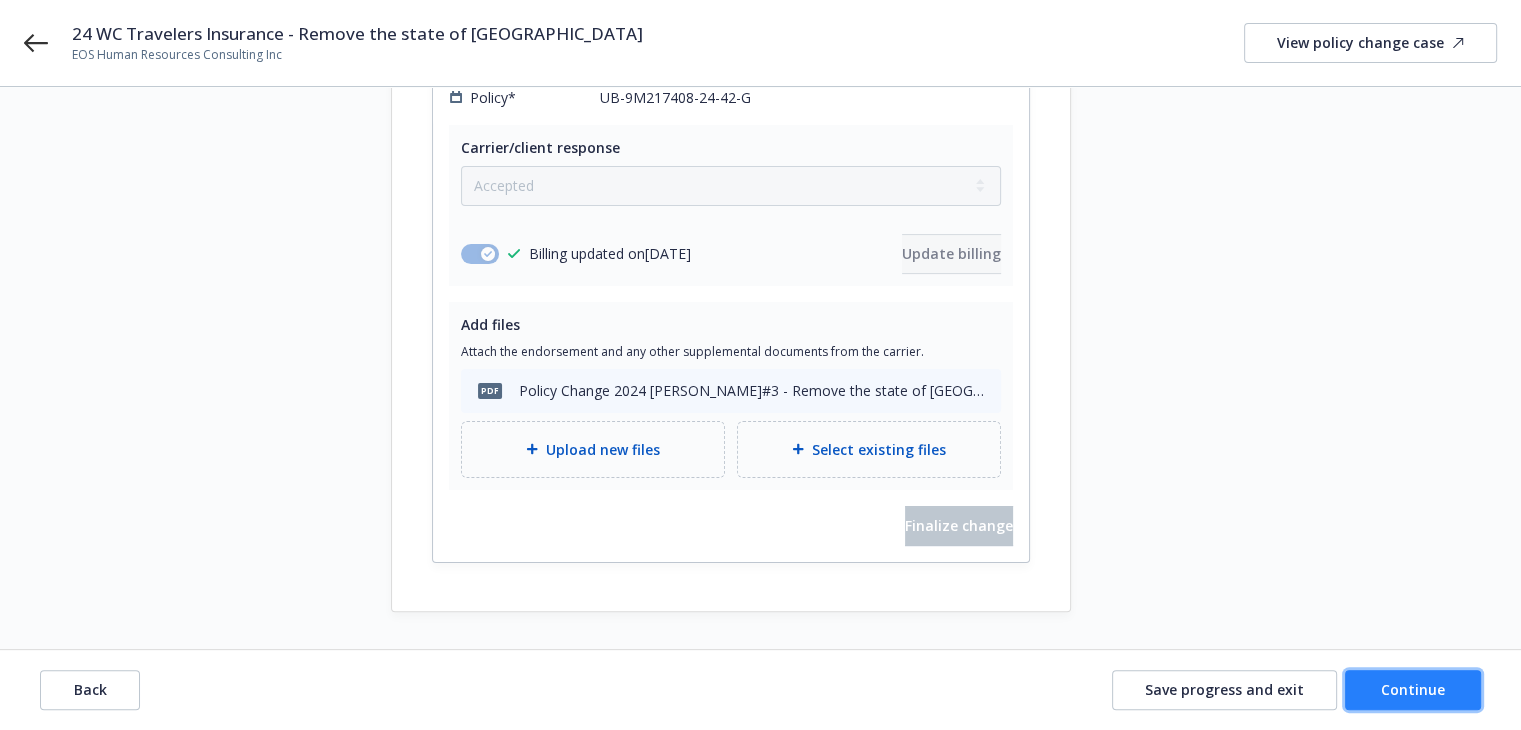 click on "Continue" at bounding box center (1413, 689) 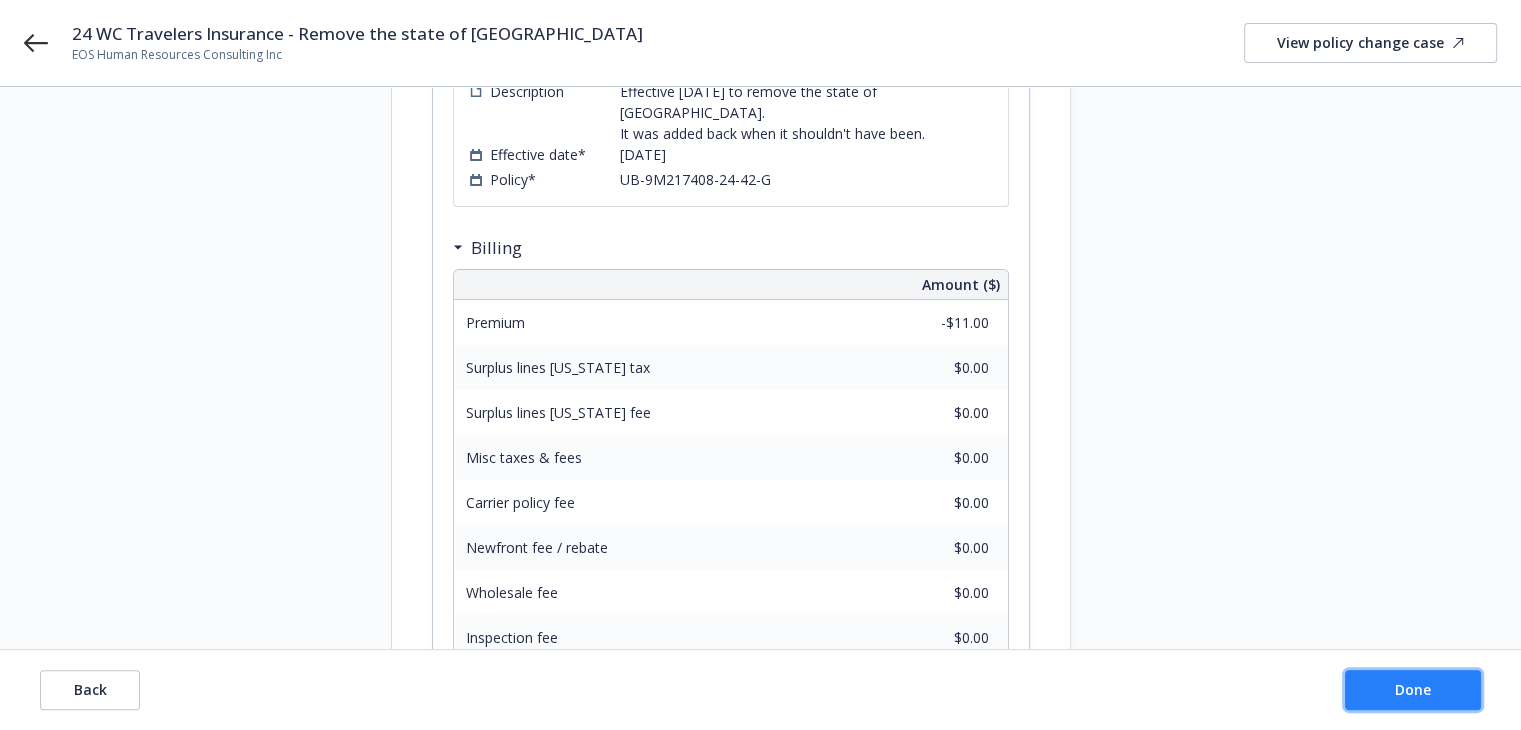 click on "Done" at bounding box center [1413, 689] 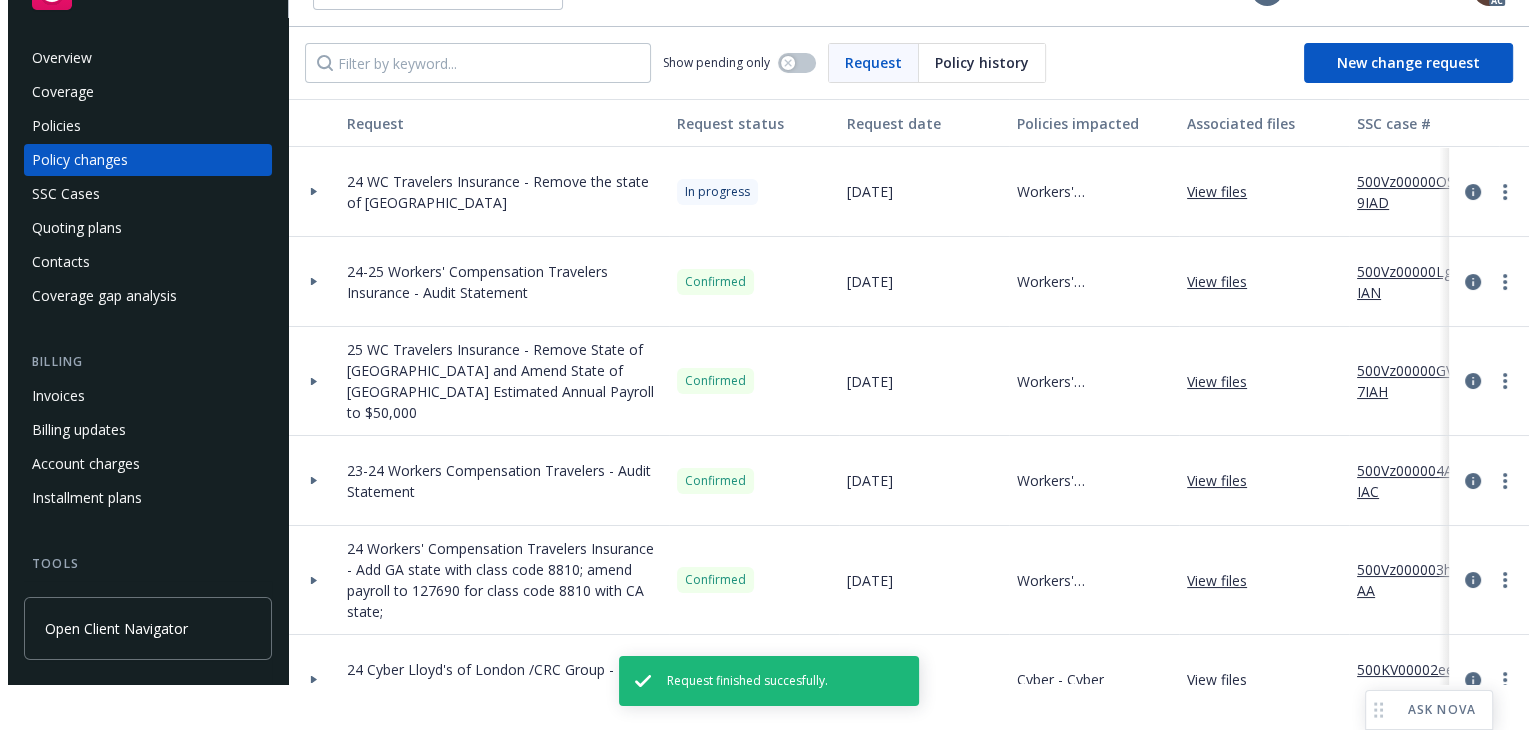 scroll, scrollTop: 0, scrollLeft: 0, axis: both 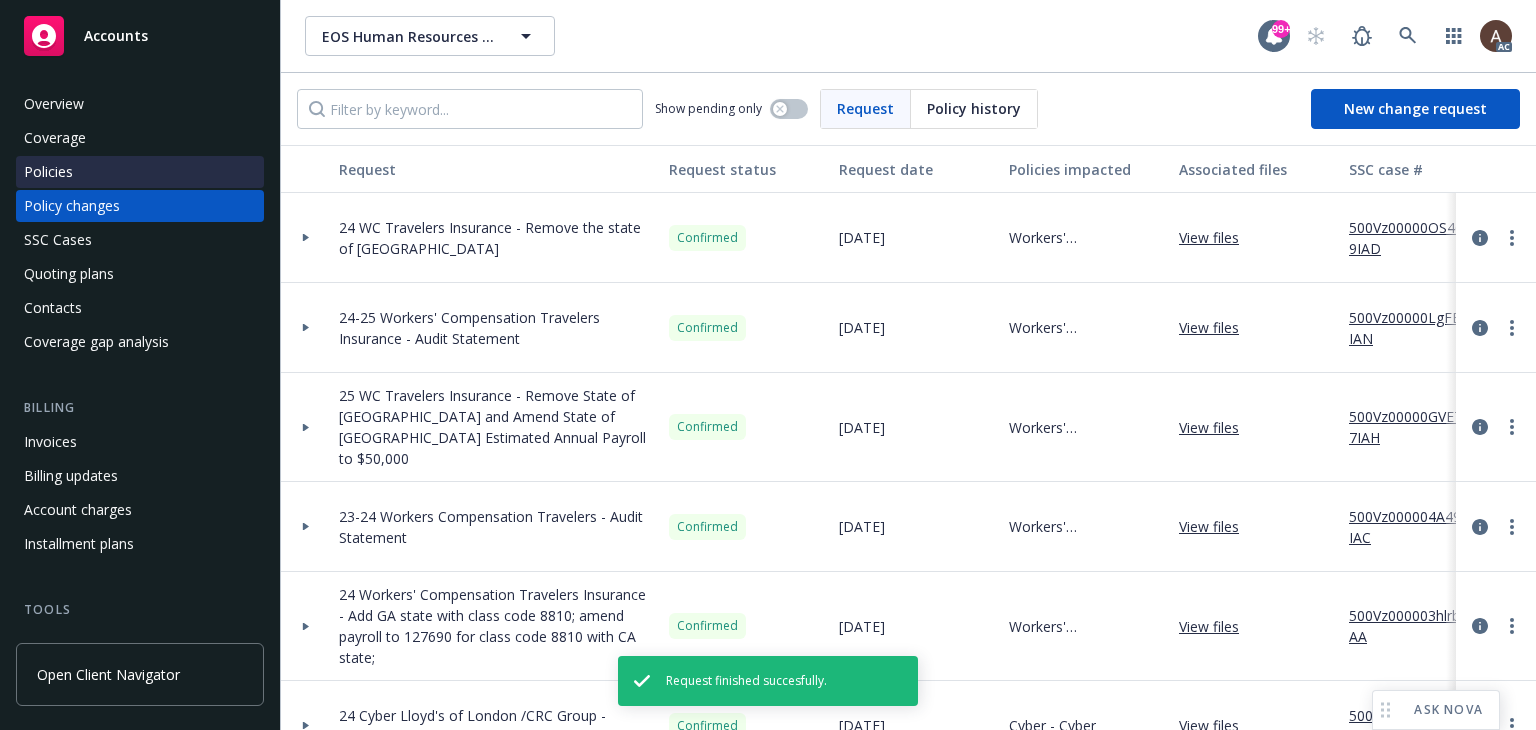 click on "Policies" at bounding box center (140, 172) 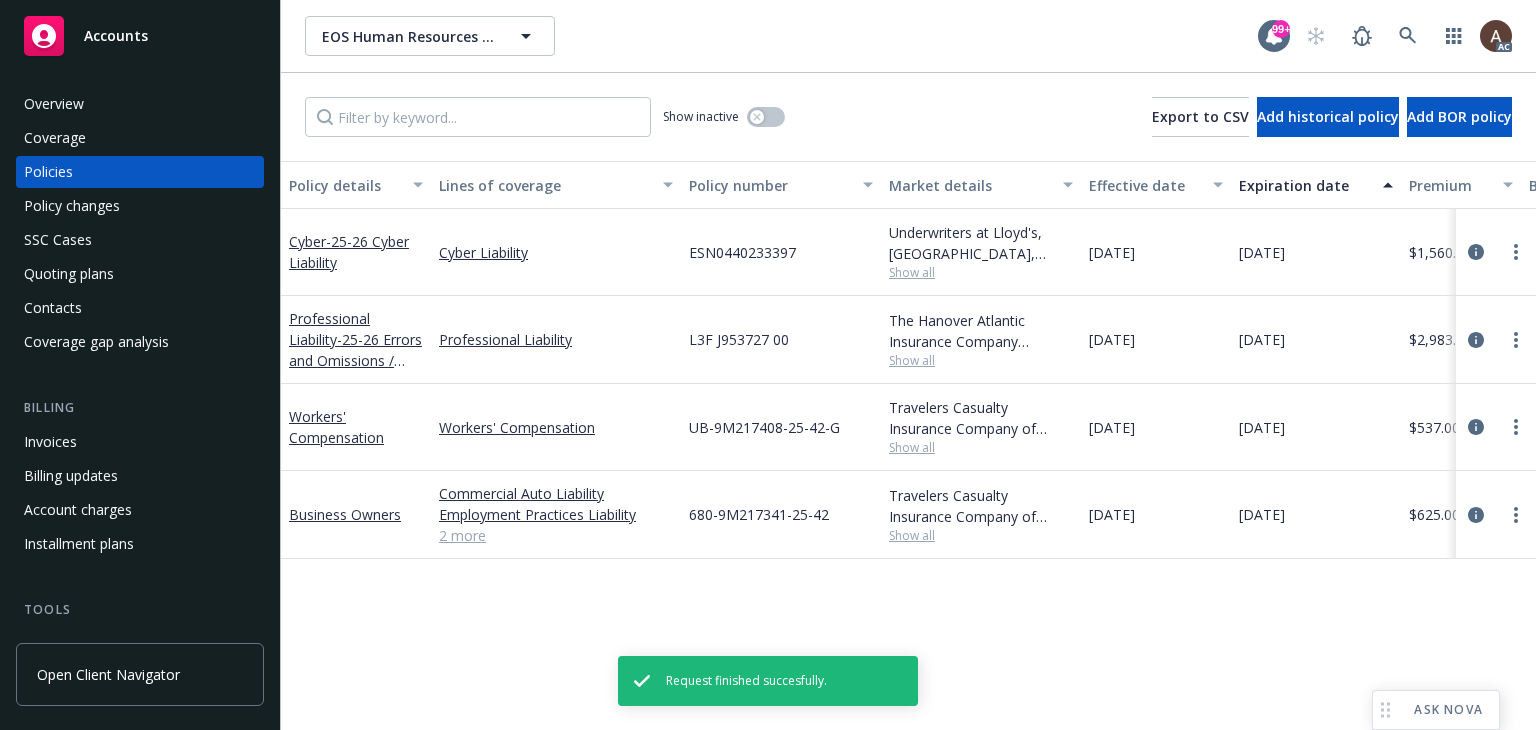 scroll, scrollTop: 0, scrollLeft: 675, axis: horizontal 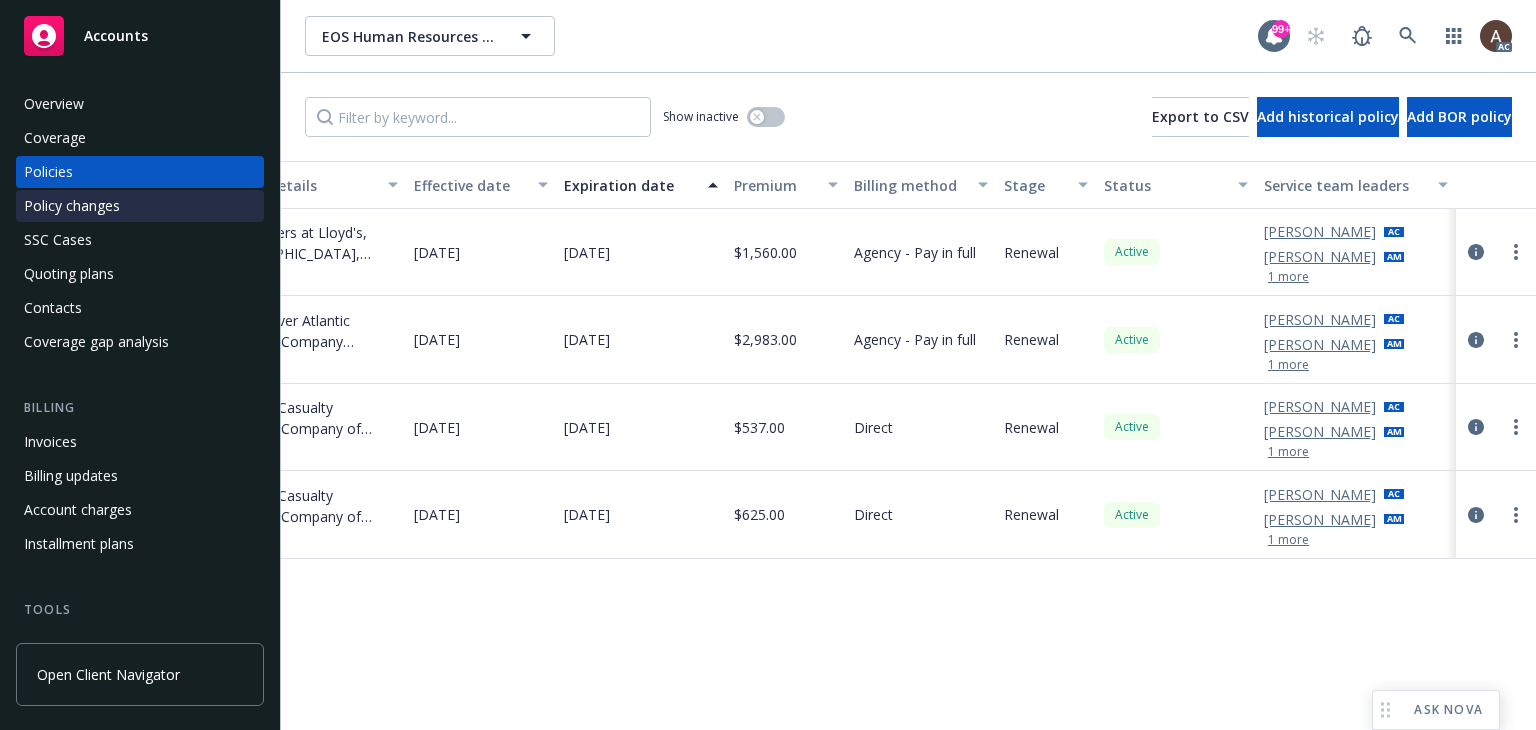 drag, startPoint x: 80, startPoint y: 202, endPoint x: 123, endPoint y: 217, distance: 45.54119 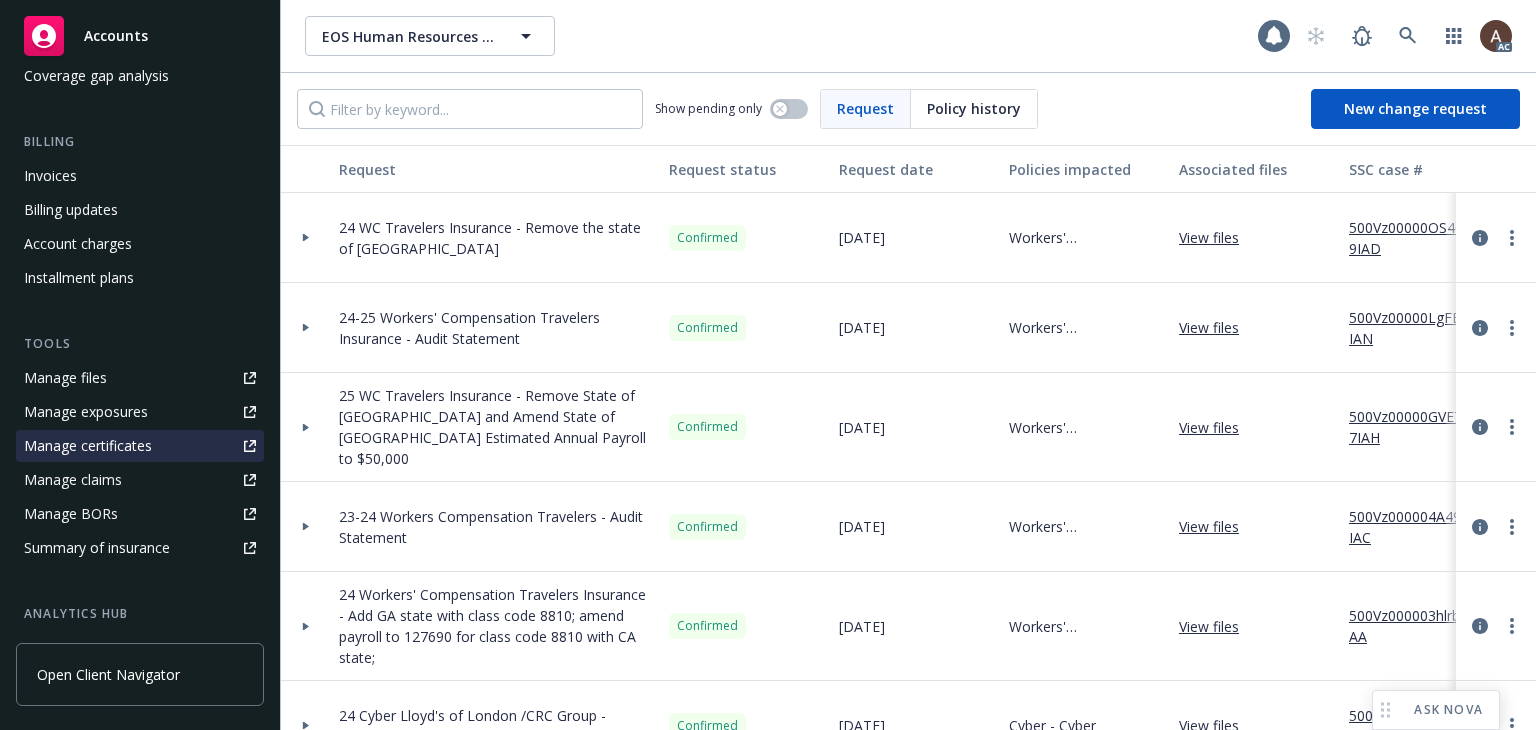 scroll, scrollTop: 400, scrollLeft: 0, axis: vertical 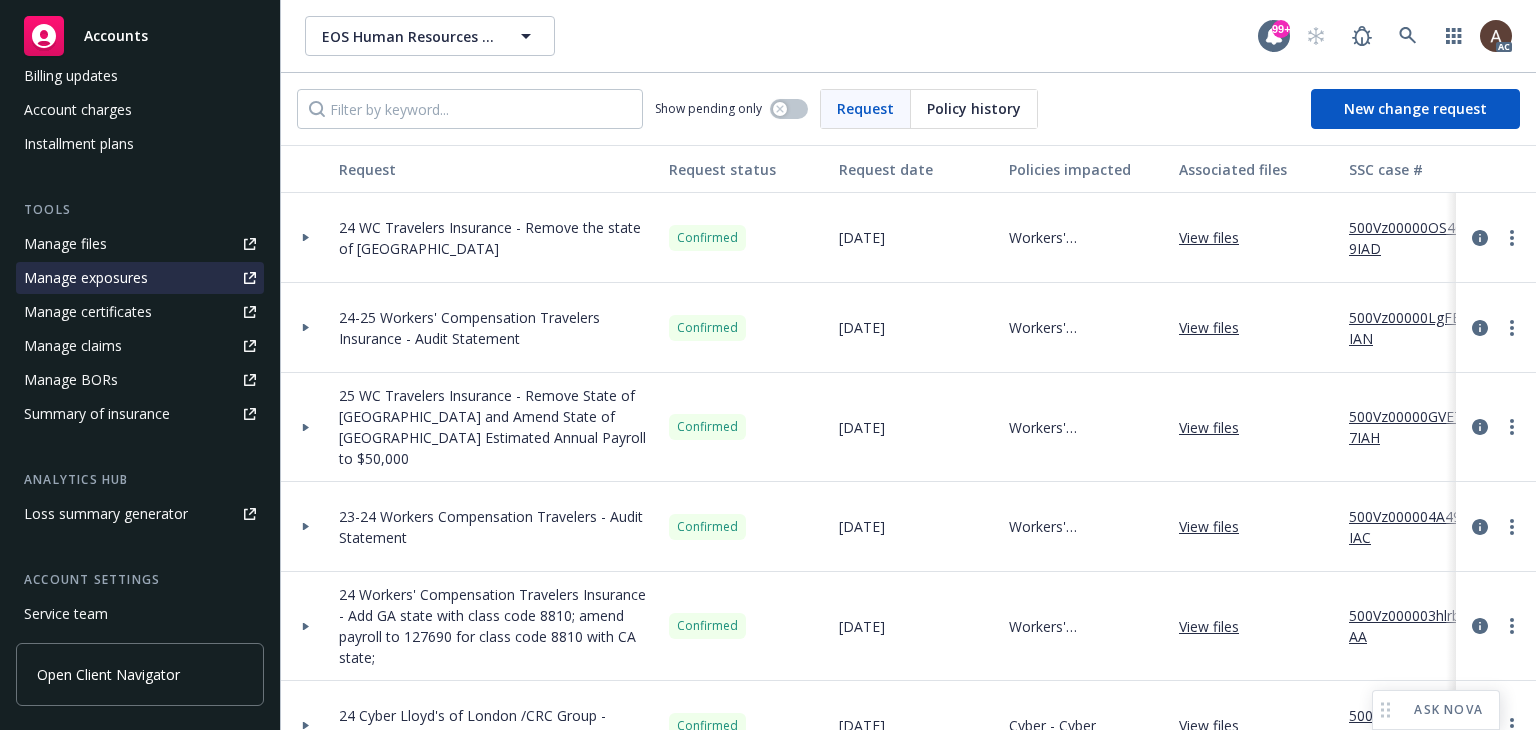 click on "Manage exposures" at bounding box center (86, 278) 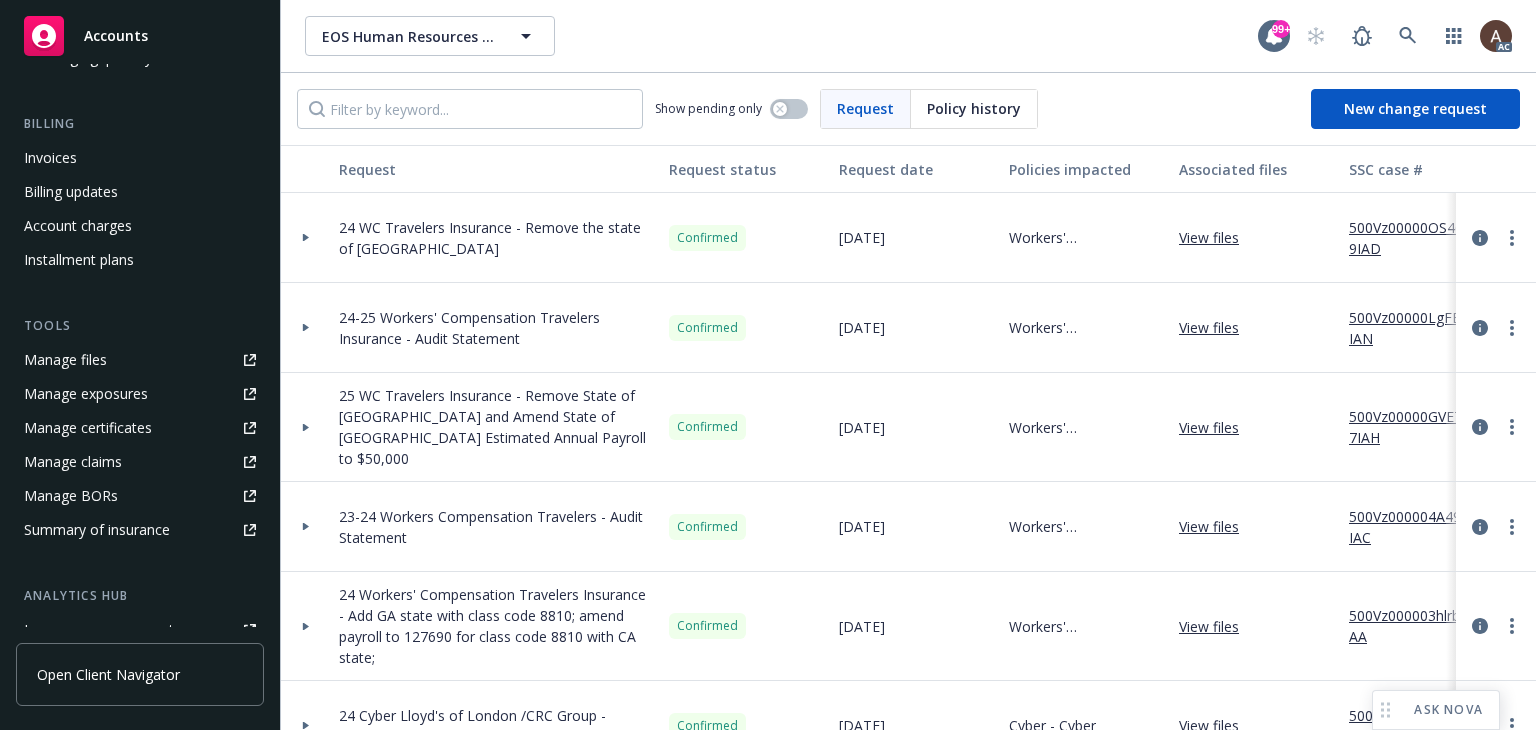 scroll, scrollTop: 0, scrollLeft: 0, axis: both 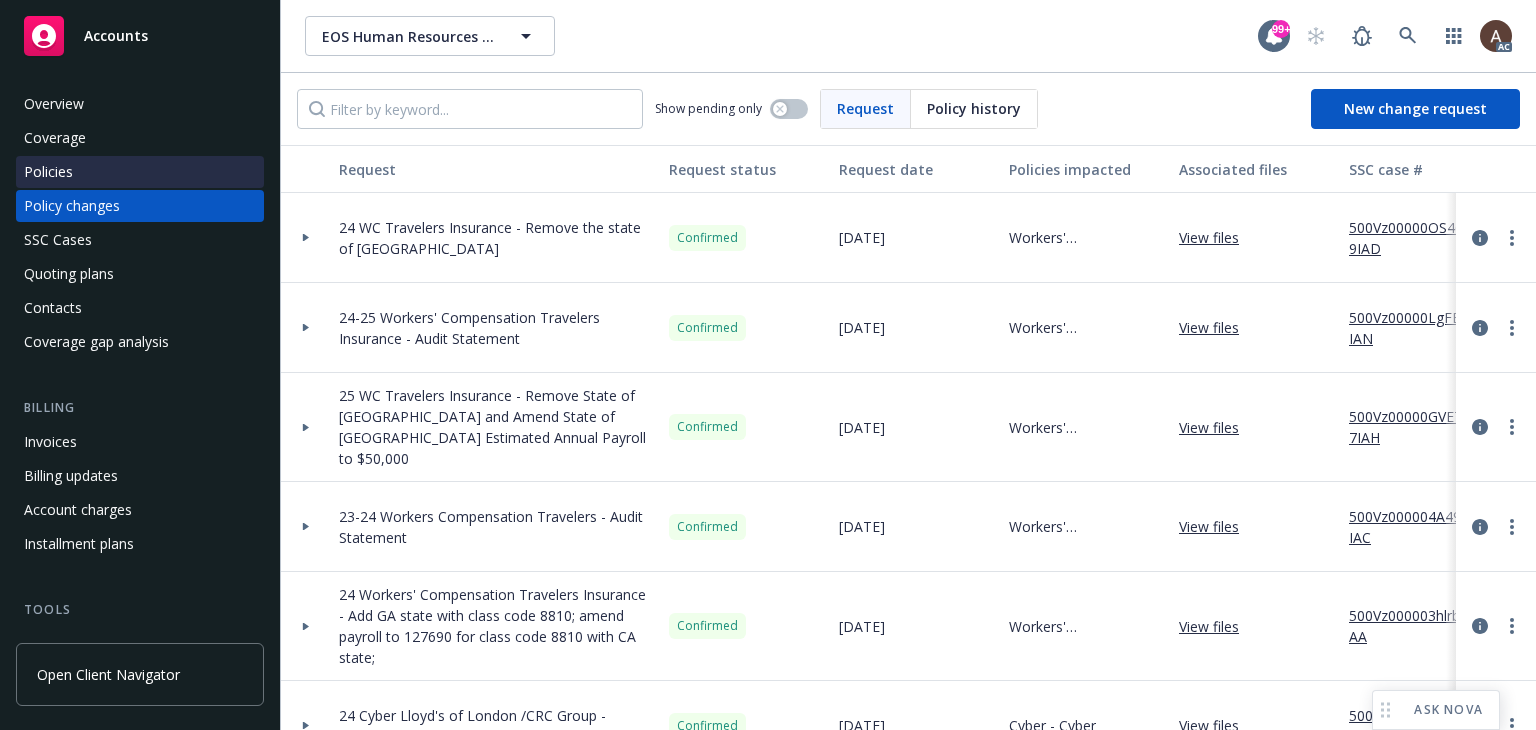 click on "Policies" at bounding box center (140, 172) 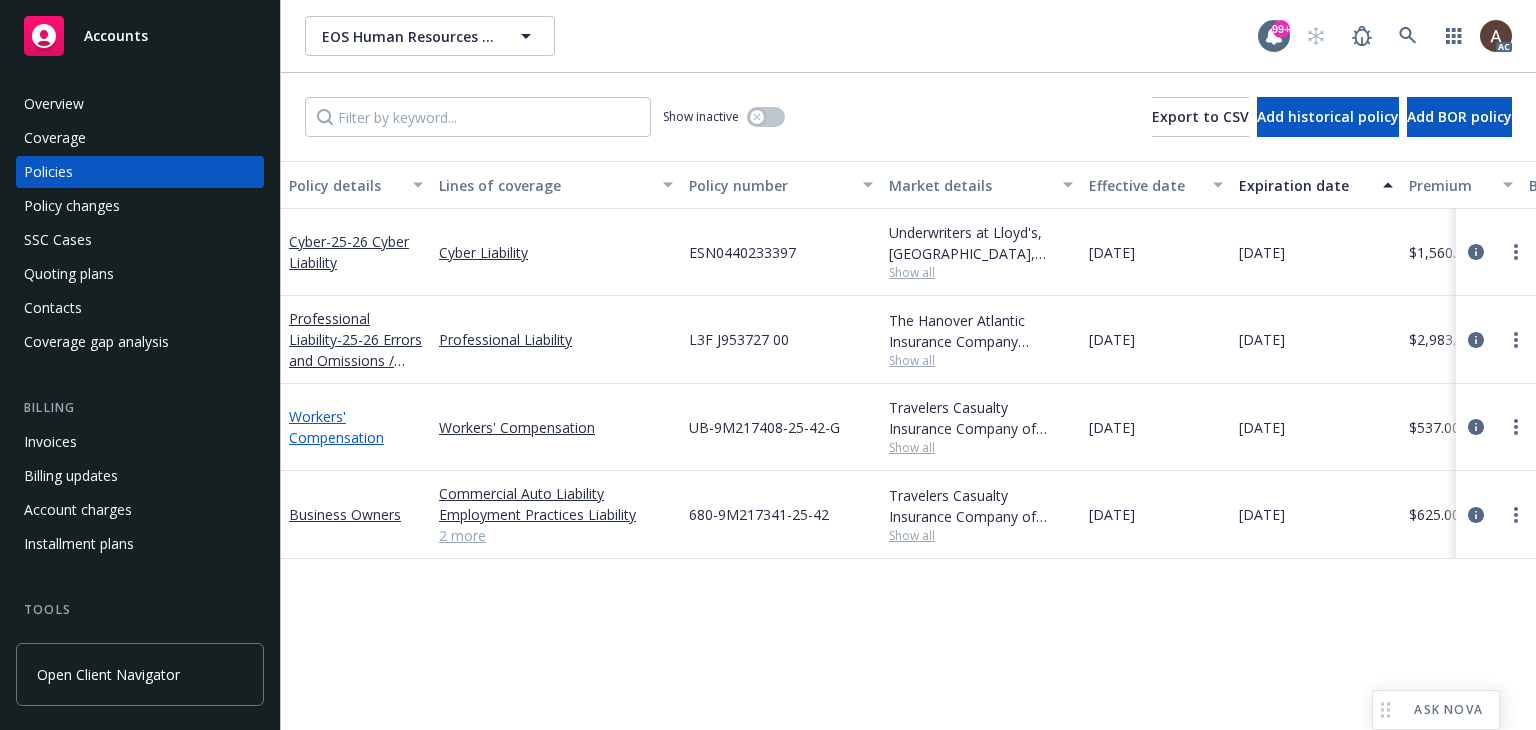 click on "Workers' Compensation" at bounding box center [336, 427] 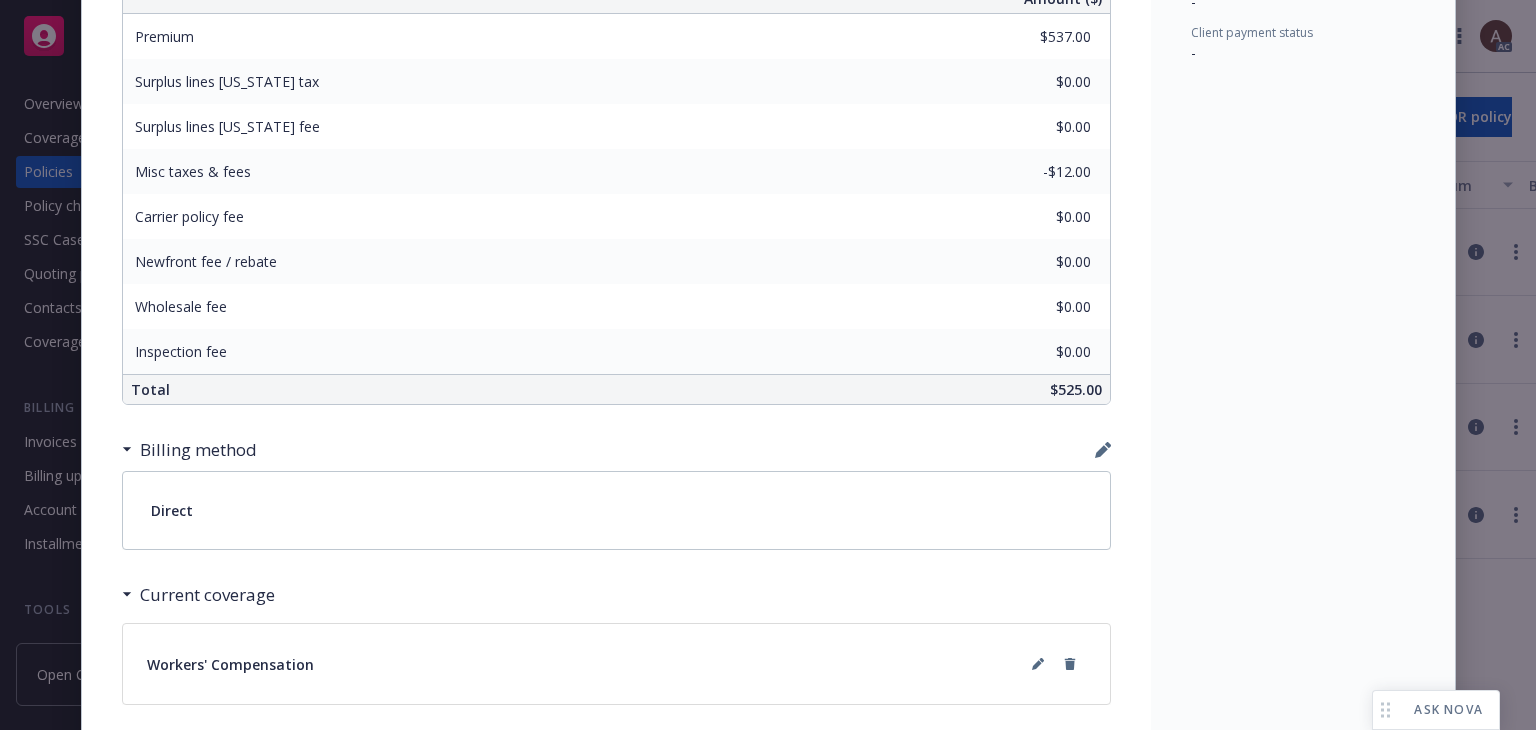 scroll, scrollTop: 1356, scrollLeft: 0, axis: vertical 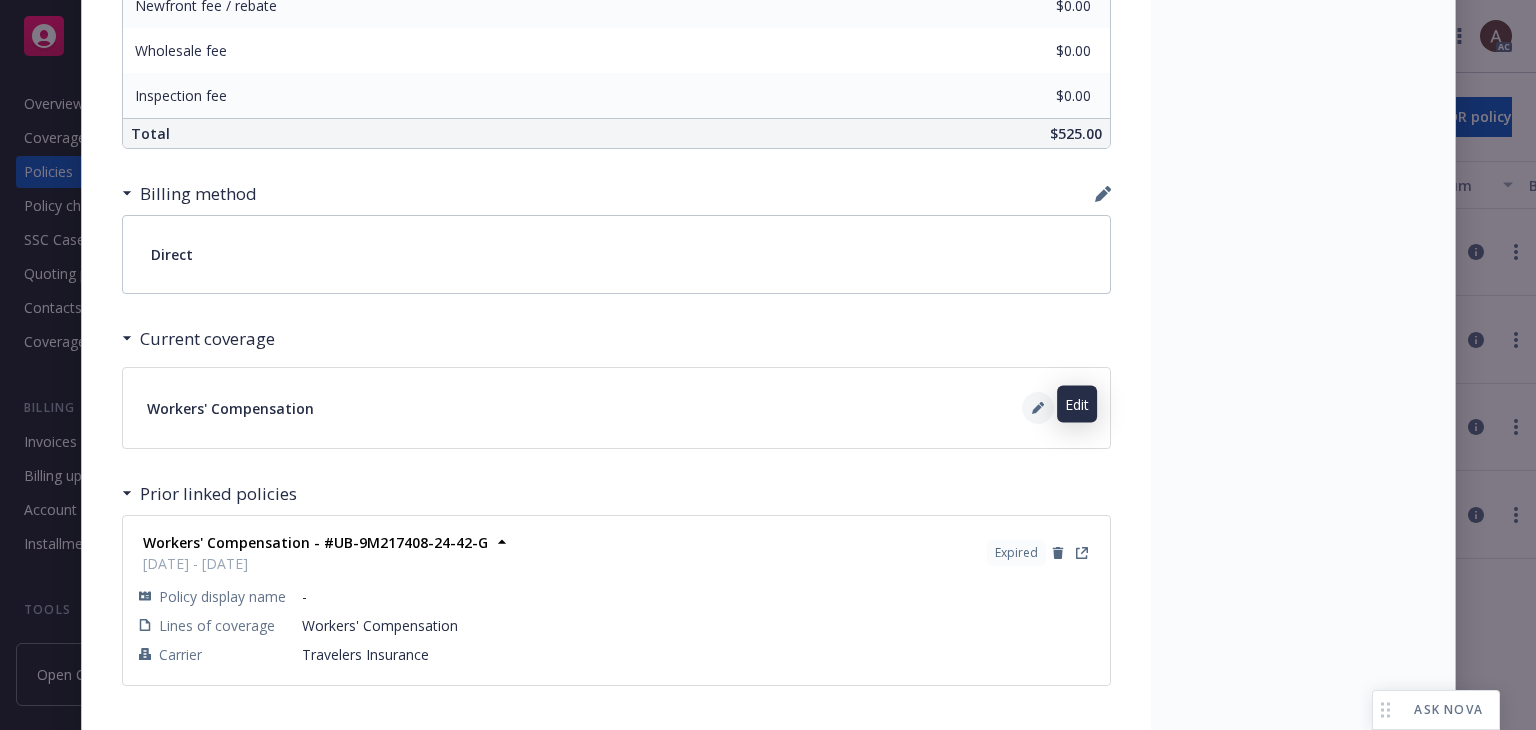click 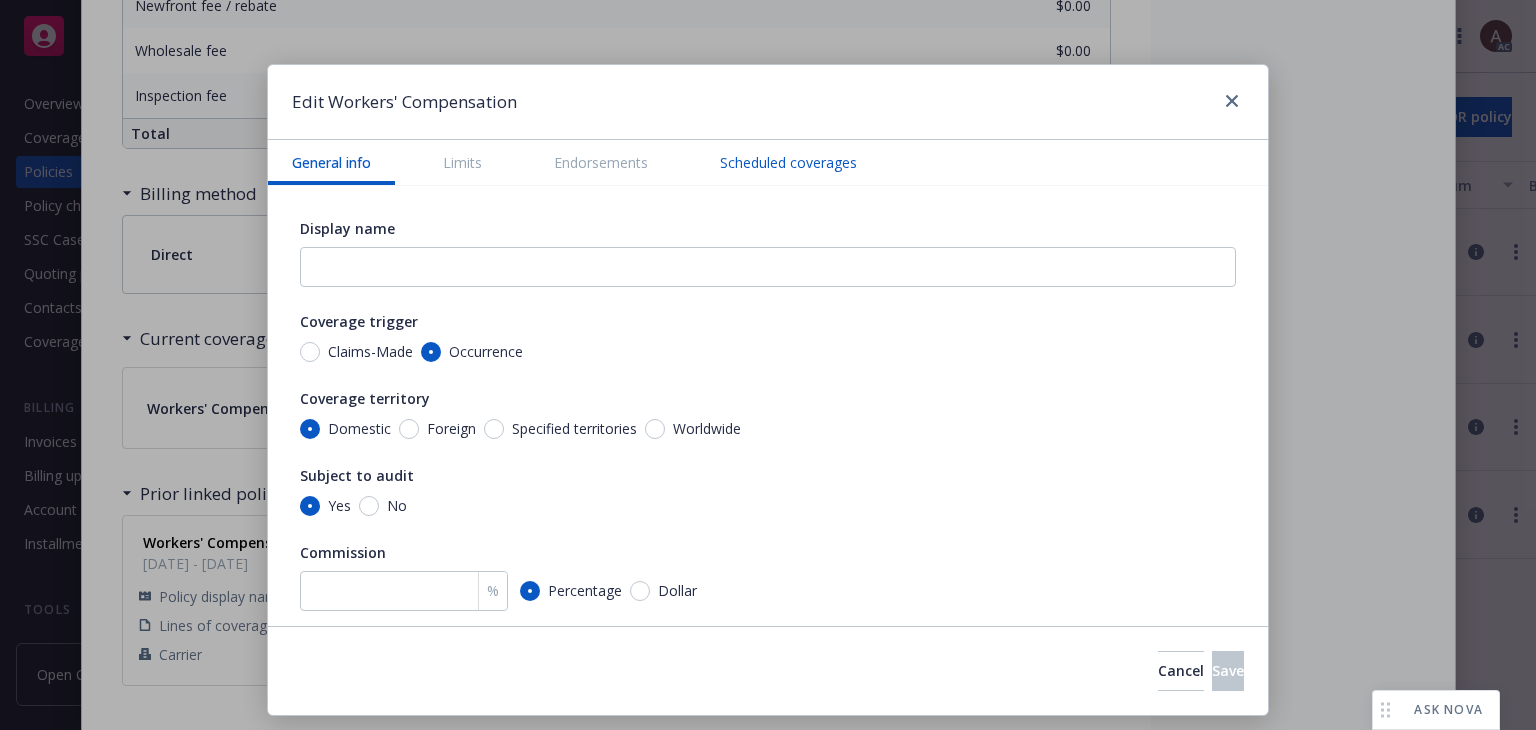 click on "Scheduled coverages" at bounding box center [788, 162] 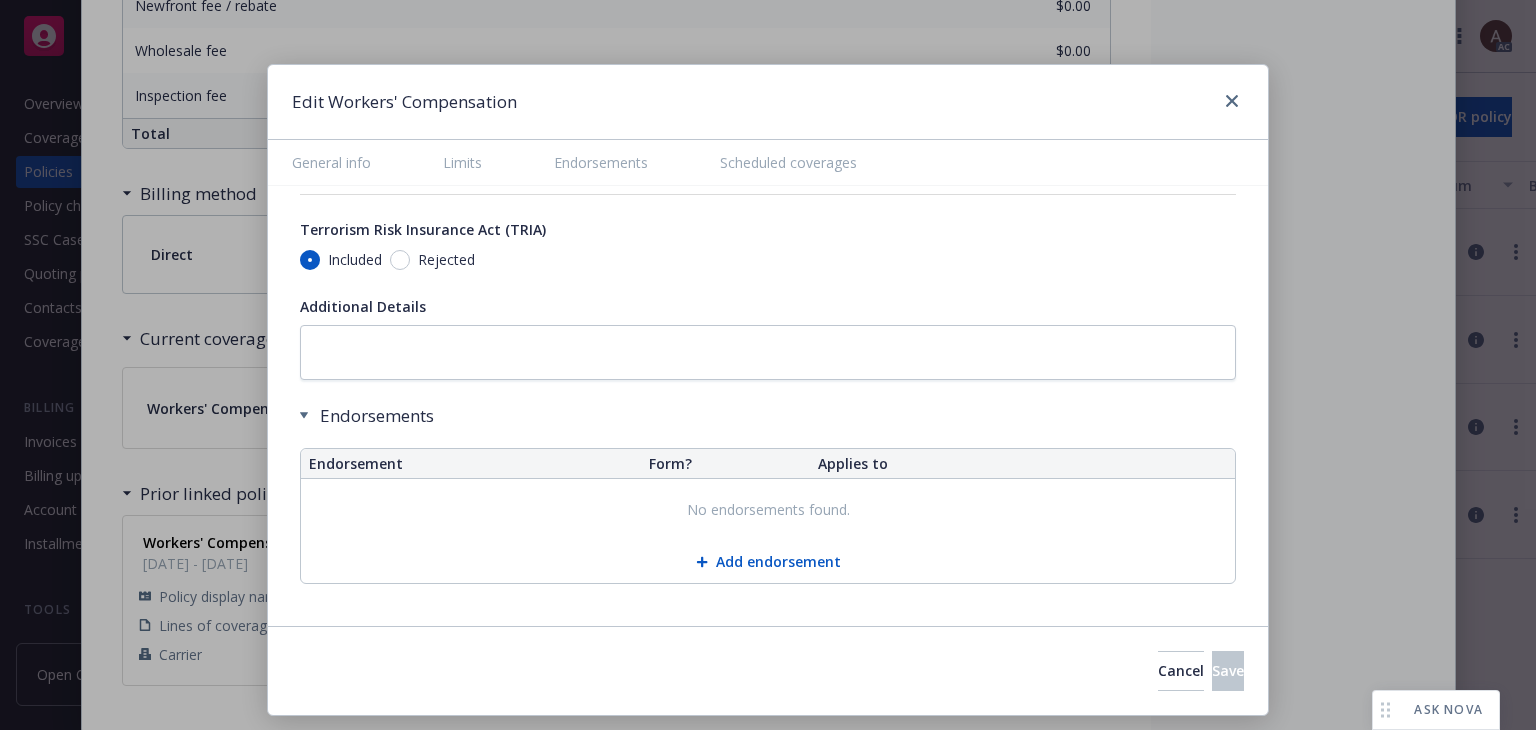scroll, scrollTop: 1963, scrollLeft: 0, axis: vertical 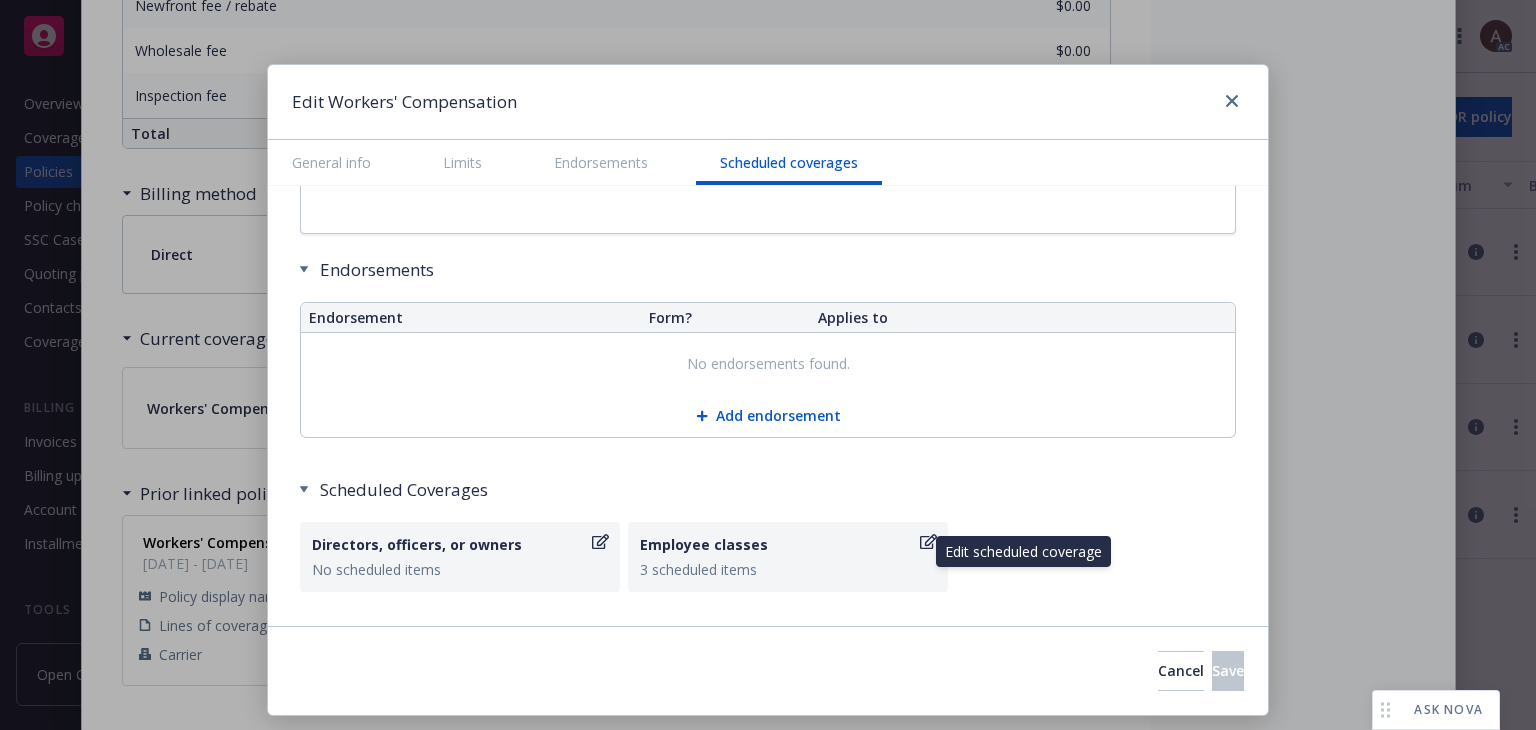 click on "Employee classes" at bounding box center (778, 544) 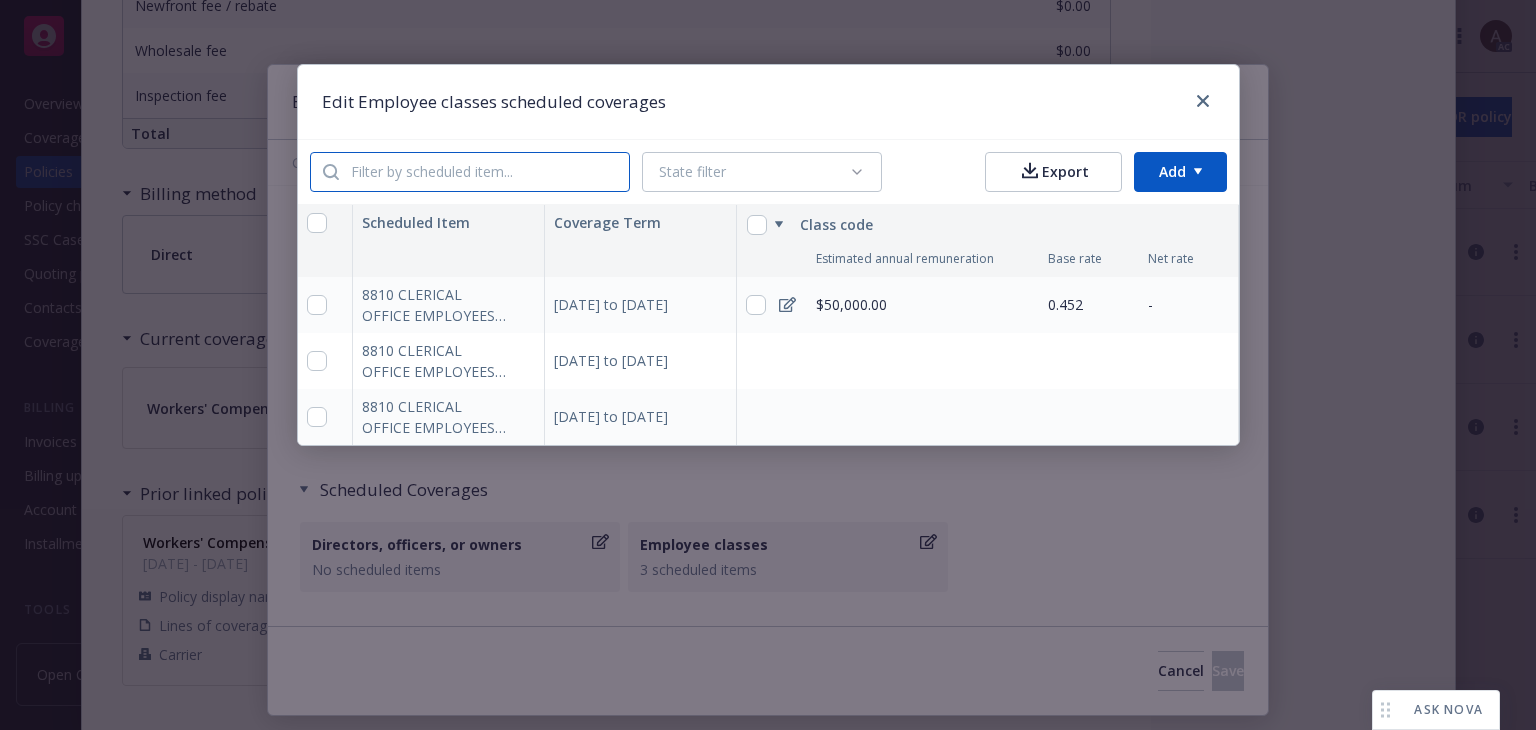 click at bounding box center [484, 172] 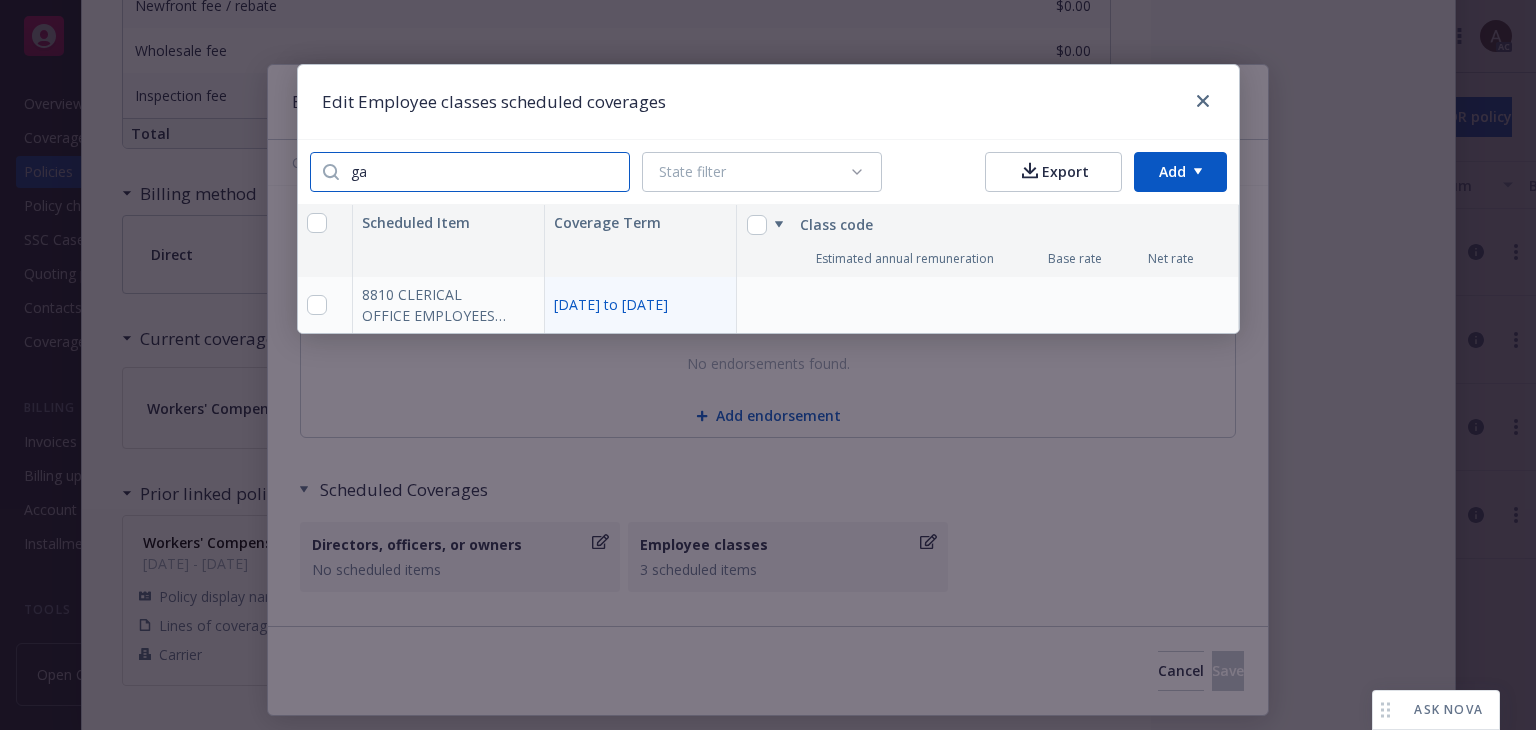 type on "ga" 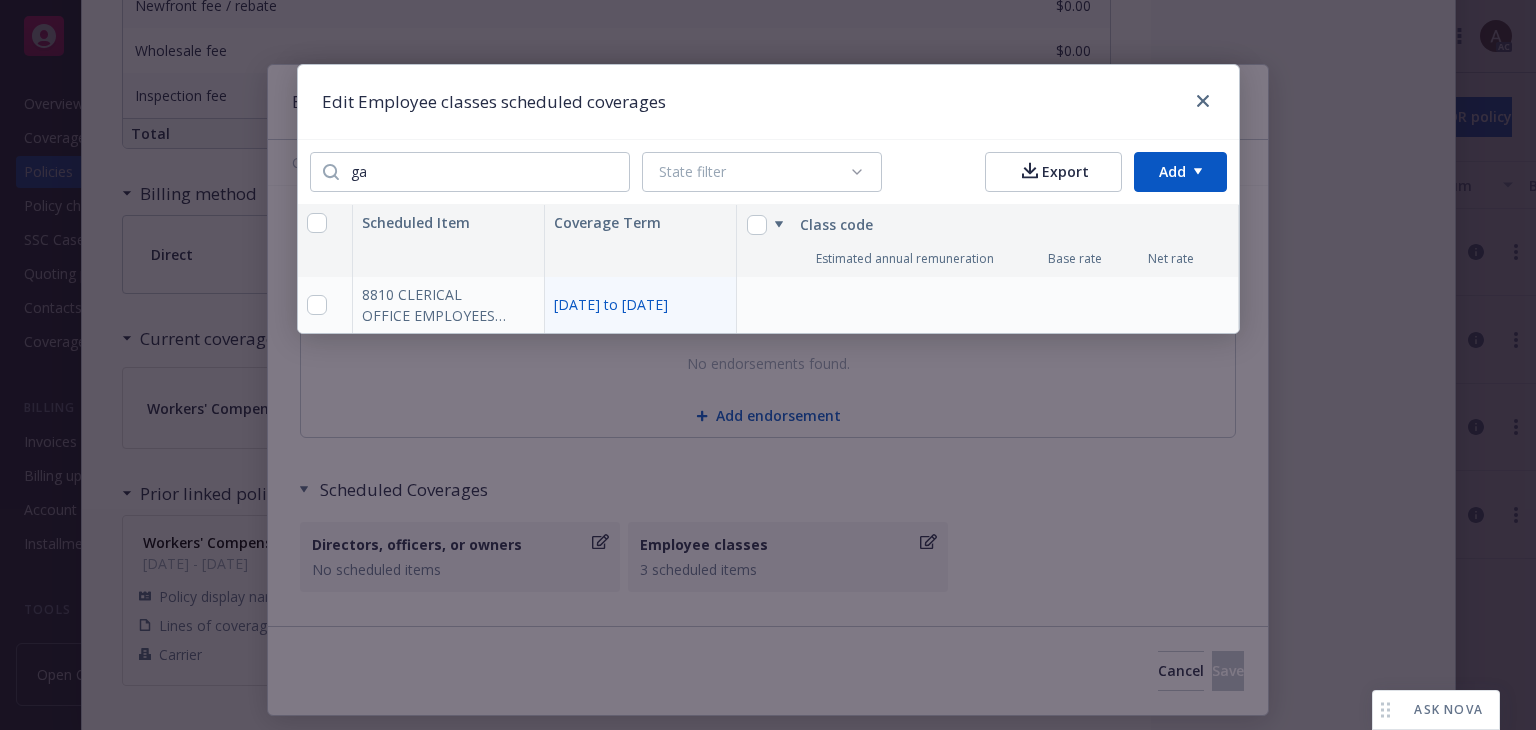click on "[DATE] to [DATE]" at bounding box center [641, 305] 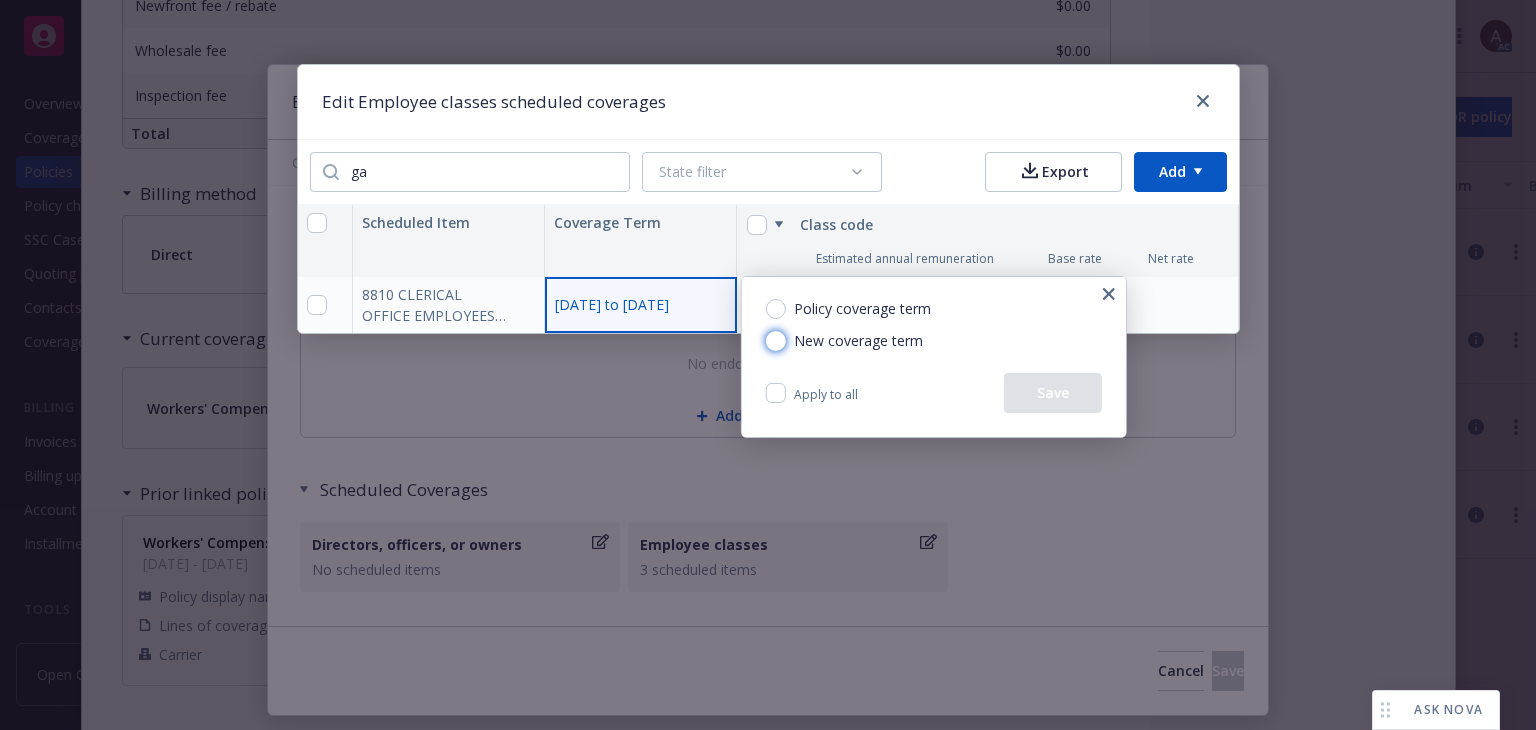 click on "New coverage term" at bounding box center [776, 341] 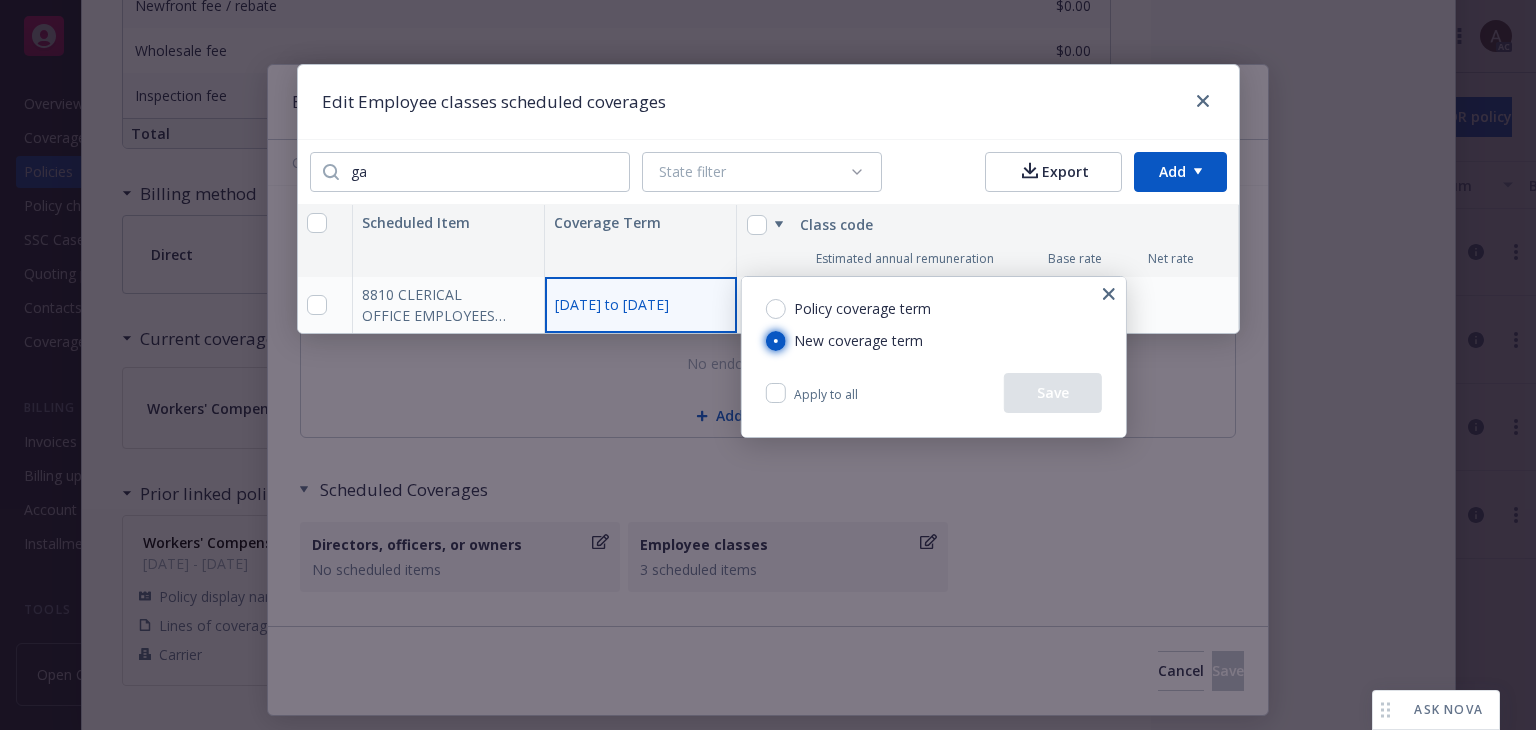 radio on "true" 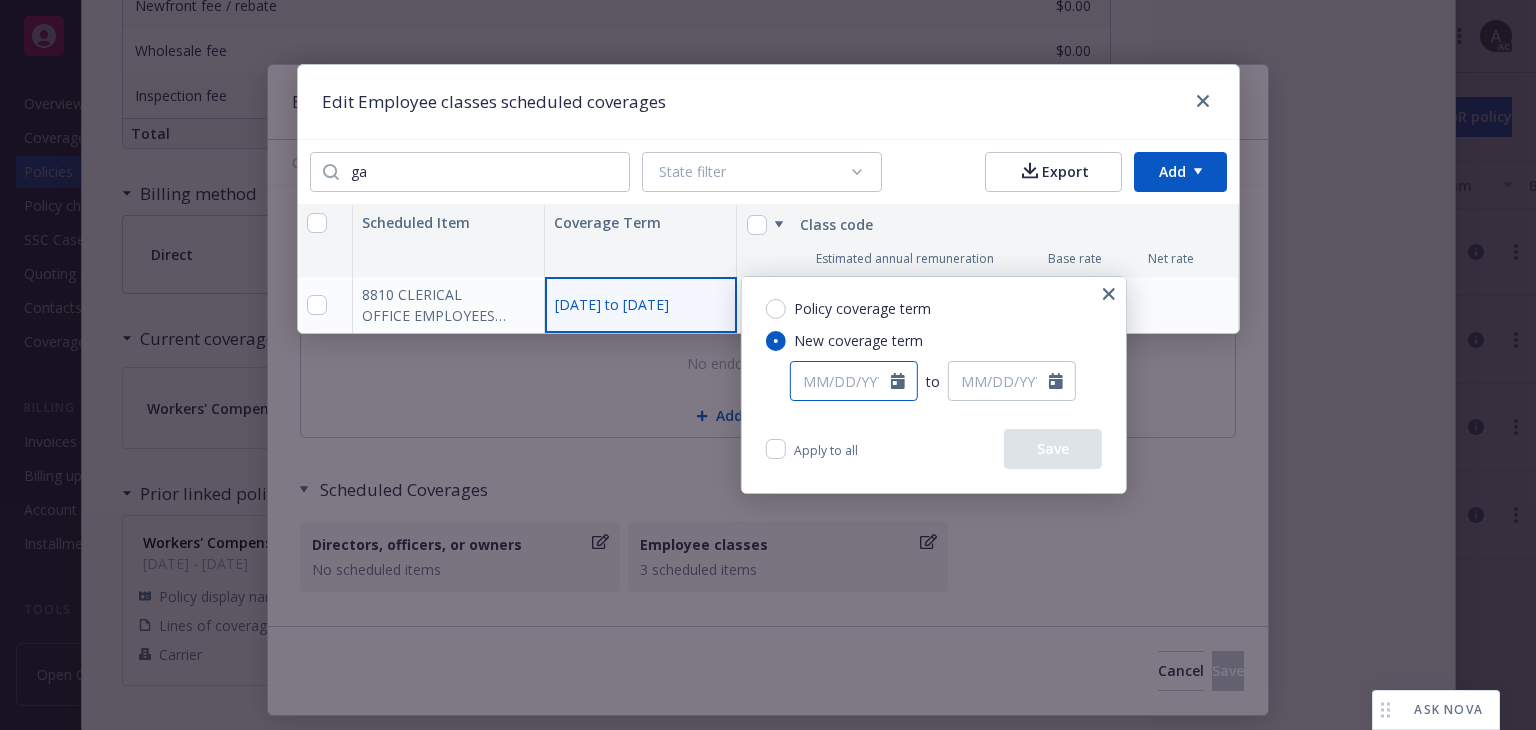 click at bounding box center [841, 381] 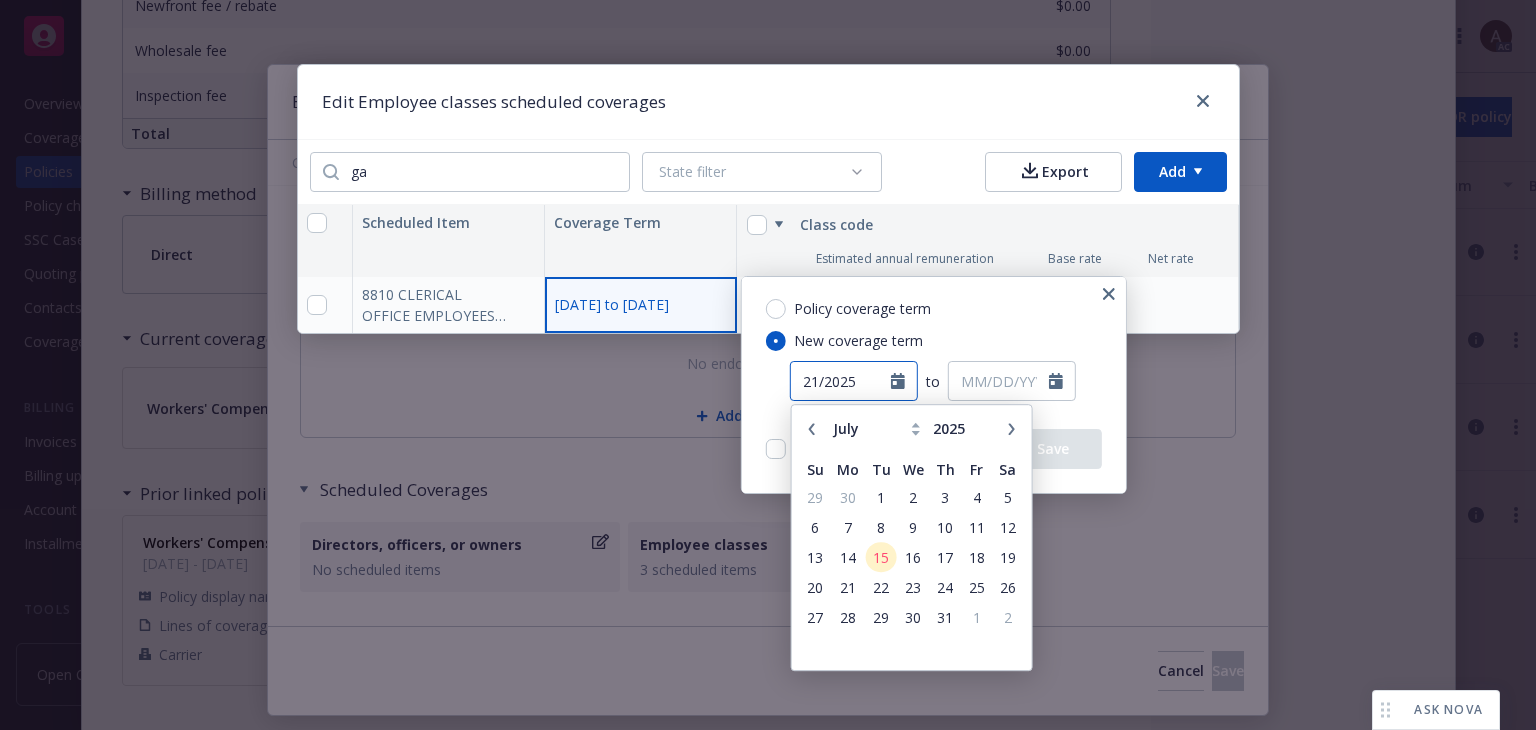 drag, startPoint x: 868, startPoint y: 384, endPoint x: 595, endPoint y: 384, distance: 273 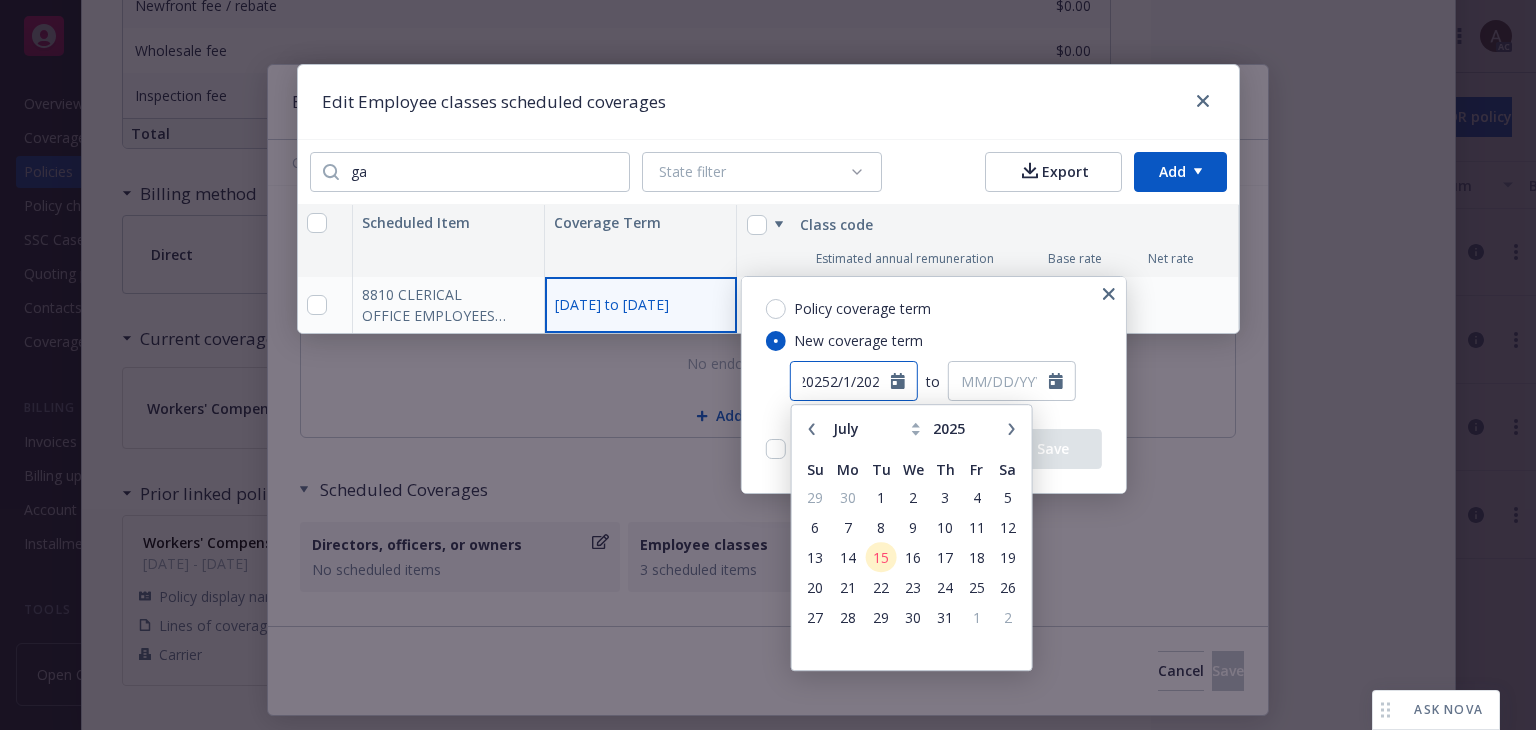 scroll, scrollTop: 0, scrollLeft: 34, axis: horizontal 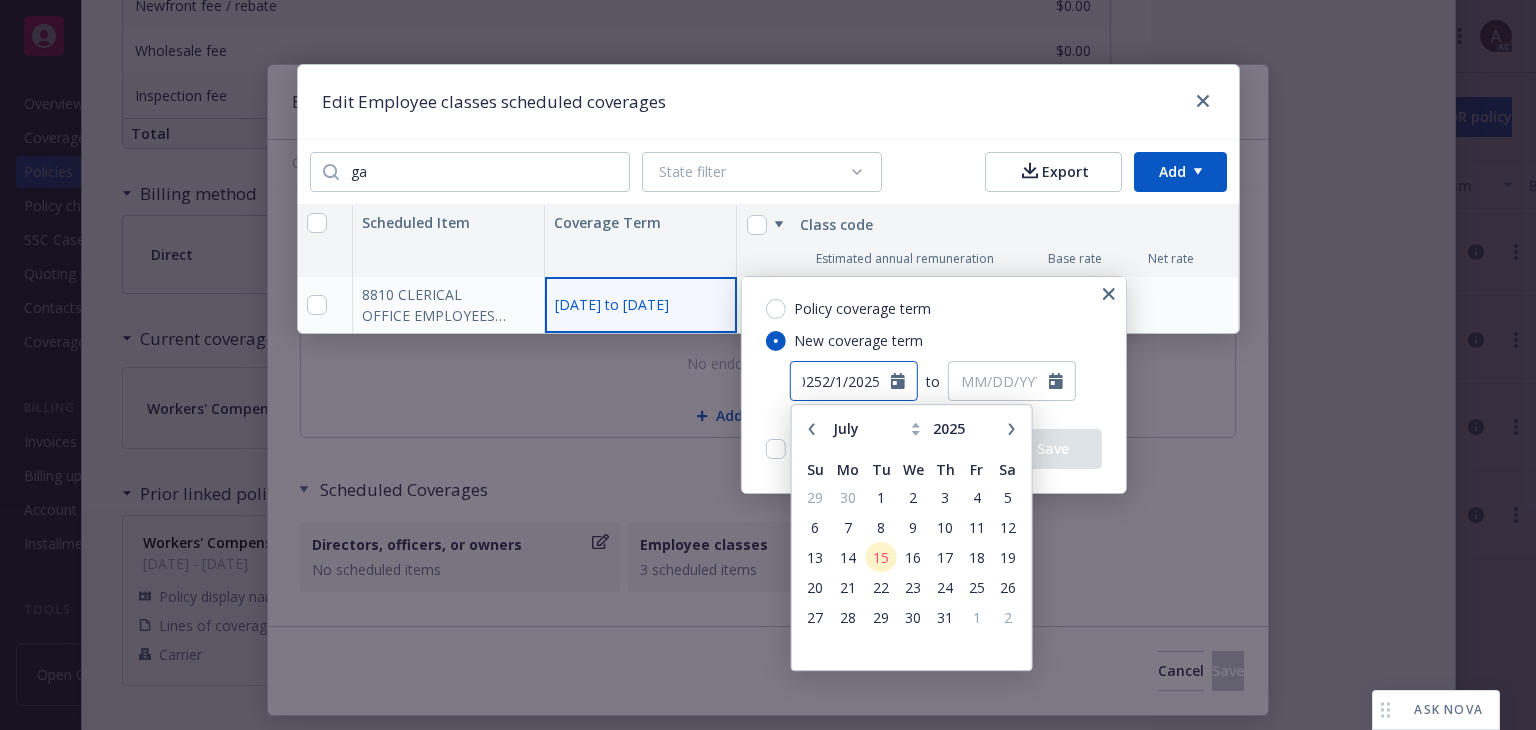 click on "21/20252/1/2025" at bounding box center [841, 381] 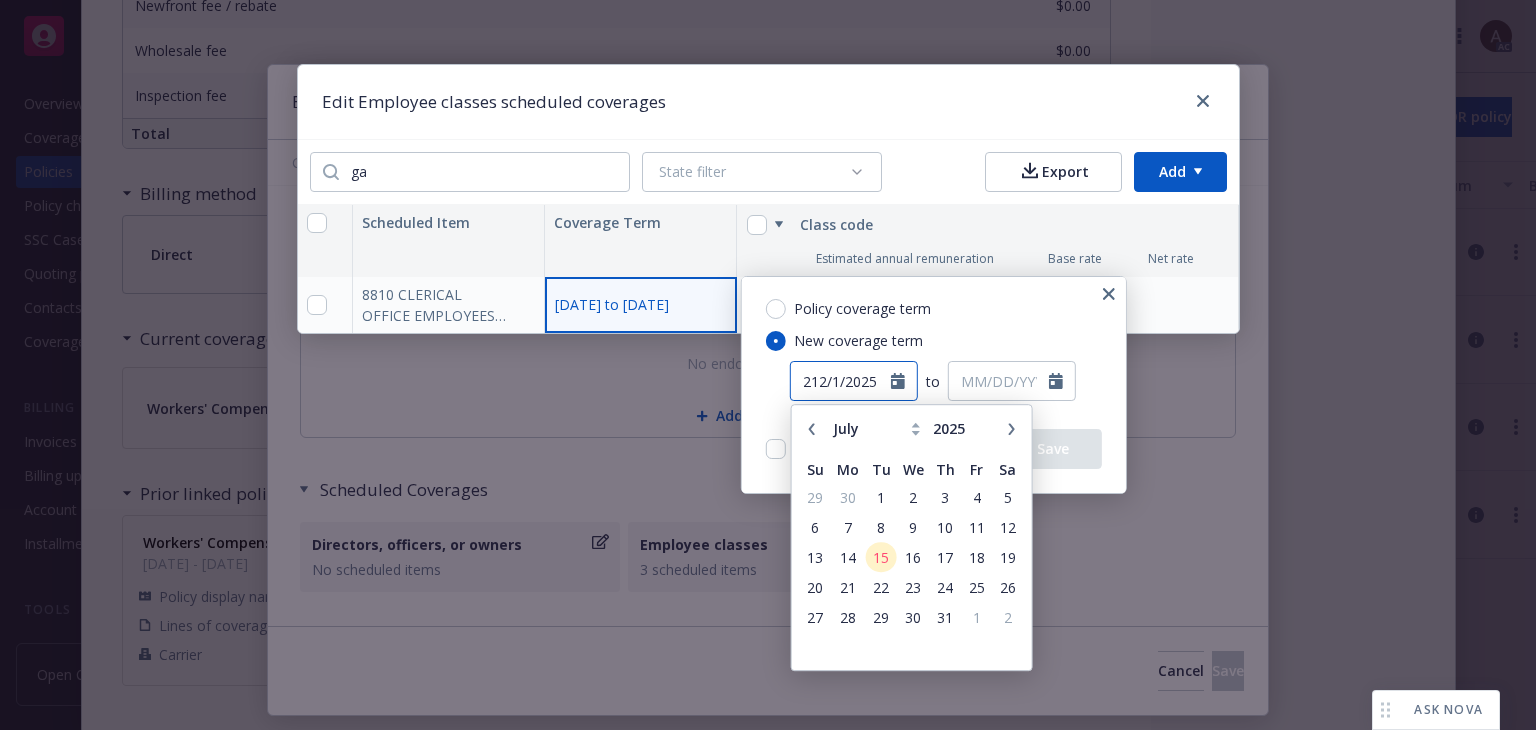 scroll, scrollTop: 0, scrollLeft: 0, axis: both 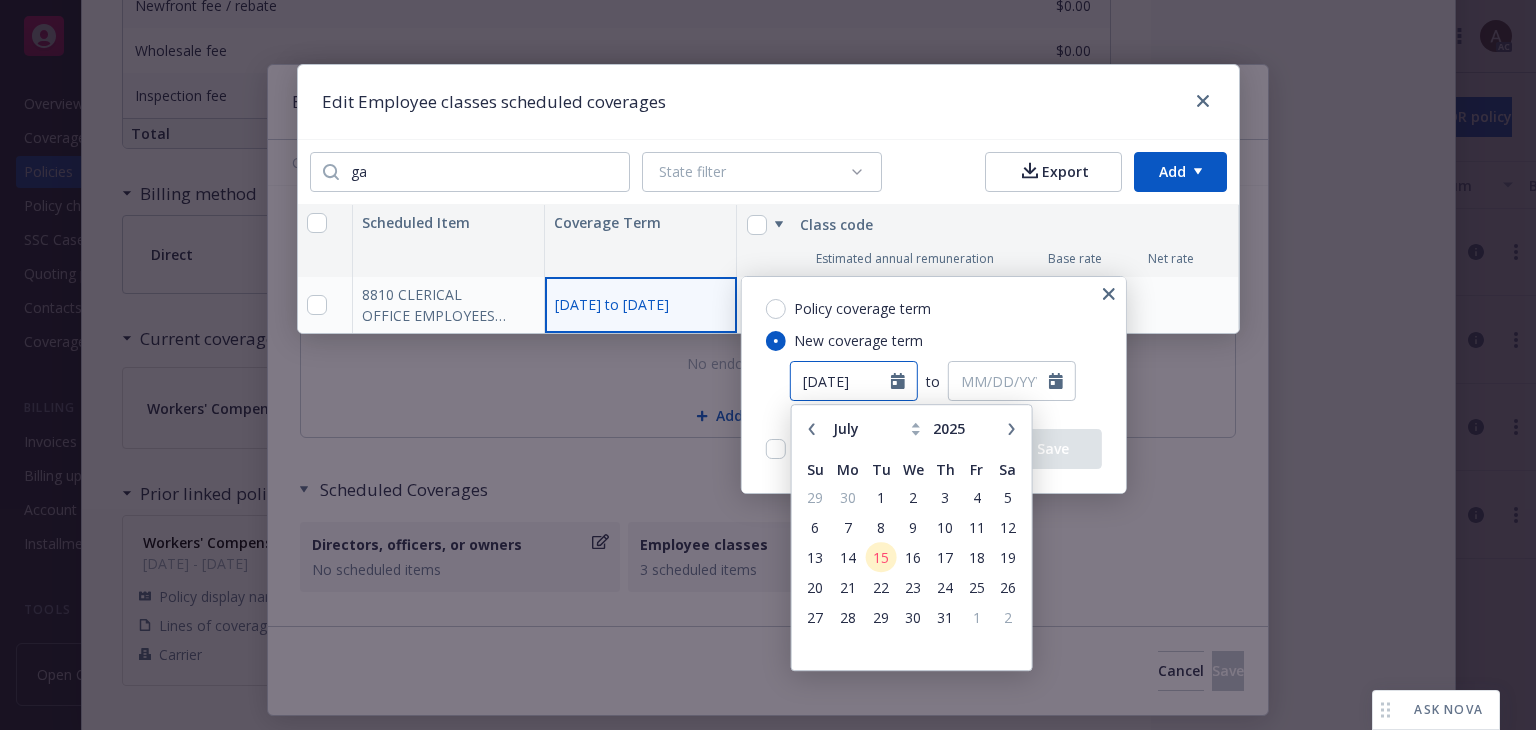 type on "[DATE]" 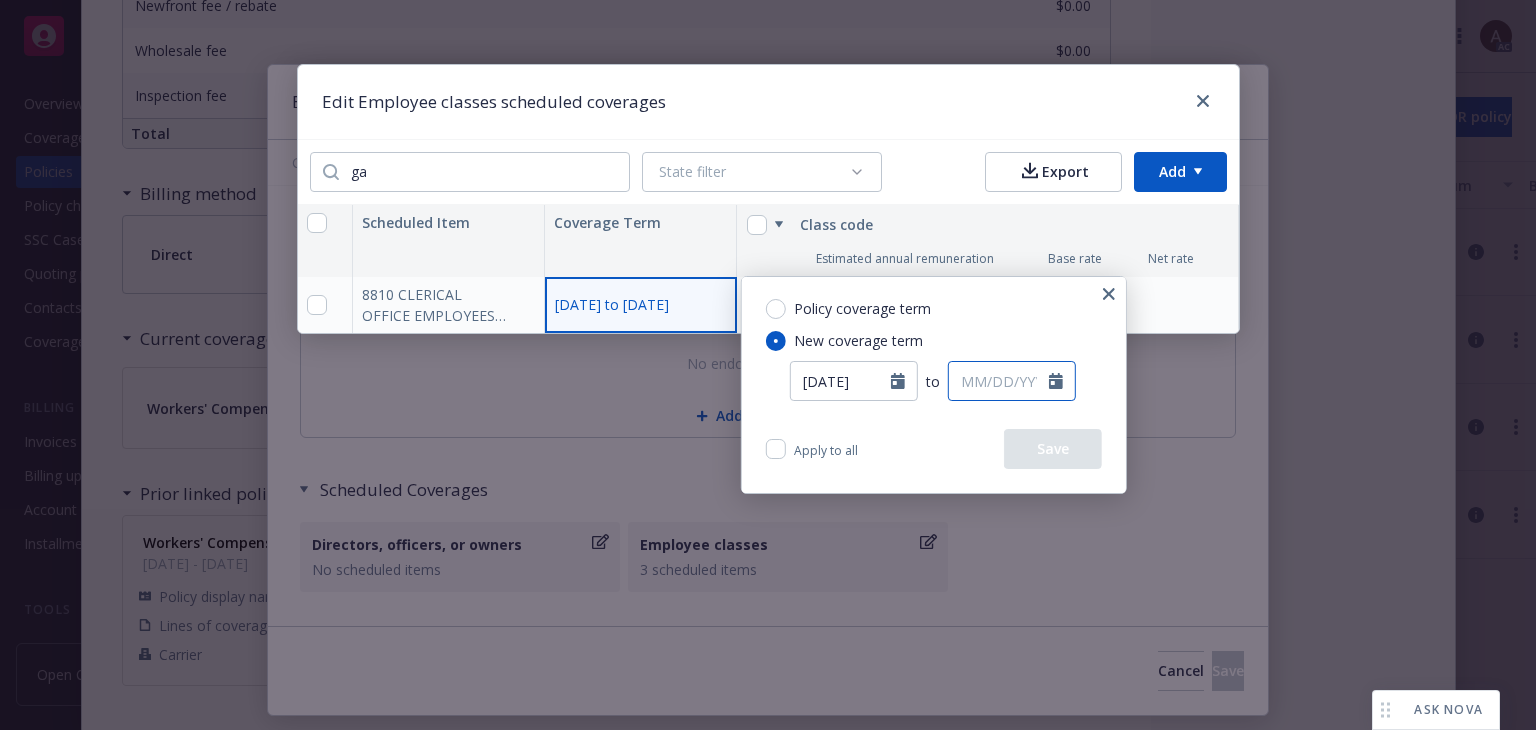 select on "7" 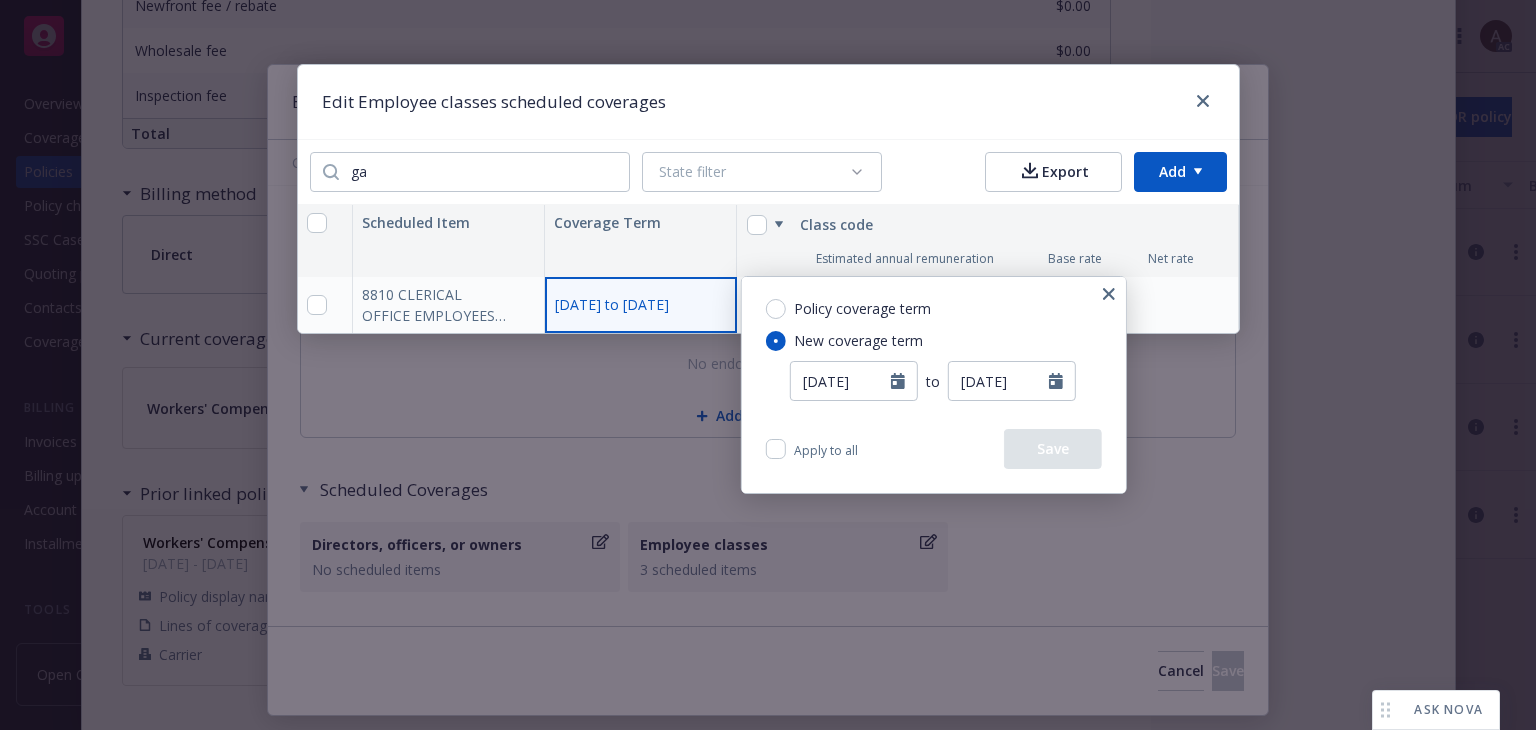 type on "[DATE]" 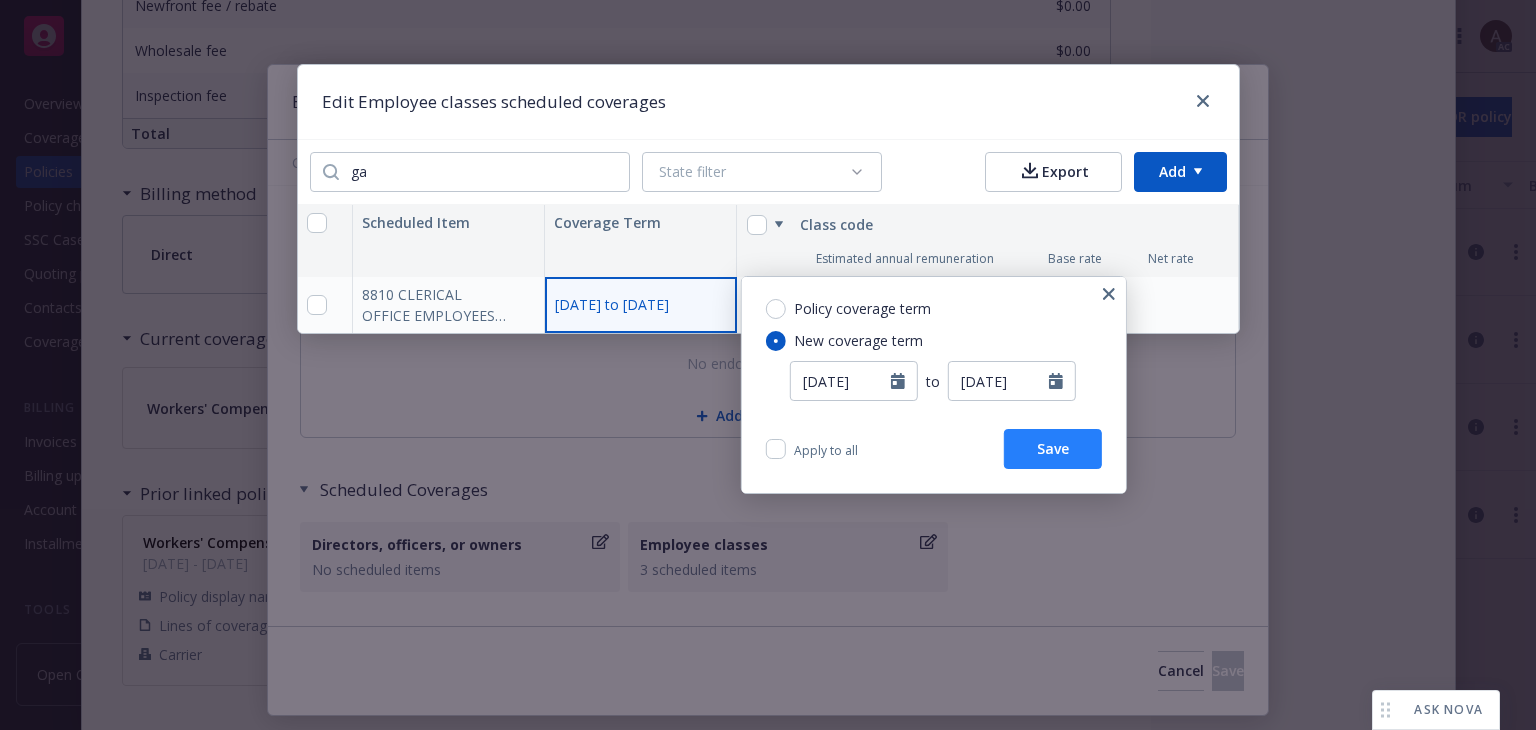 click on "Save" at bounding box center (1053, 449) 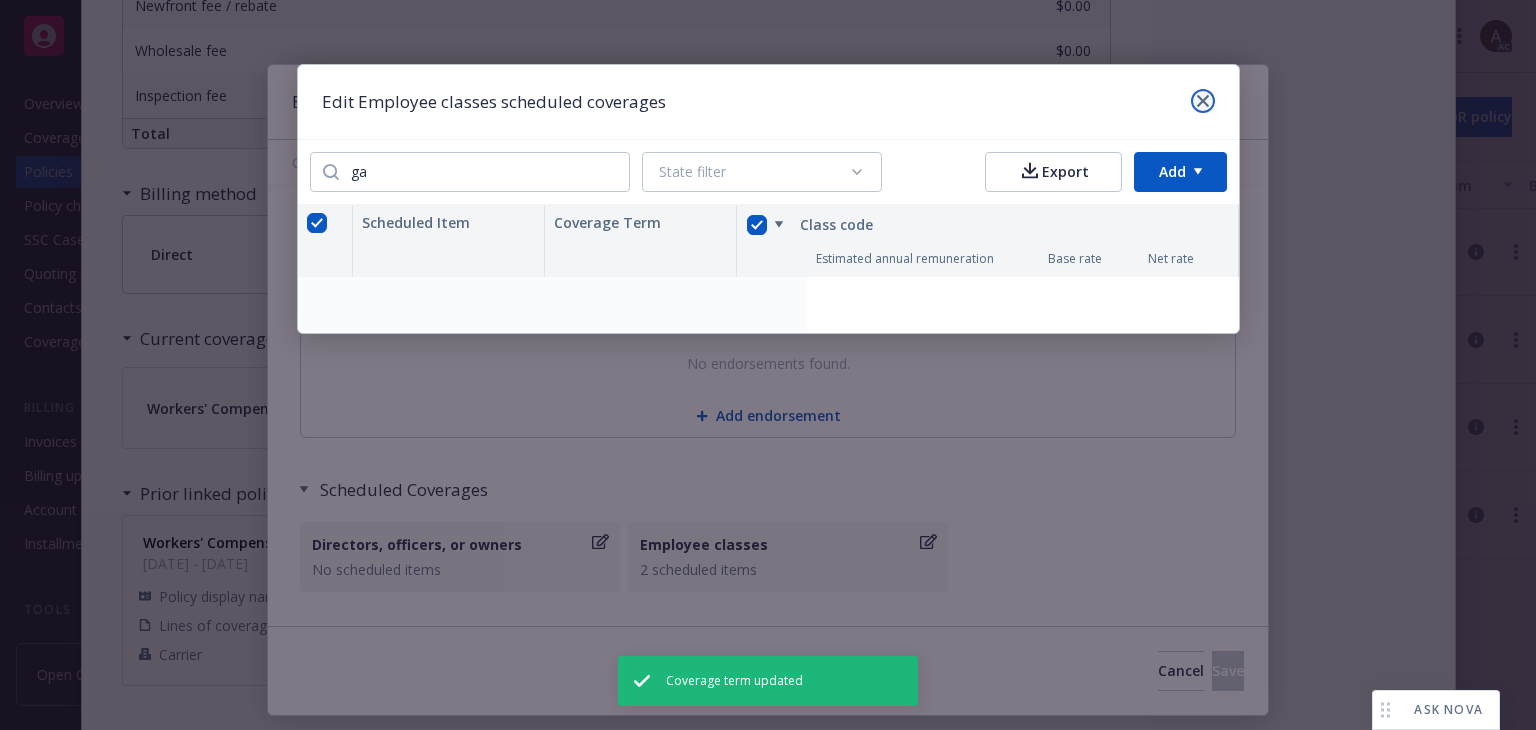 click 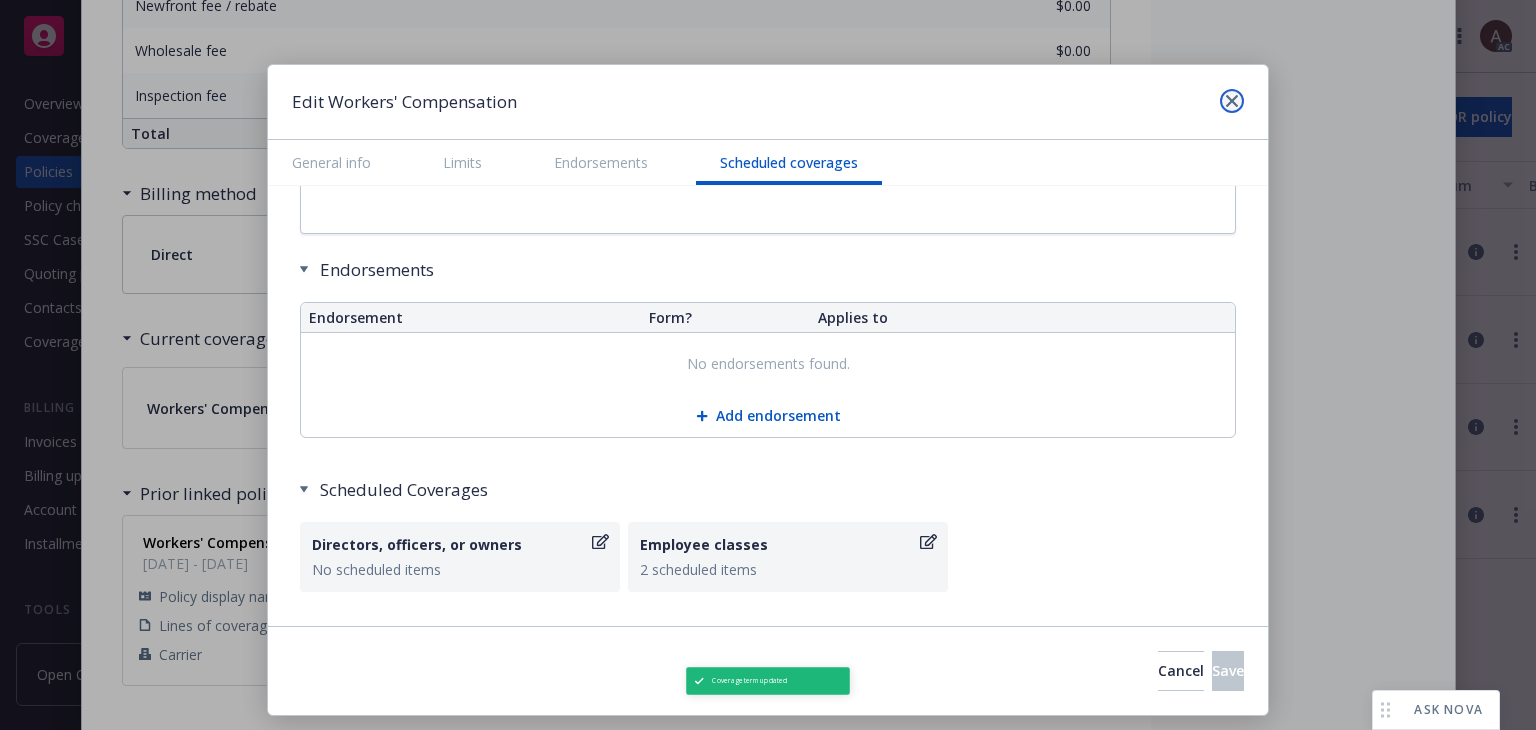 click 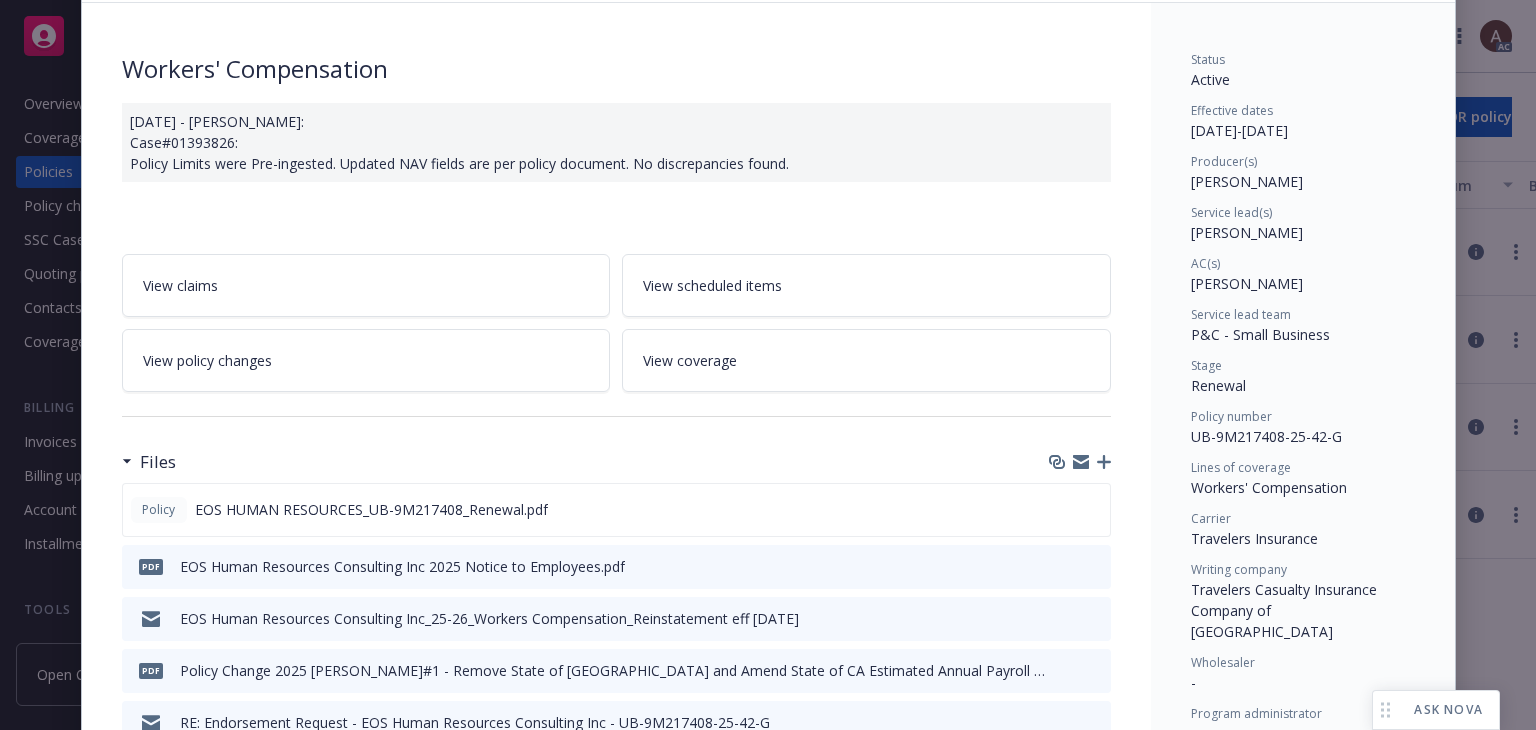 scroll, scrollTop: 0, scrollLeft: 0, axis: both 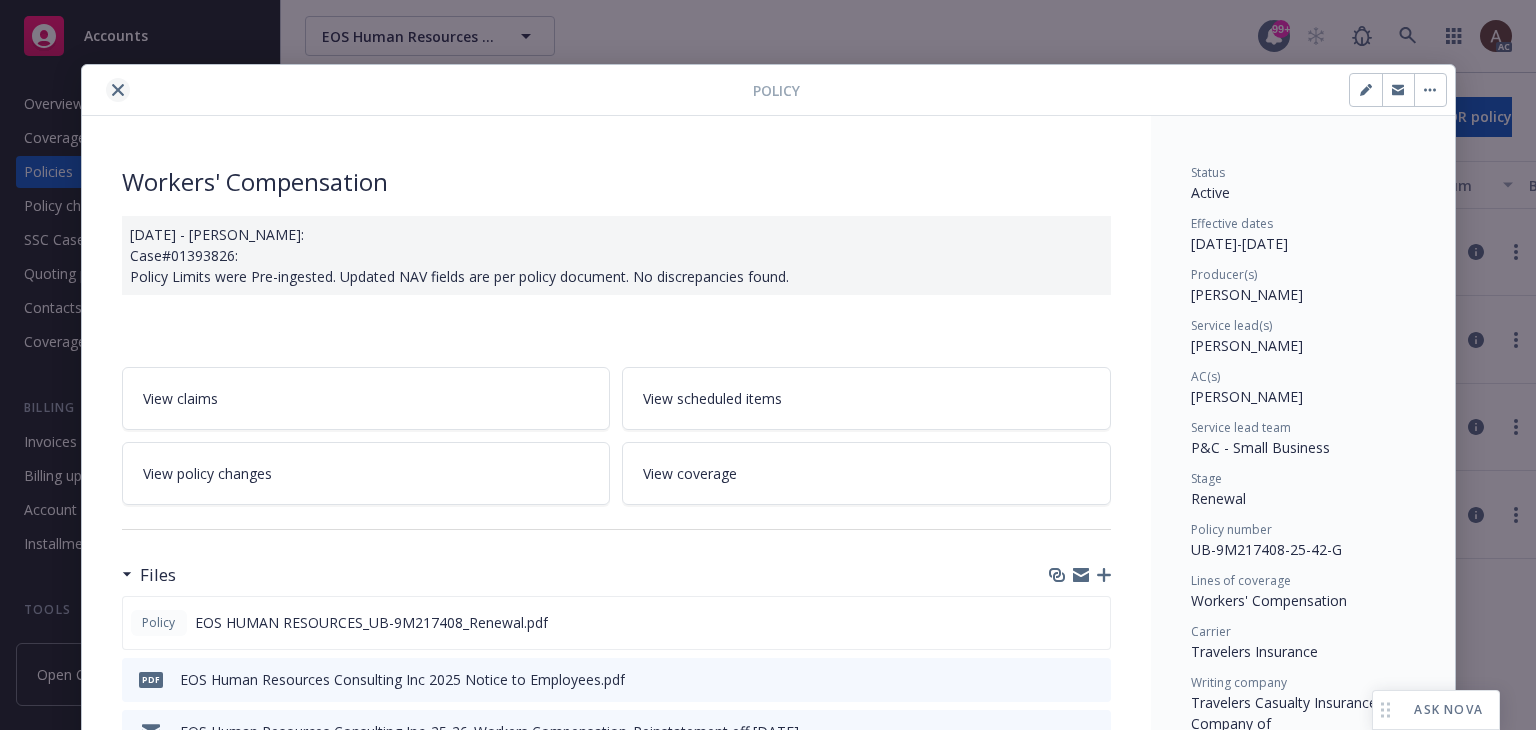 click at bounding box center [118, 90] 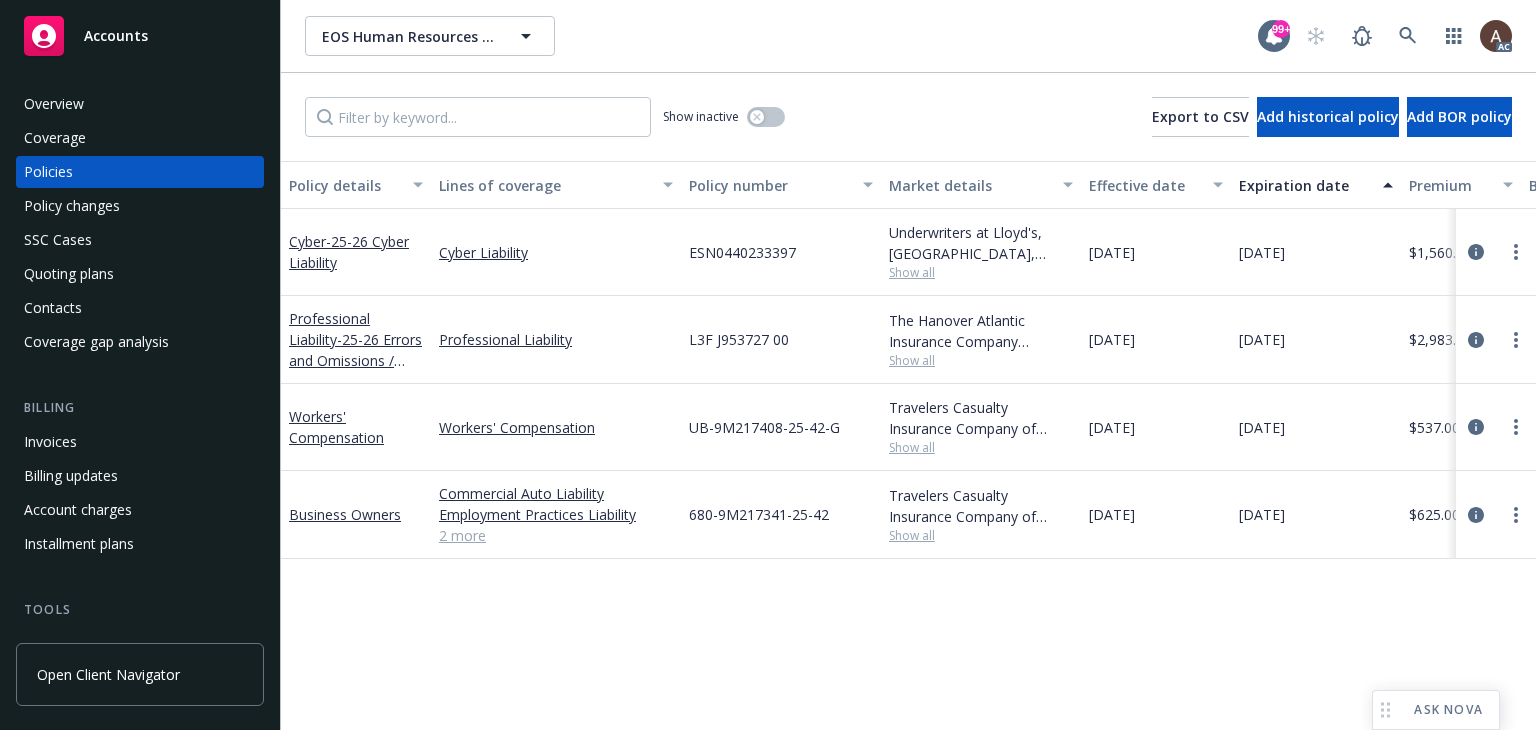 click on "Policy details Lines of coverage Policy number Market details Effective date Expiration date Premium Billing method Stage Status Service team leaders Cyber  -  25-26 Cyber Liability  Cyber Liability ESN0440233397 Underwriters at Lloyd's, [GEOGRAPHIC_DATA], Lloyd's of [GEOGRAPHIC_DATA], CRC Group Show all [DATE] [DATE] $1,560.00 Agency - Pay in full Renewal Active [PERSON_NAME] AC [PERSON_NAME] AM 1 more Professional Liability  -  25-26 Errors and Omissions / Professional Liability  Professional Liability L3F J953727 00 The Hanover Atlantic Insurance Company Limited, Hanover Insurance Group, RT Specialty Insurance Services, LLC (RSG Specialty, LLC) Show all [DATE] [DATE] $2,983.00 Agency - Pay in full Renewal Active [PERSON_NAME] AC [PERSON_NAME] AM 1 more Workers' Compensation Workers' Compensation UB-9M217408-25-42-G Travelers Casualty Insurance Company of America, Travelers Insurance Show all [DATE] [DATE] $537.00 Direct Renewal Active [PERSON_NAME] AC [PERSON_NAME] AM 1 more Business Owners AC" at bounding box center [908, 445] 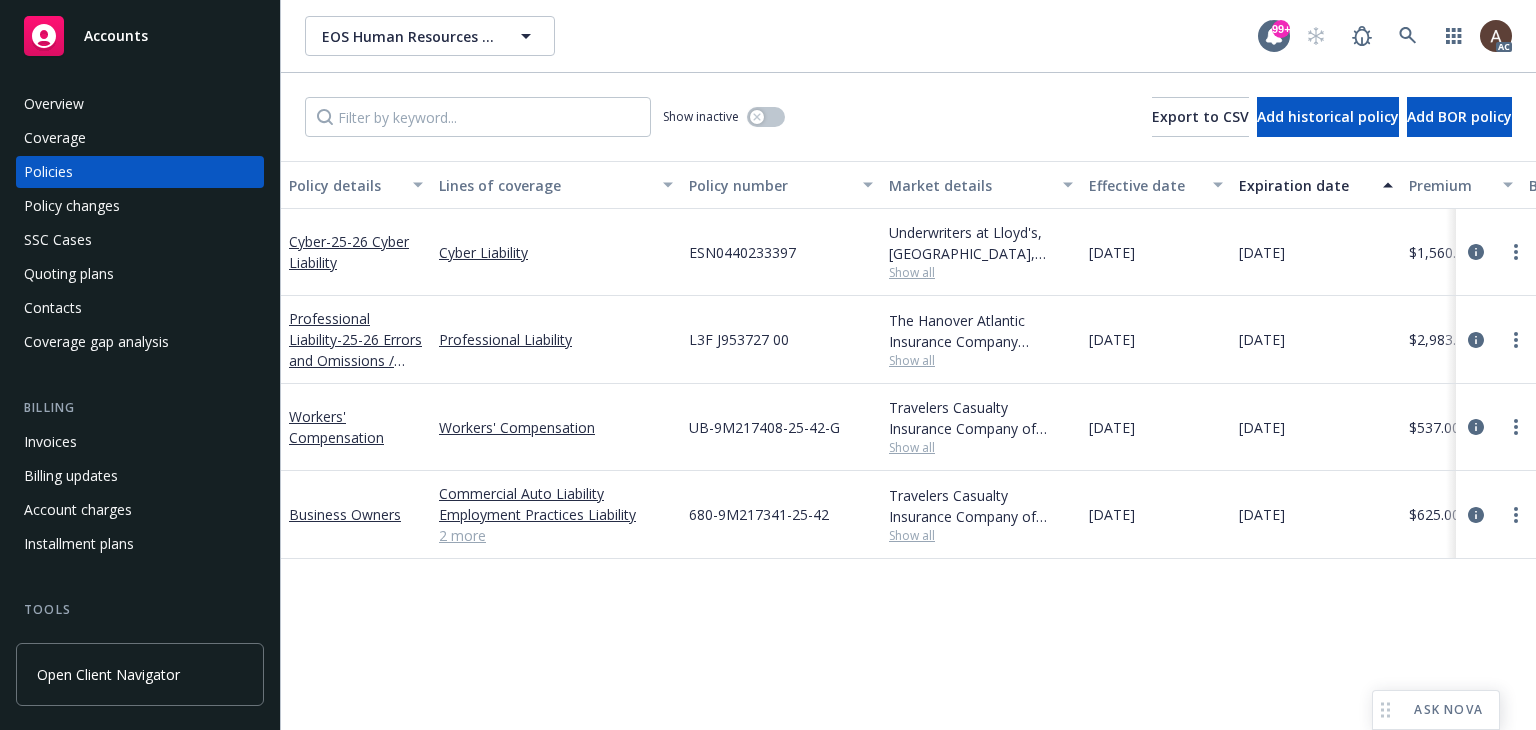 click on "Policy details Lines of coverage Policy number Market details Effective date Expiration date Premium Billing method Stage Status Service team leaders Cyber  -  25-26 Cyber Liability  Cyber Liability ESN0440233397 Underwriters at Lloyd's, [GEOGRAPHIC_DATA], Lloyd's of [GEOGRAPHIC_DATA], CRC Group Show all [DATE] [DATE] $1,560.00 Agency - Pay in full Renewal Active [PERSON_NAME] AC [PERSON_NAME] AM 1 more Professional Liability  -  25-26 Errors and Omissions / Professional Liability  Professional Liability L3F J953727 00 The Hanover Atlantic Insurance Company Limited, Hanover Insurance Group, RT Specialty Insurance Services, LLC (RSG Specialty, LLC) Show all [DATE] [DATE] $2,983.00 Agency - Pay in full Renewal Active [PERSON_NAME] AC [PERSON_NAME] AM 1 more Workers' Compensation Workers' Compensation UB-9M217408-25-42-G Travelers Casualty Insurance Company of America, Travelers Insurance Show all [DATE] [DATE] $537.00 Direct Renewal Active [PERSON_NAME] AC [PERSON_NAME] AM 1 more Business Owners AC" at bounding box center [908, 445] 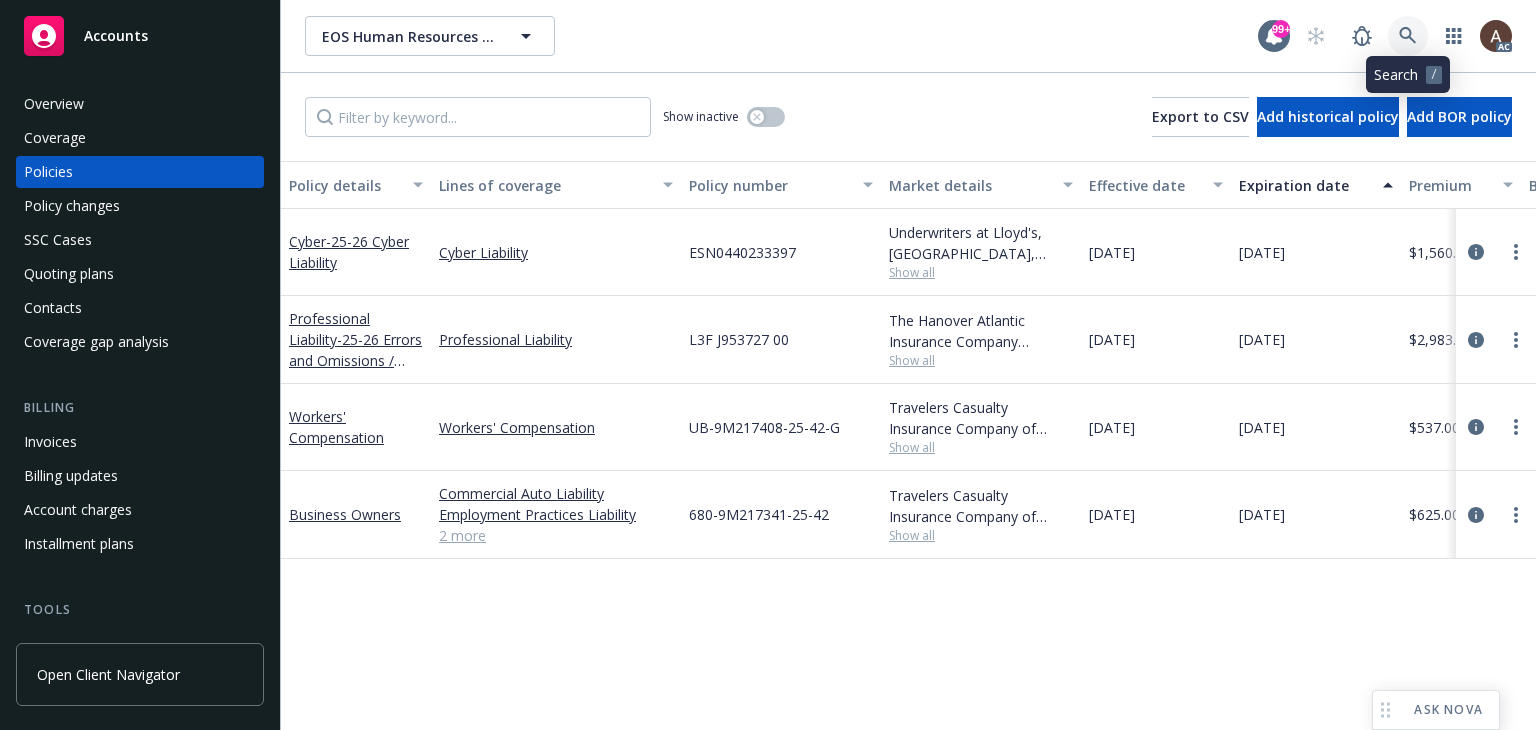 click 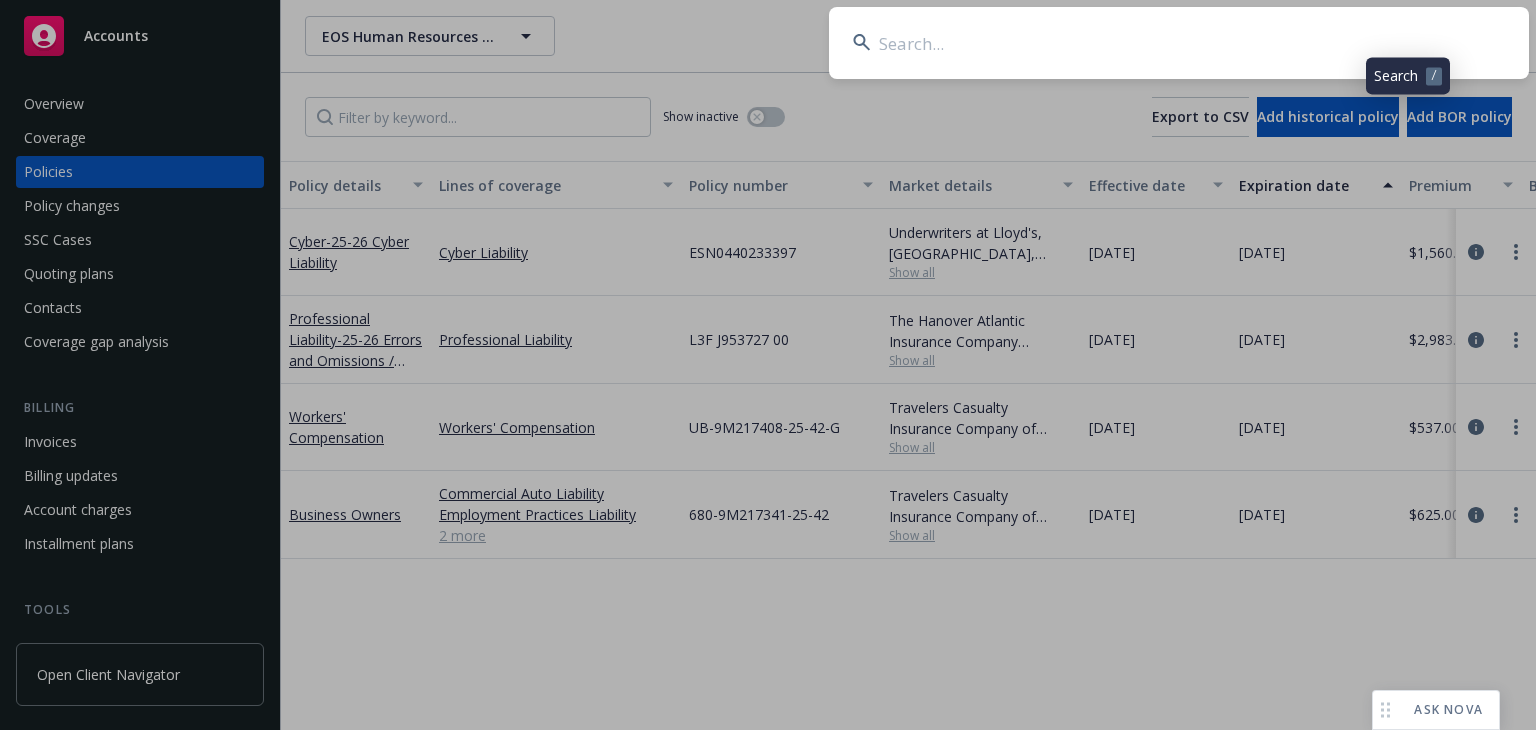 click at bounding box center [1179, 43] 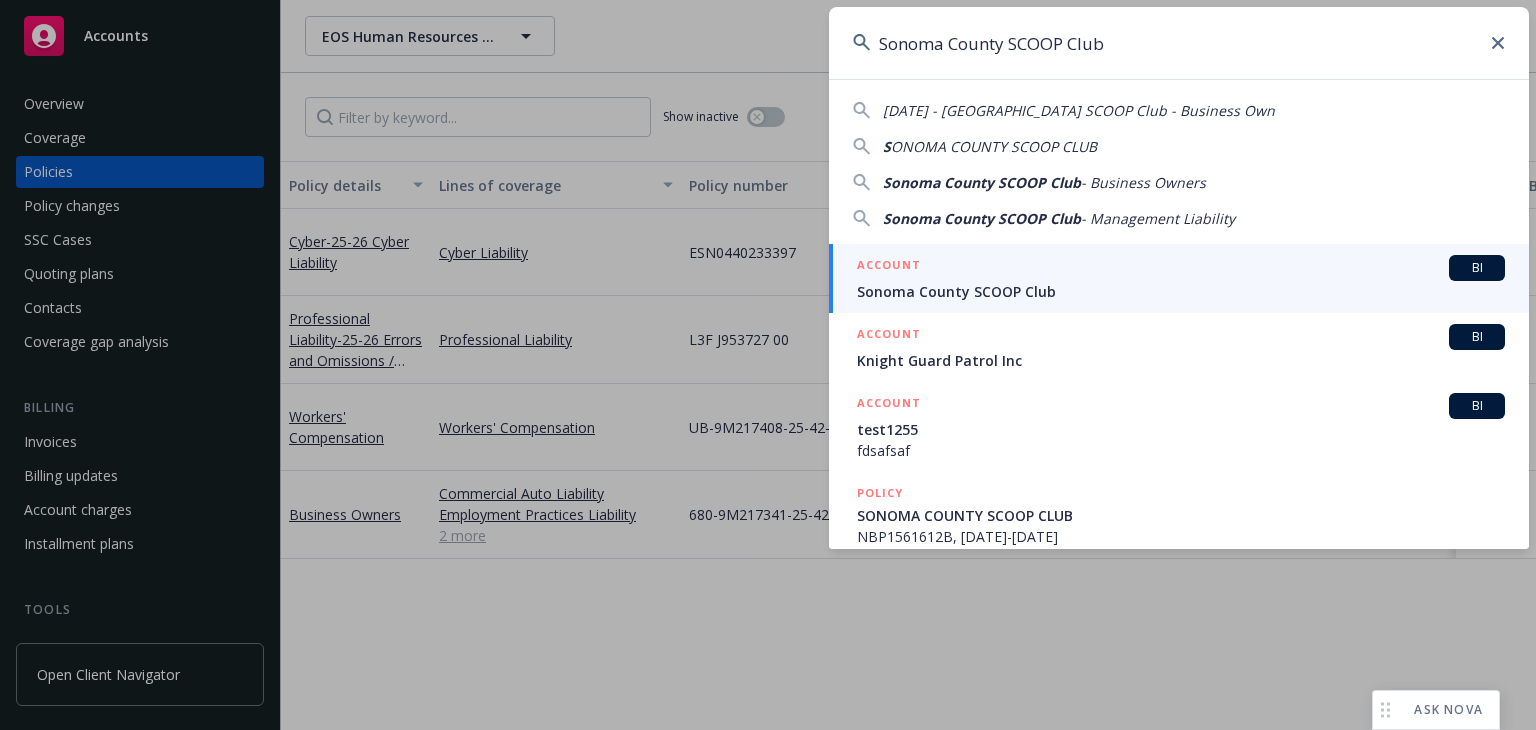 type on "Sonoma County SCOOP Club" 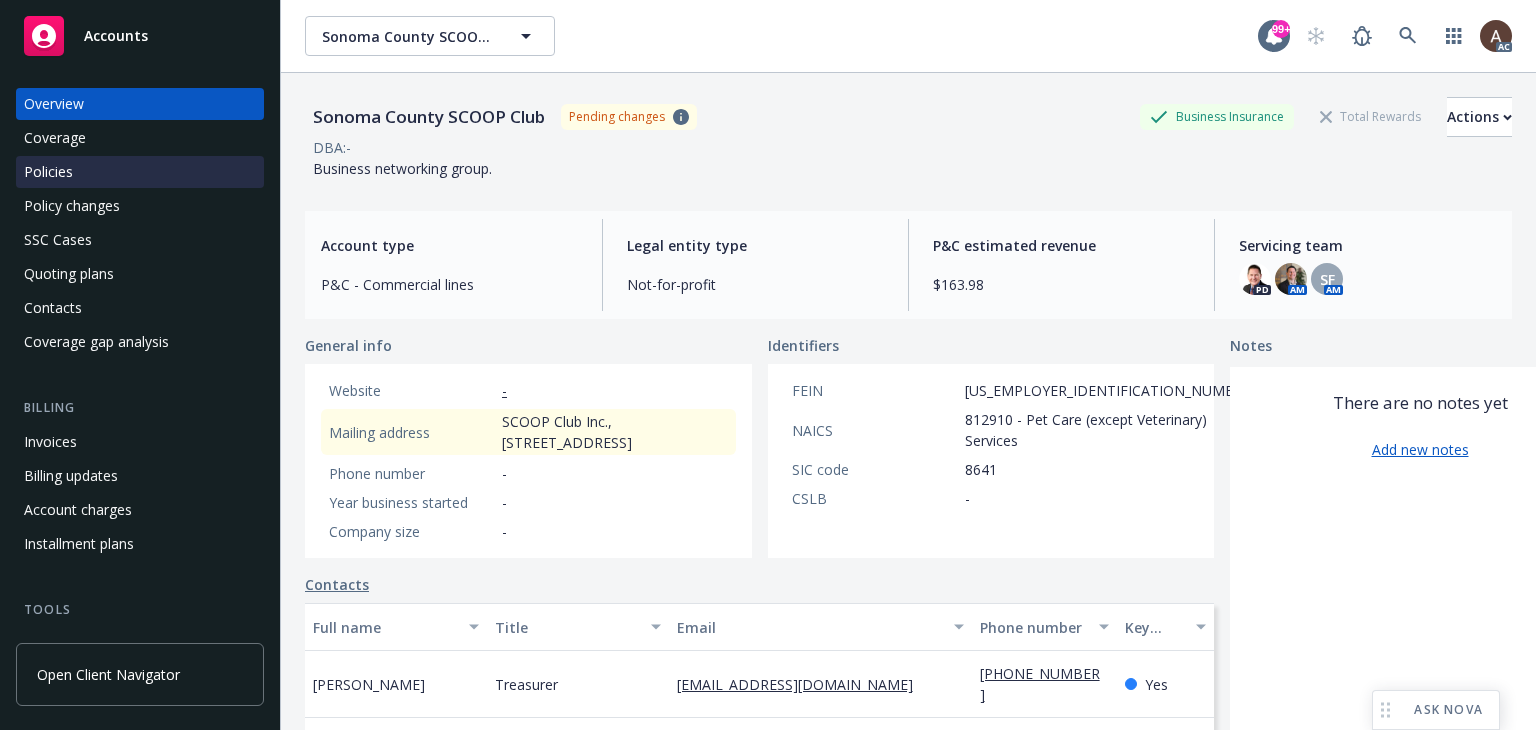 click on "Policies" at bounding box center (140, 172) 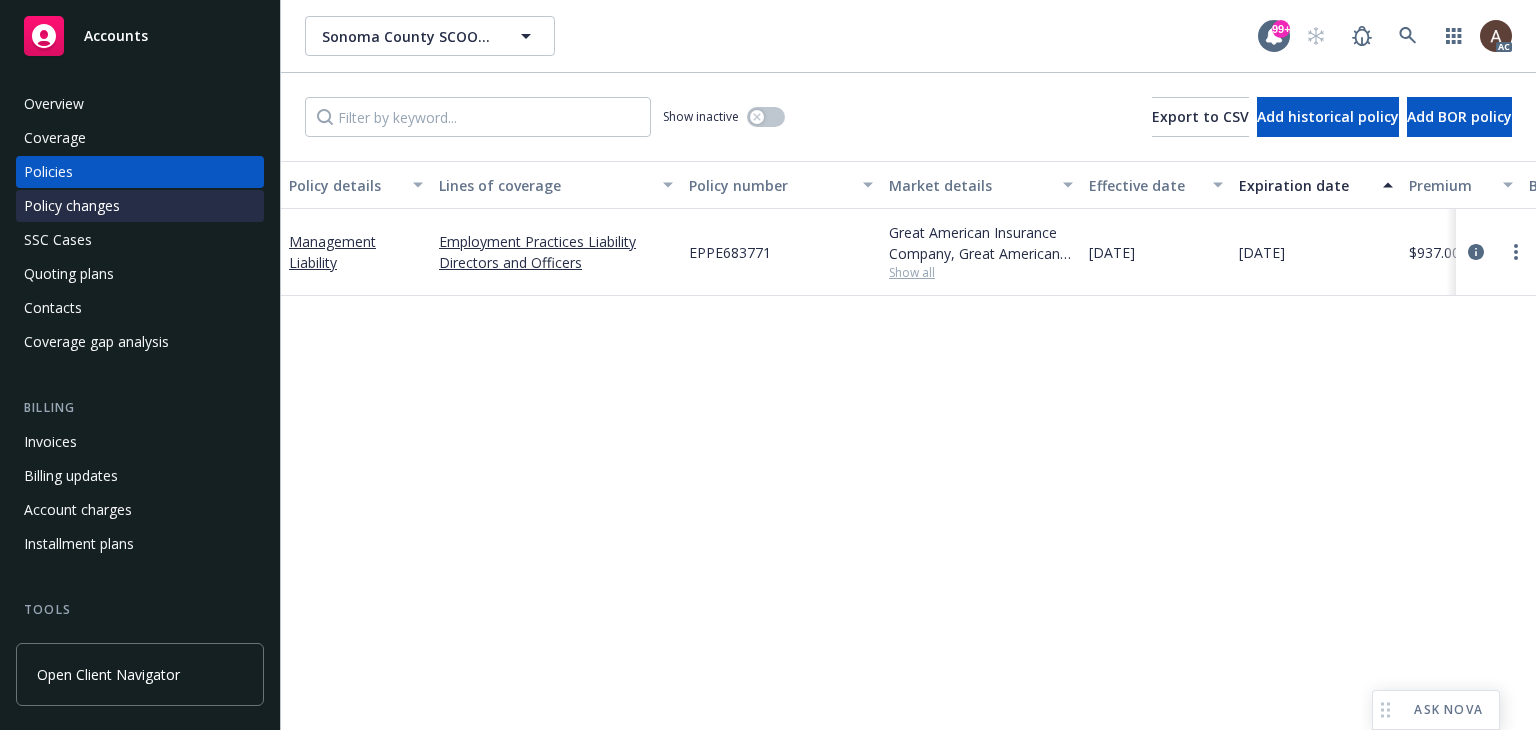 click on "Policy changes" at bounding box center [140, 206] 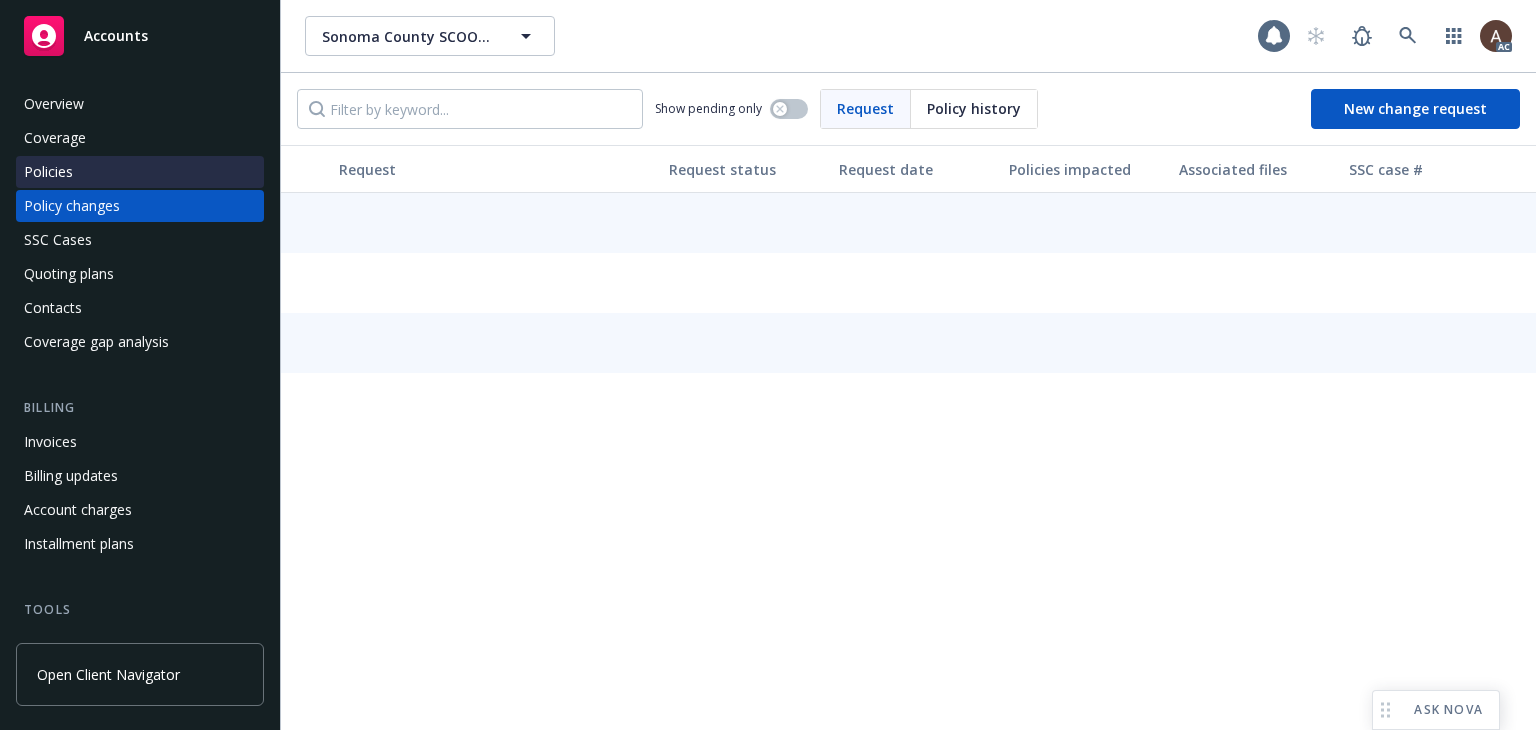click on "Policies" at bounding box center [140, 172] 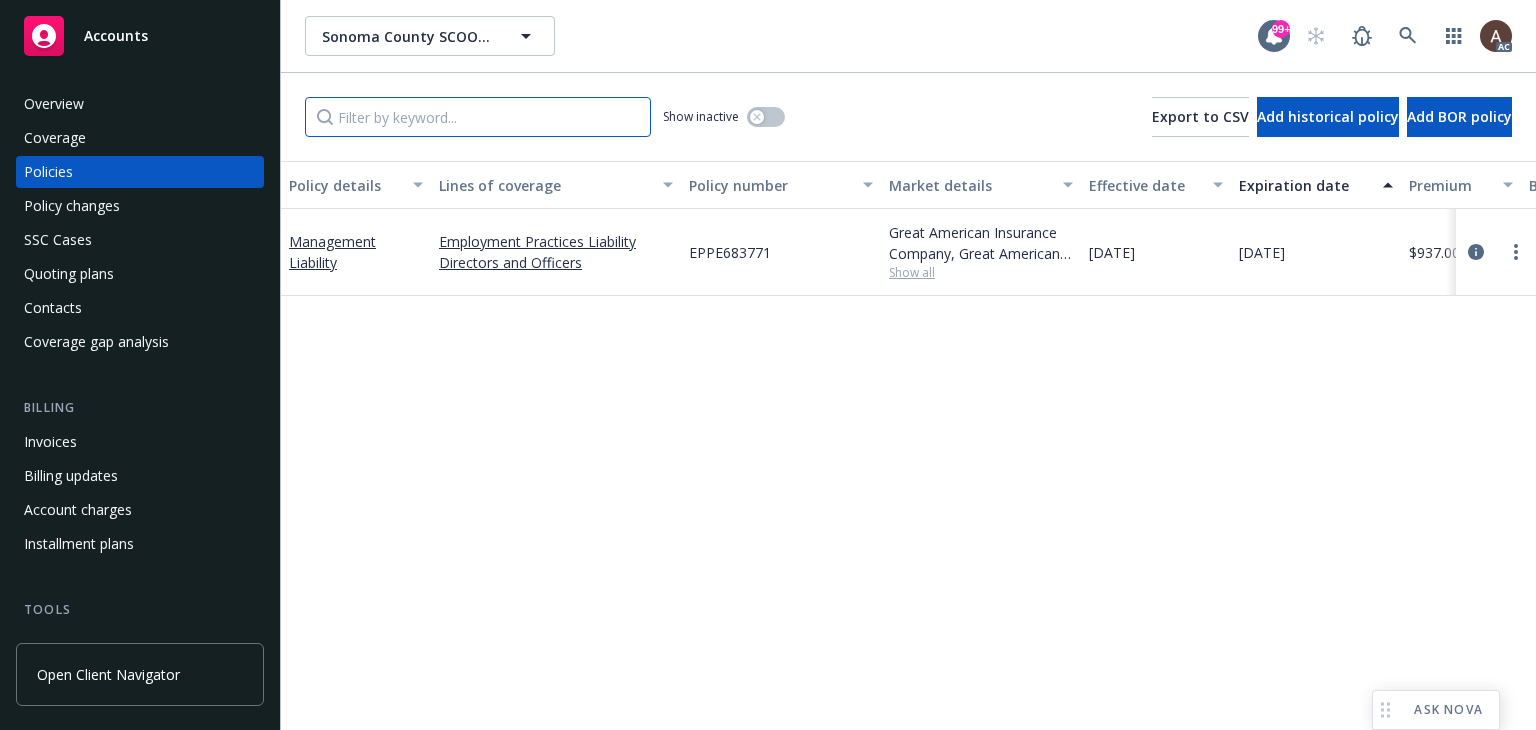 click at bounding box center [478, 117] 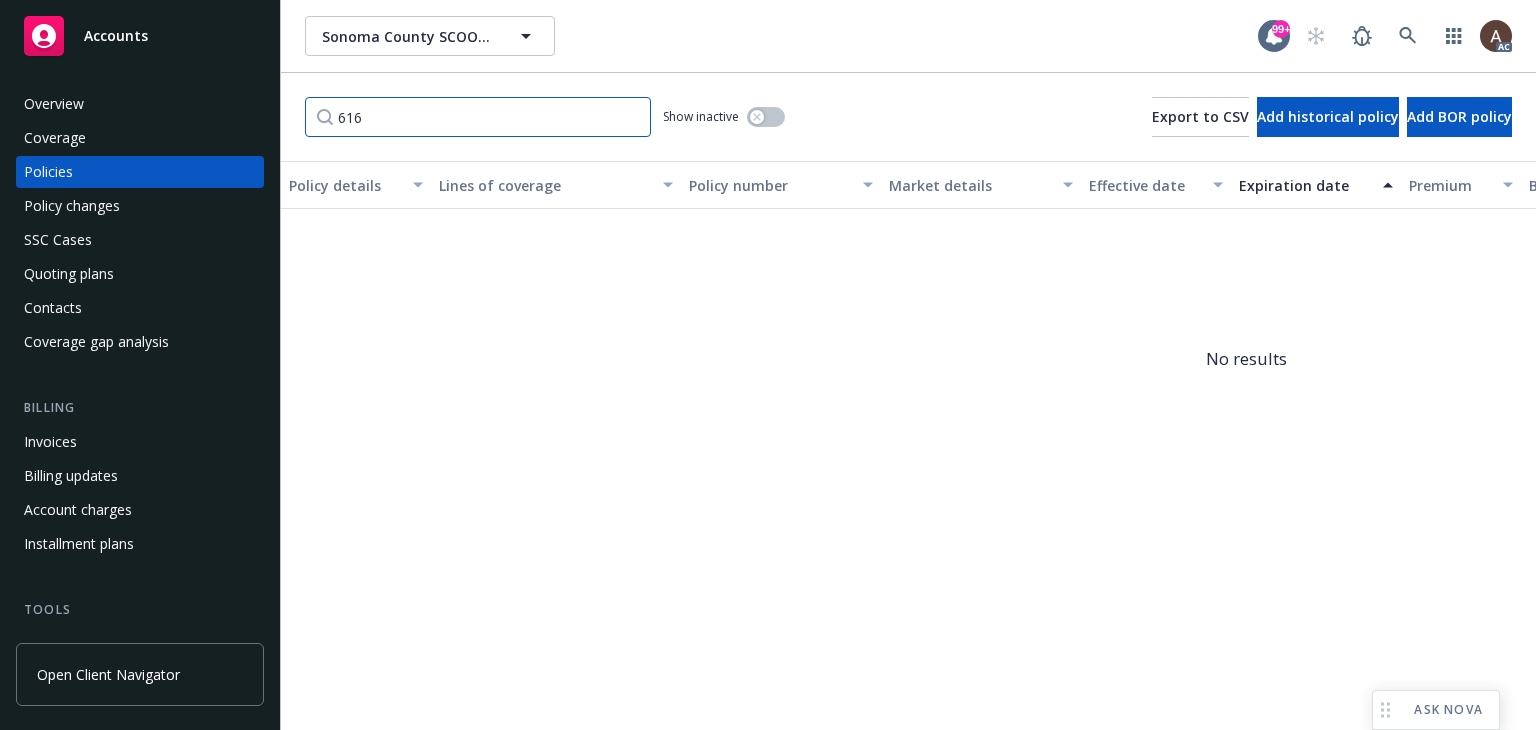 type on "616" 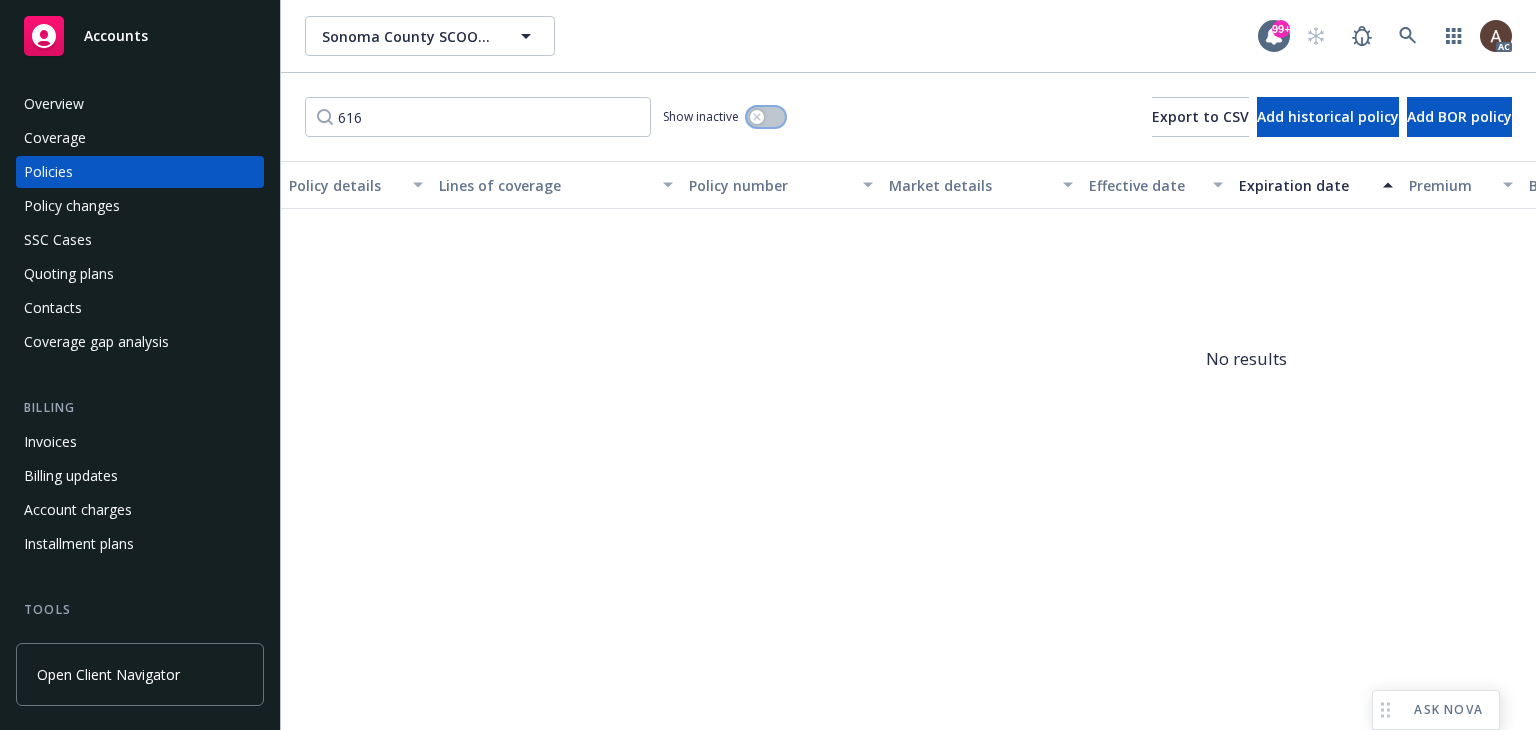 click 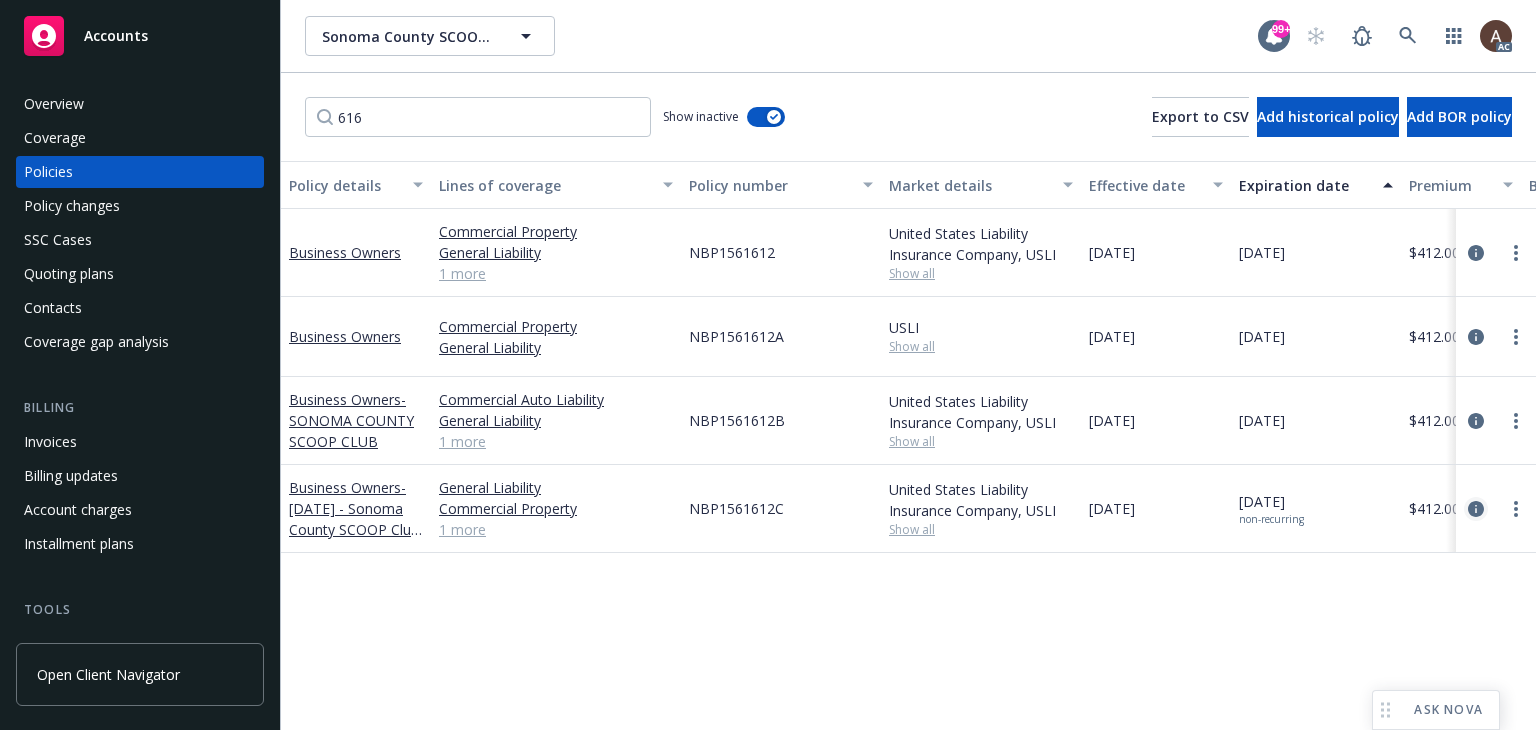 click 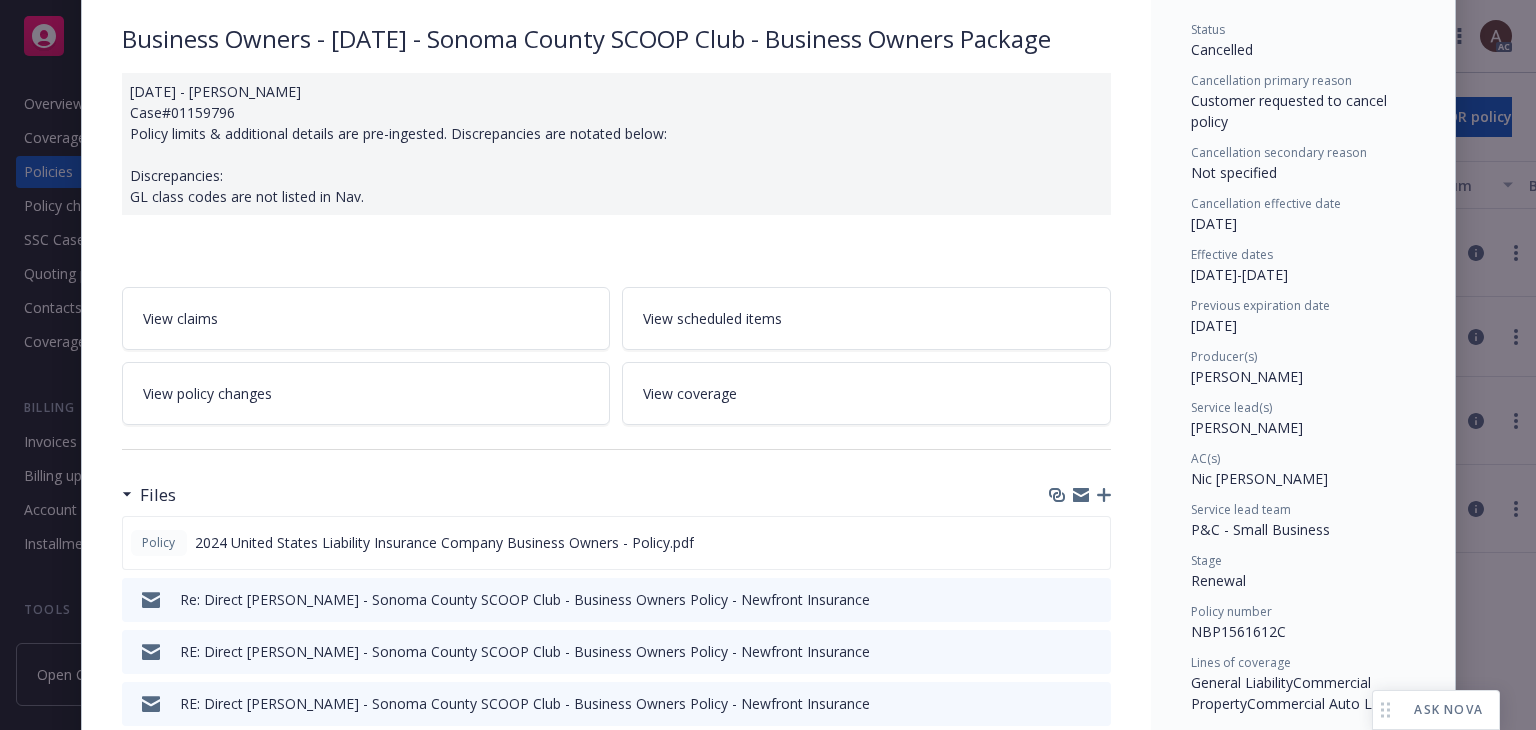 scroll, scrollTop: 300, scrollLeft: 0, axis: vertical 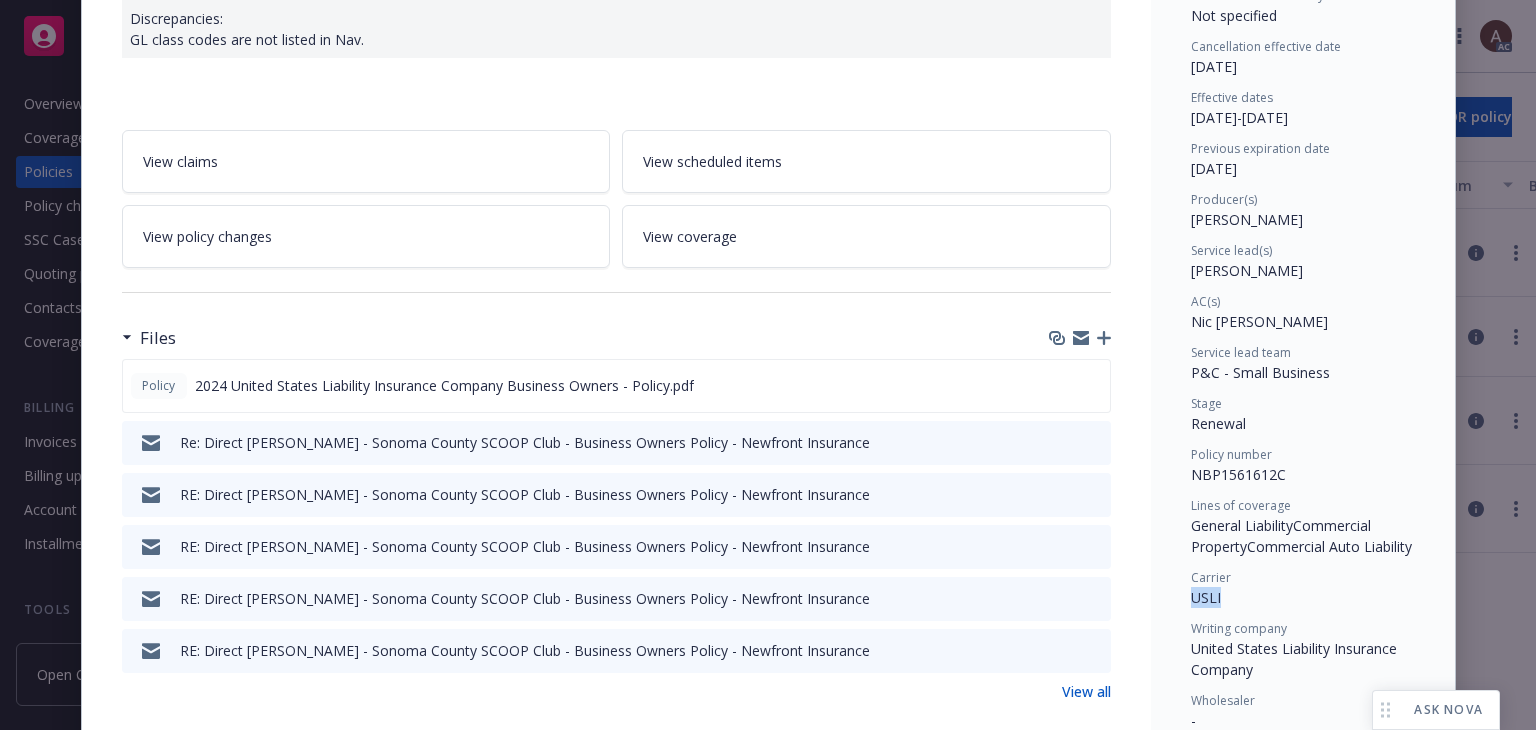 drag, startPoint x: 1184, startPoint y: 594, endPoint x: 1226, endPoint y: 594, distance: 42 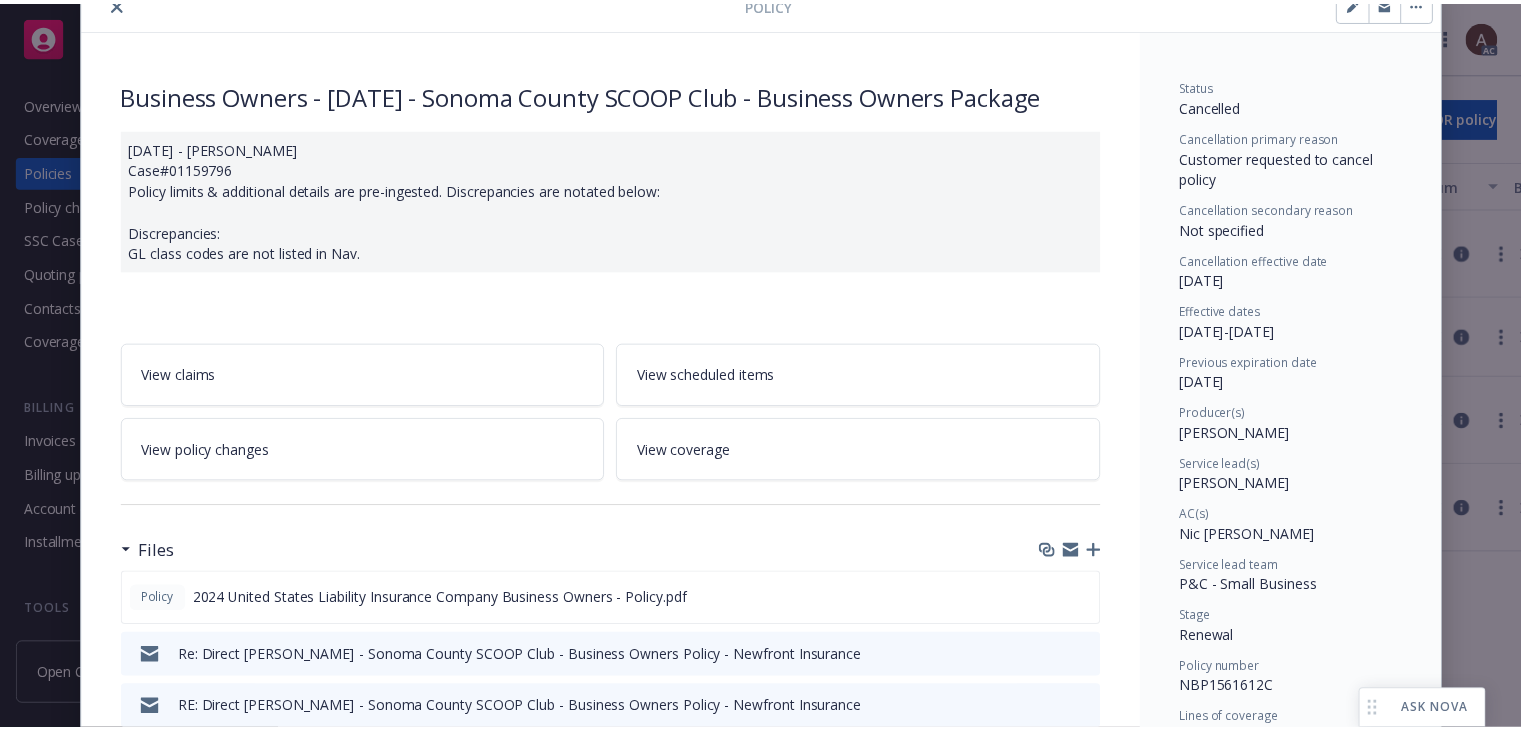 scroll, scrollTop: 0, scrollLeft: 0, axis: both 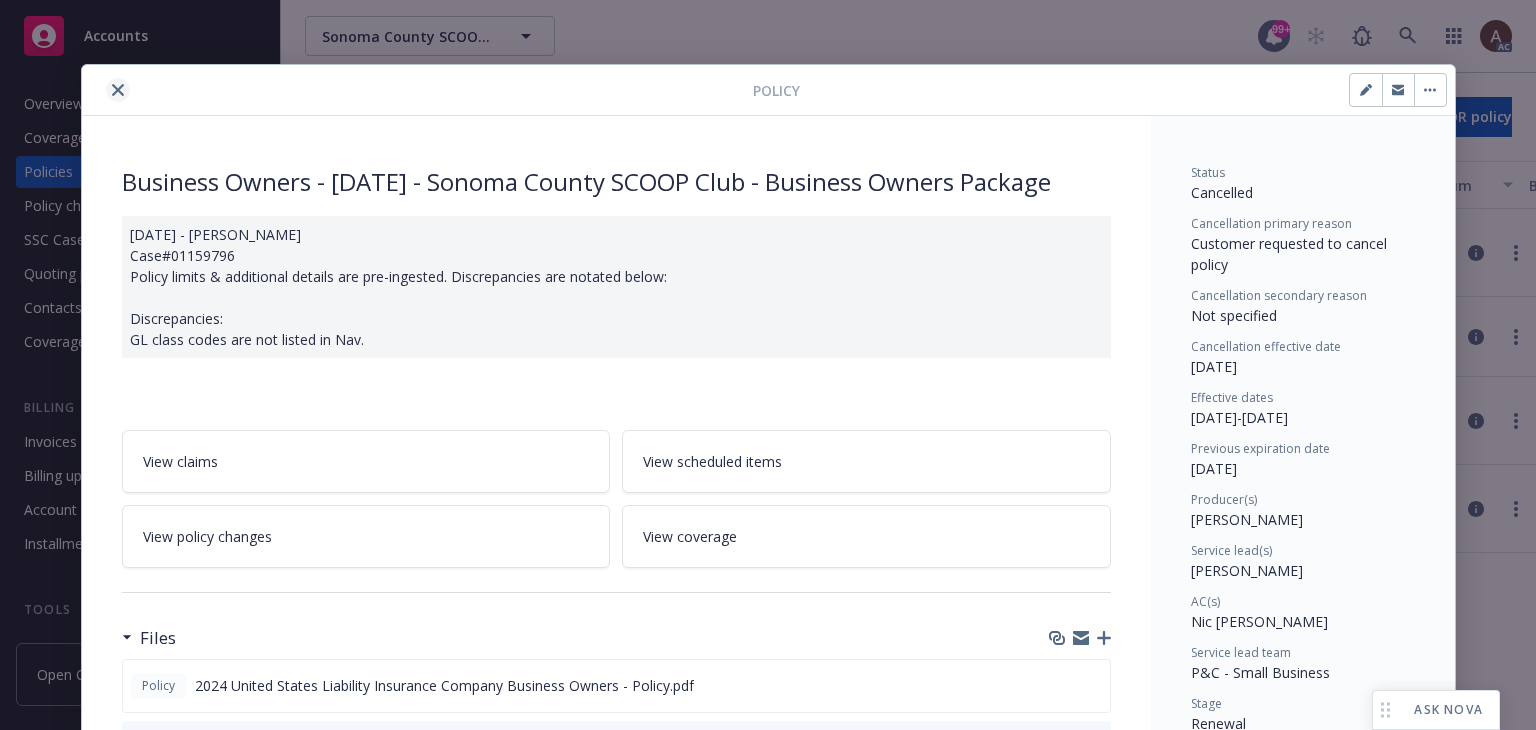 click 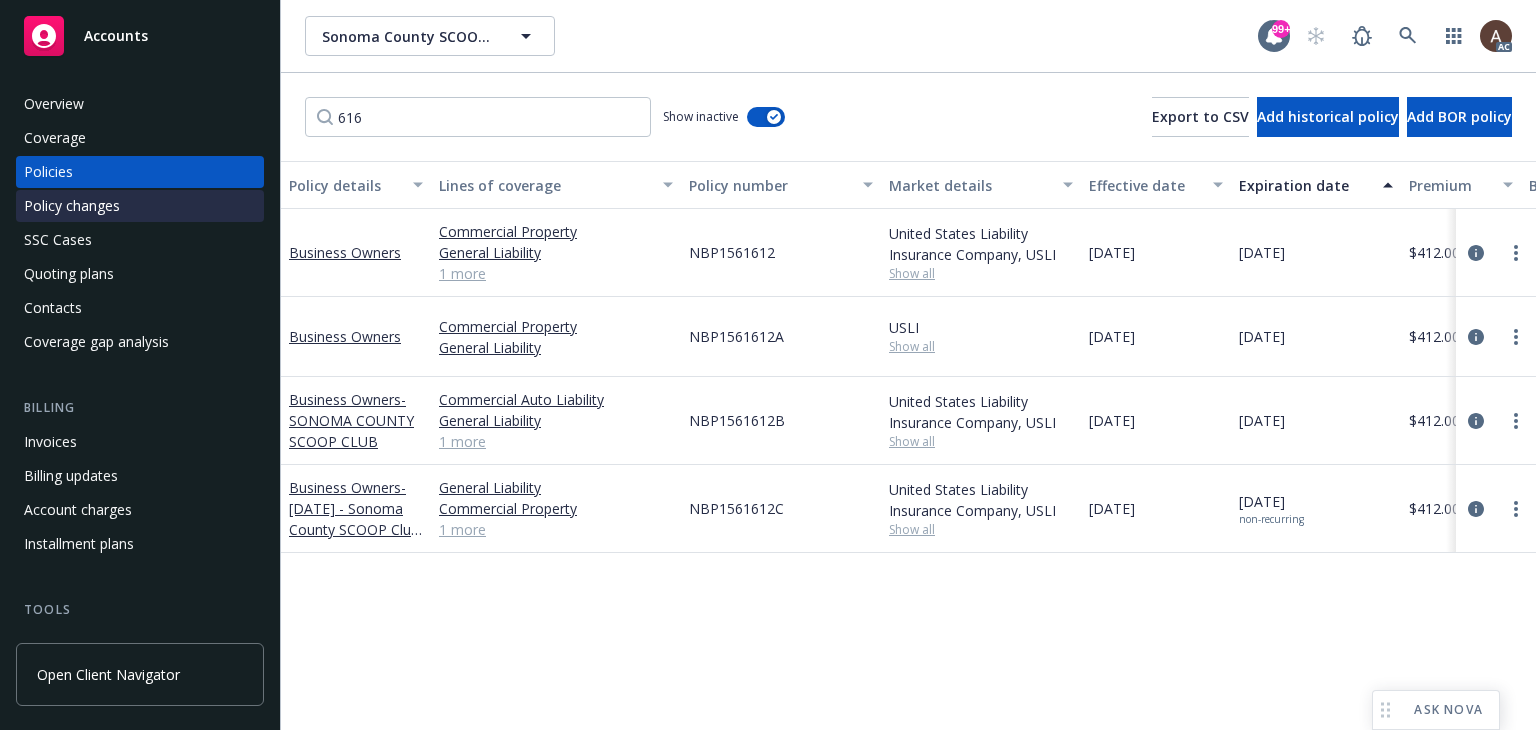 click on "Policy changes" at bounding box center [140, 206] 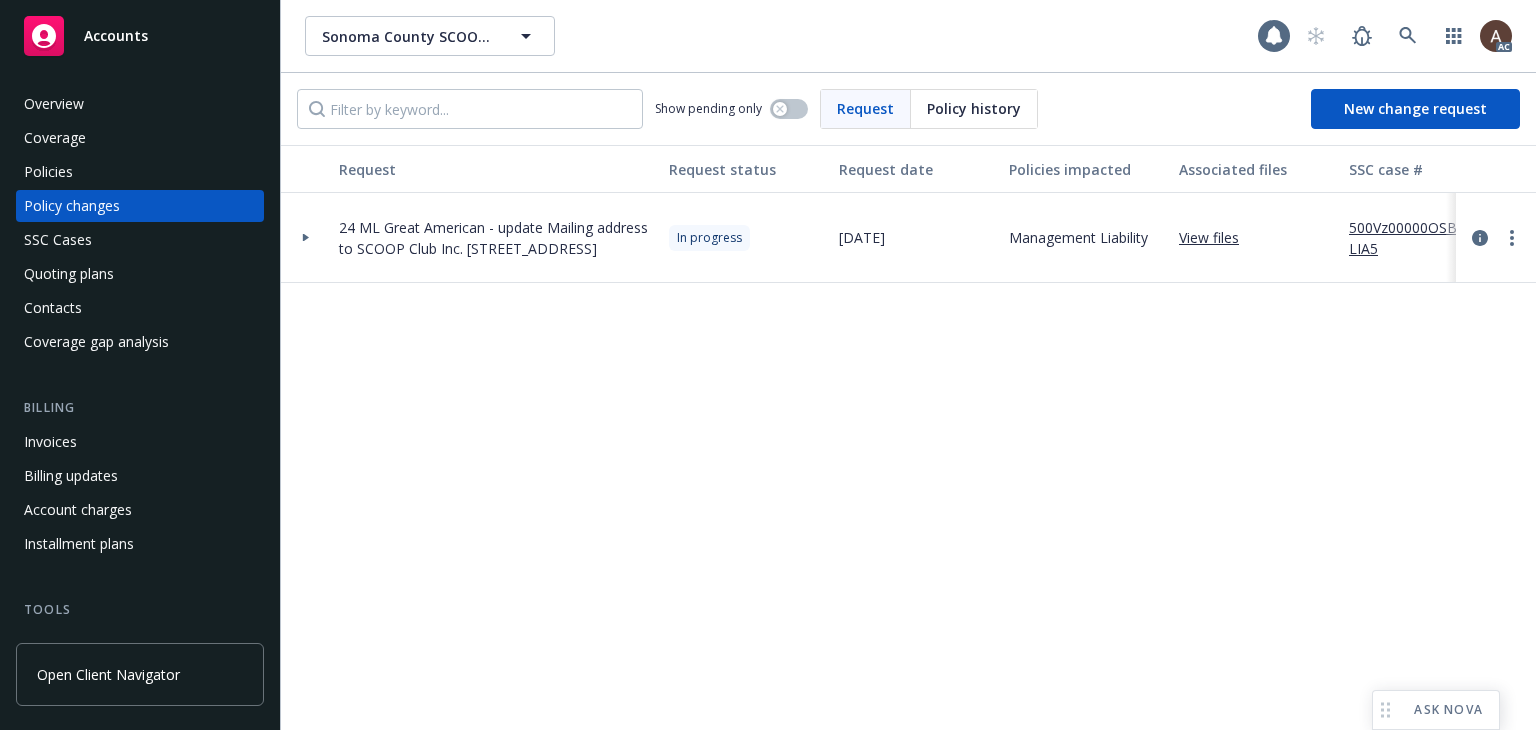 click 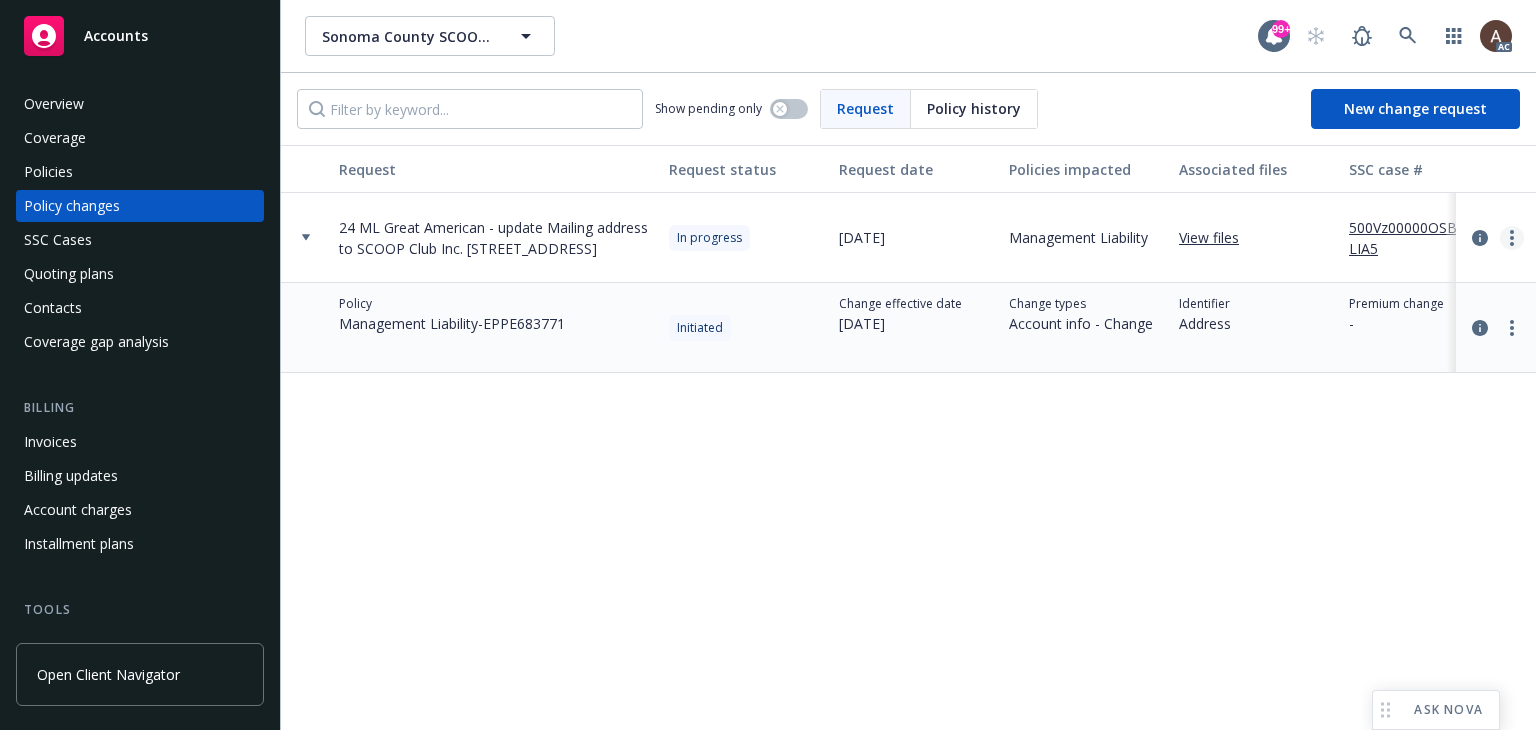 click at bounding box center [1512, 238] 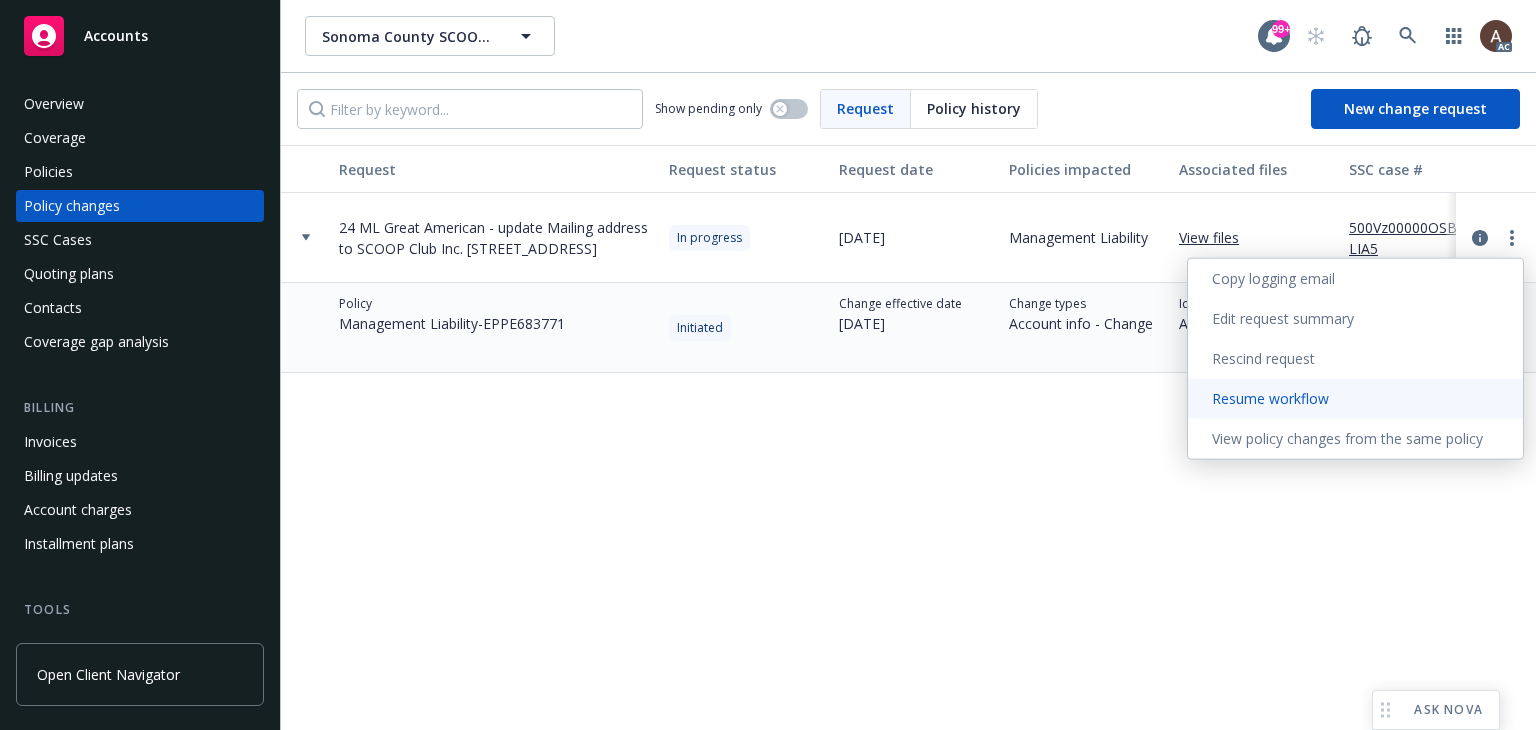 click on "Resume workflow" at bounding box center (1355, 399) 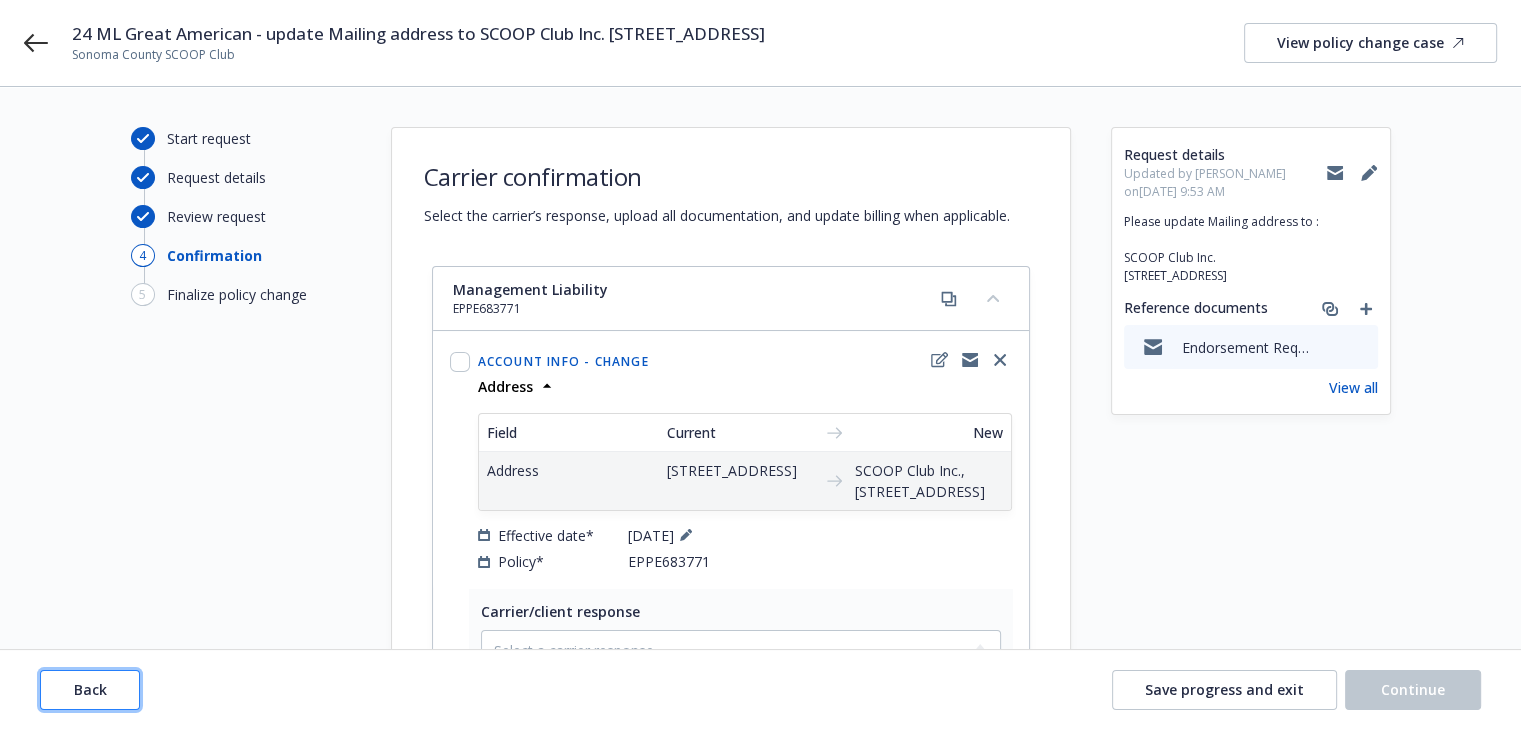click on "Back" at bounding box center (90, 689) 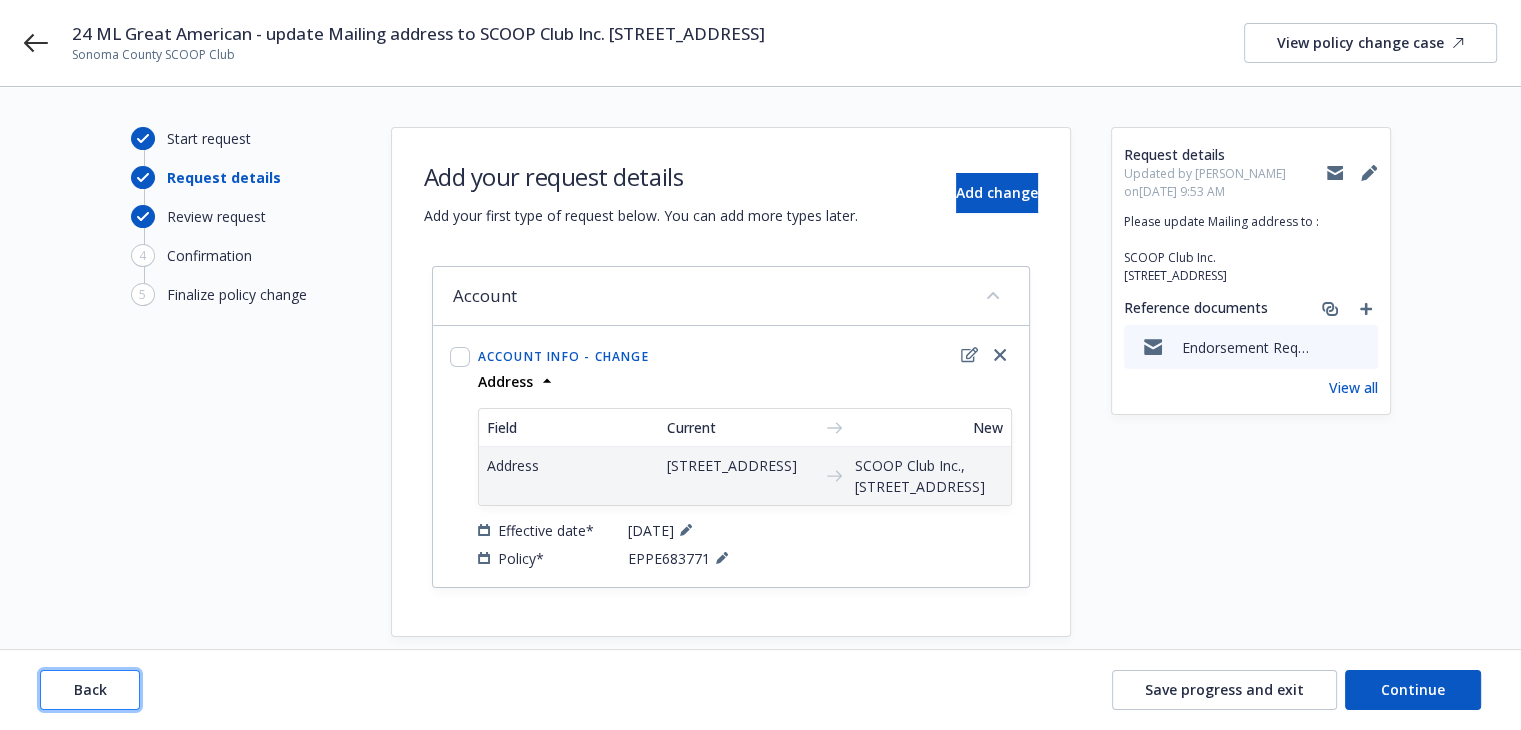 click on "Back" at bounding box center [90, 689] 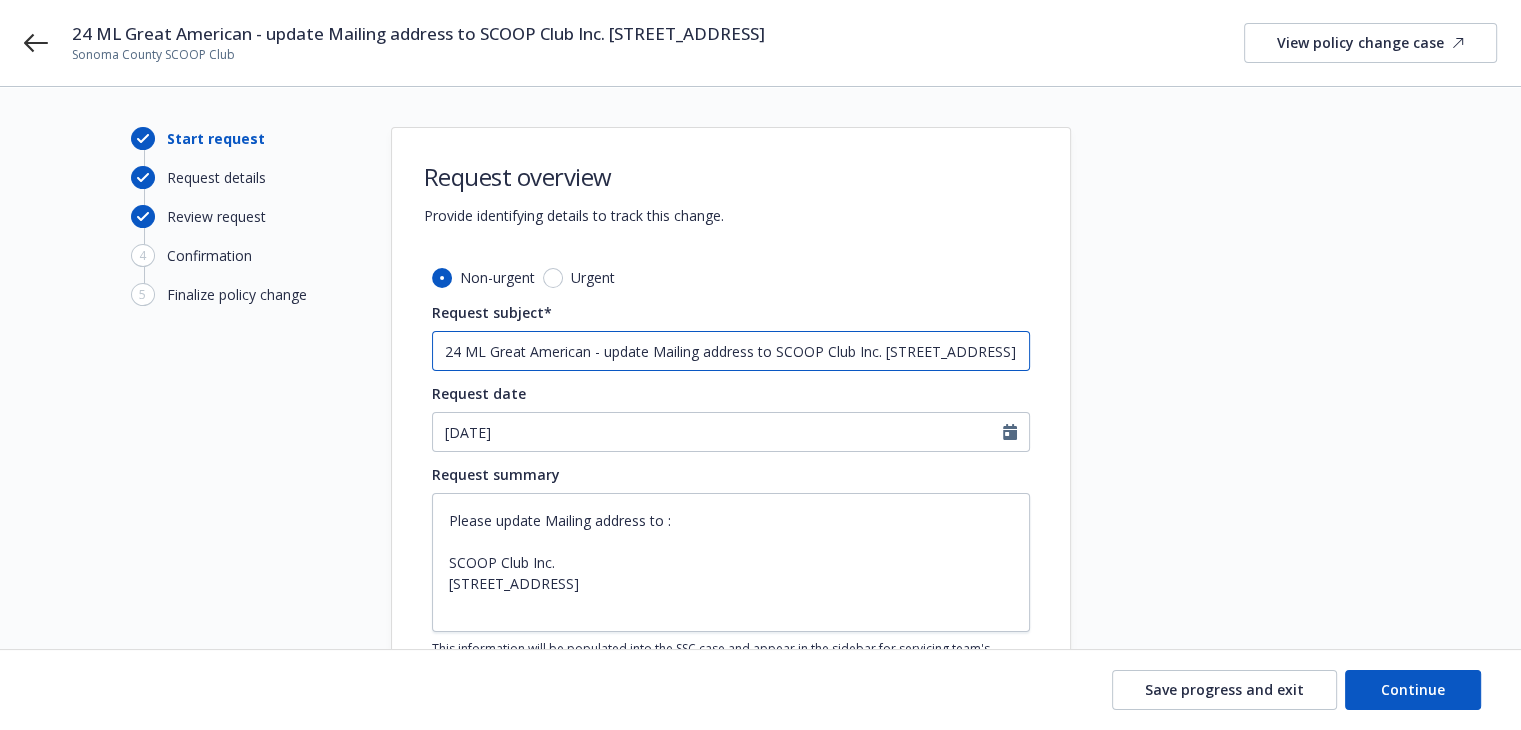 click on "24 ML Great American - update Mailing address to SCOOP Club Inc. [STREET_ADDRESS]" at bounding box center [731, 351] 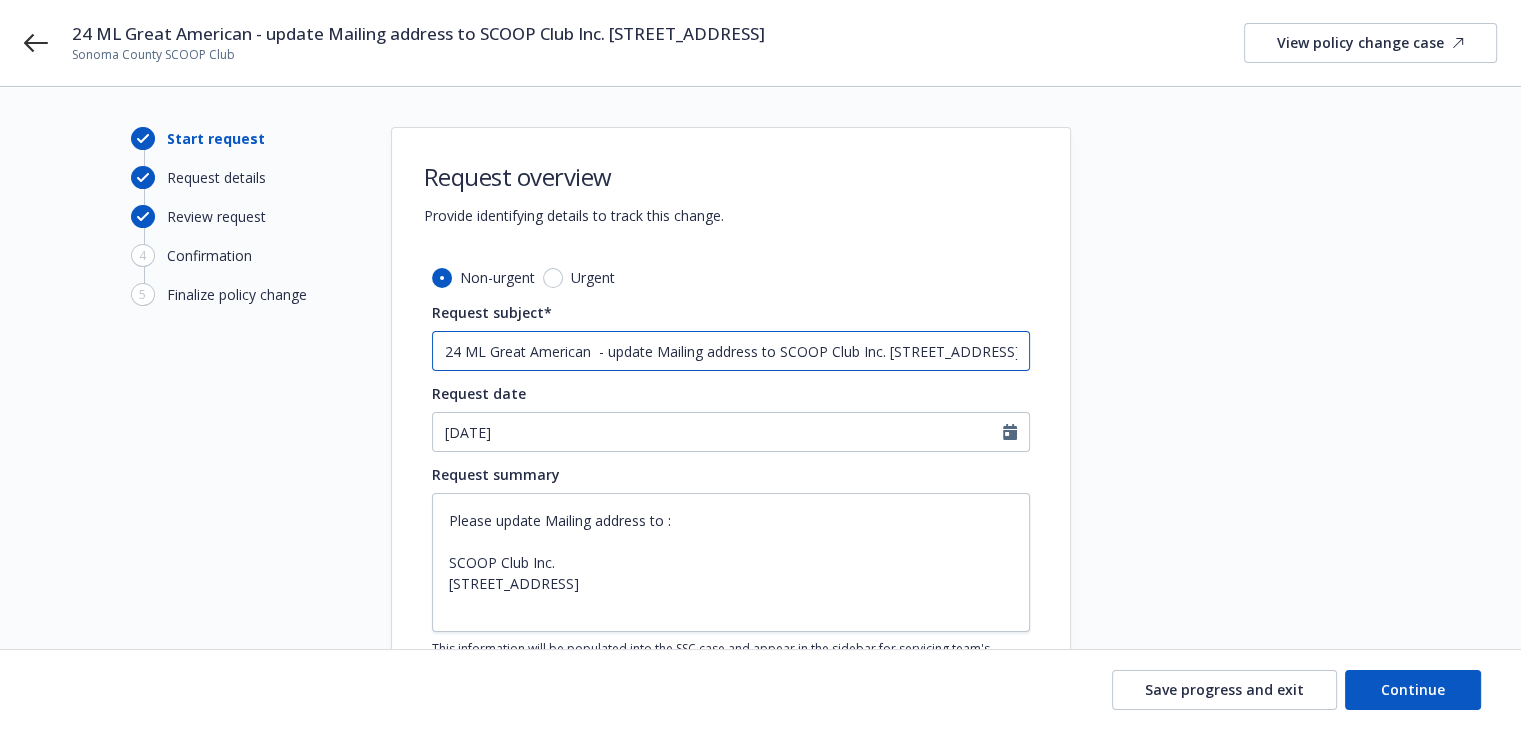 type on "x" 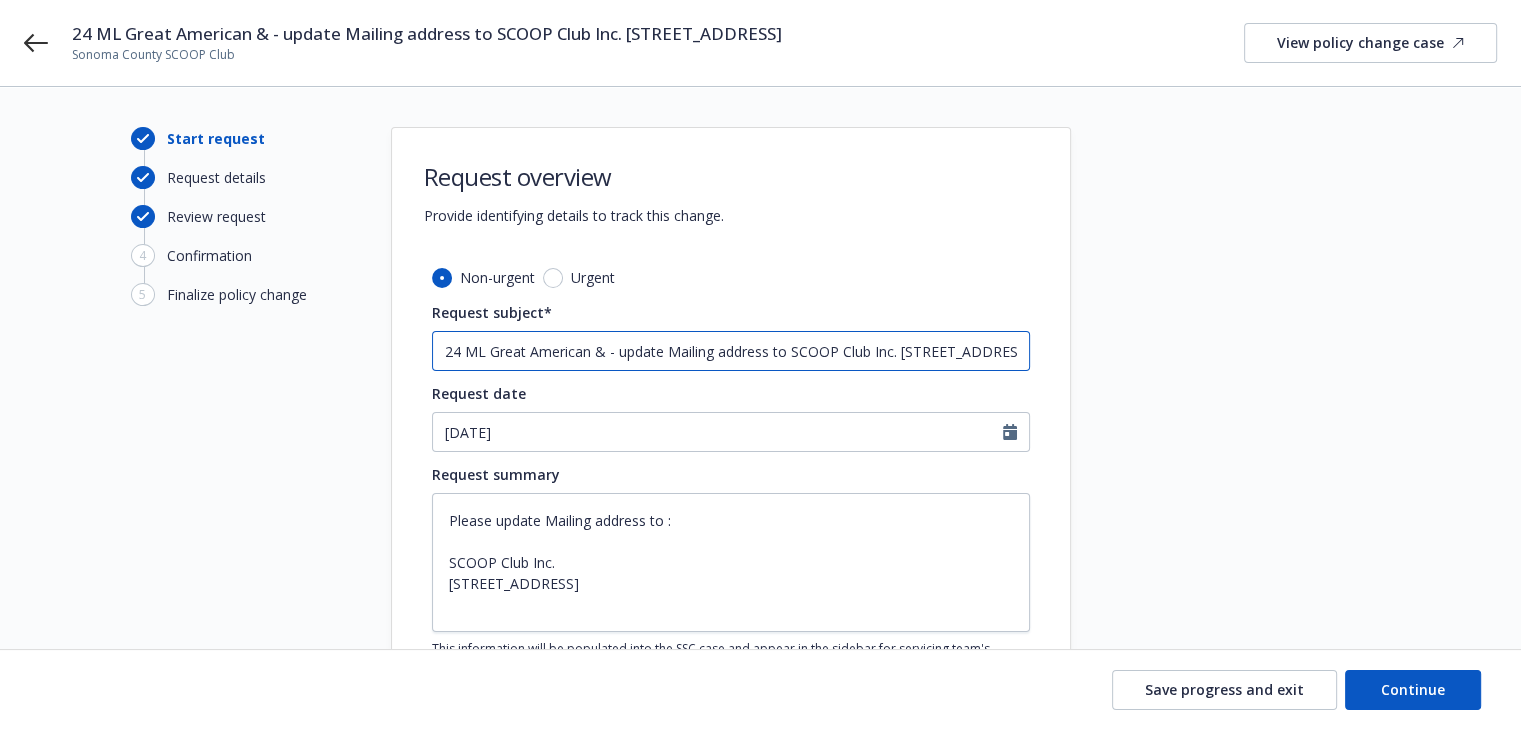 type on "x" 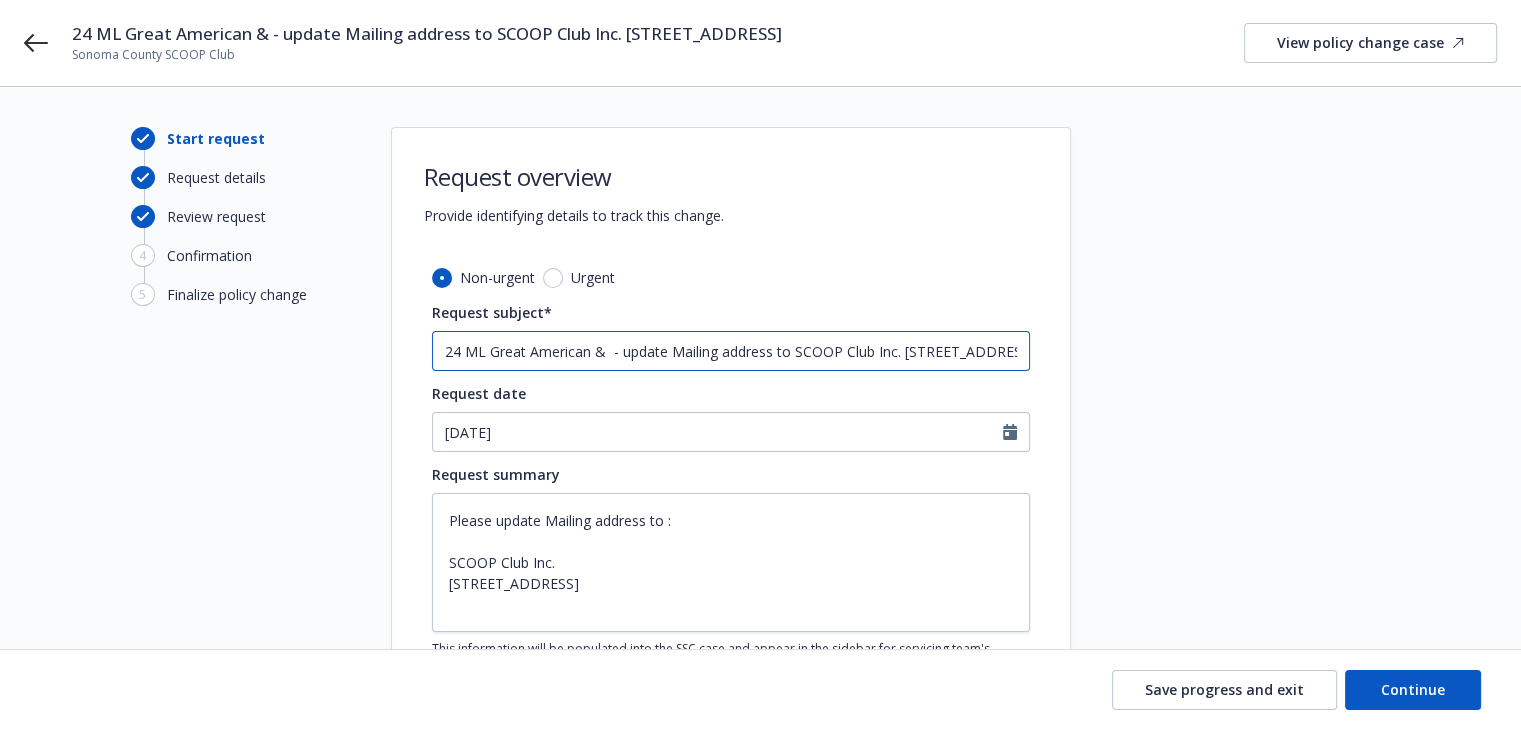 type on "x" 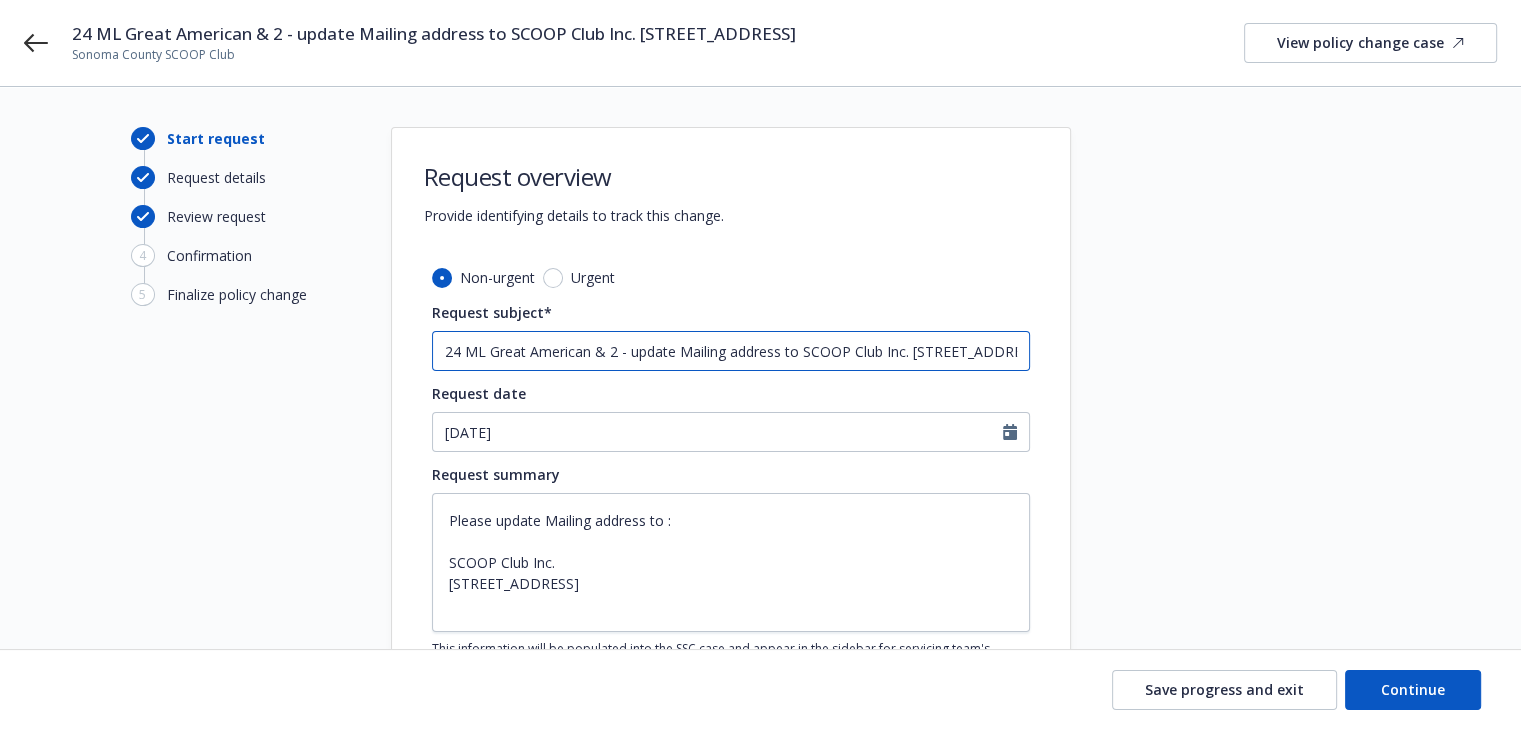 type on "x" 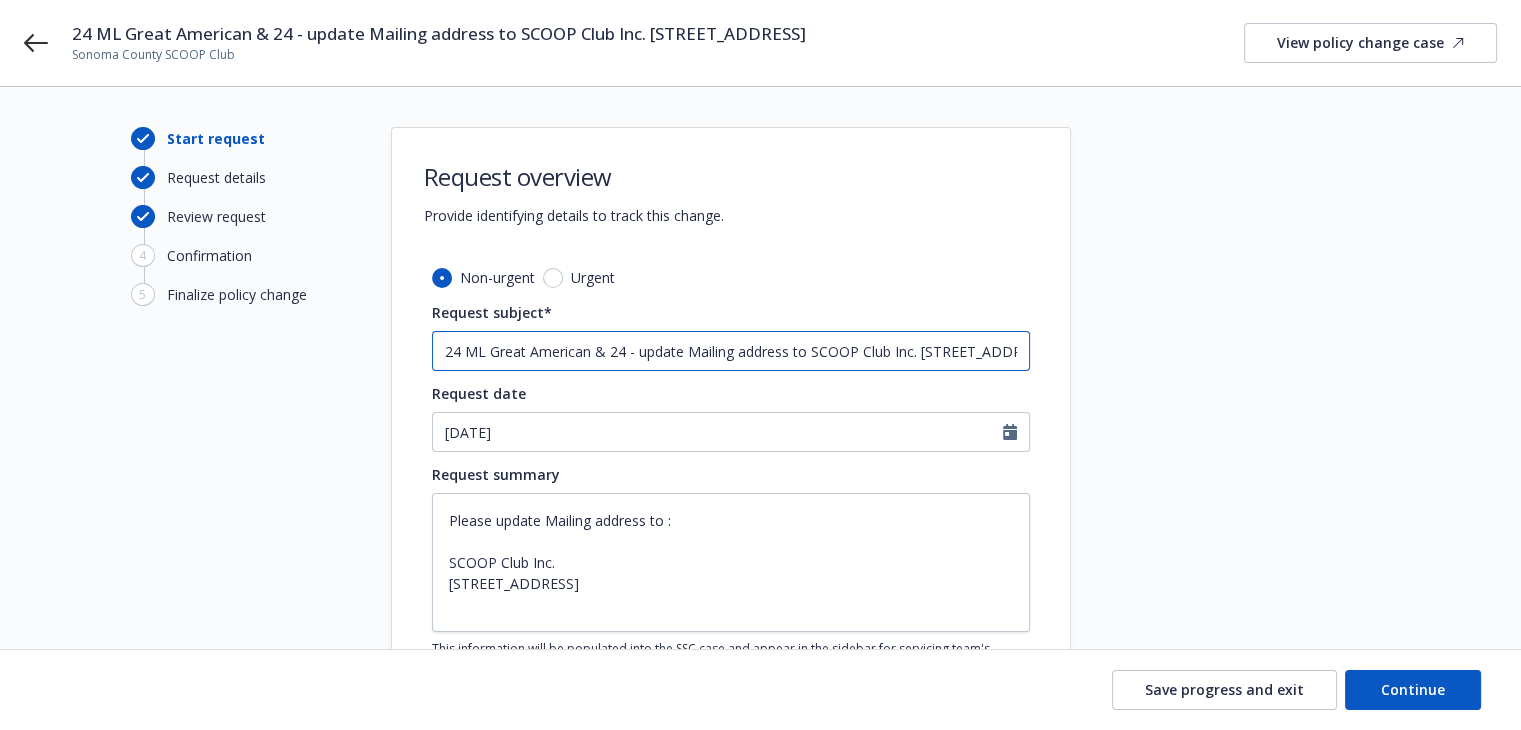 type on "x" 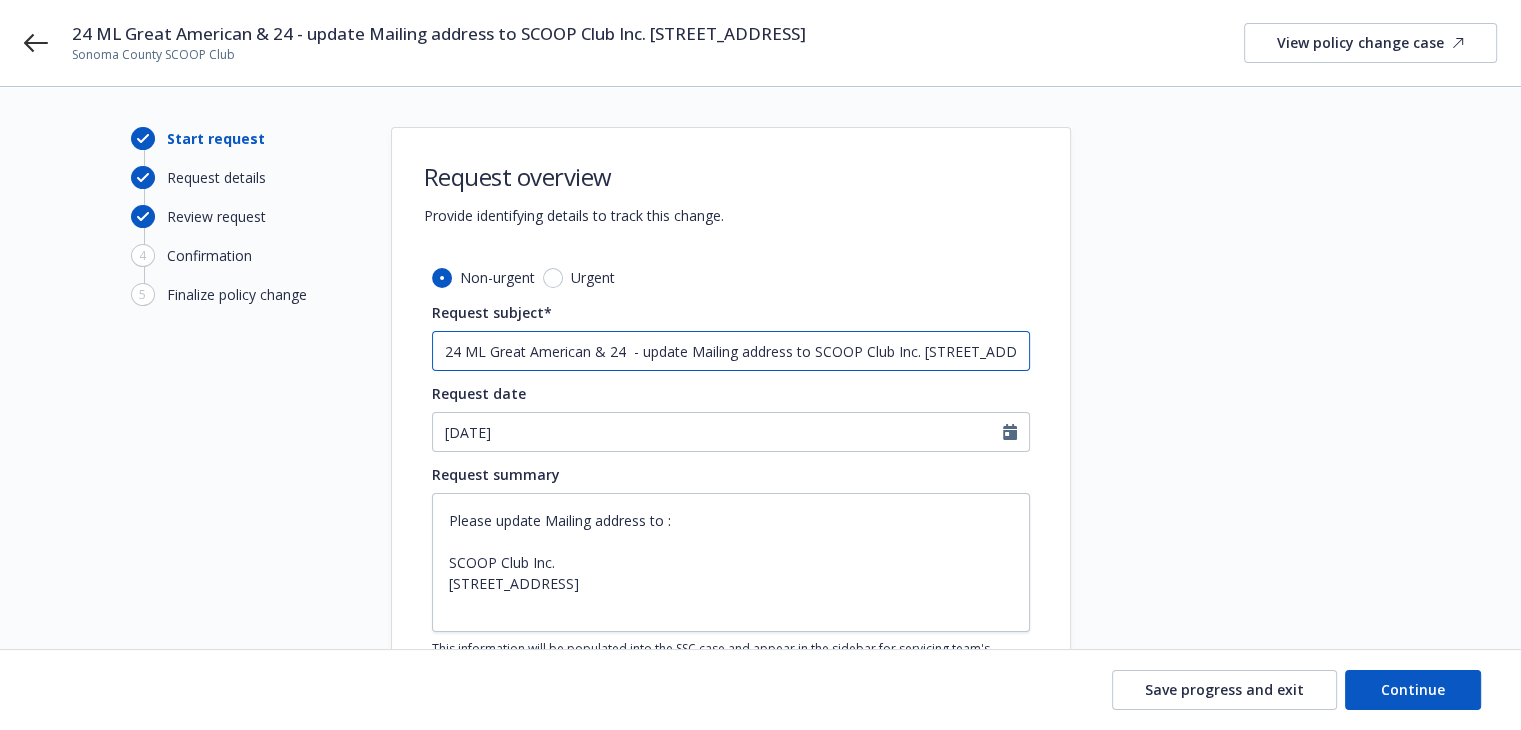 type on "x" 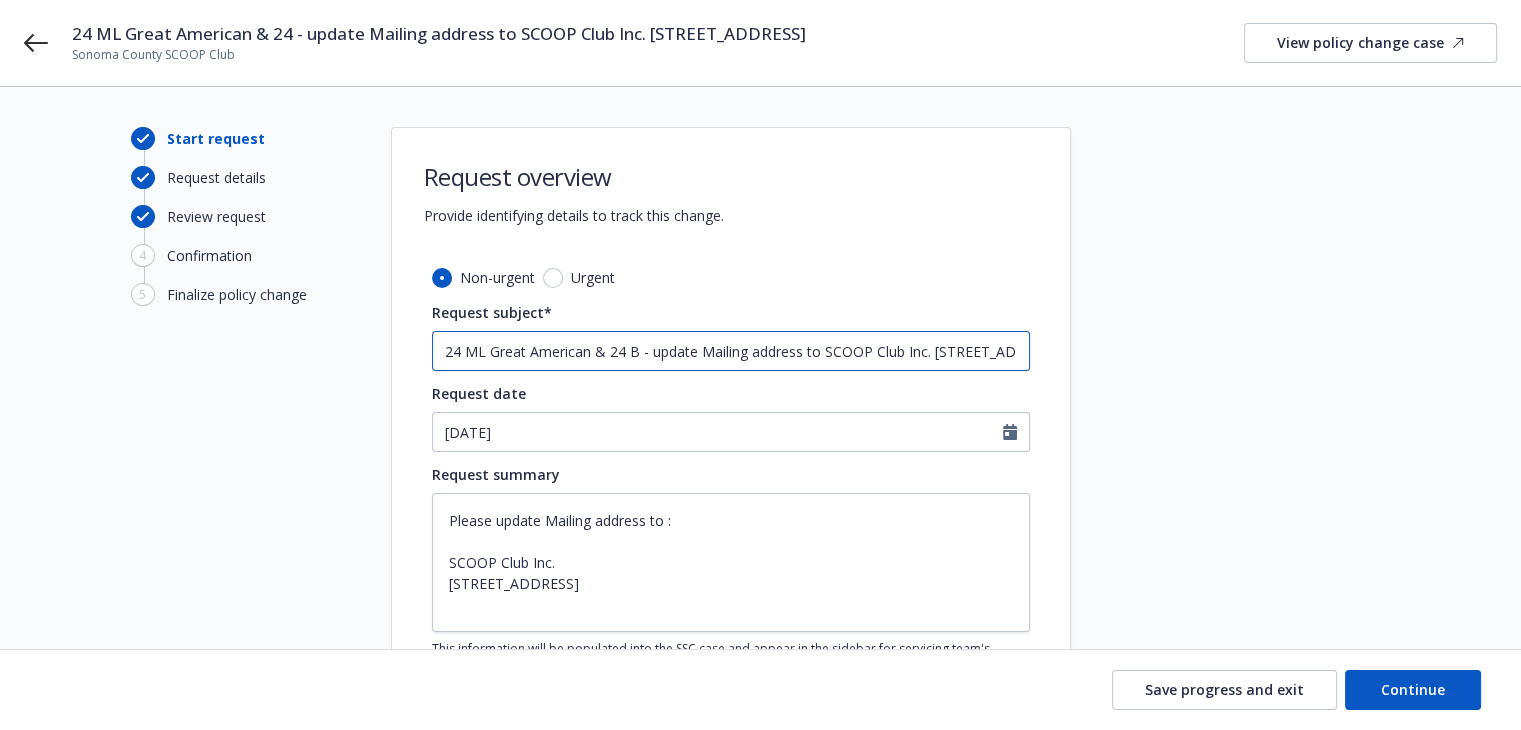 type on "x" 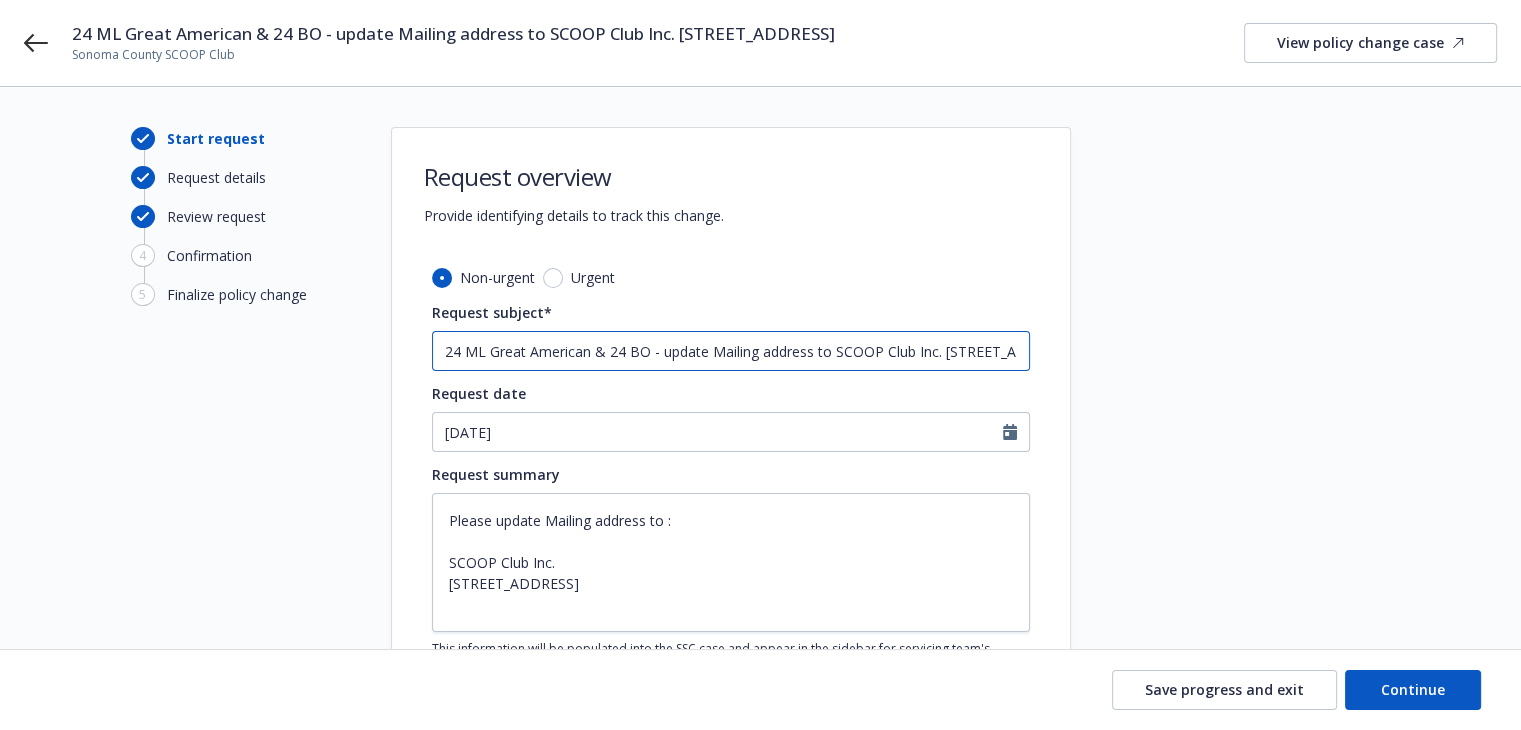 type on "x" 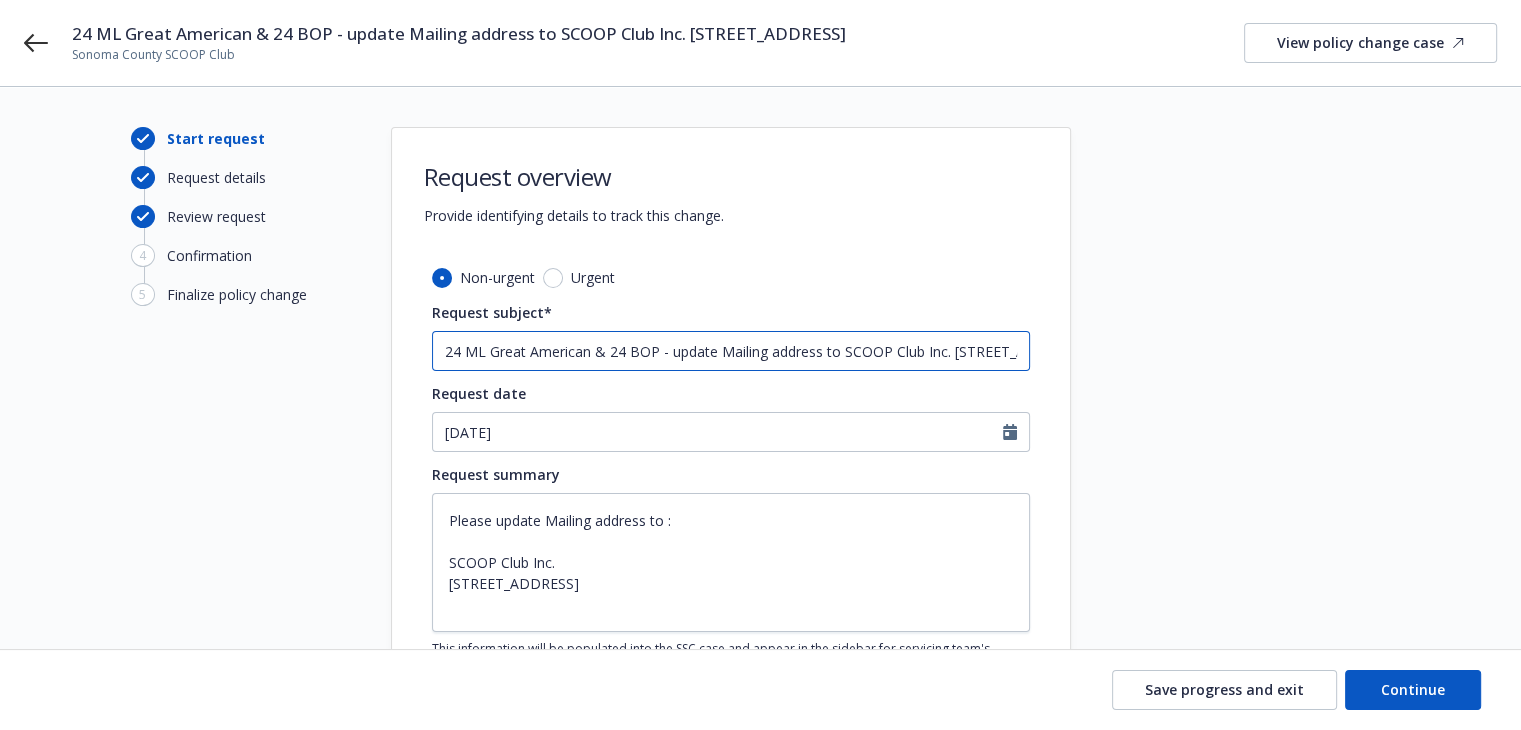 type on "x" 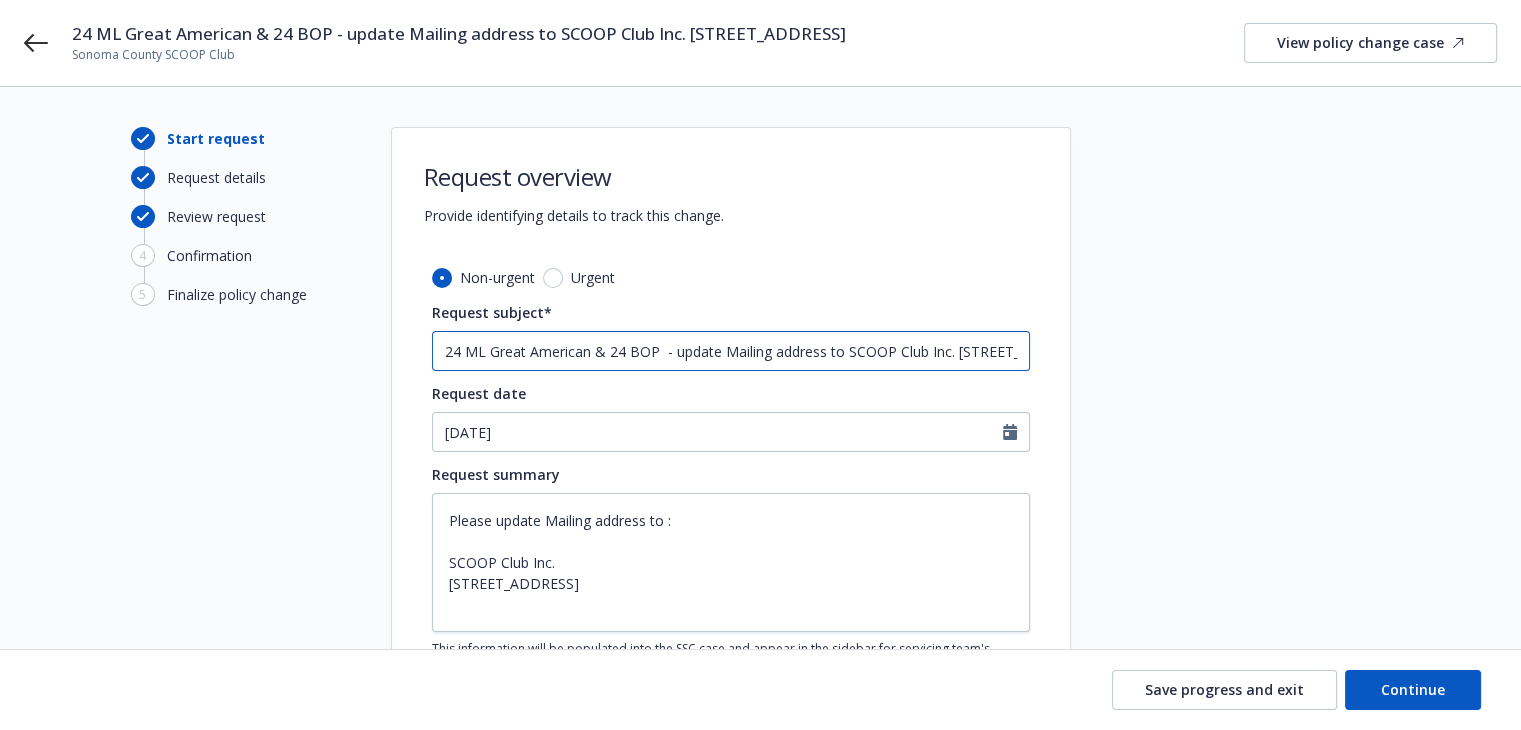 paste on "USLI" 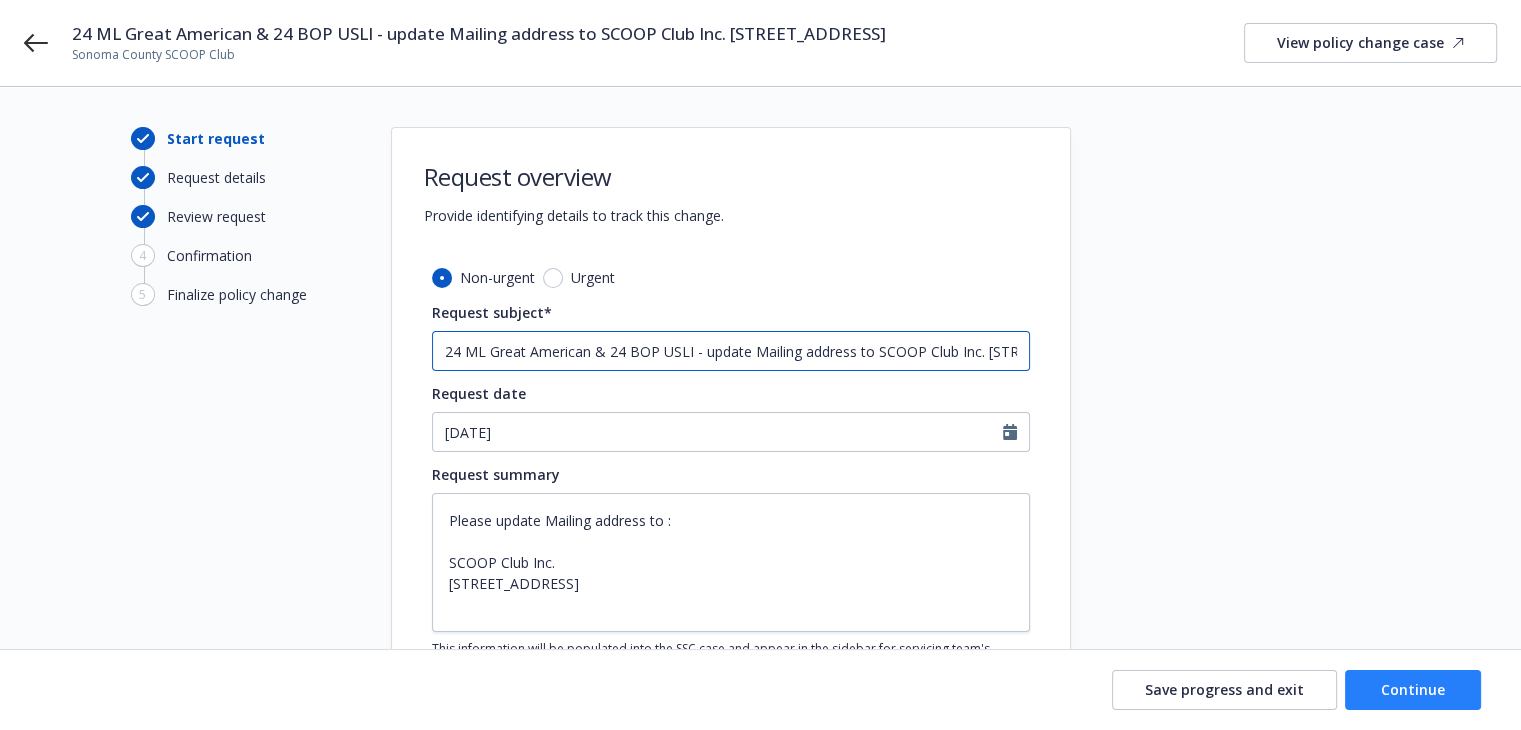 type on "24 ML Great American & 24 BOP USLI - update Mailing address to SCOOP Club Inc. [STREET_ADDRESS]" 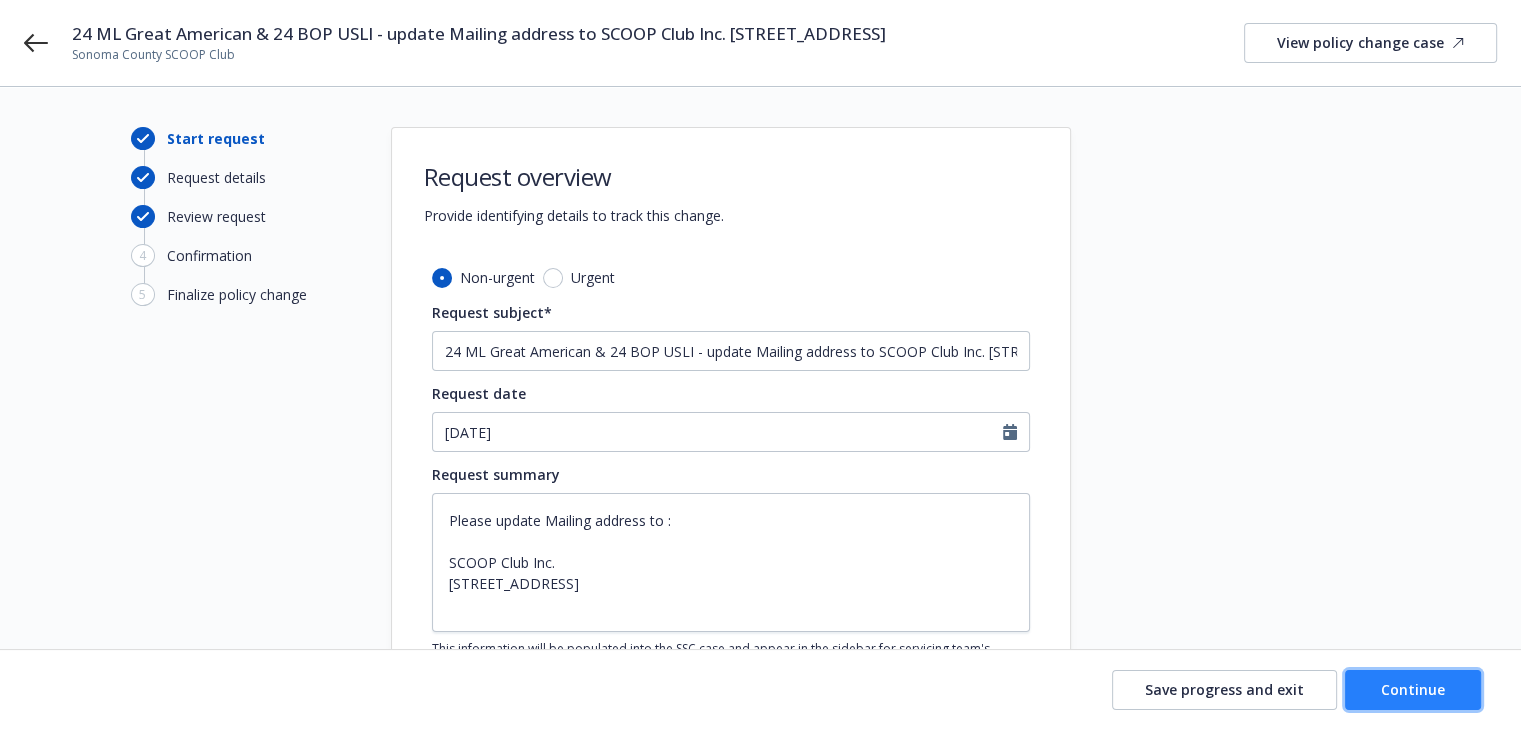 click on "Continue" at bounding box center (1413, 689) 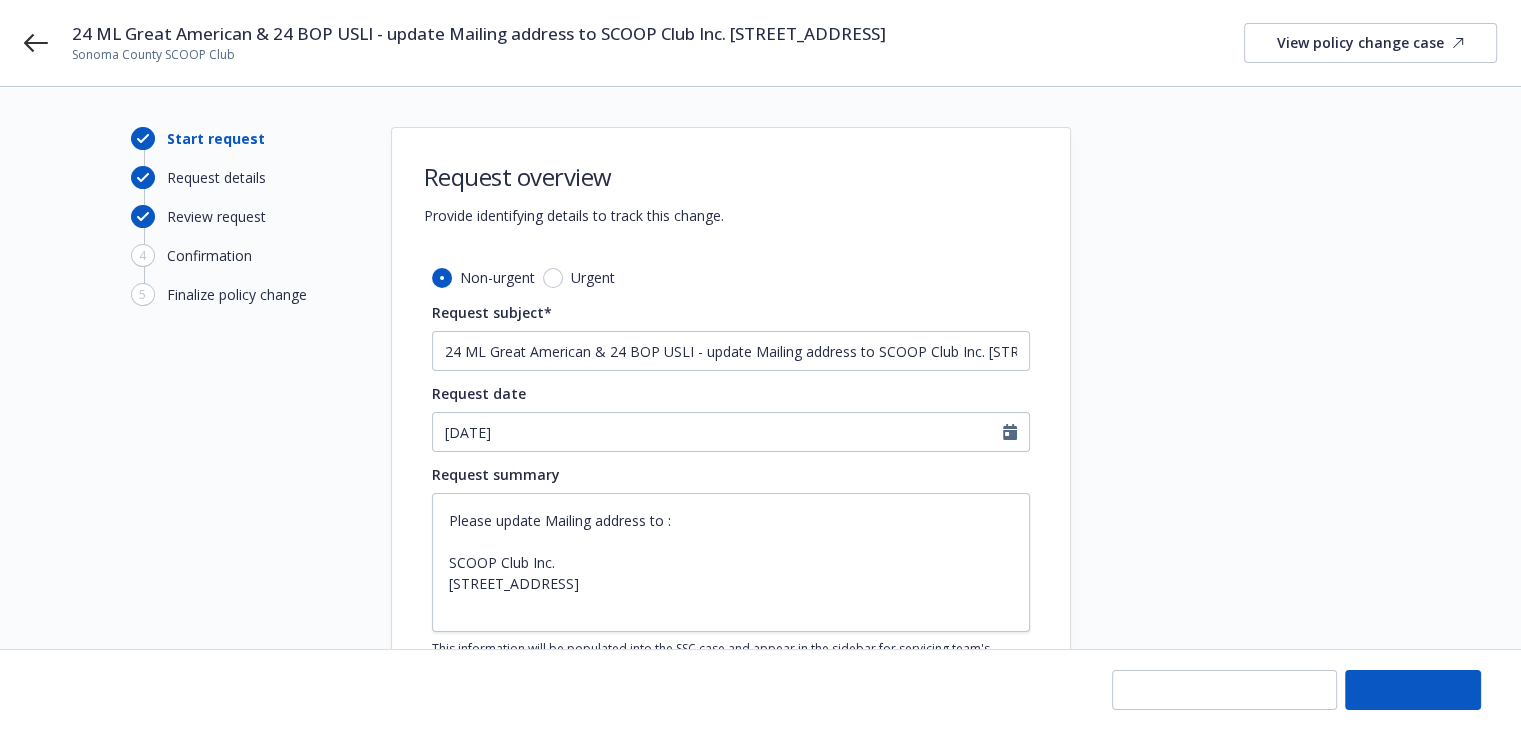 type on "x" 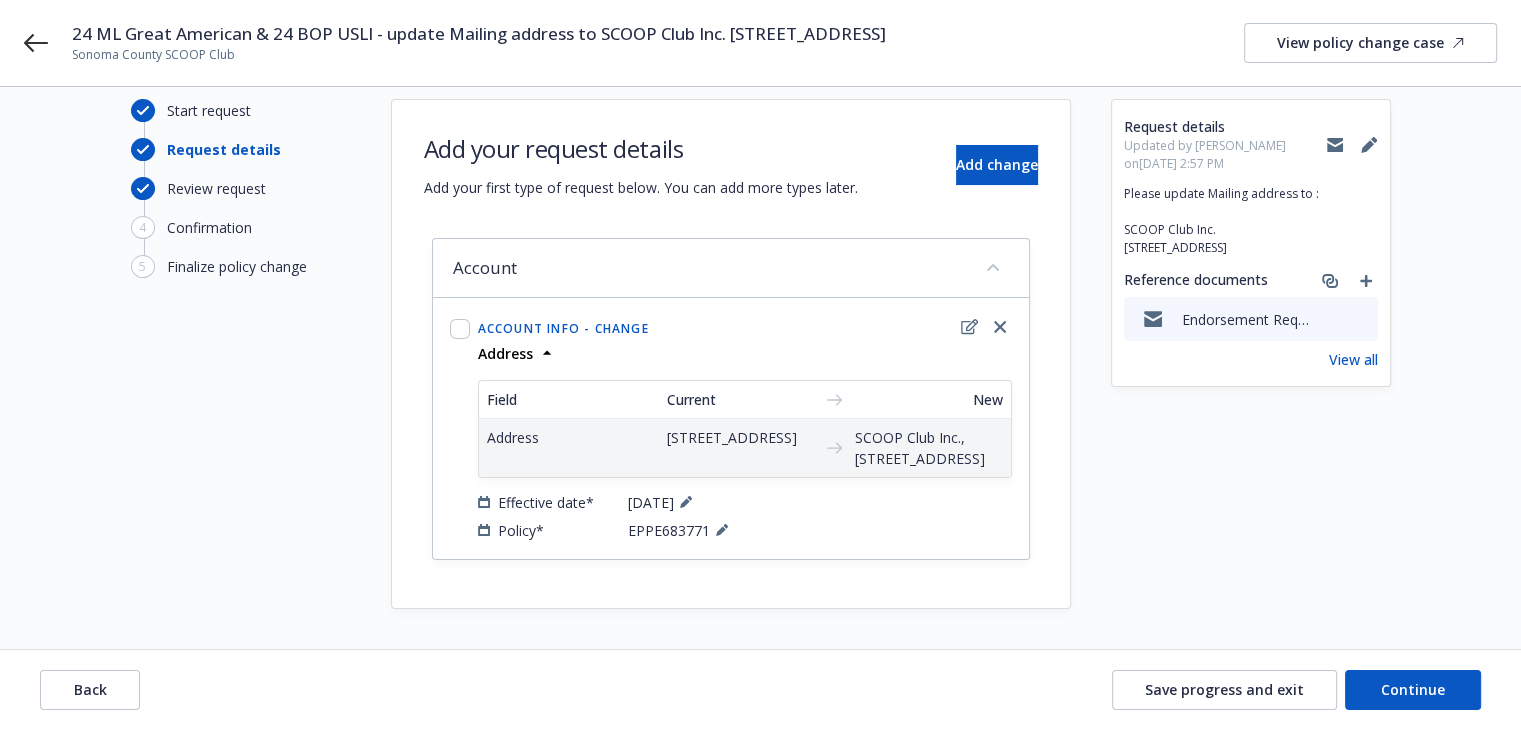 scroll, scrollTop: 47, scrollLeft: 0, axis: vertical 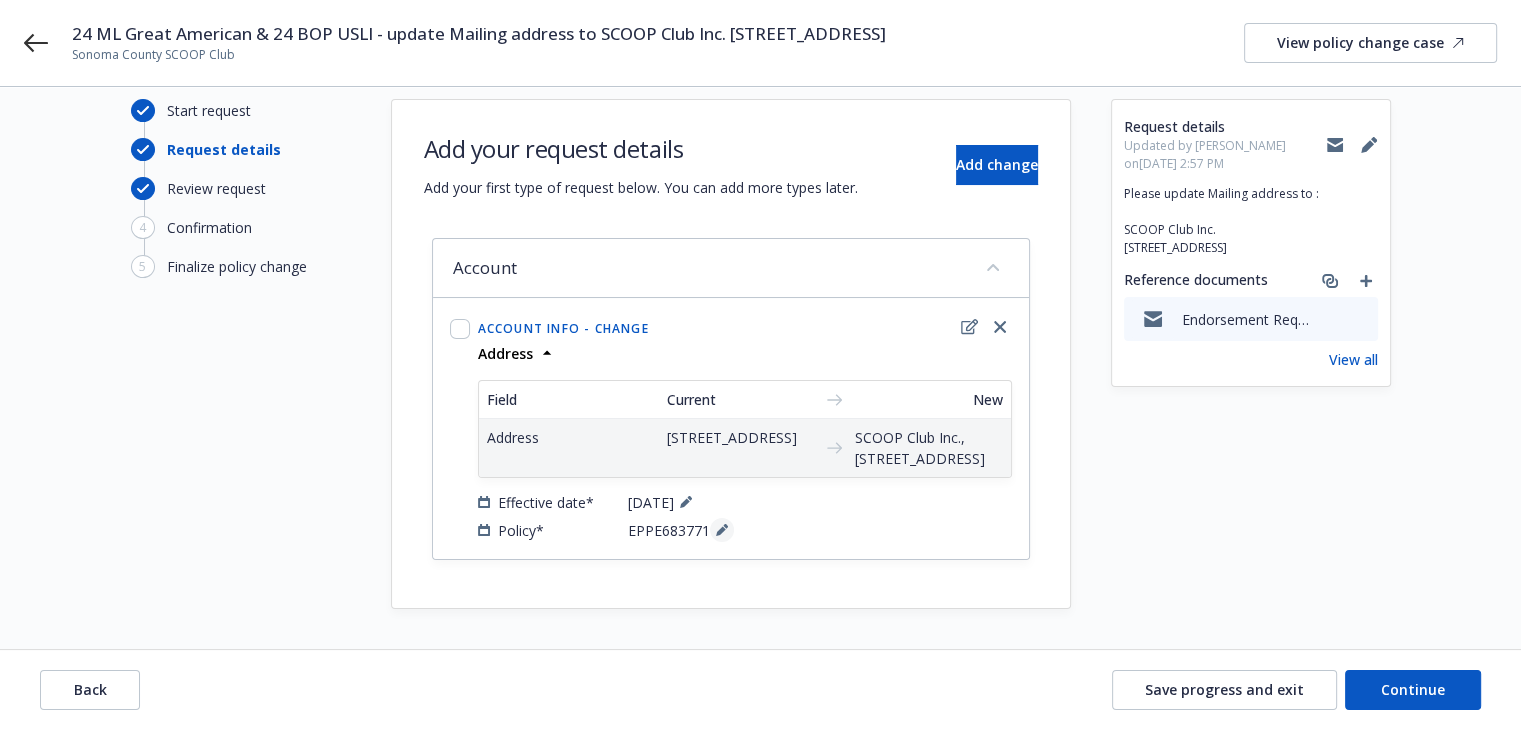 click 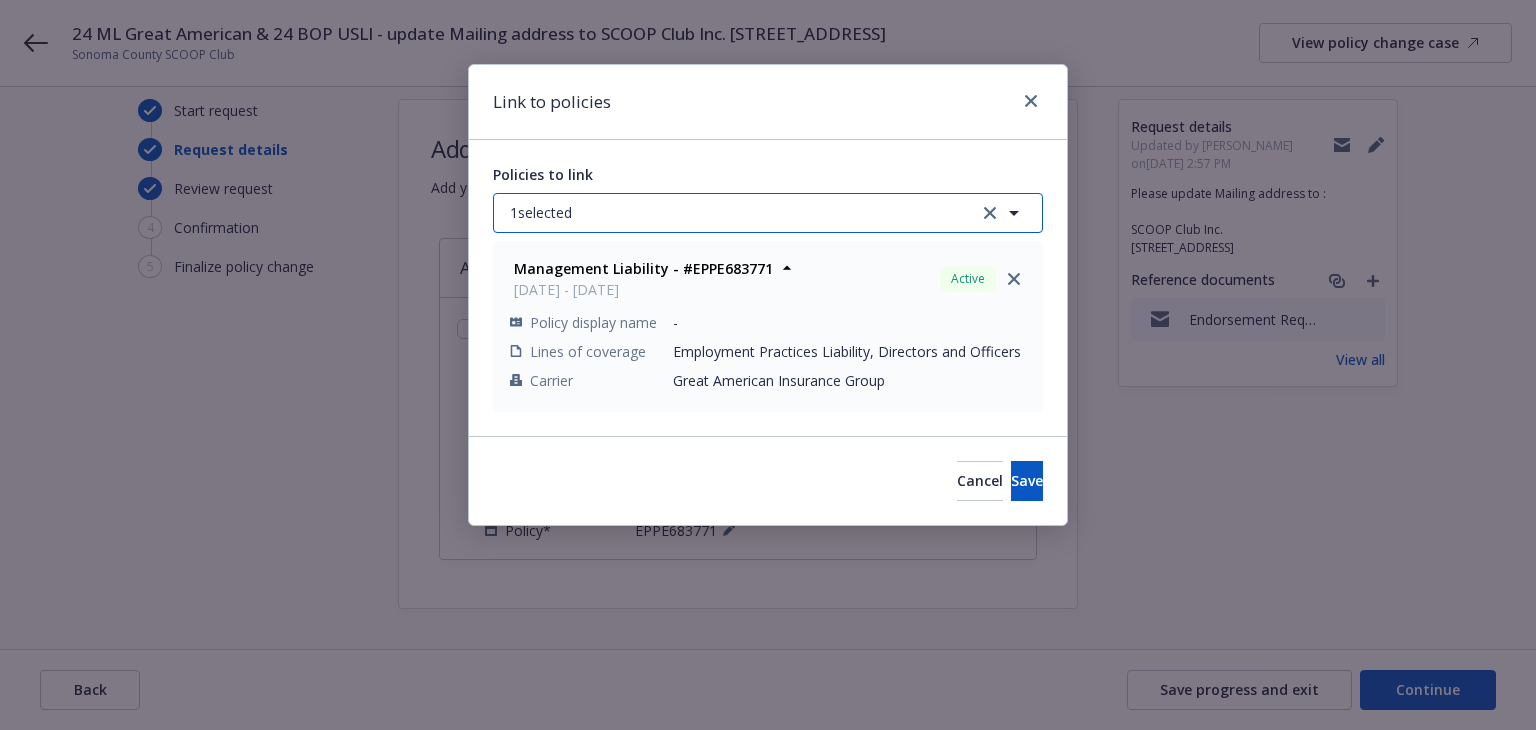 click on "1  selected" at bounding box center (768, 213) 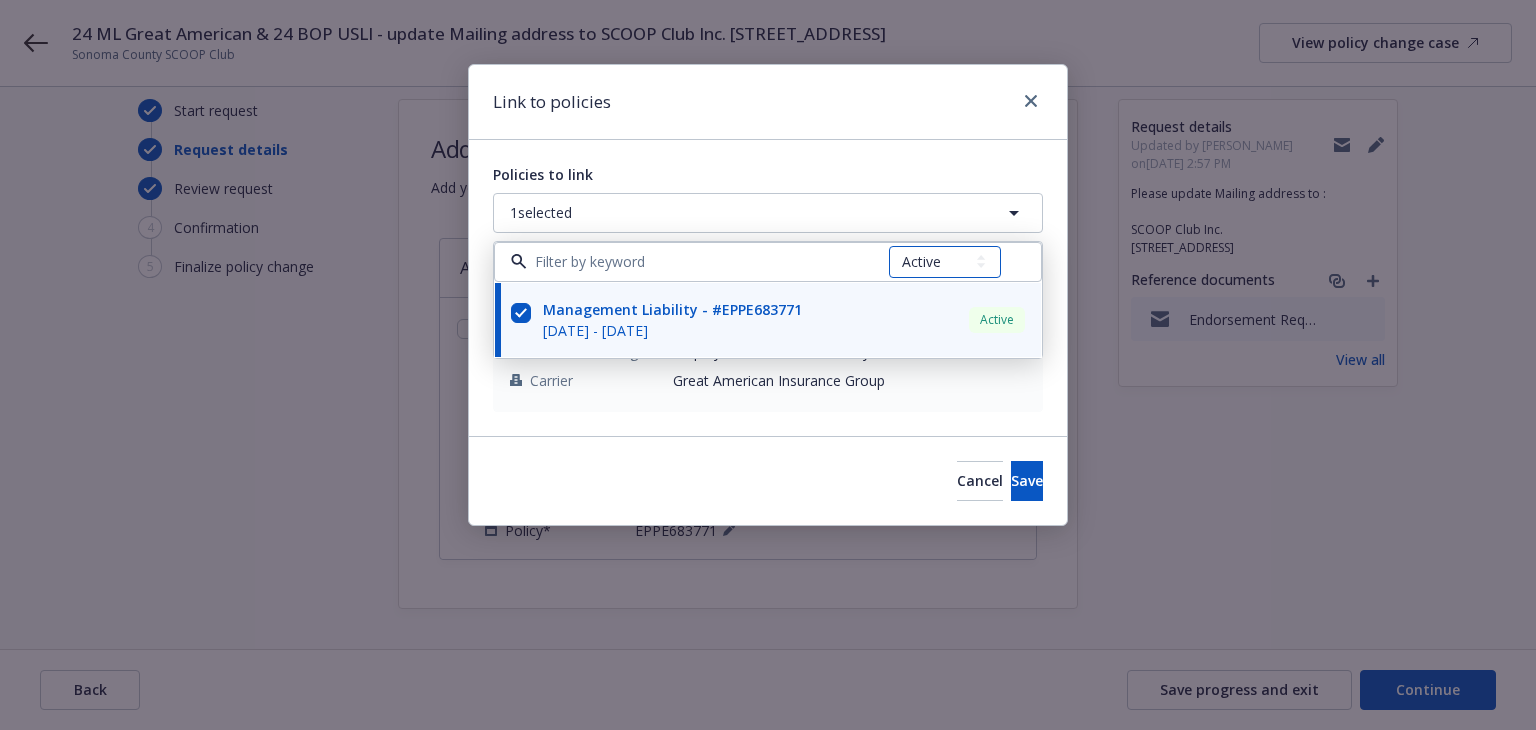 click on "All Active Upcoming Expired Cancelled" at bounding box center (945, 262) 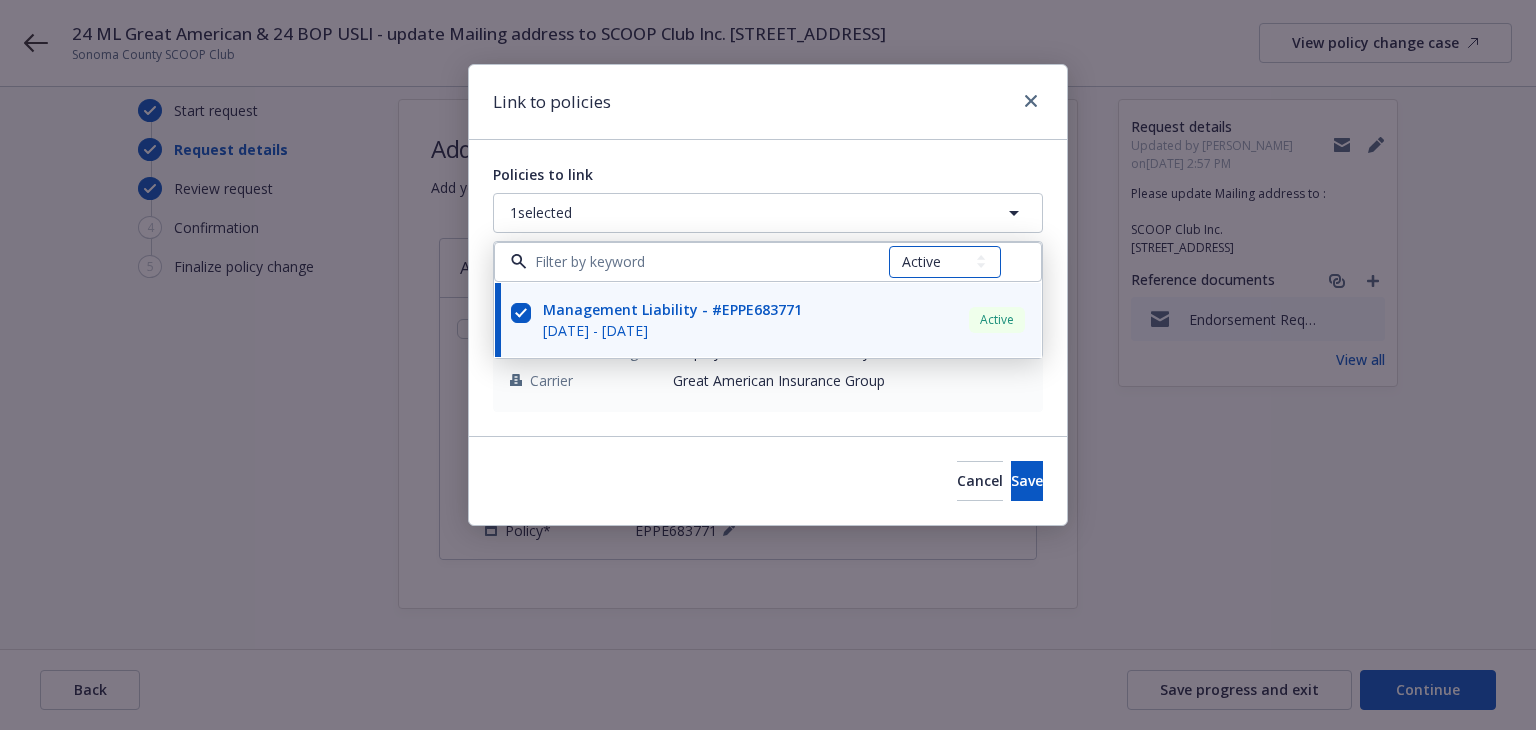 select on "CANCELLED" 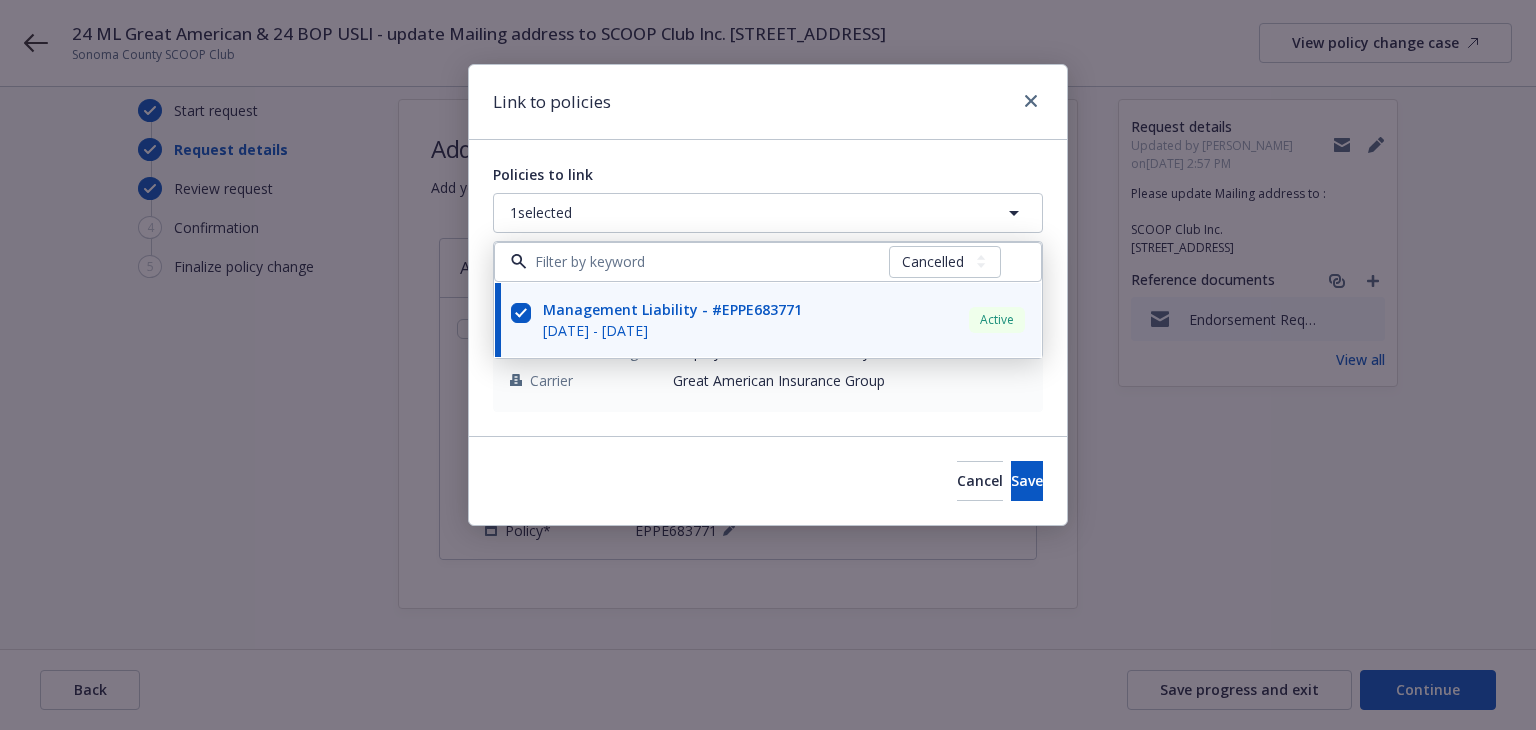 click on "All Active Upcoming Expired Cancelled" at bounding box center (945, 262) 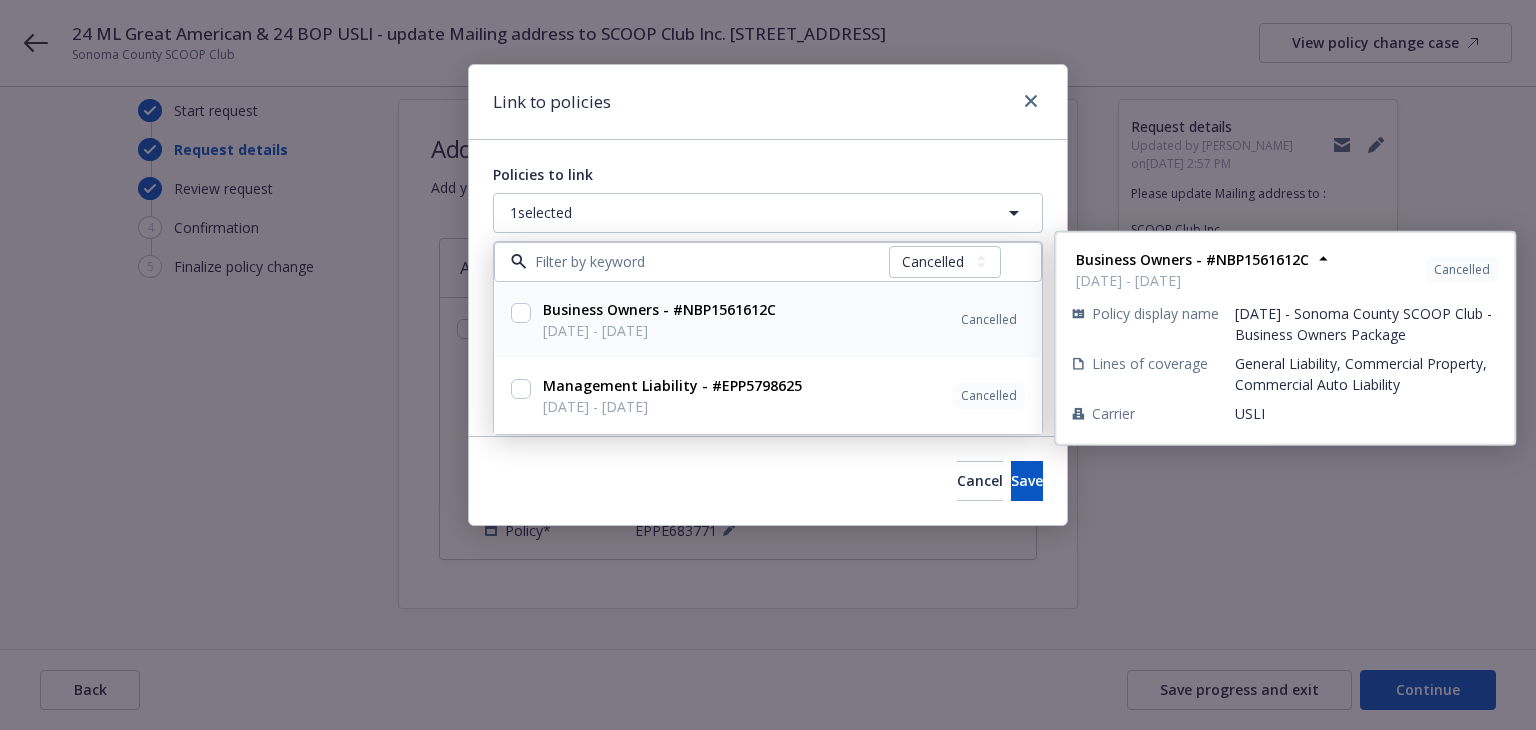 click on "Business Owners - #NBP1561612C [DATE] - [DATE] Cancelled" at bounding box center (782, 320) 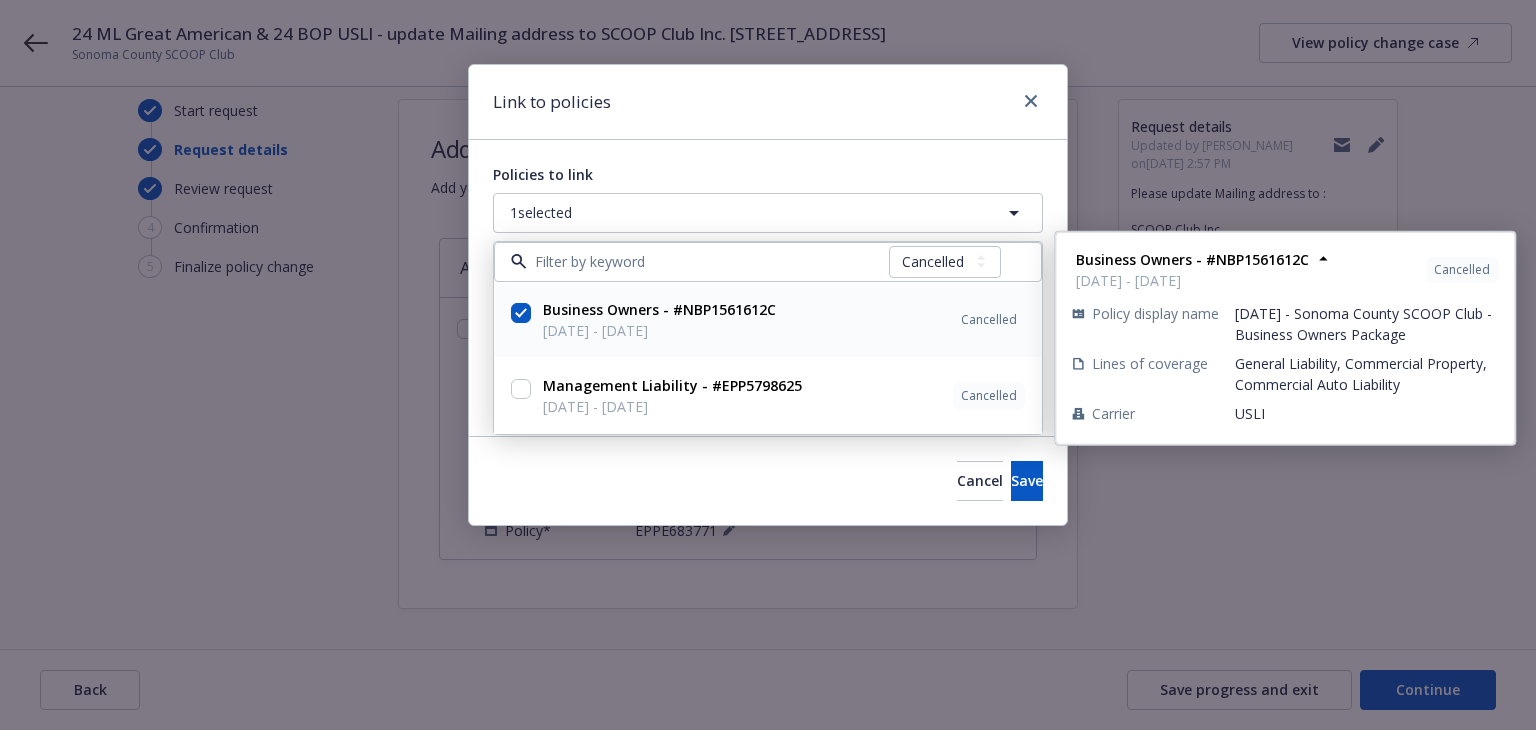 checkbox on "true" 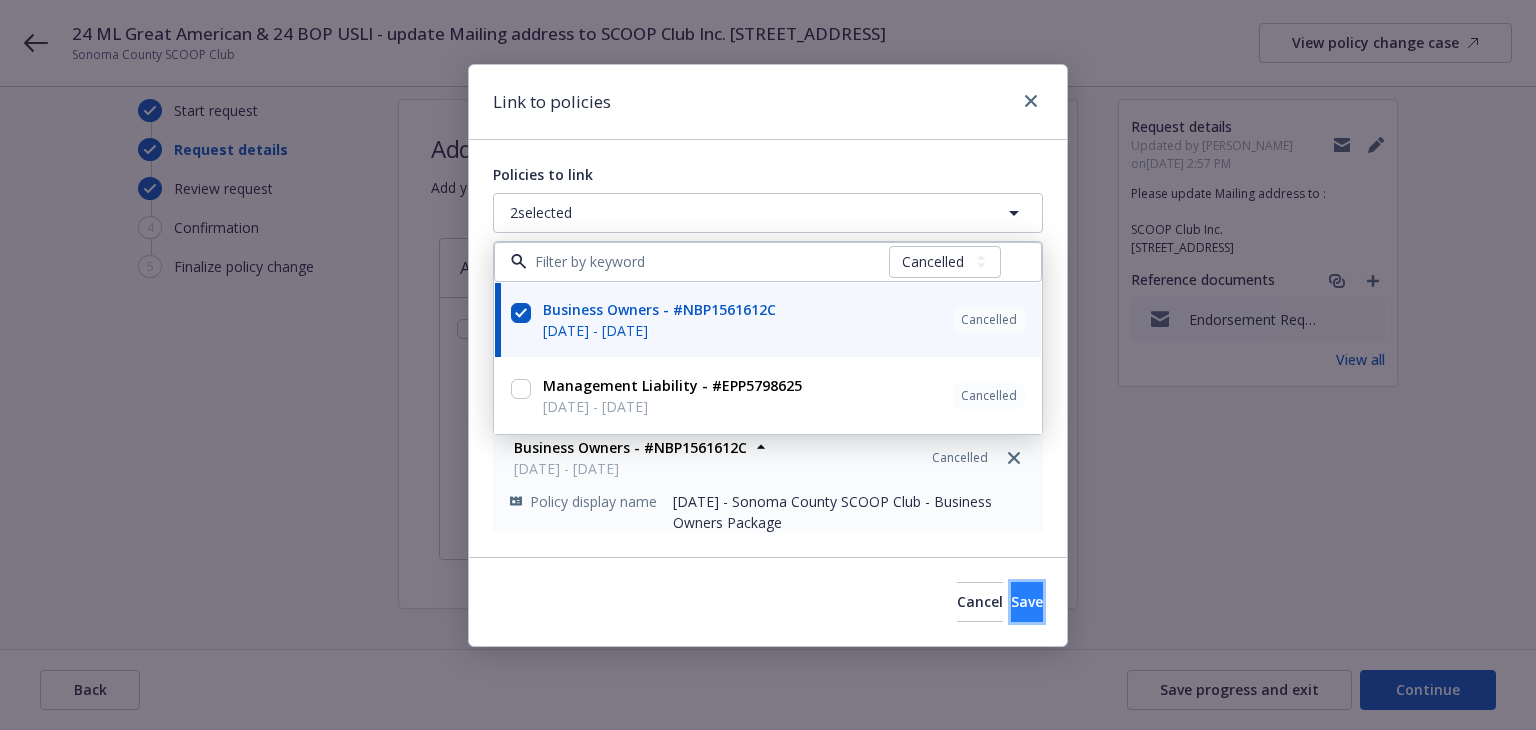 click on "Save" at bounding box center (1027, 601) 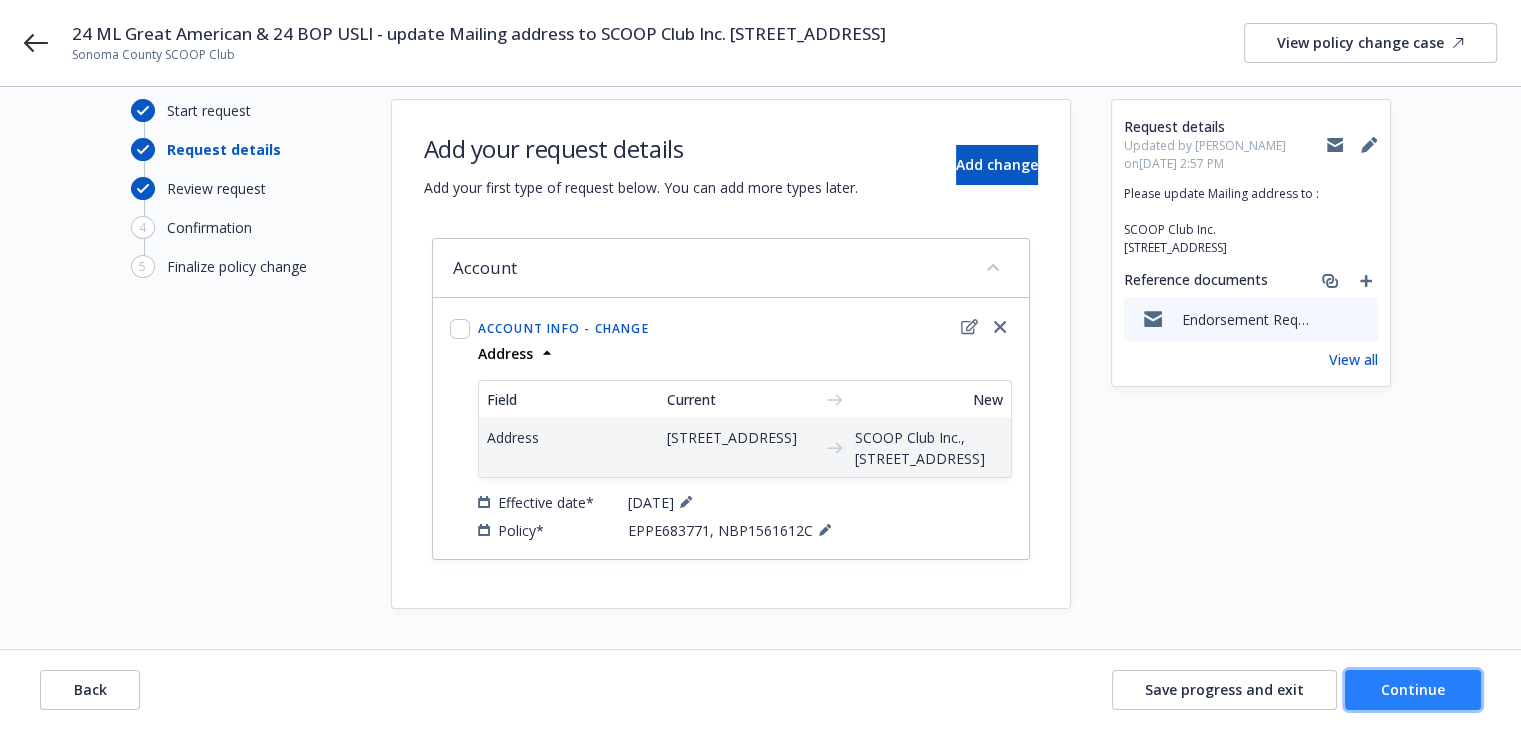 click on "Continue" at bounding box center (1413, 690) 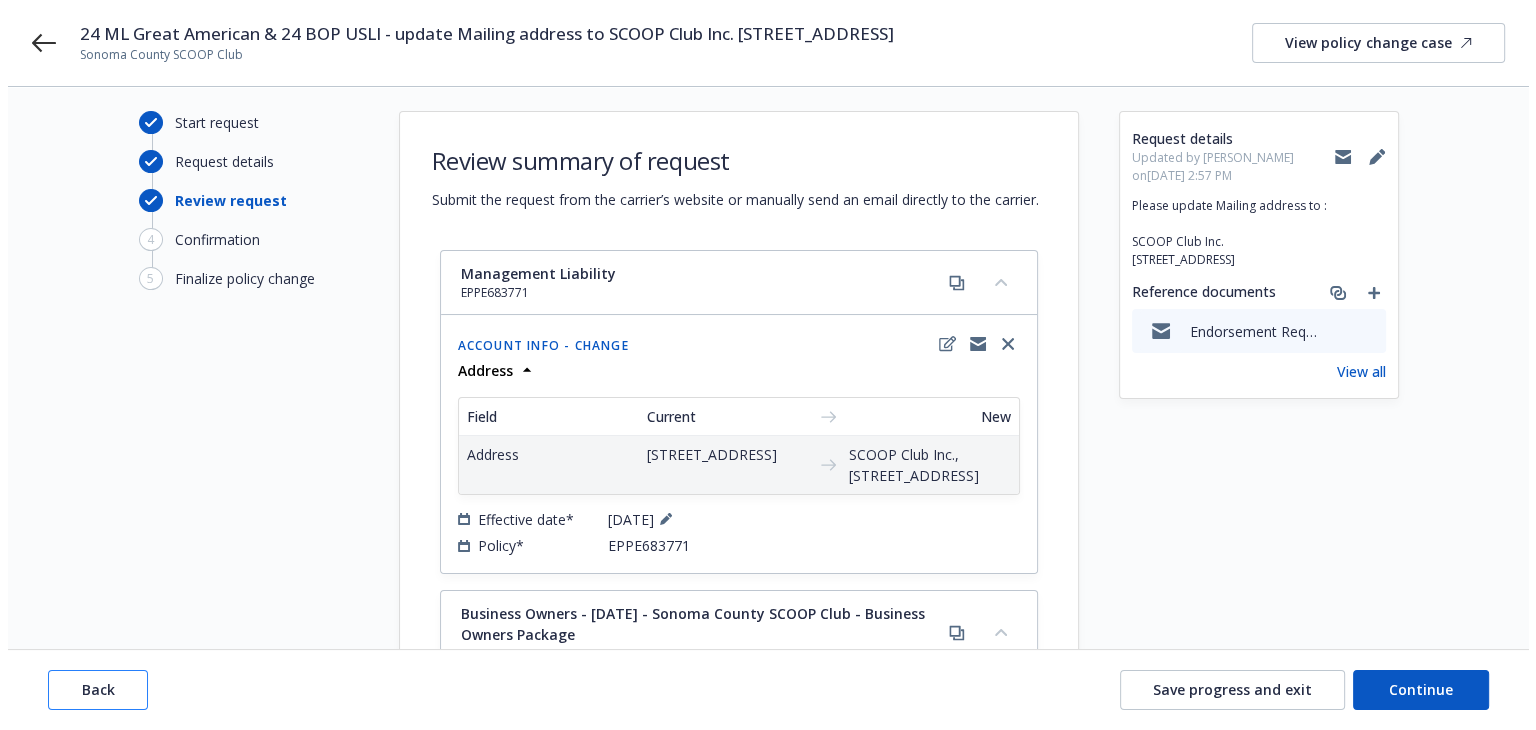 scroll, scrollTop: 0, scrollLeft: 0, axis: both 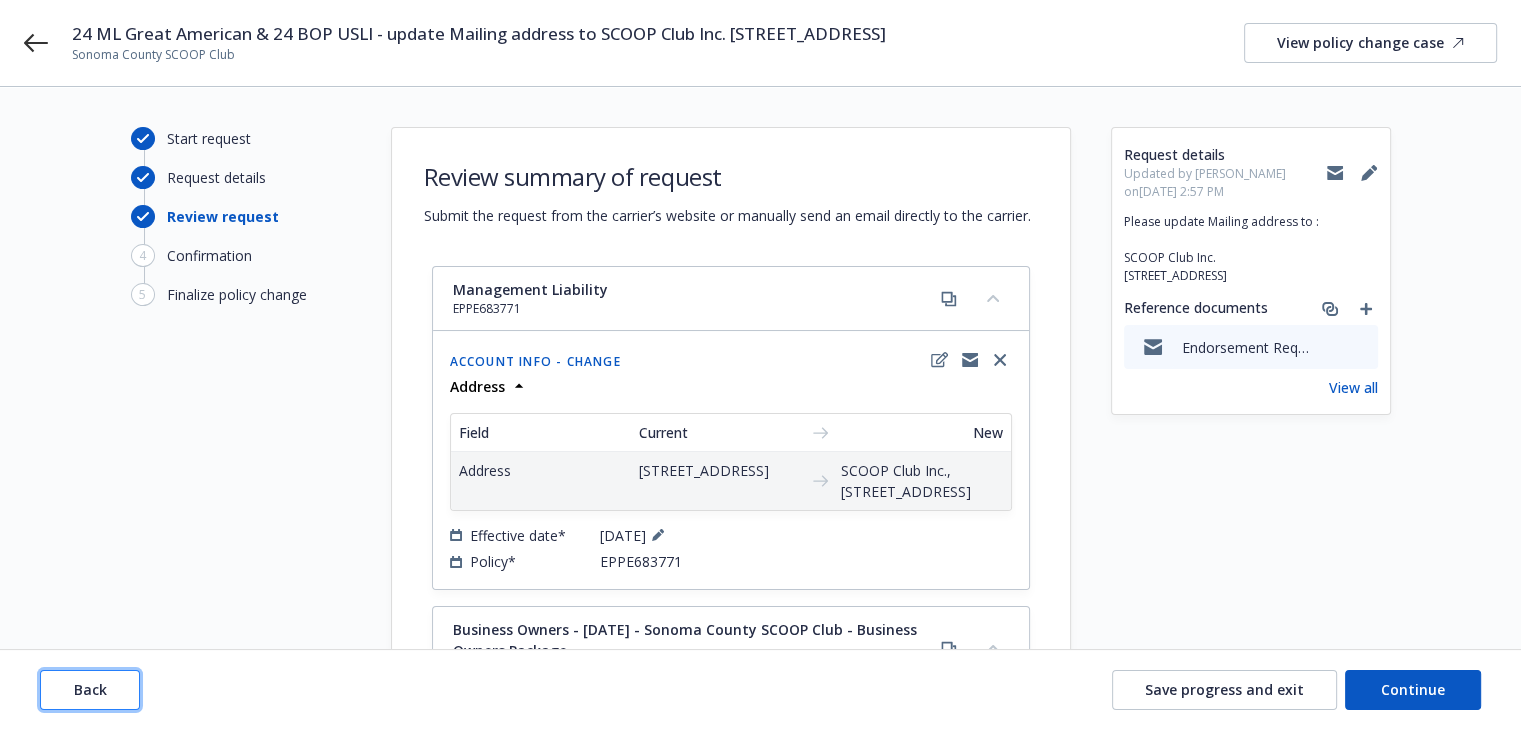 click on "Back" at bounding box center [90, 690] 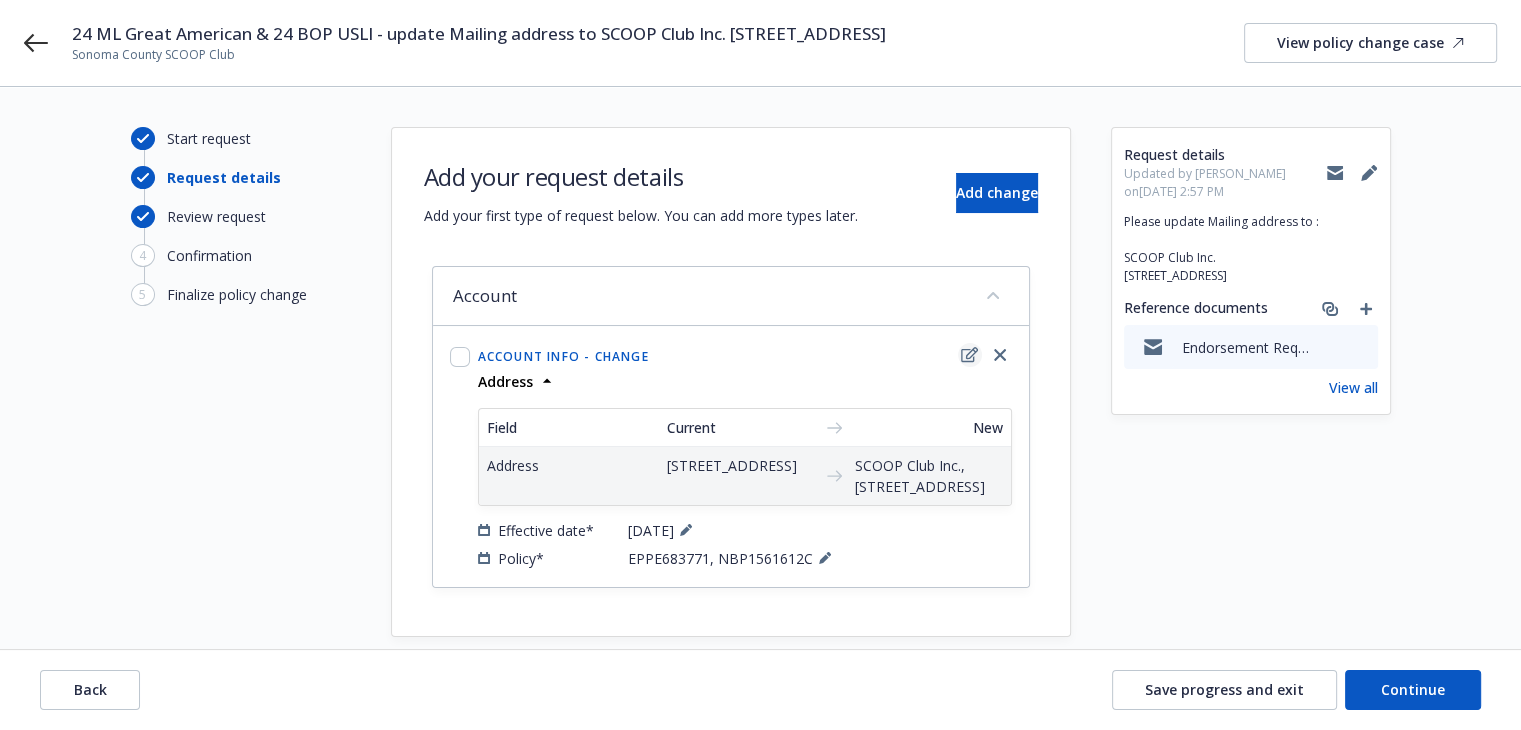 click 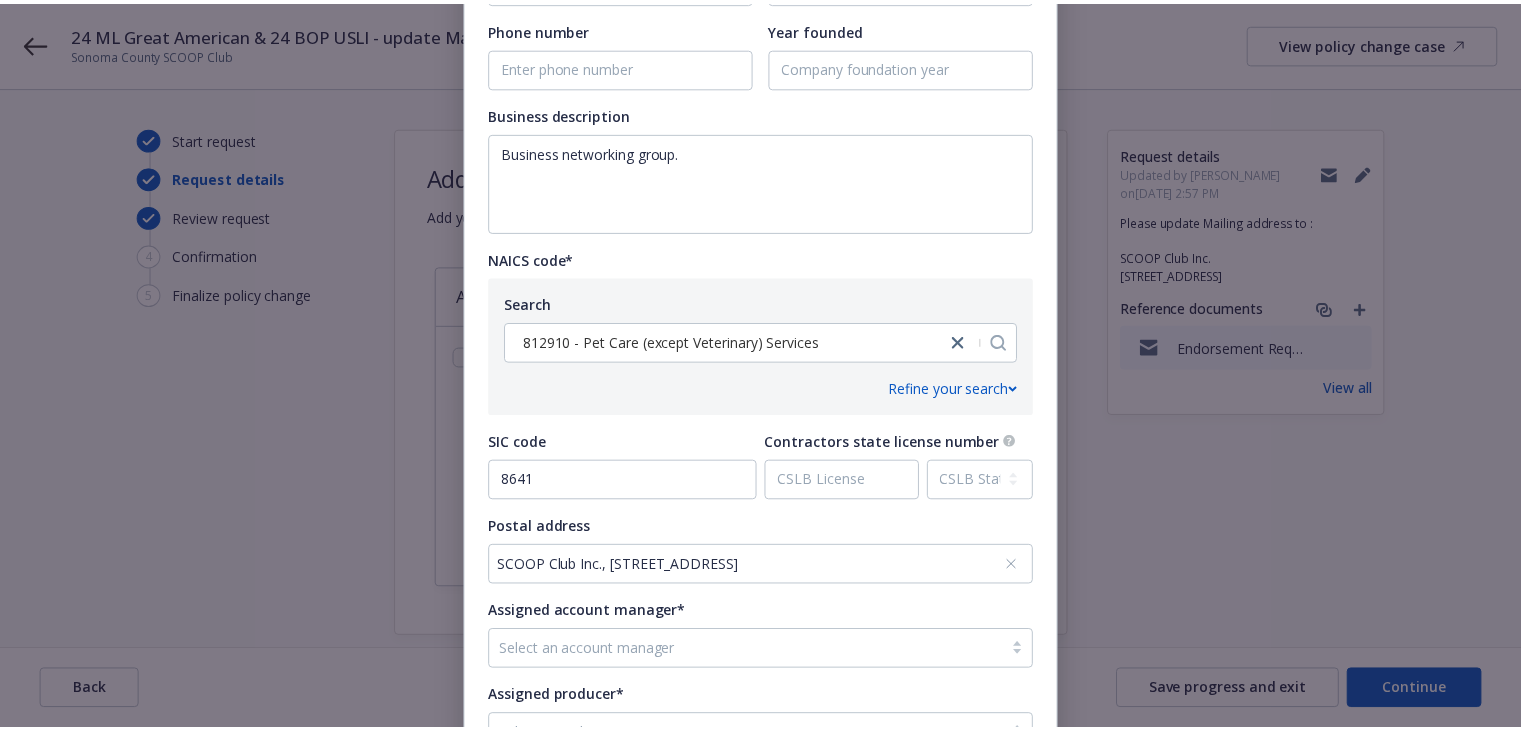 scroll, scrollTop: 900, scrollLeft: 0, axis: vertical 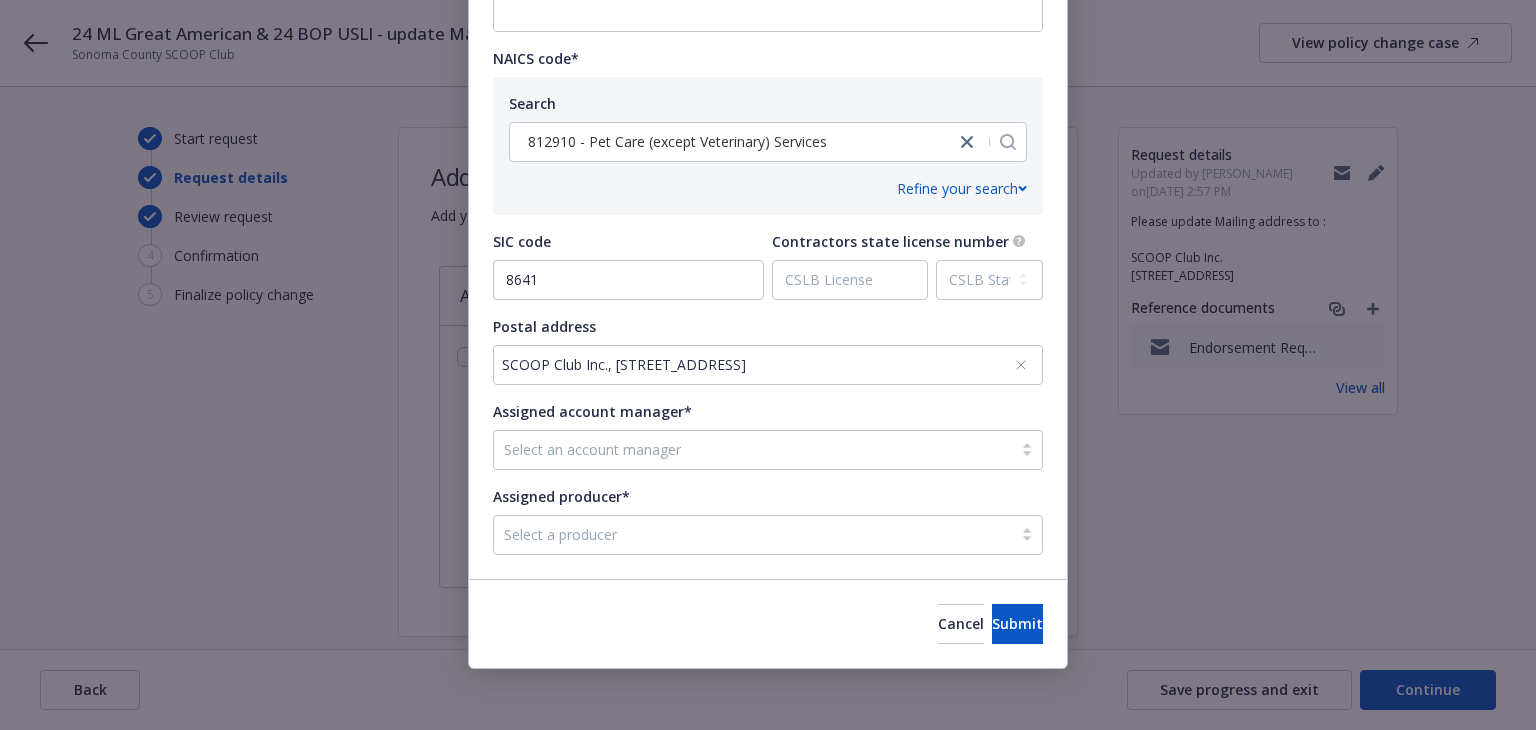 click on "SCOOP Club Inc., [STREET_ADDRESS]" at bounding box center (758, 364) 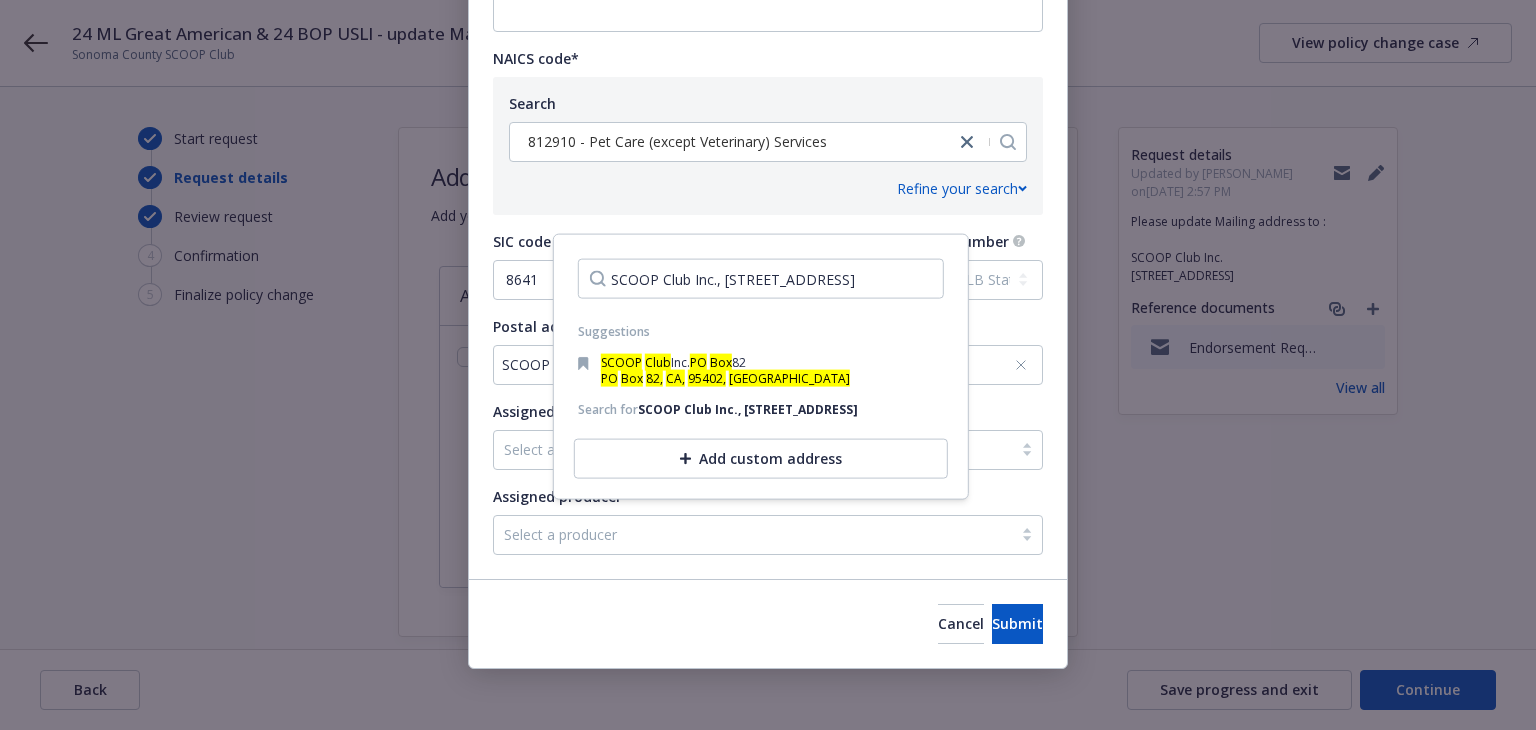 click on "SCOOP Club Inc., [STREET_ADDRESS]" at bounding box center [761, 279] 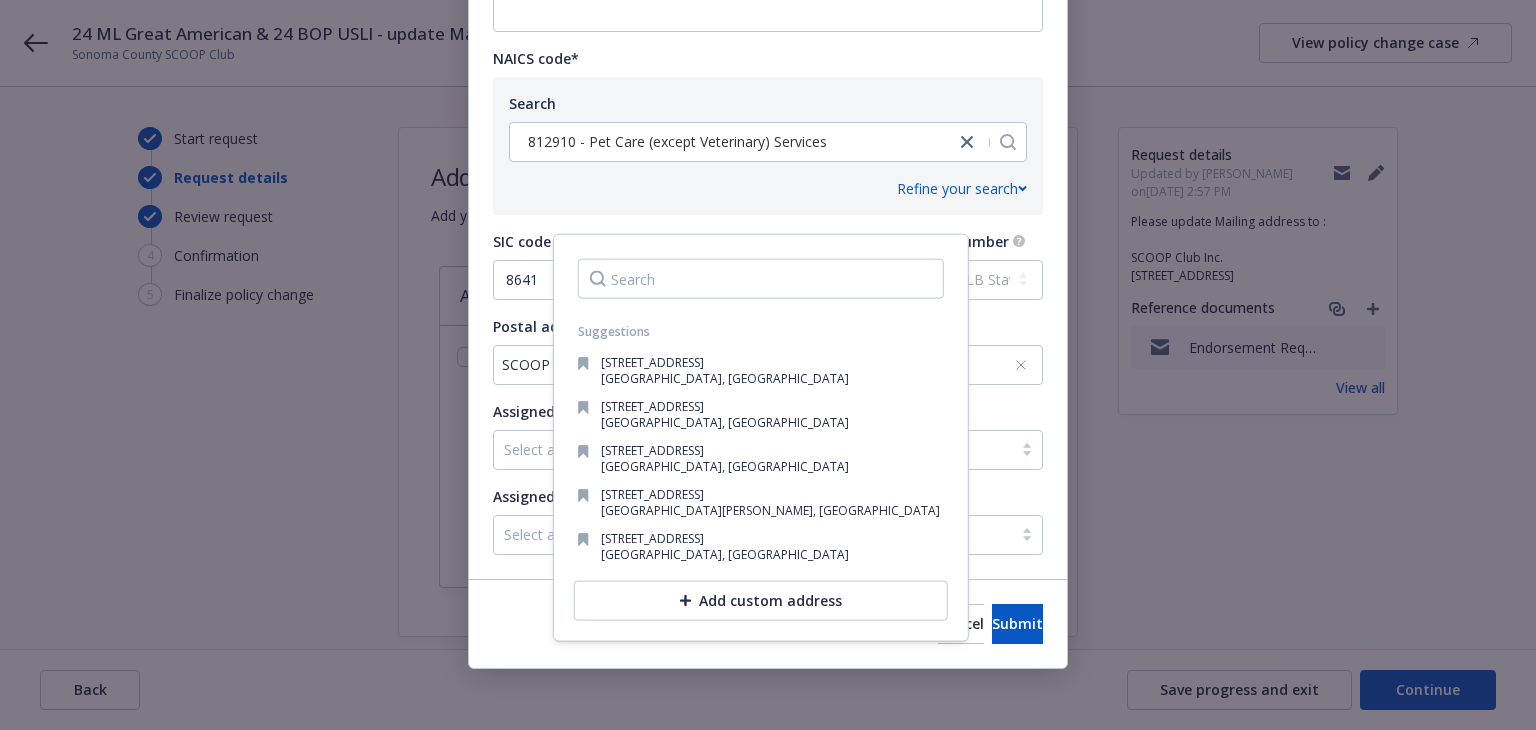 type 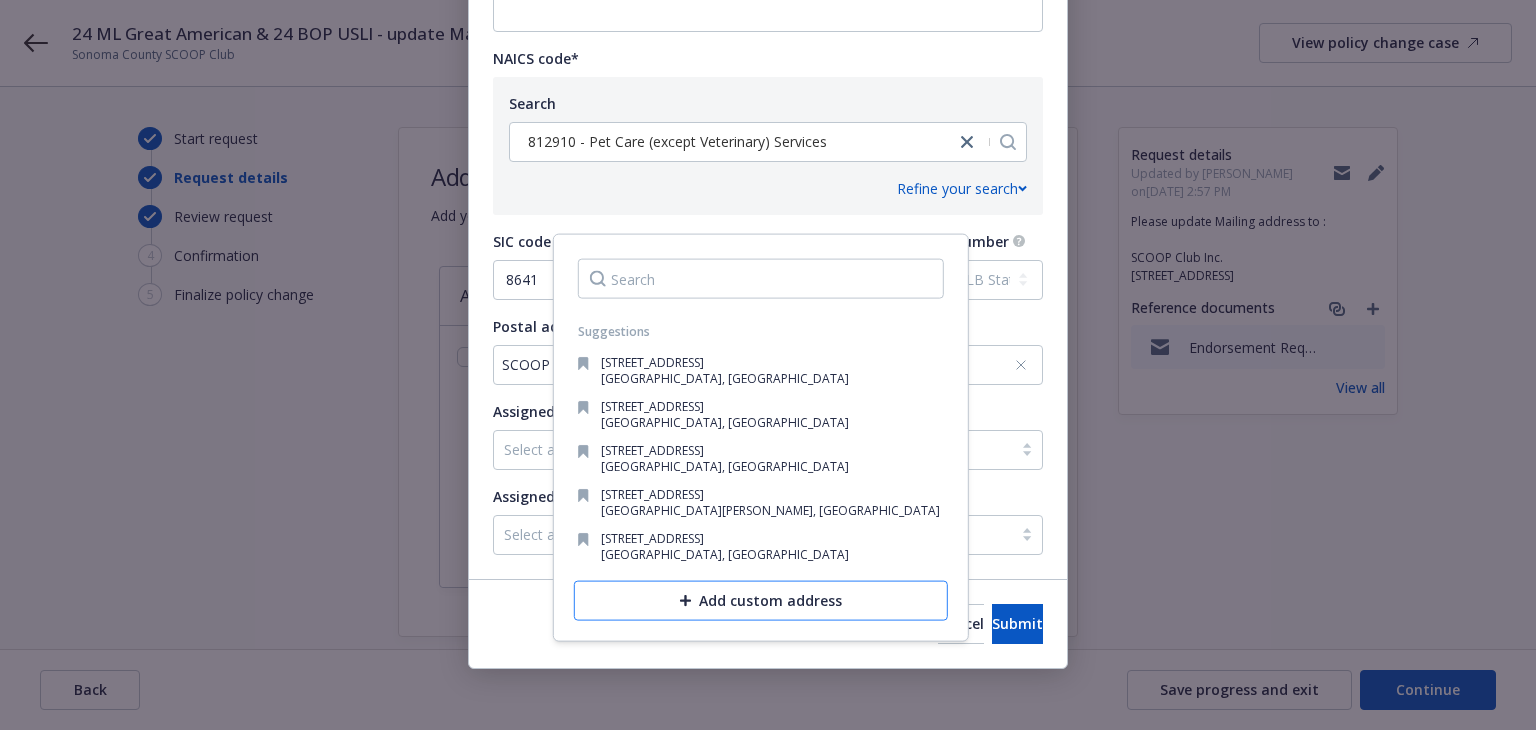 click on "Add custom address" at bounding box center [761, 601] 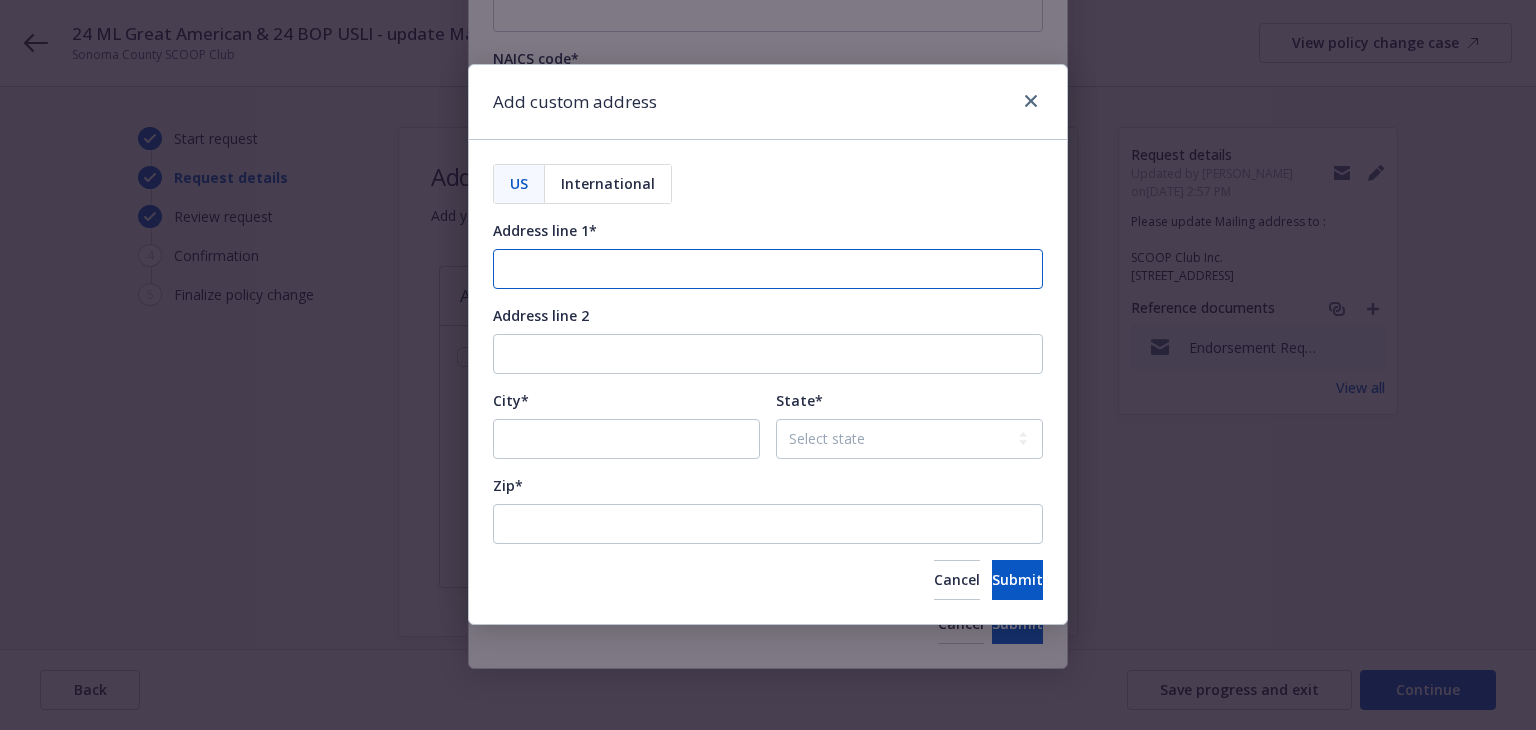 click on "Address line 1*" at bounding box center (768, 269) 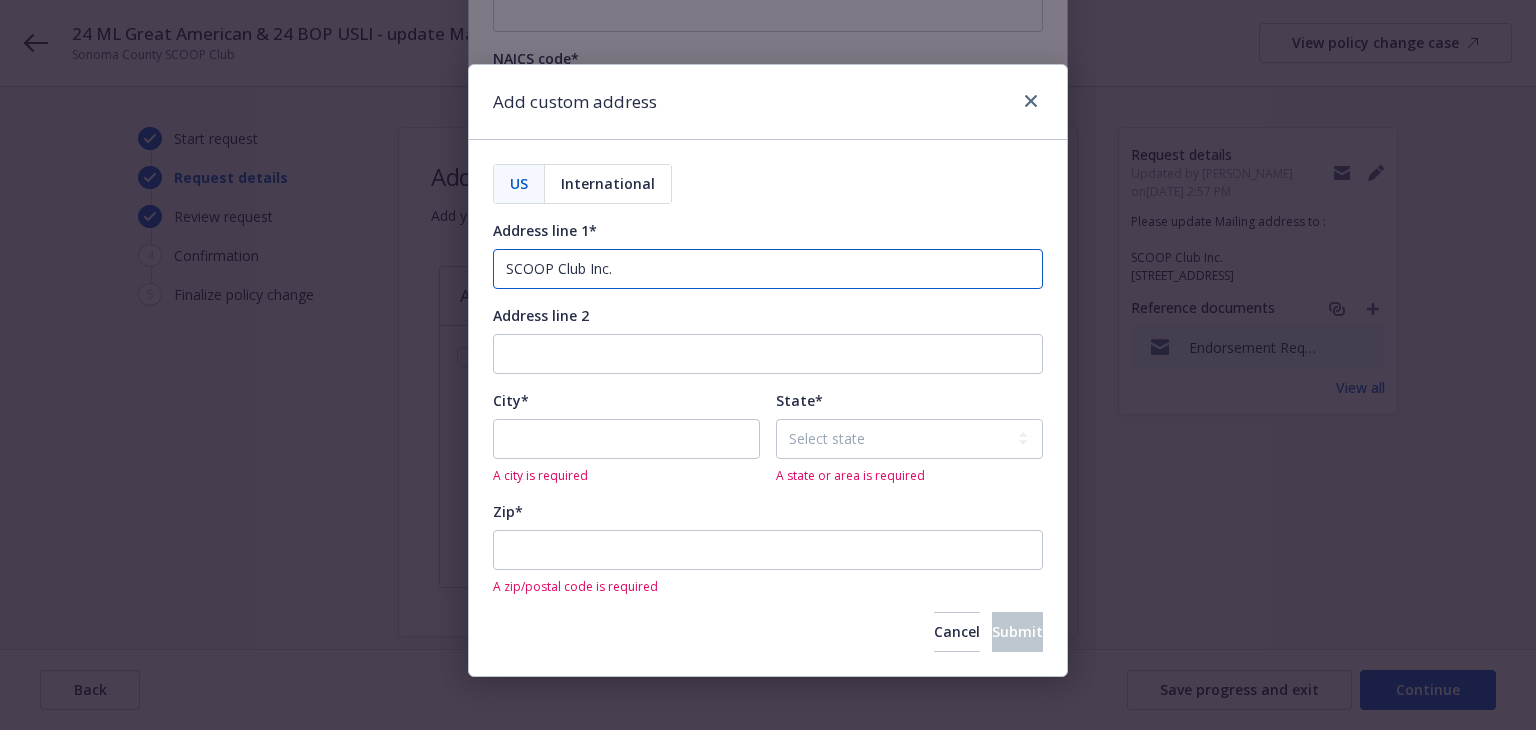 type on "SCOOP Club Inc." 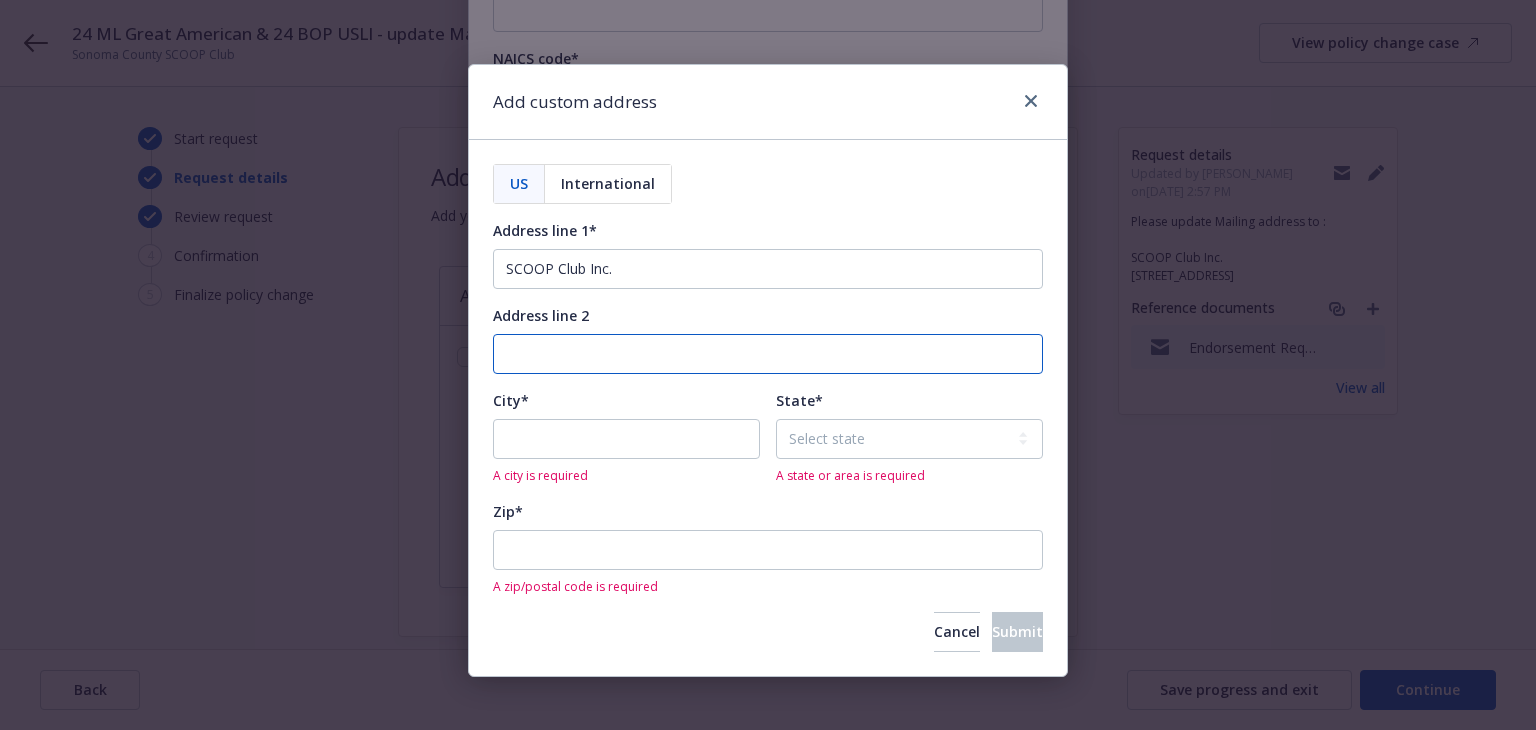 click on "Address line 2" at bounding box center (768, 354) 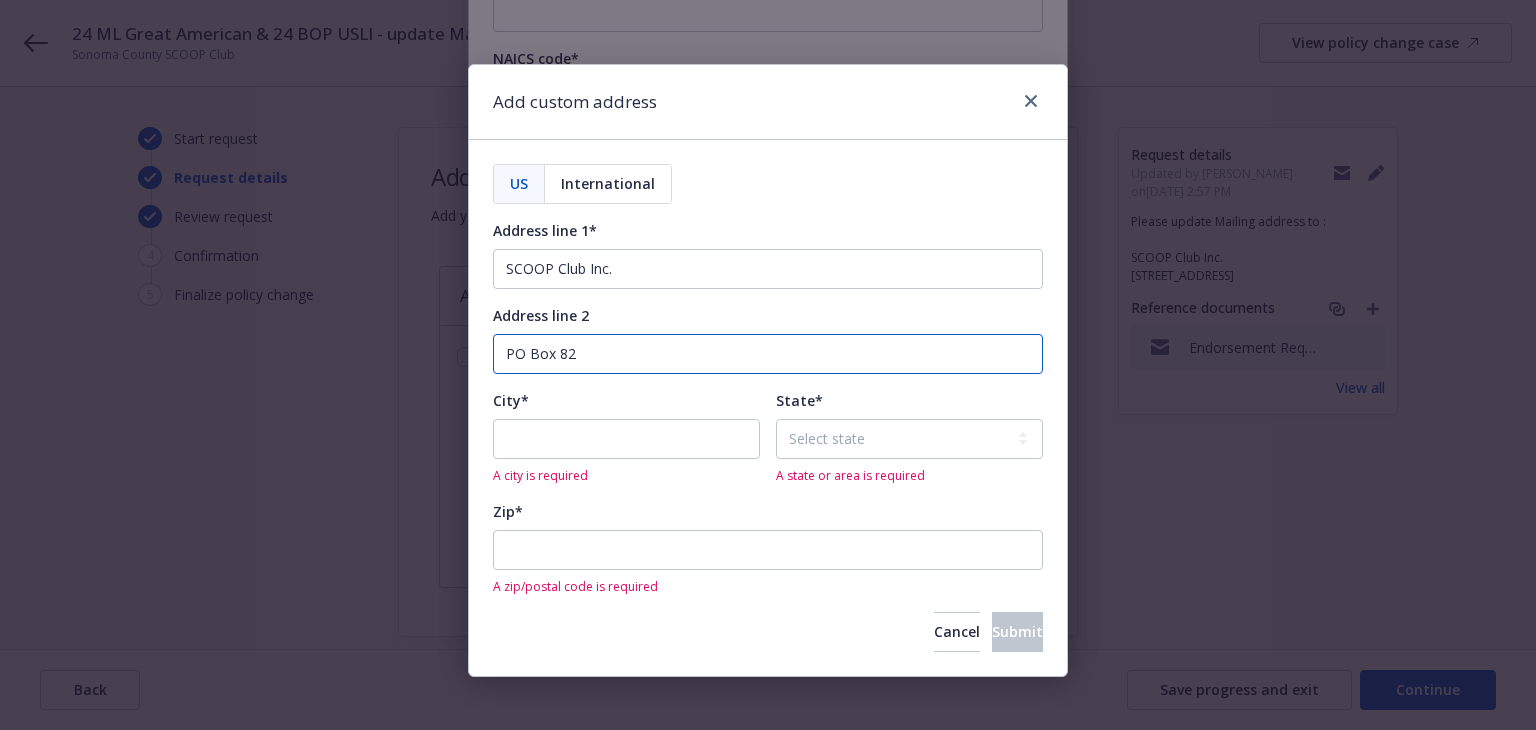 type on "PO Box 82" 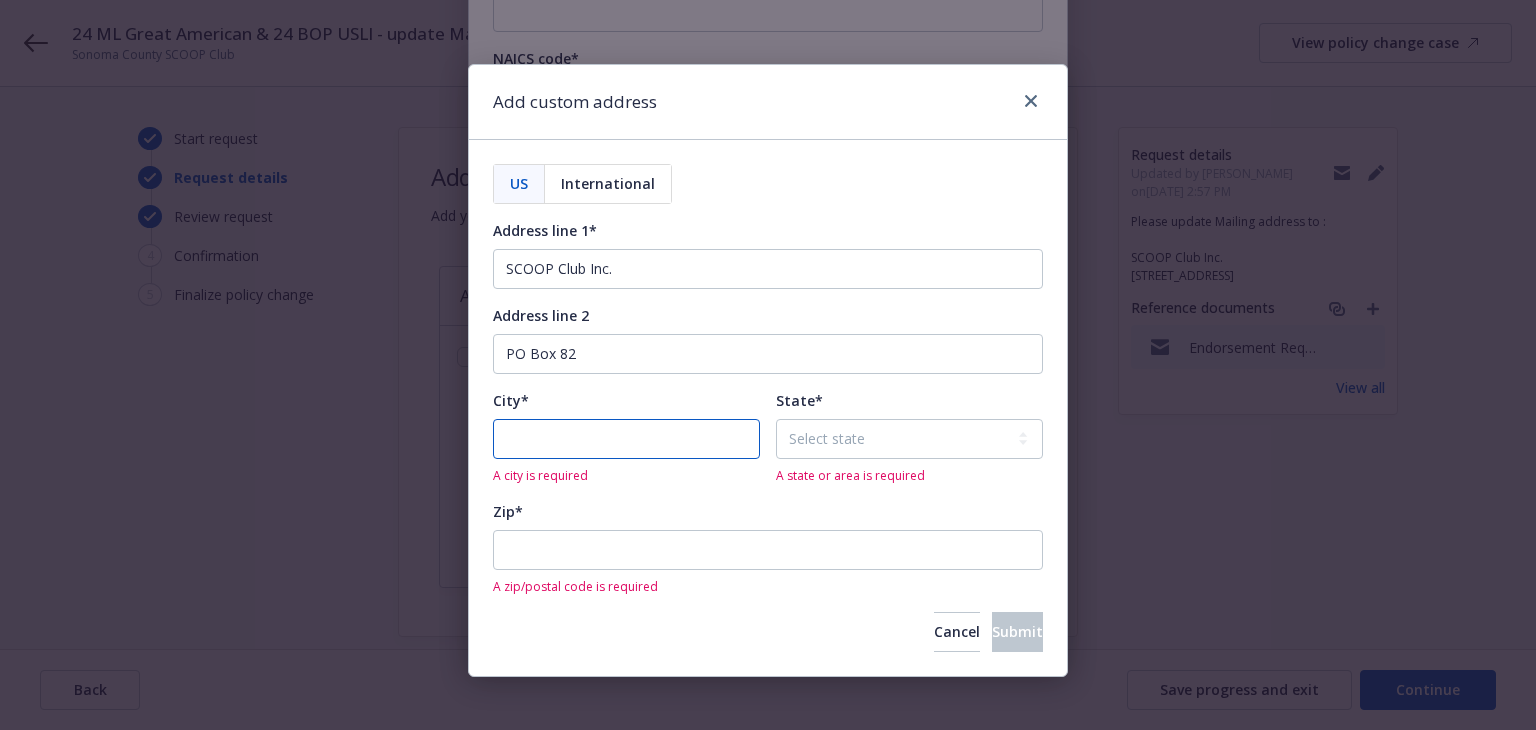 click on "City*" at bounding box center [626, 439] 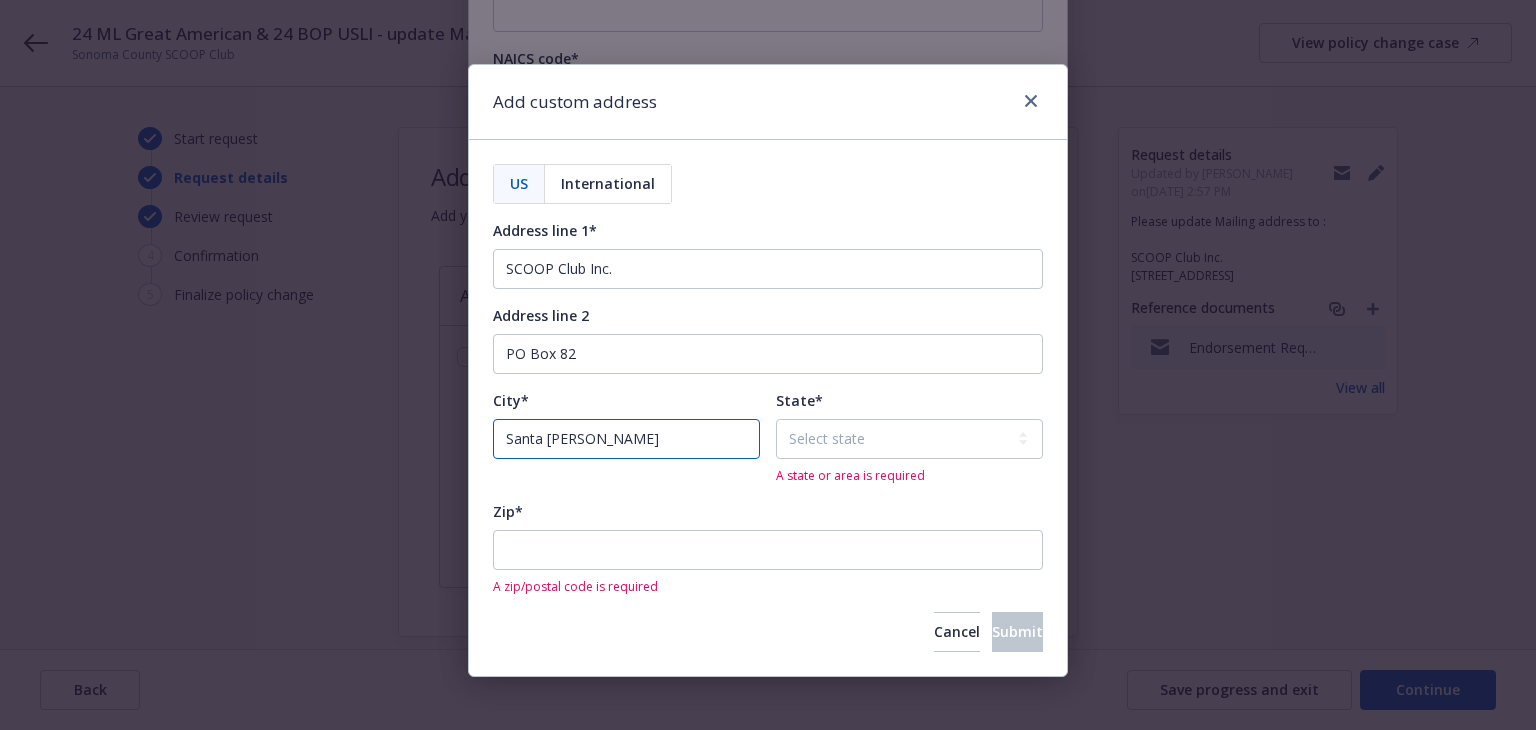 type on "Santa [PERSON_NAME]" 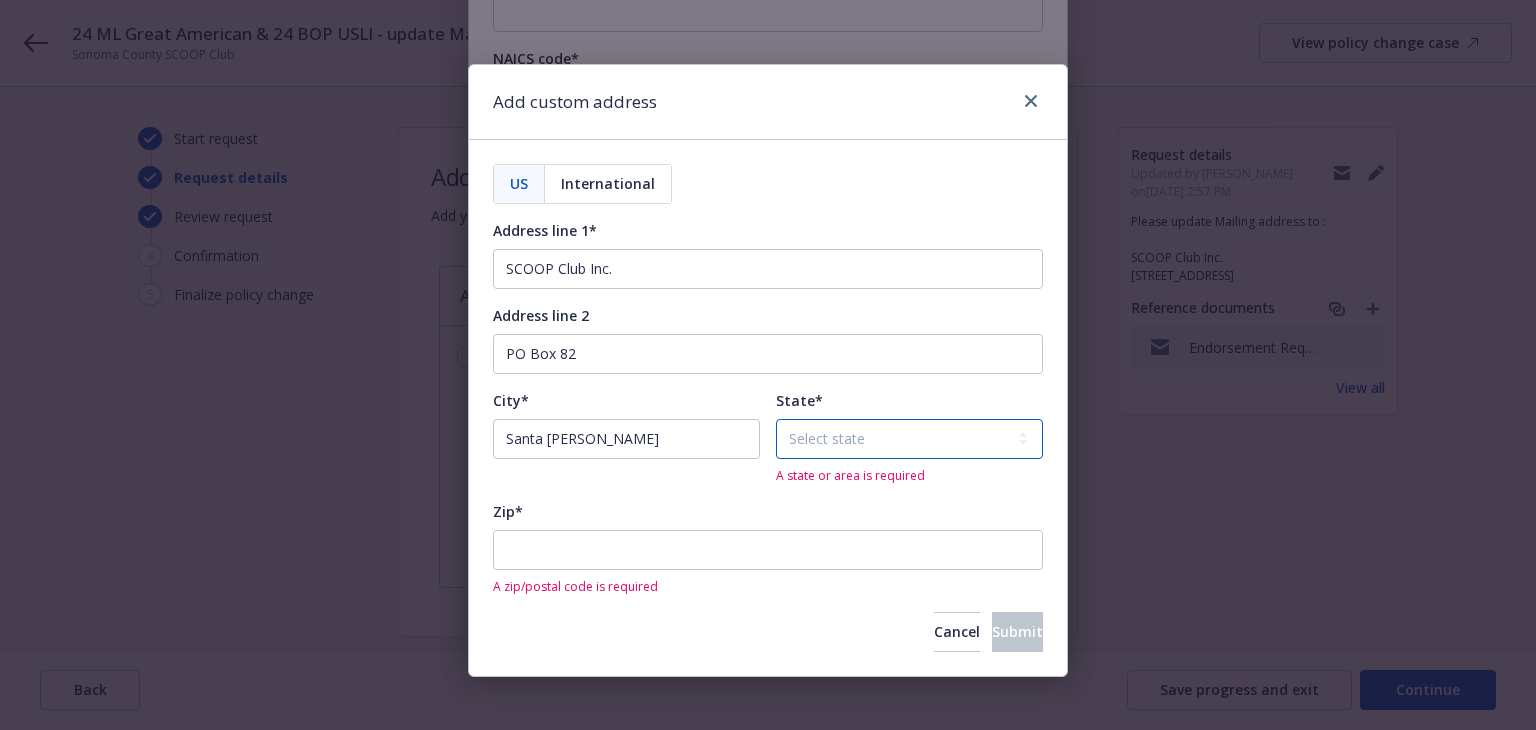 click on "Select state [US_STATE] [US_STATE] [US_STATE] [US_STATE] [US_STATE] [PERSON_NAME][GEOGRAPHIC_DATA] [US_STATE] [US_STATE] [US_STATE] [US_STATE] [US_STATE] [US_STATE] [US_STATE] [US_STATE] [US_STATE] [PERSON_NAME][GEOGRAPHIC_DATA] [US_STATE] [US_STATE] [US_STATE] [US_STATE] [PERSON_NAME][GEOGRAPHIC_DATA] [GEOGRAPHIC_DATA] [GEOGRAPHIC_DATA] [US_STATE] [US_STATE] [GEOGRAPHIC_DATA] [US_STATE] [US_STATE] [US_STATE] [US_STATE] [US_STATE] [GEOGRAPHIC_DATA] [GEOGRAPHIC_DATA] [US_STATE] [US_STATE] [US_STATE] [US_STATE] [GEOGRAPHIC_DATA] [US_STATE] [US_STATE] [US_STATE] [US_STATE] [US_STATE] [US_STATE] [US_STATE] [US_STATE] [US_STATE] [US_STATE] [US_STATE] [US_STATE] [GEOGRAPHIC_DATA] [GEOGRAPHIC_DATA] [US_STATE] [US_STATE] [US_STATE] [US_STATE] [US_STATE] [US_STATE] [US_STATE] [GEOGRAPHIC_DATA] [GEOGRAPHIC_DATA] [GEOGRAPHIC_DATA] [GEOGRAPHIC_DATA] [US_STATE] [US_STATE] [US_STATE] [GEOGRAPHIC_DATA] [US_STATE] [US_STATE] [US_STATE] [US_STATE]" at bounding box center (909, 439) 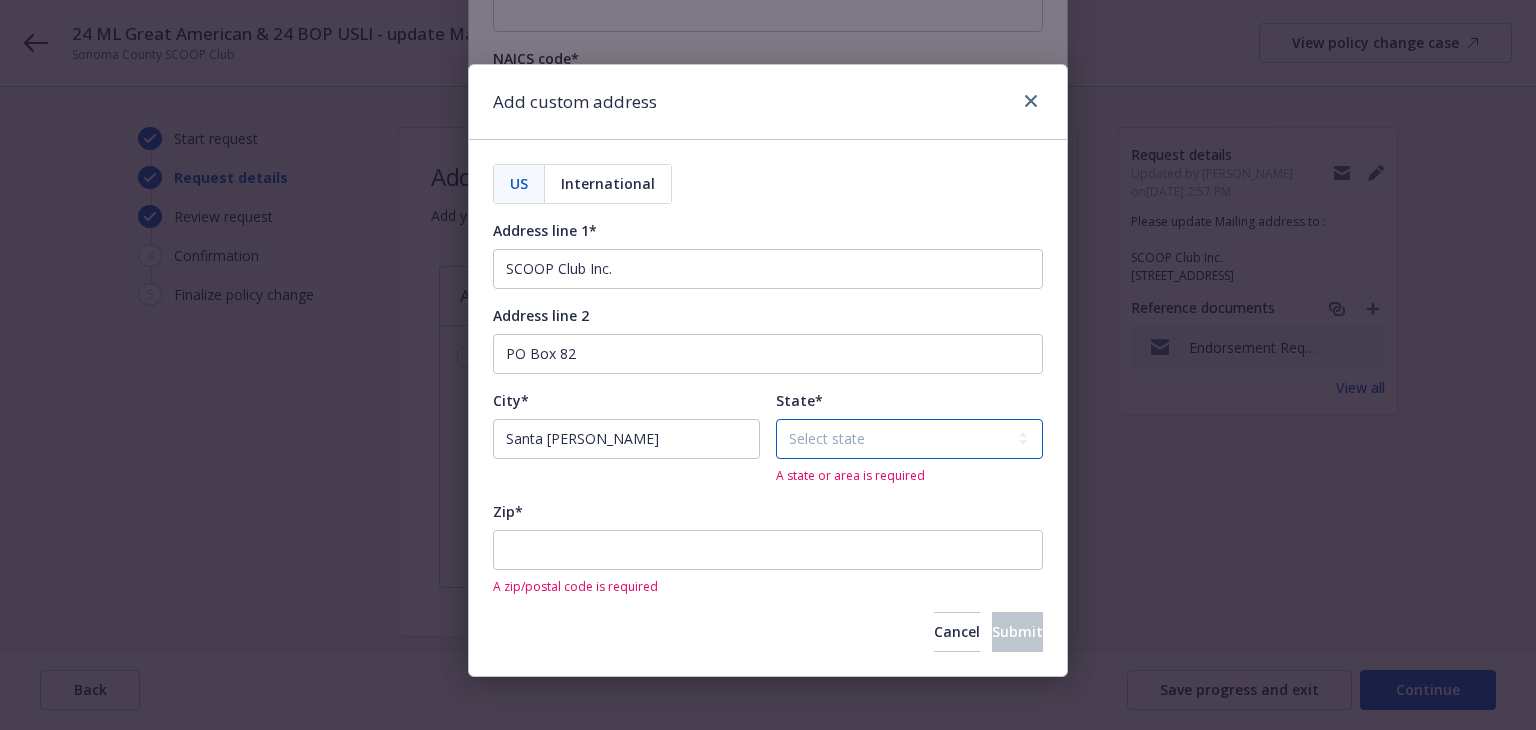 select on "CA" 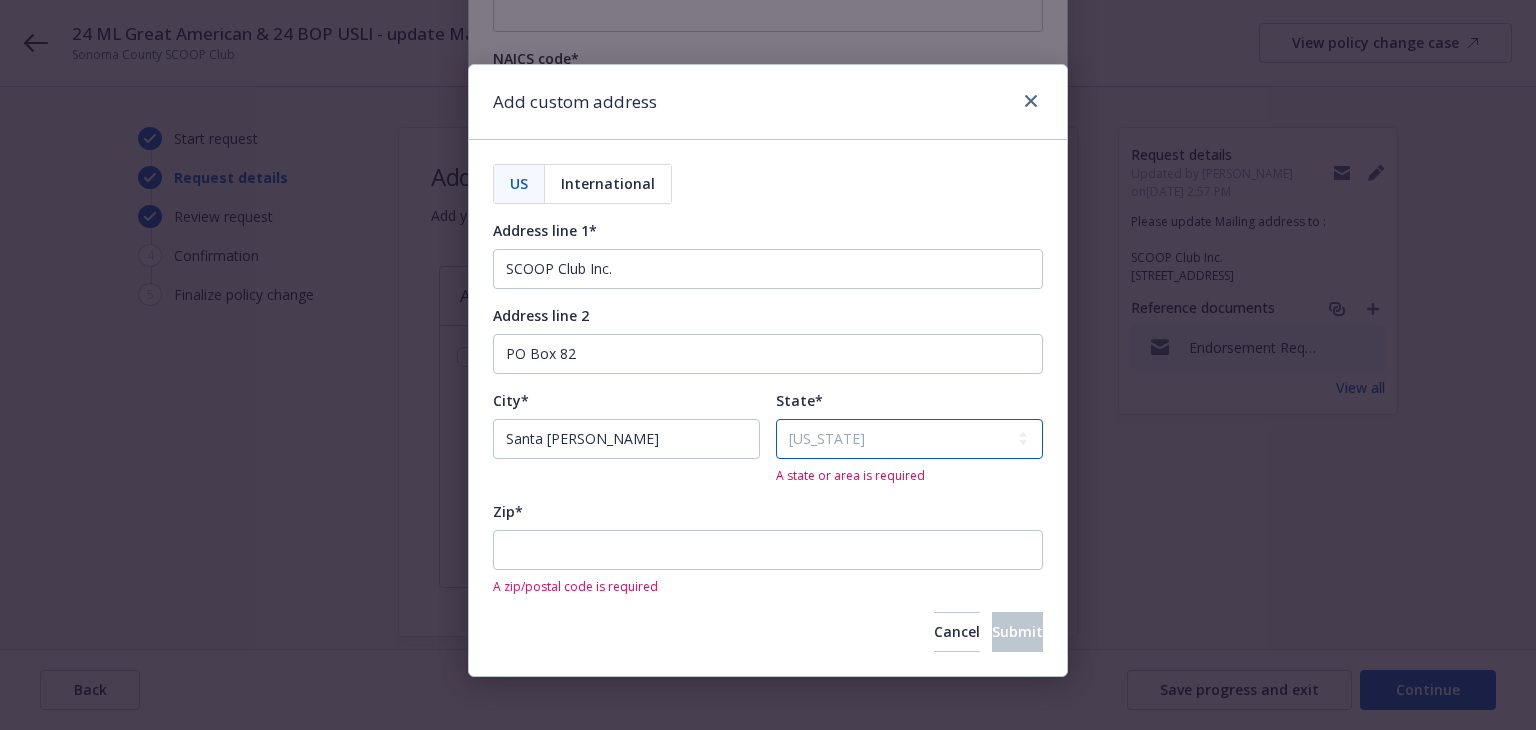 click on "Select state [US_STATE] [US_STATE] [US_STATE] [US_STATE] [US_STATE] [PERSON_NAME][GEOGRAPHIC_DATA] [US_STATE] [US_STATE] [US_STATE] [US_STATE] [US_STATE] [US_STATE] [US_STATE] [US_STATE] [US_STATE] [PERSON_NAME][GEOGRAPHIC_DATA] [US_STATE] [US_STATE] [US_STATE] [US_STATE] [PERSON_NAME][GEOGRAPHIC_DATA] [GEOGRAPHIC_DATA] [GEOGRAPHIC_DATA] [US_STATE] [US_STATE] [GEOGRAPHIC_DATA] [US_STATE] [US_STATE] [US_STATE] [US_STATE] [US_STATE] [GEOGRAPHIC_DATA] [GEOGRAPHIC_DATA] [US_STATE] [US_STATE] [US_STATE] [US_STATE] [GEOGRAPHIC_DATA] [US_STATE] [US_STATE] [US_STATE] [US_STATE] [US_STATE] [US_STATE] [US_STATE] [US_STATE] [US_STATE] [US_STATE] [US_STATE] [US_STATE] [GEOGRAPHIC_DATA] [GEOGRAPHIC_DATA] [US_STATE] [US_STATE] [US_STATE] [US_STATE] [US_STATE] [US_STATE] [US_STATE] [GEOGRAPHIC_DATA] [GEOGRAPHIC_DATA] [GEOGRAPHIC_DATA] [GEOGRAPHIC_DATA] [US_STATE] [US_STATE] [US_STATE] [GEOGRAPHIC_DATA] [US_STATE] [US_STATE] [US_STATE] [US_STATE]" at bounding box center [909, 439] 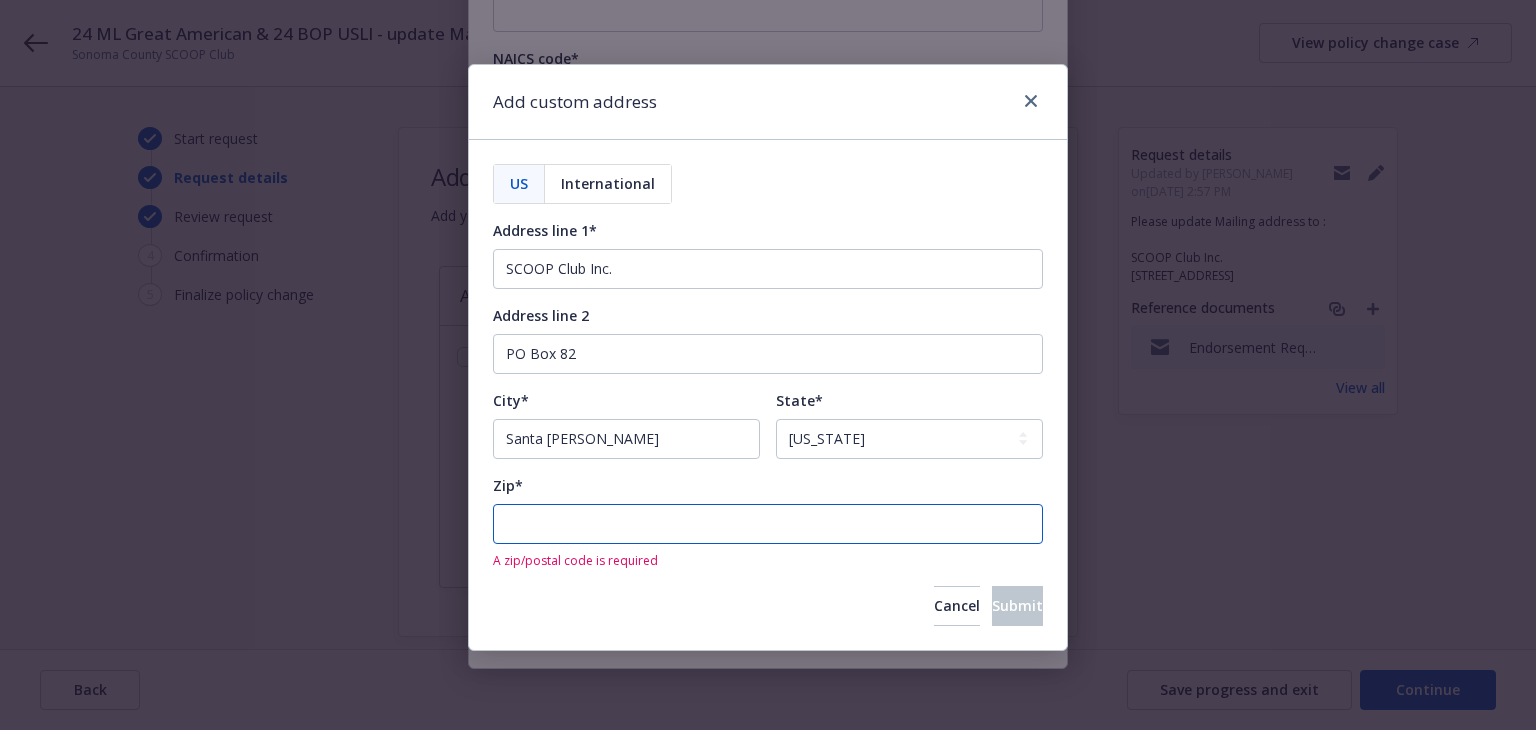 click on "Zip*" at bounding box center (768, 524) 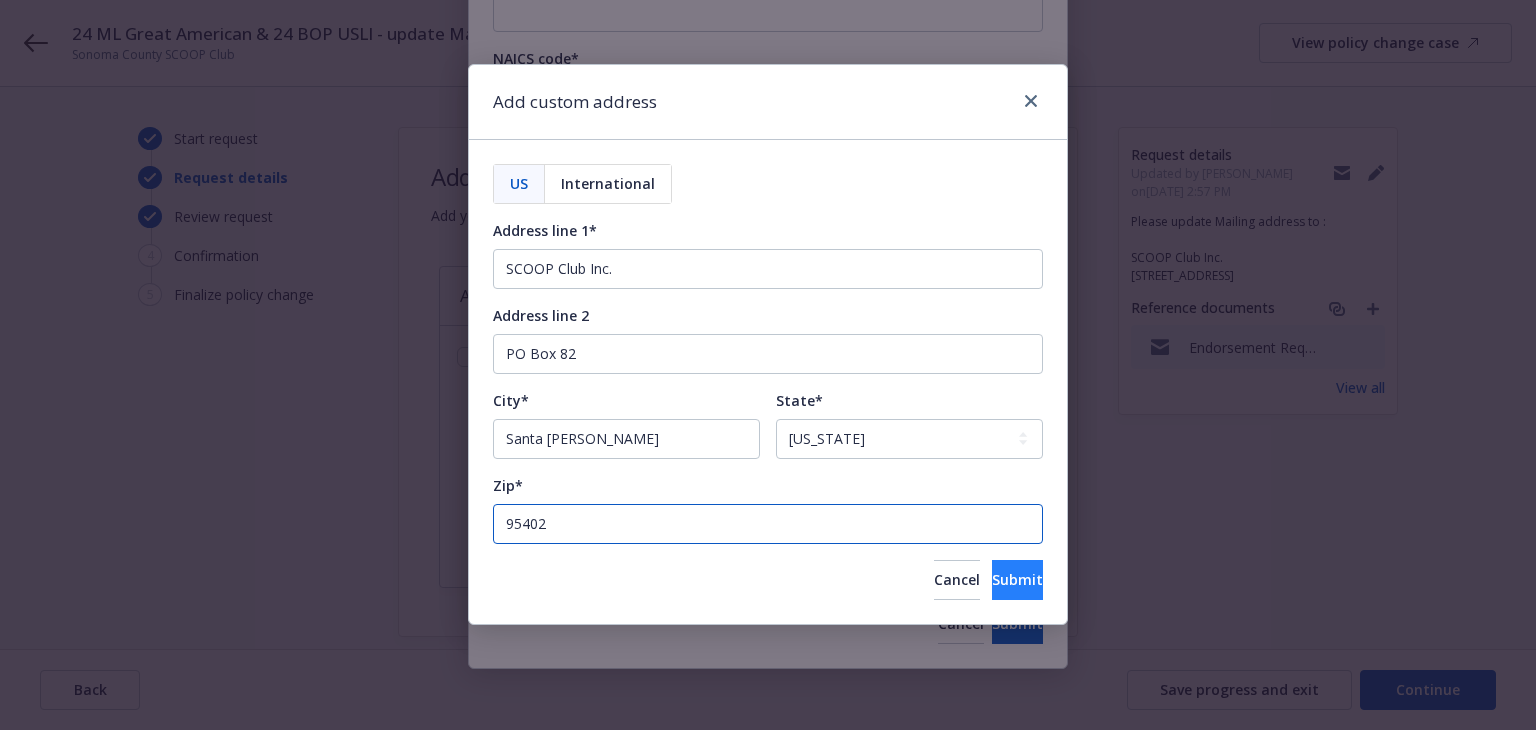 type on "95402" 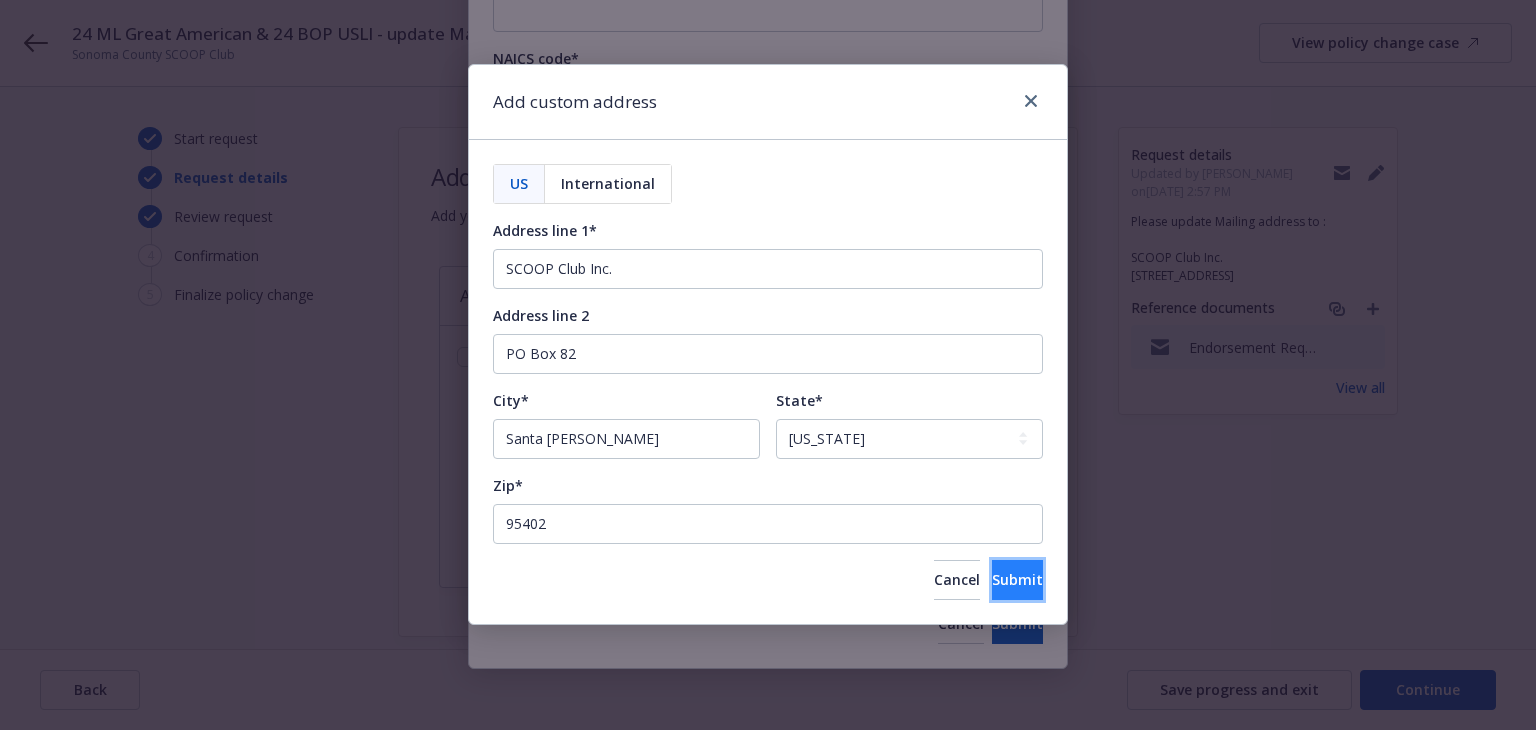 click on "Submit" at bounding box center (1017, 580) 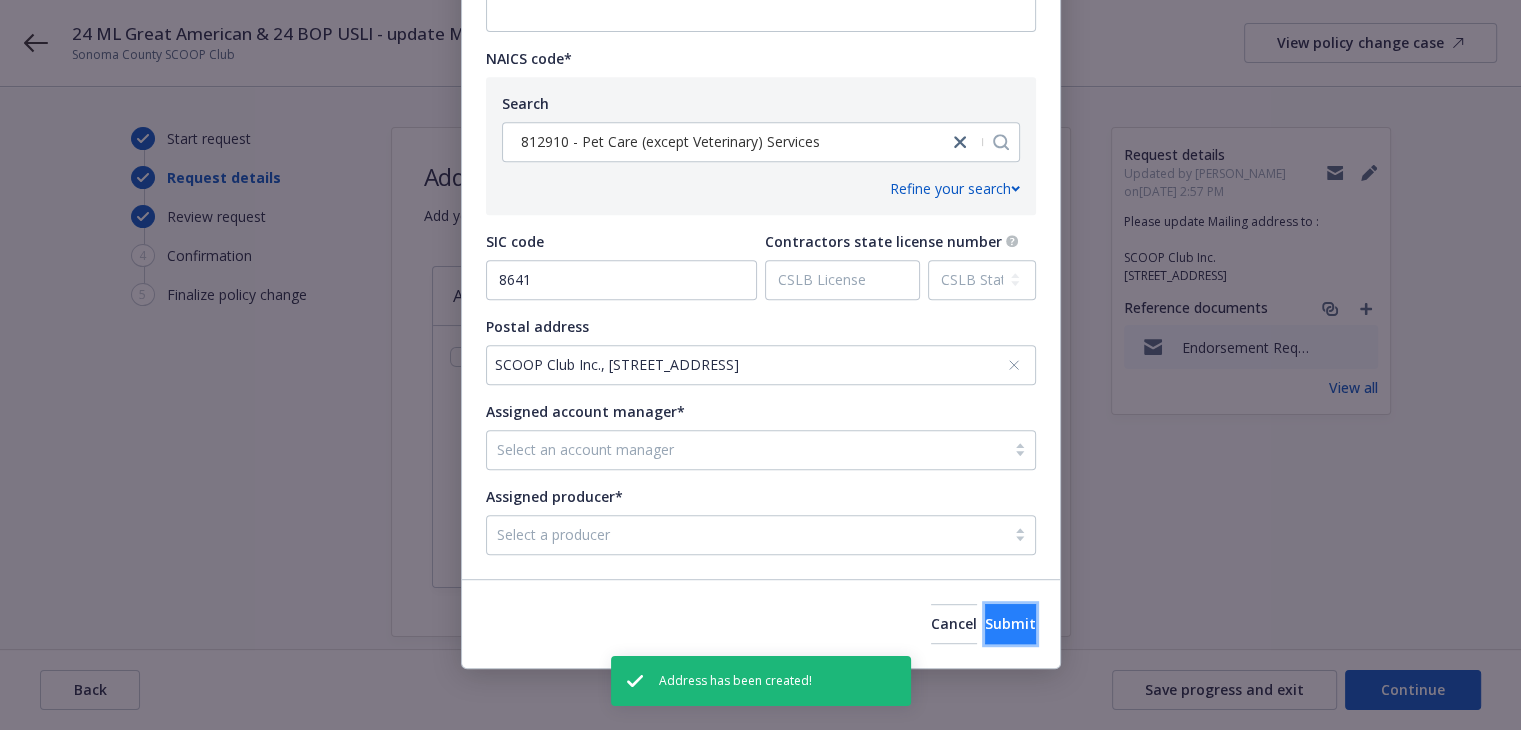 click on "Submit" at bounding box center (1010, 623) 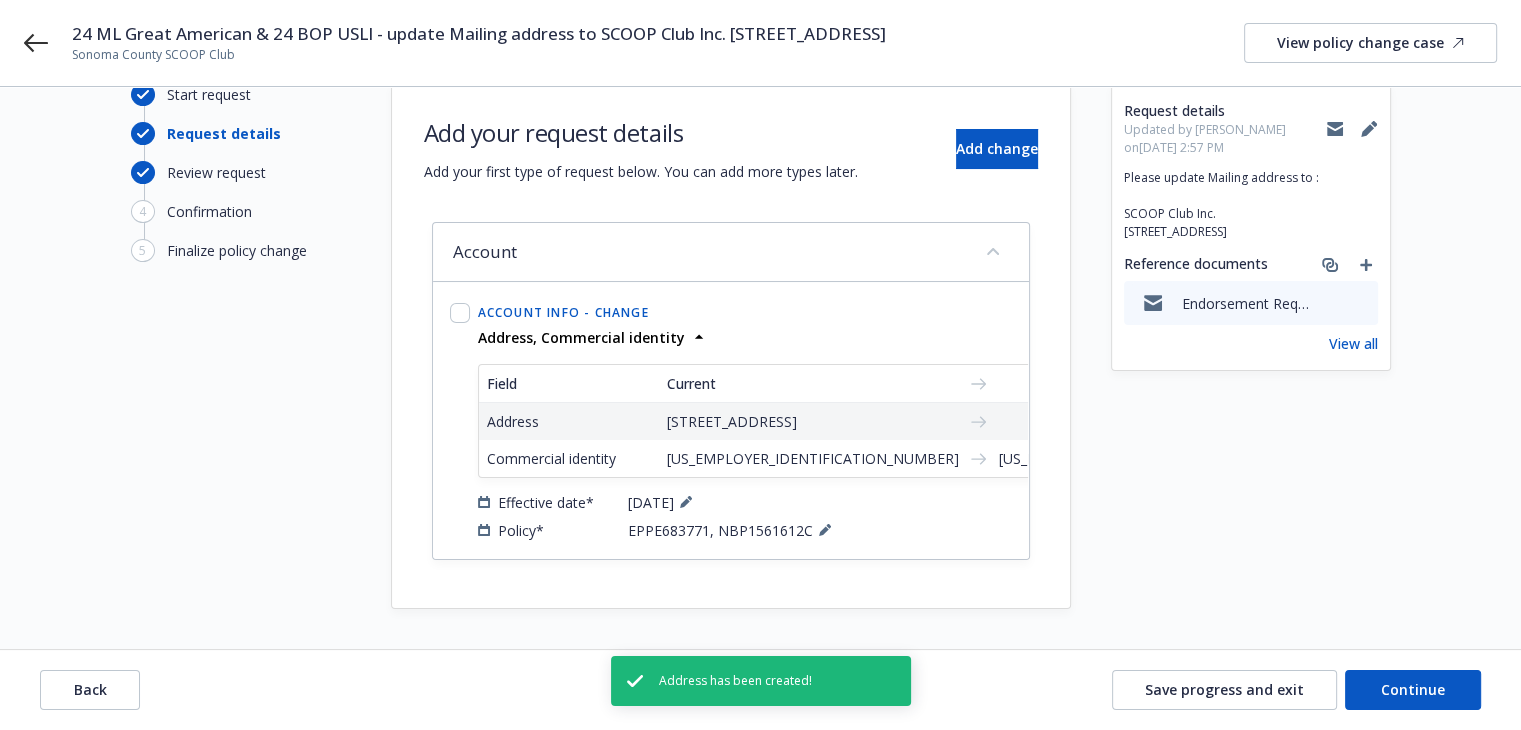 scroll, scrollTop: 84, scrollLeft: 0, axis: vertical 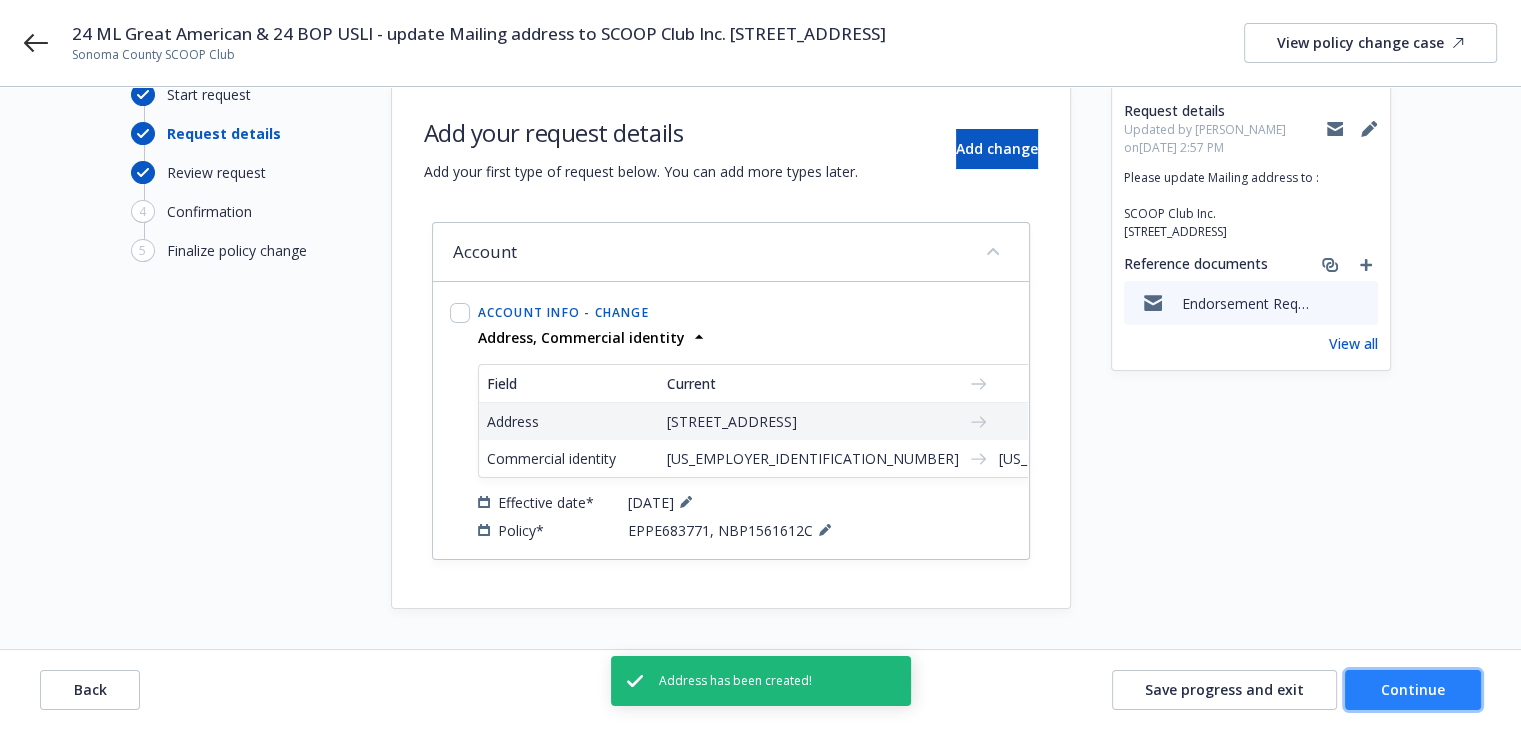 click on "Continue" at bounding box center (1413, 689) 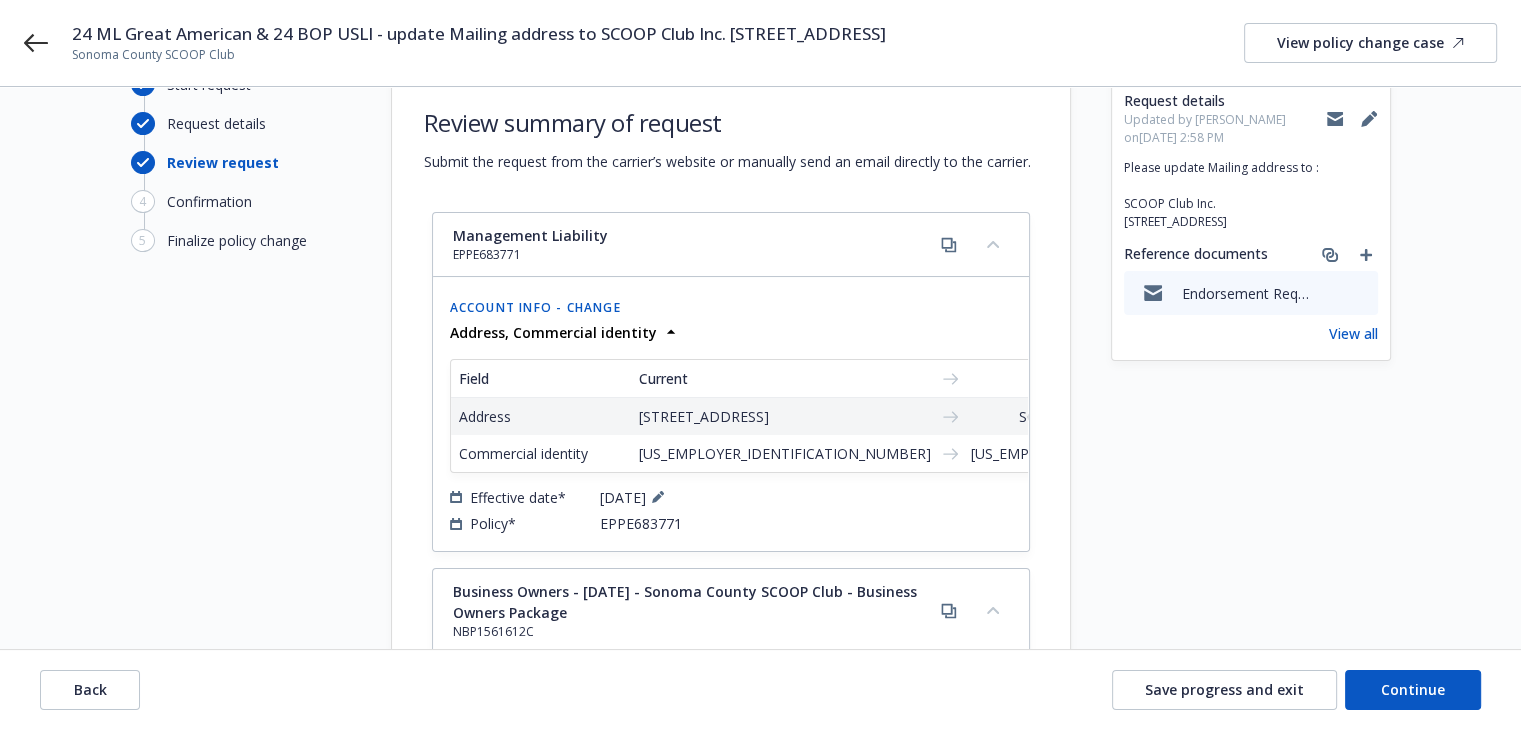 scroll, scrollTop: 0, scrollLeft: 0, axis: both 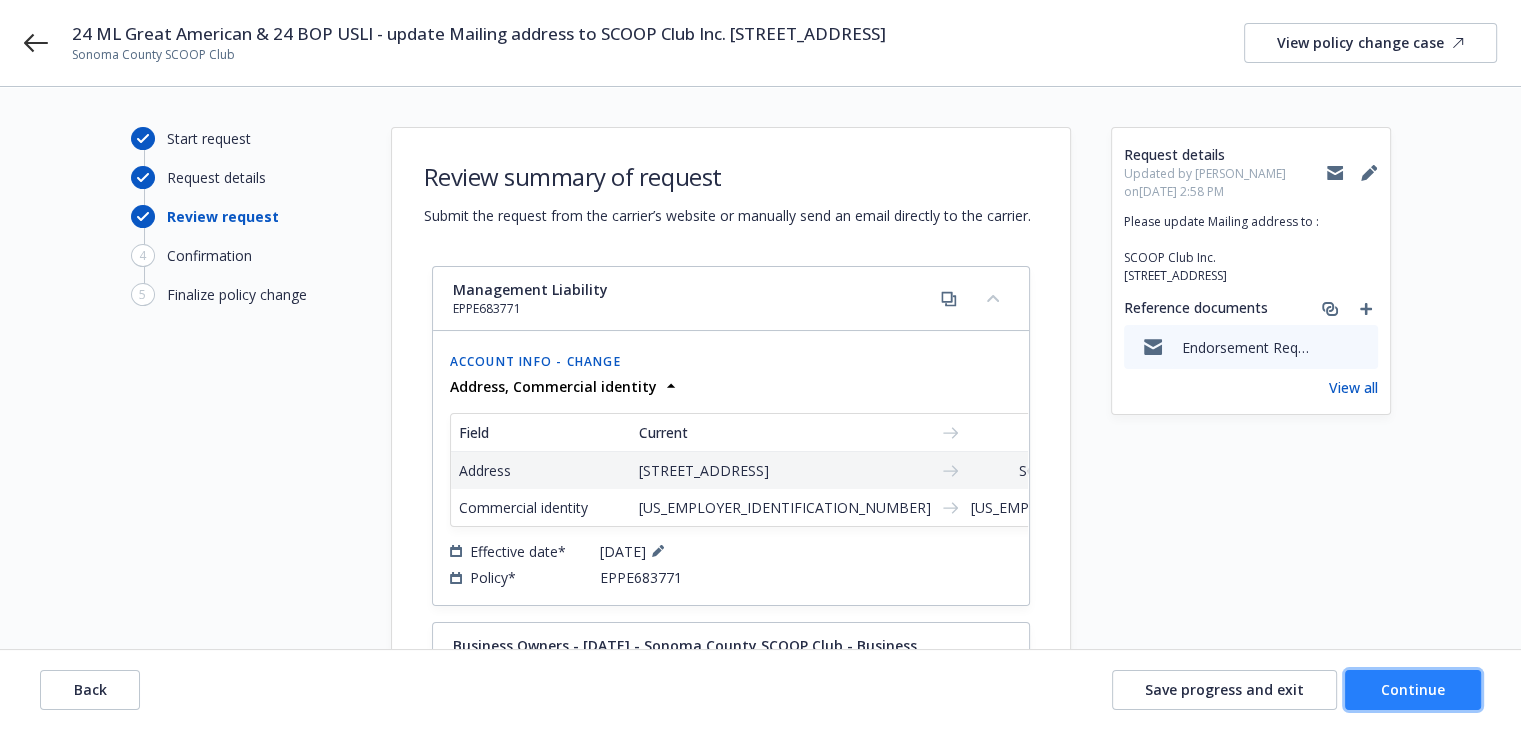 click on "Continue" at bounding box center (1413, 689) 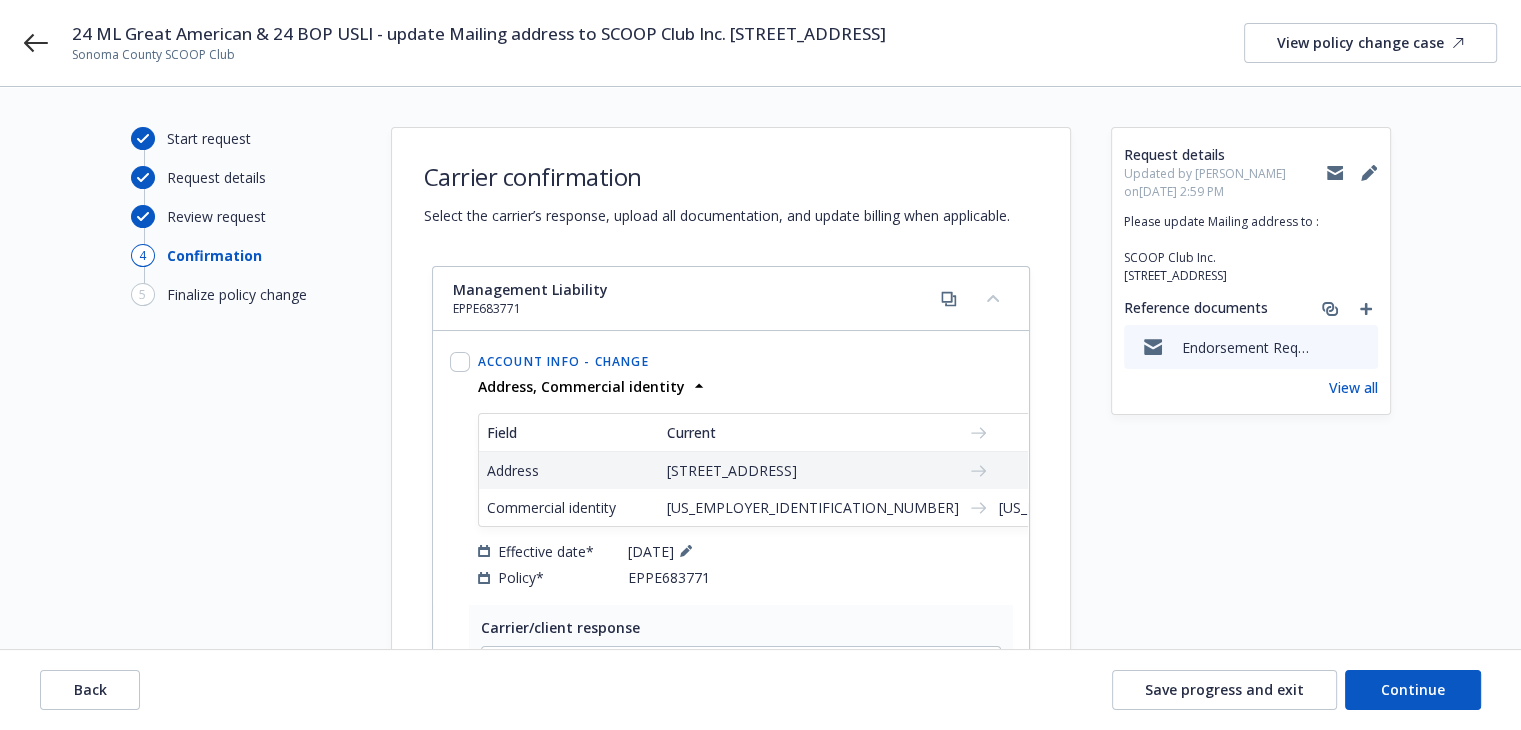 drag, startPoint x: 386, startPoint y: 29, endPoint x: 1058, endPoint y: 33, distance: 672.0119 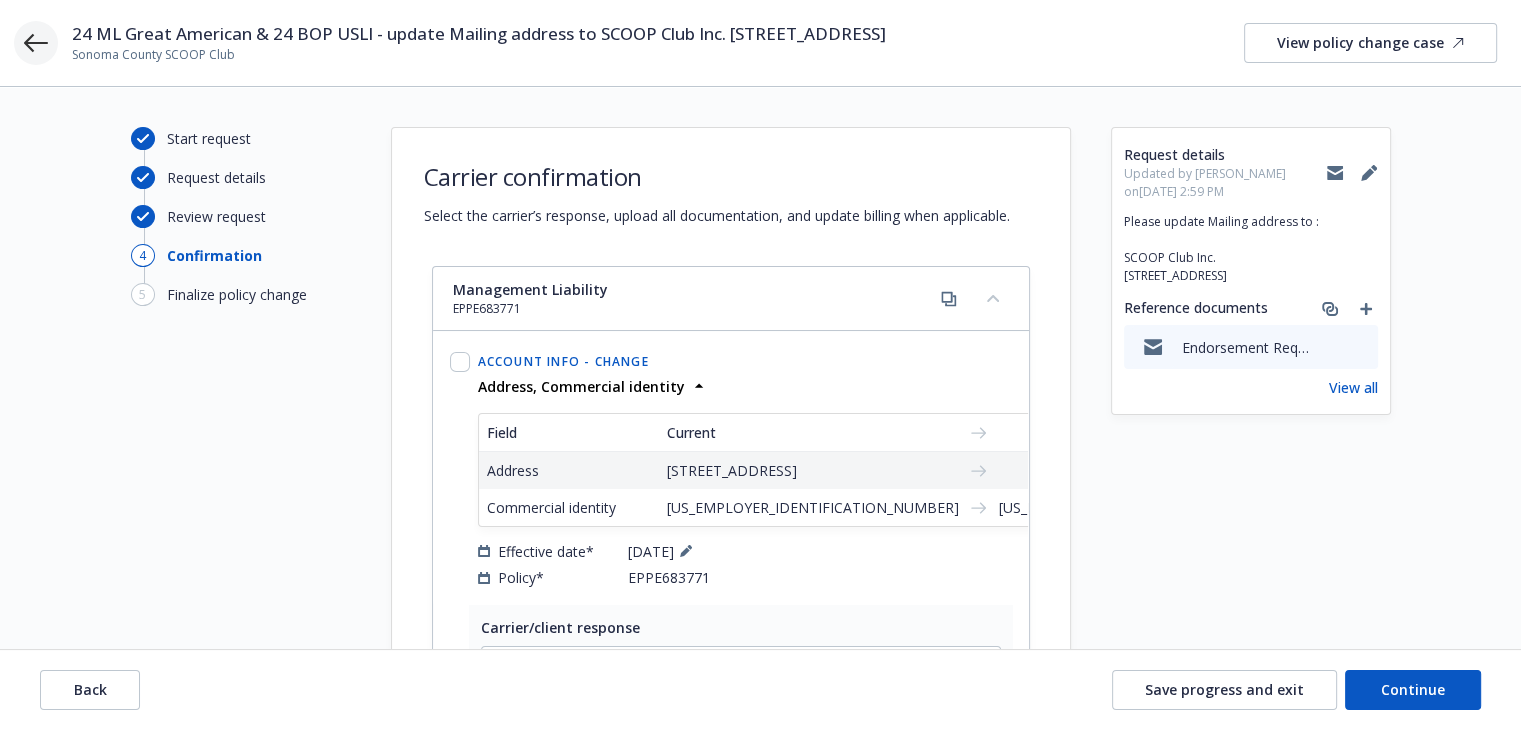 copy on "update Mailing address to SCOOP Club Inc. [STREET_ADDRESS]" 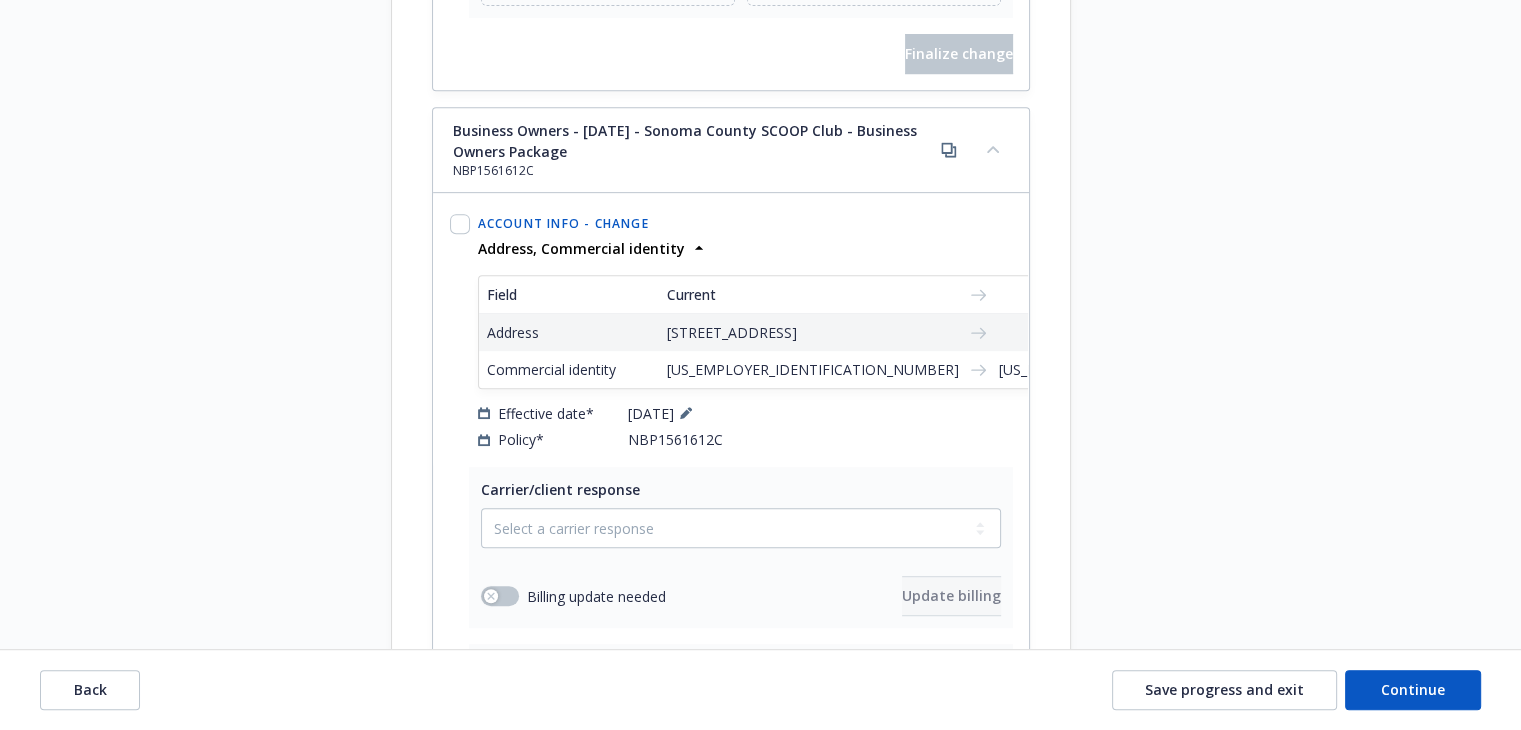 scroll, scrollTop: 1200, scrollLeft: 0, axis: vertical 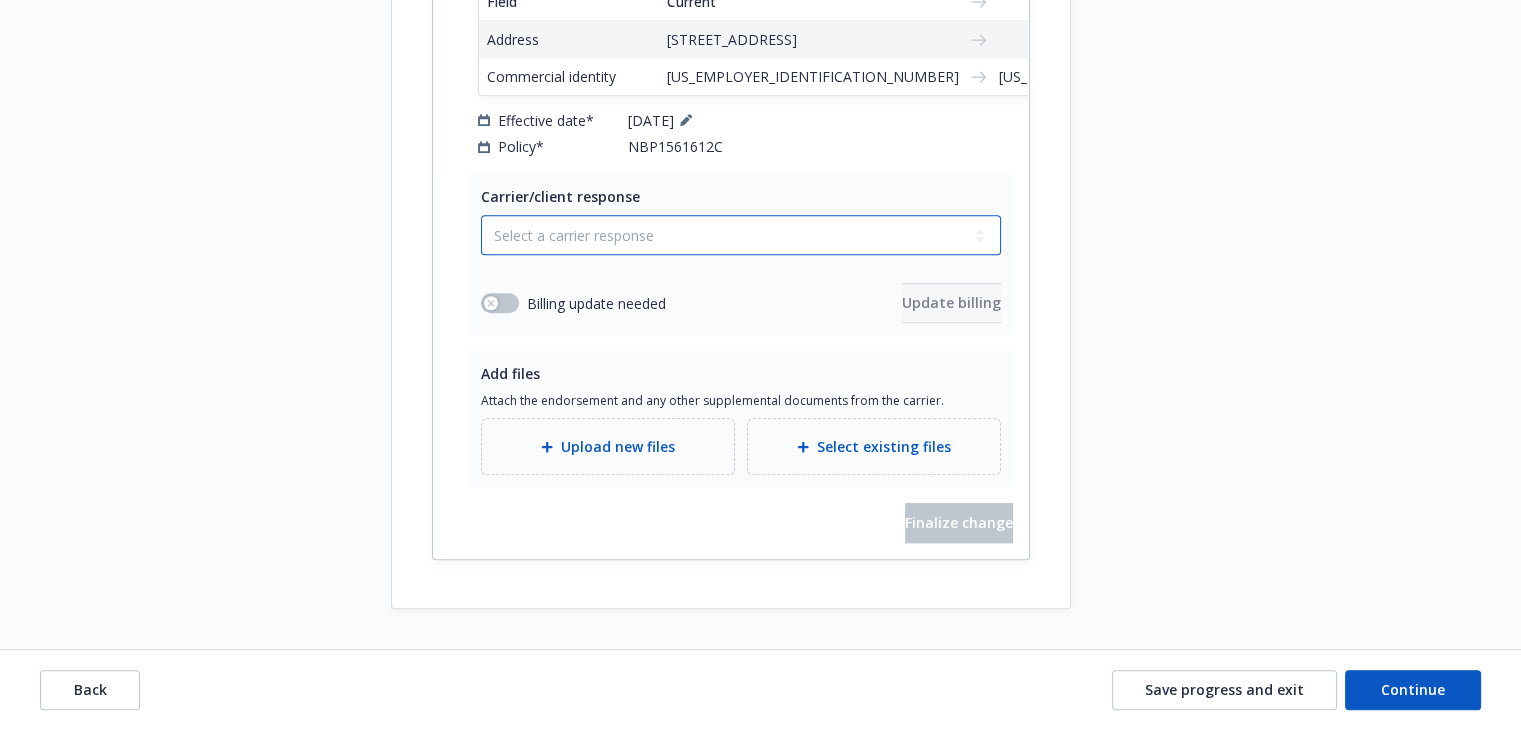 click on "Select a carrier response Accepted Accepted with revision No endorsement needed Declined by carrier Rejected by client" at bounding box center [741, 235] 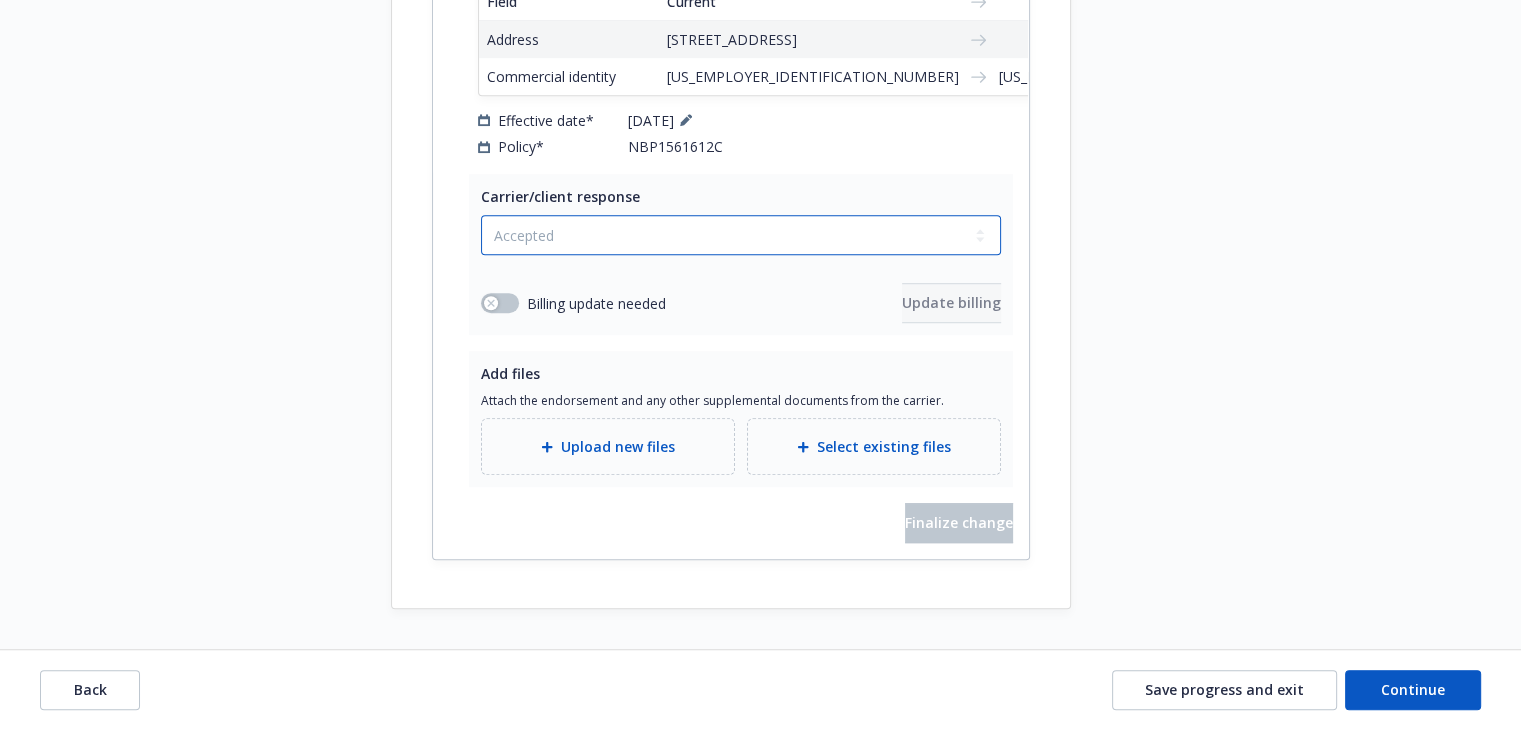 click on "Select a carrier response Accepted Accepted with revision No endorsement needed Declined by carrier Rejected by client" at bounding box center [741, 235] 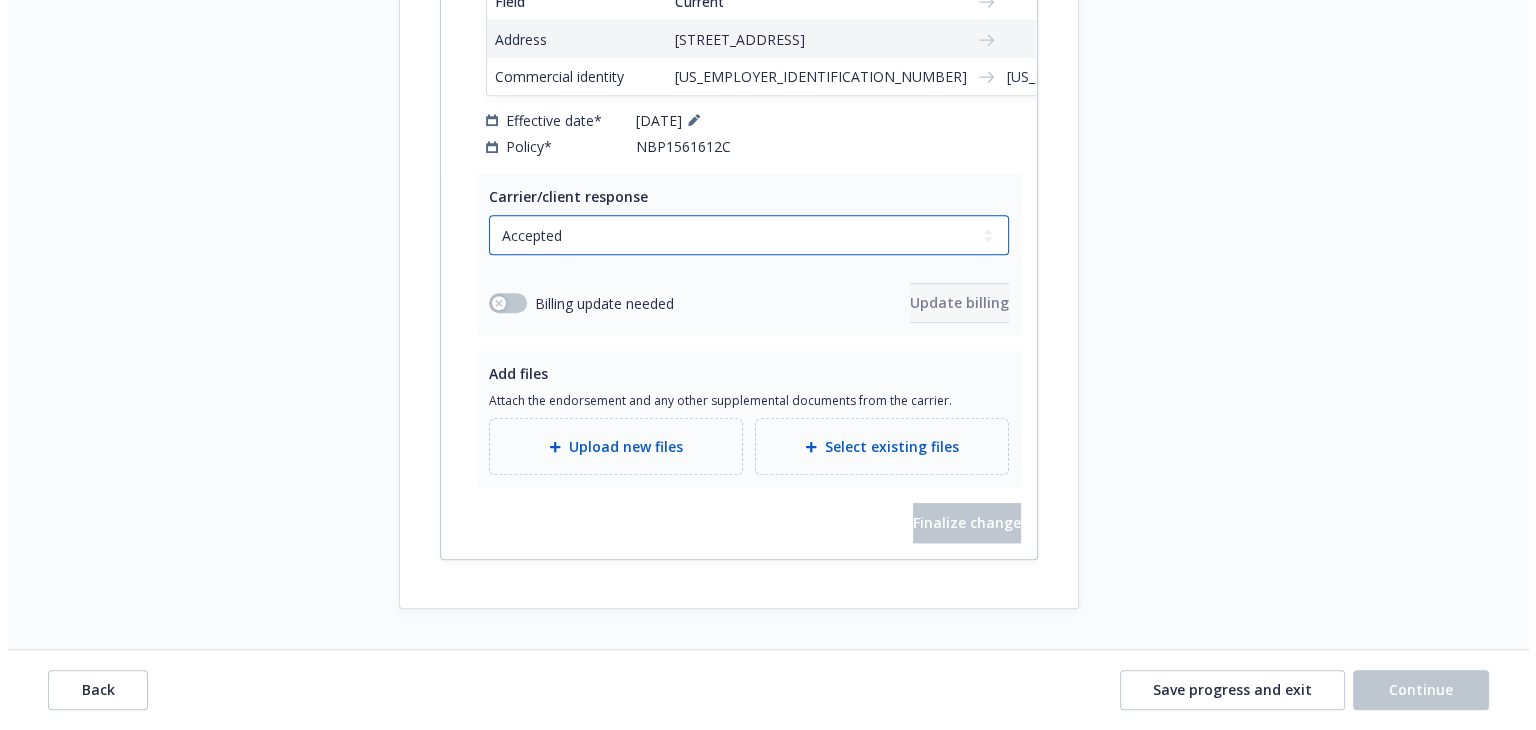 scroll, scrollTop: 1272, scrollLeft: 0, axis: vertical 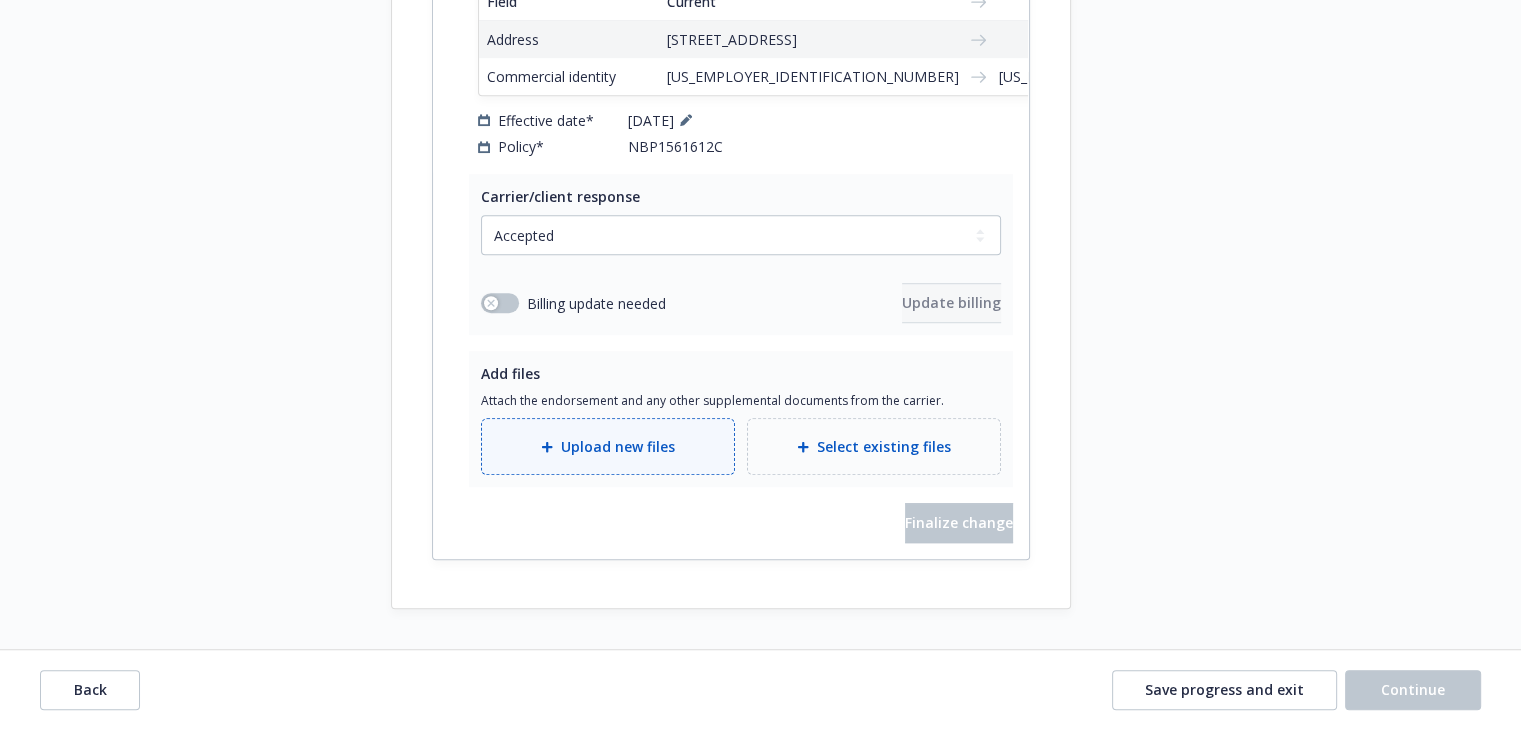 click on "Upload new files" at bounding box center [618, 446] 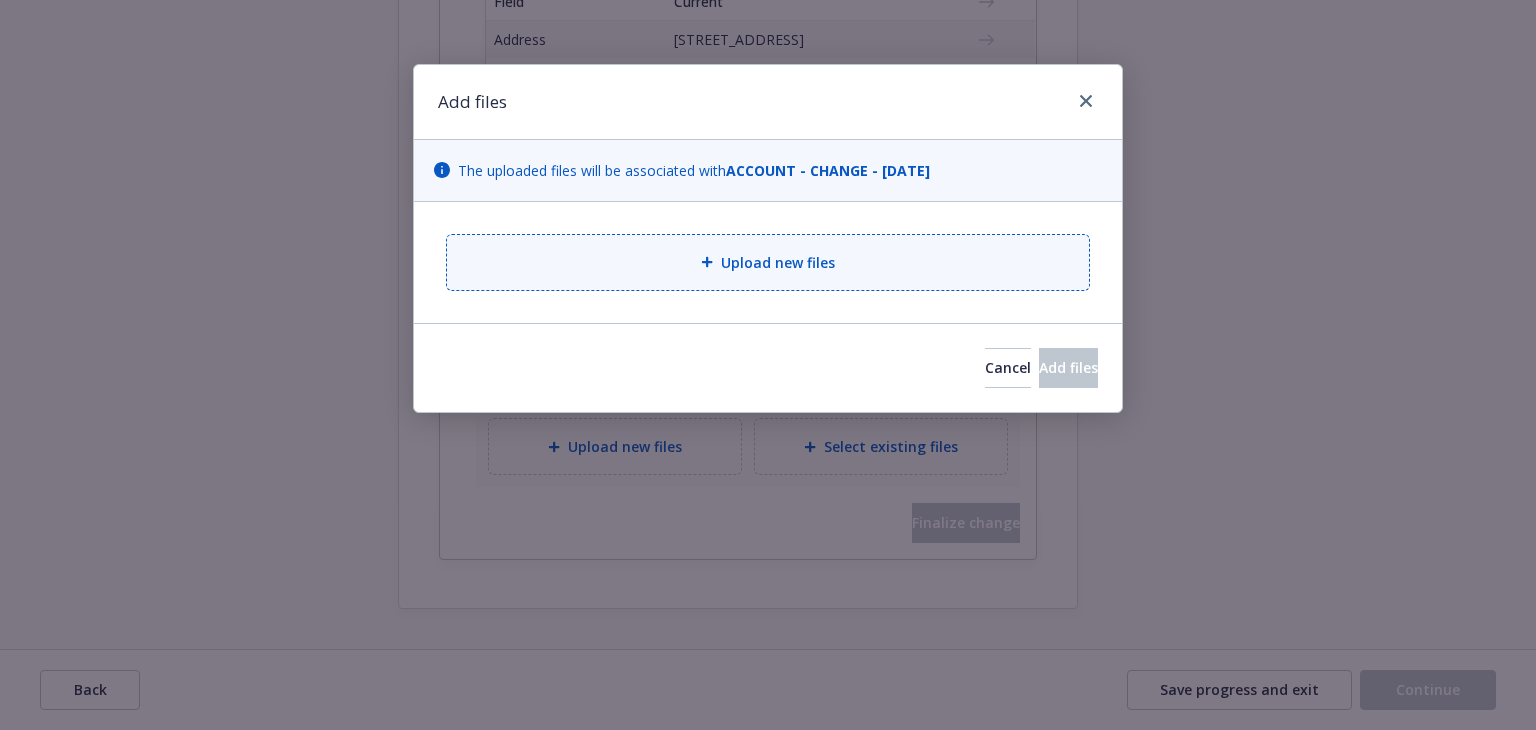 click on "Upload new files" at bounding box center (768, 262) 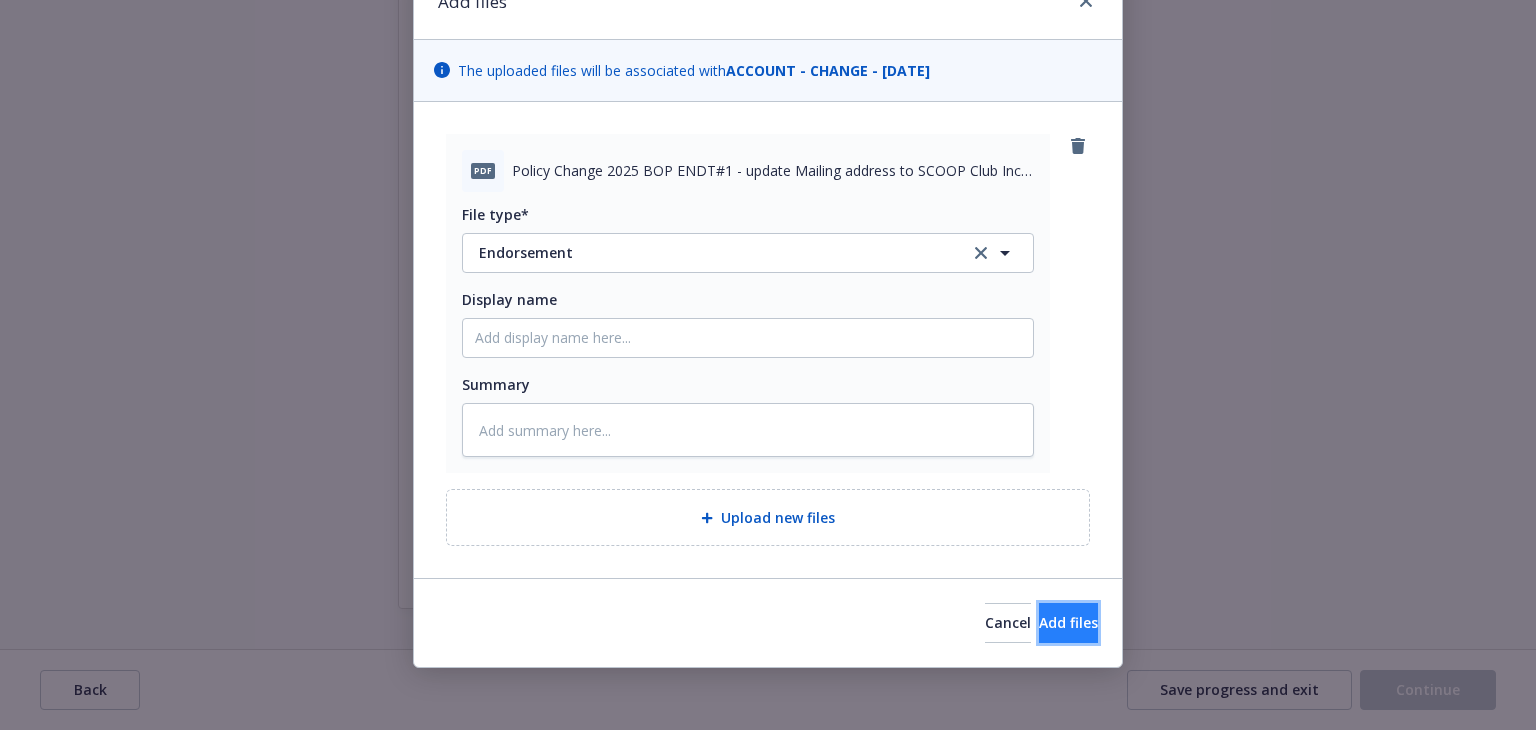 click on "Add files" at bounding box center [1068, 622] 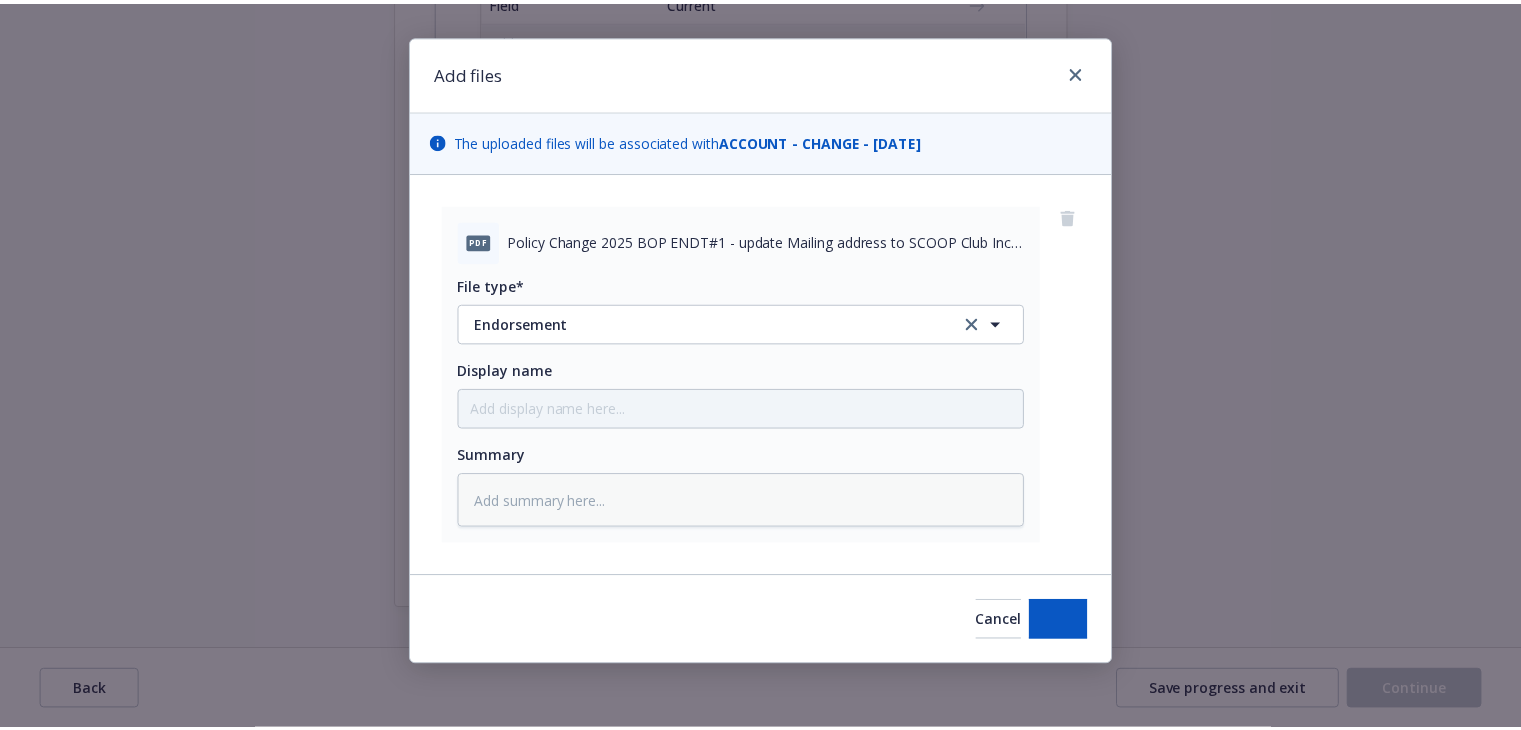 scroll, scrollTop: 28, scrollLeft: 0, axis: vertical 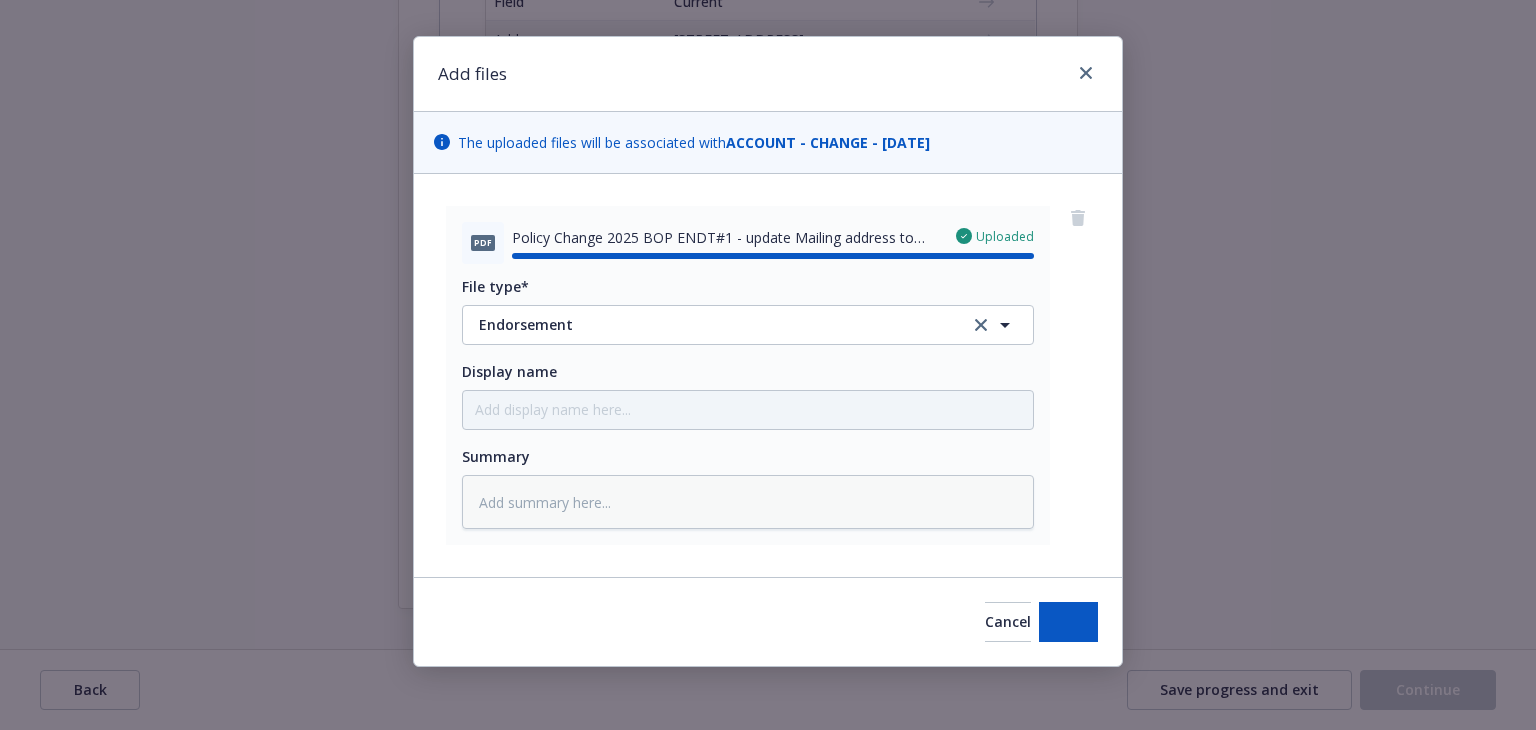 type on "x" 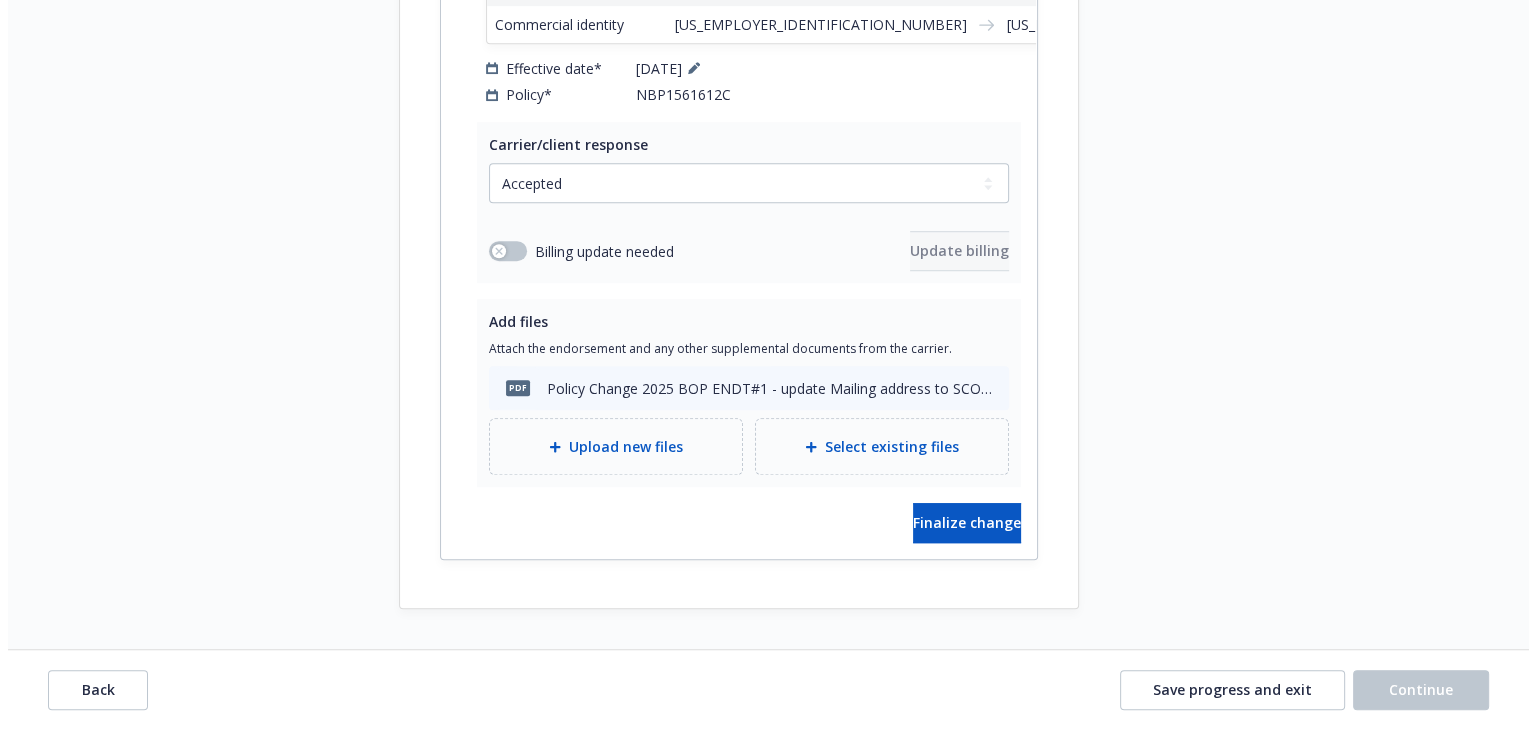 scroll, scrollTop: 1324, scrollLeft: 0, axis: vertical 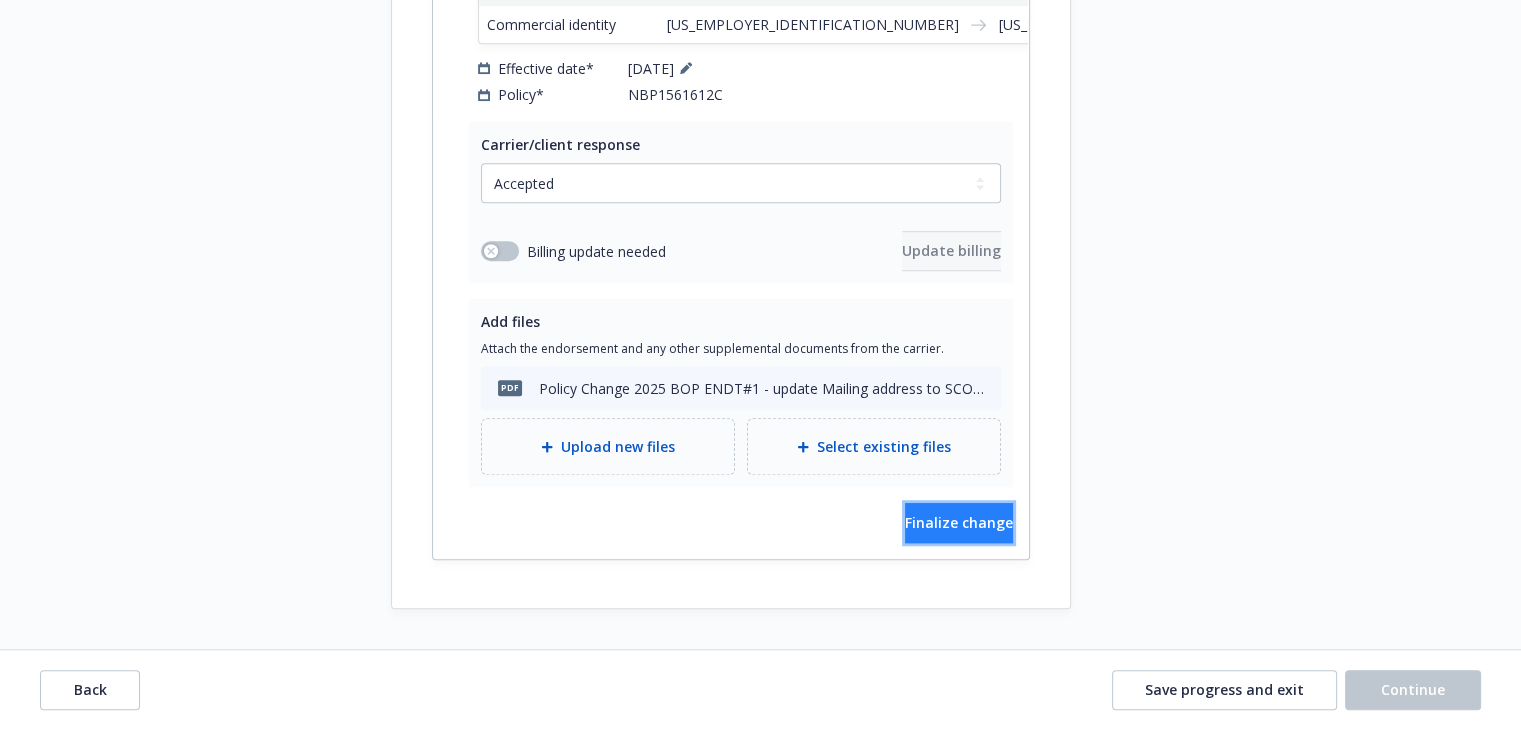 click on "Finalize change" at bounding box center [959, 523] 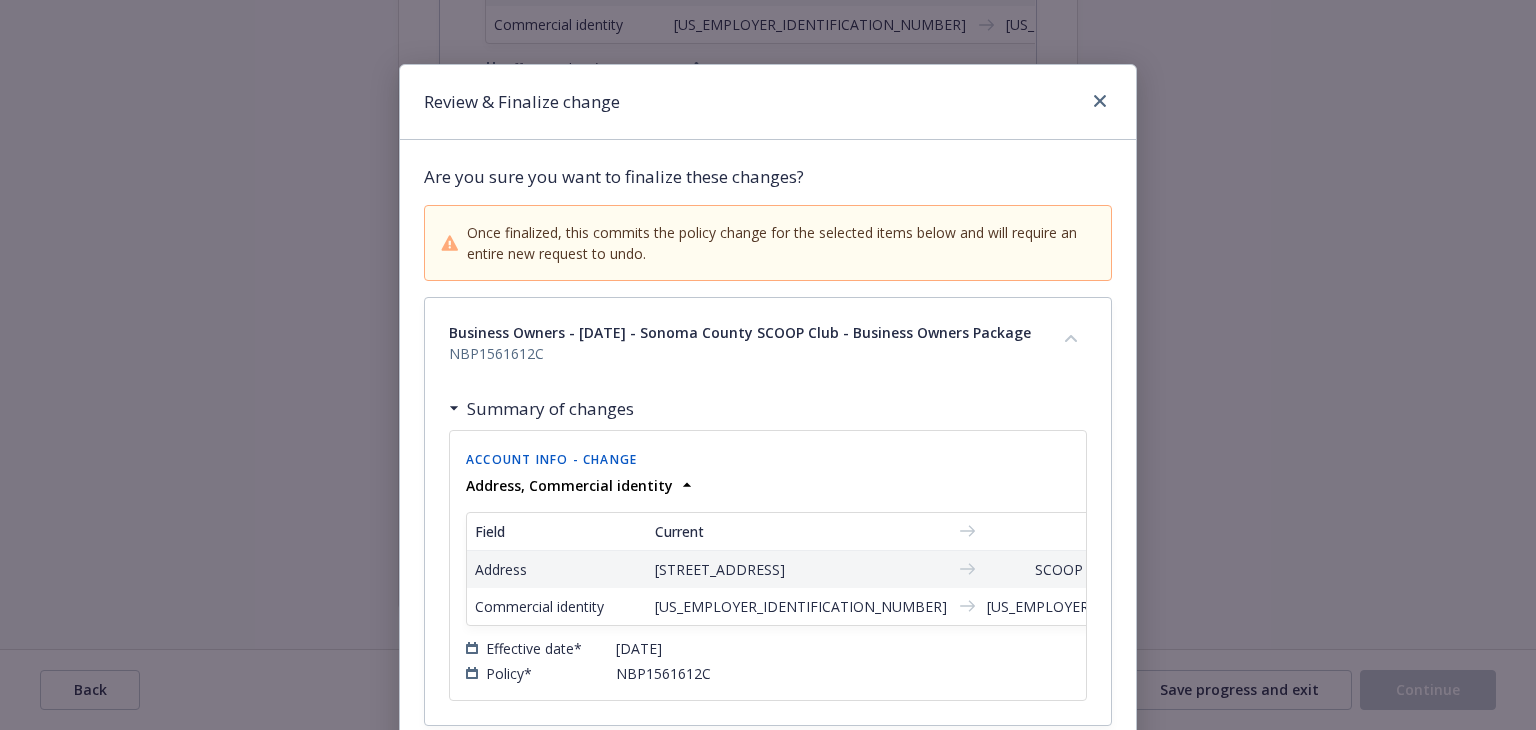 scroll, scrollTop: 213, scrollLeft: 0, axis: vertical 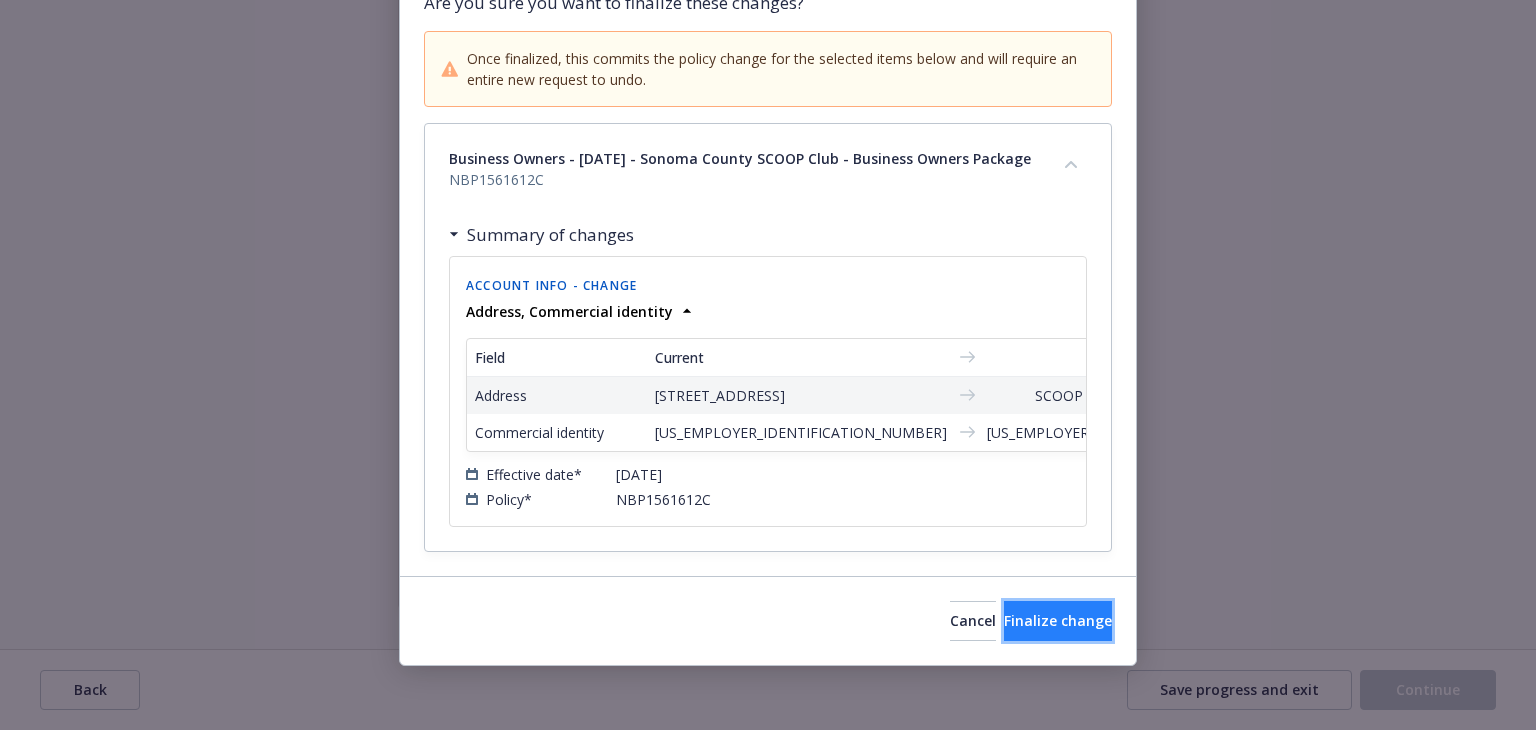 click on "Finalize change" at bounding box center [1058, 620] 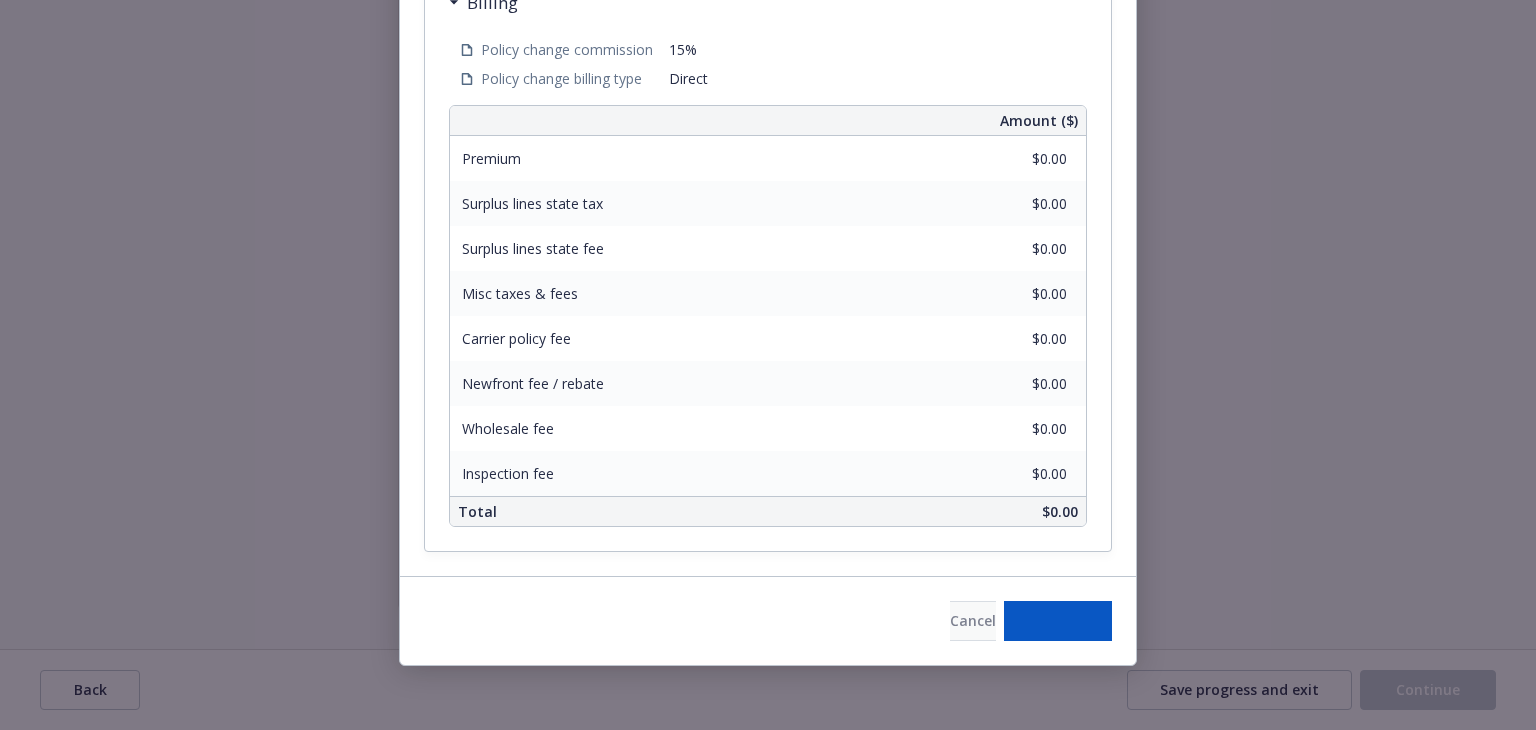 scroll, scrollTop: 774, scrollLeft: 0, axis: vertical 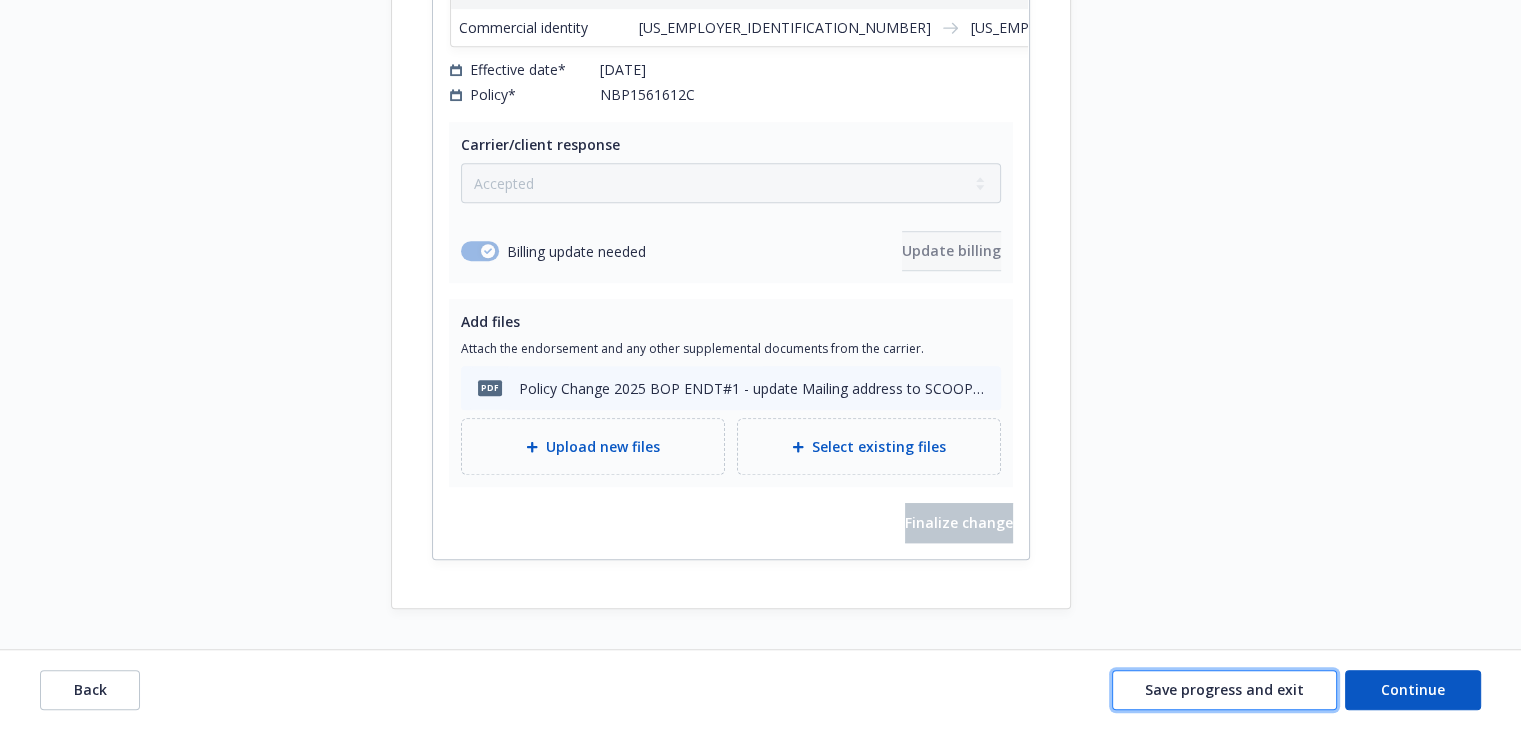 click on "Save progress and exit" at bounding box center [1224, 689] 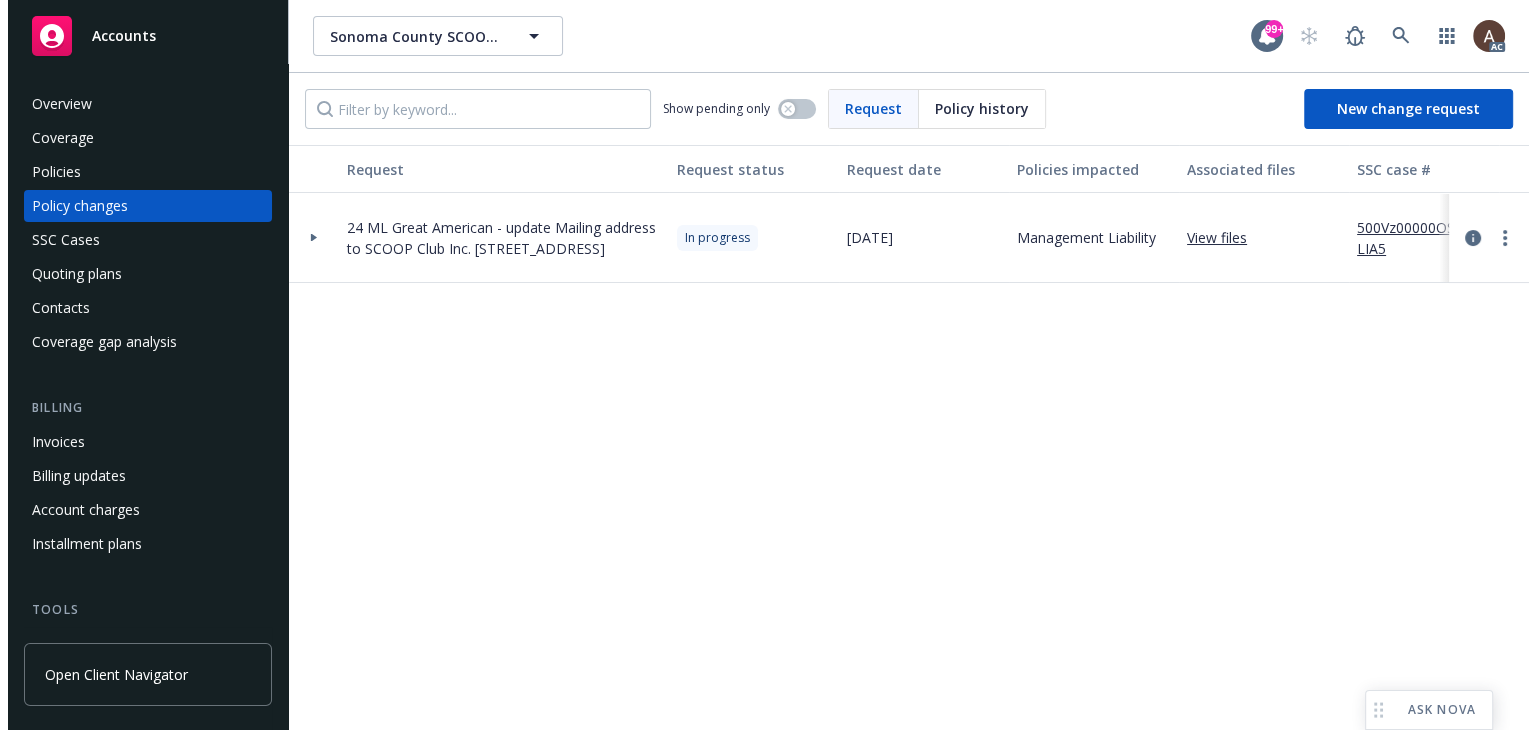 scroll, scrollTop: 0, scrollLeft: 0, axis: both 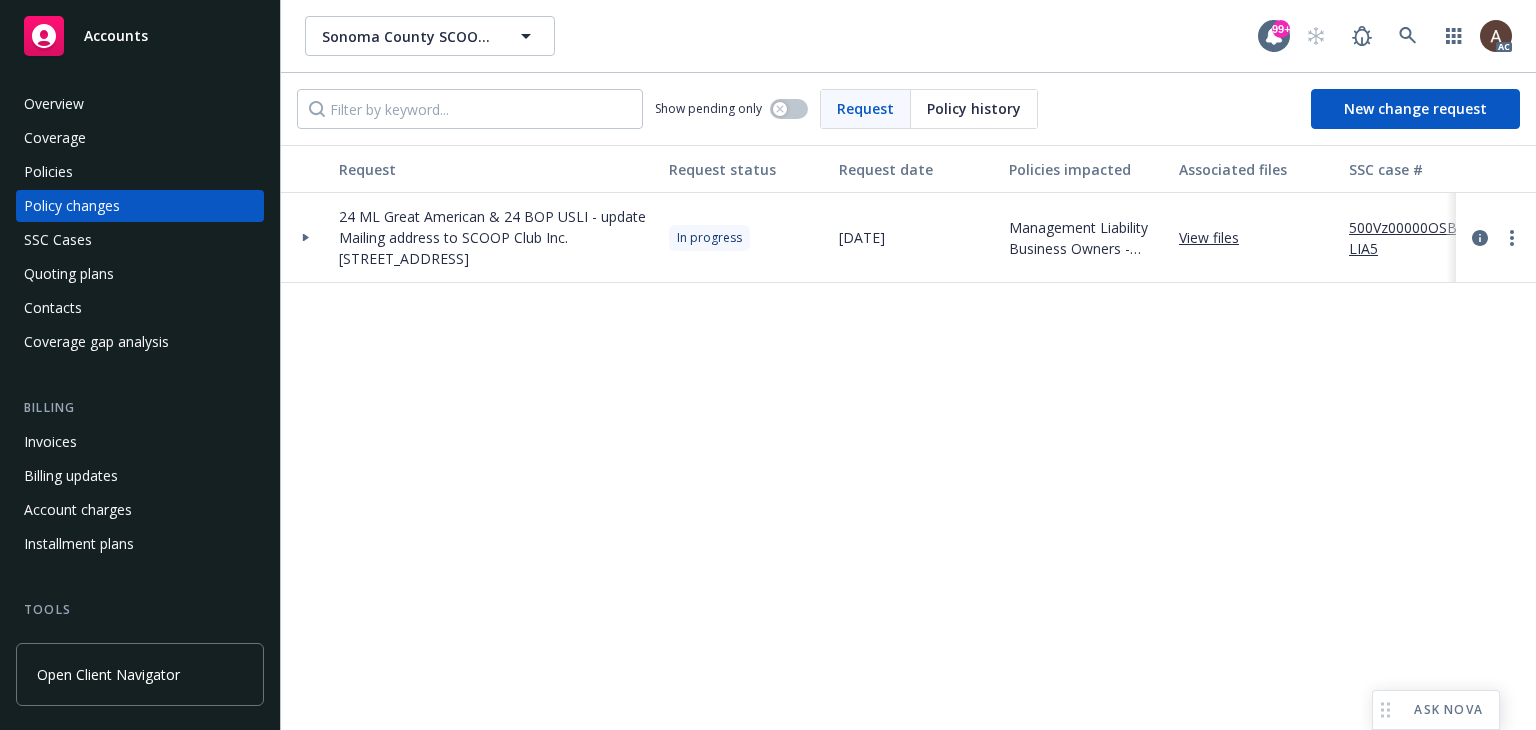 click 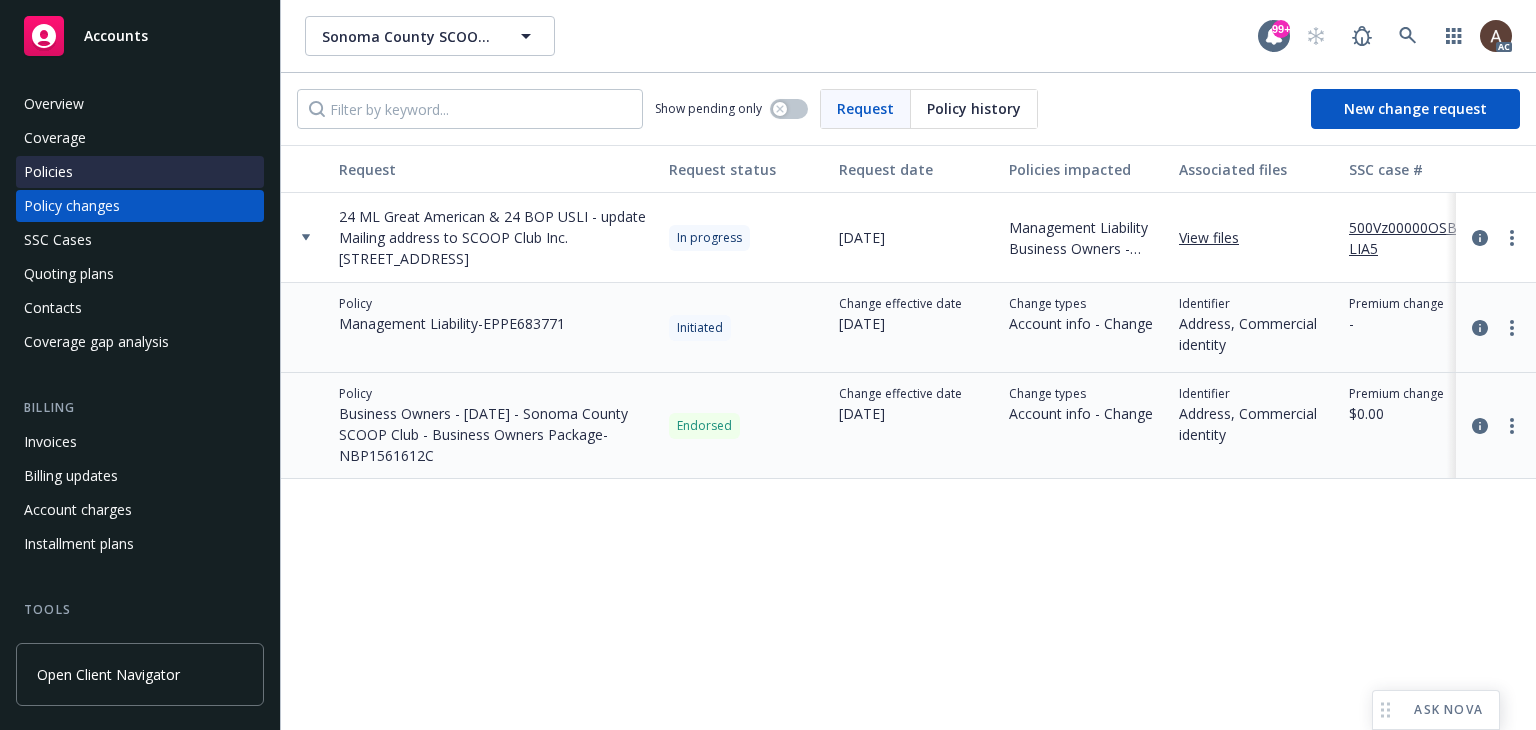 click on "Policies" at bounding box center [140, 172] 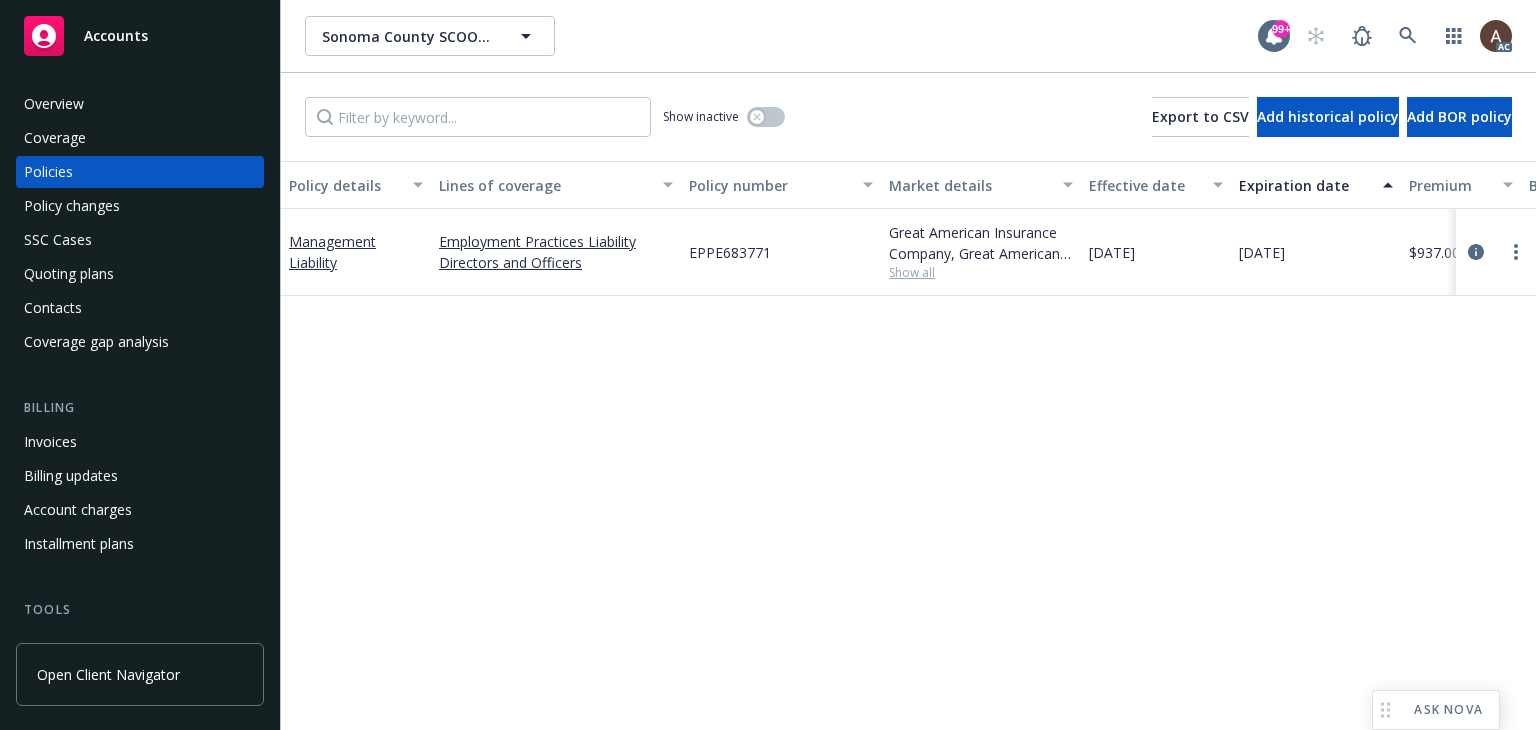 click on "Policy details Lines of coverage Policy number Market details Effective date Expiration date Premium Billing method Stage Status Service team leaders Management Liability Employment Practices Liability Directors and Officers EPPE683771 Great American Insurance Company, Great American Insurance Group Show all [DATE] [DATE] $937.00 Direct Renewal Active Nic [PERSON_NAME] [PERSON_NAME] AM 1 more" at bounding box center [908, 445] 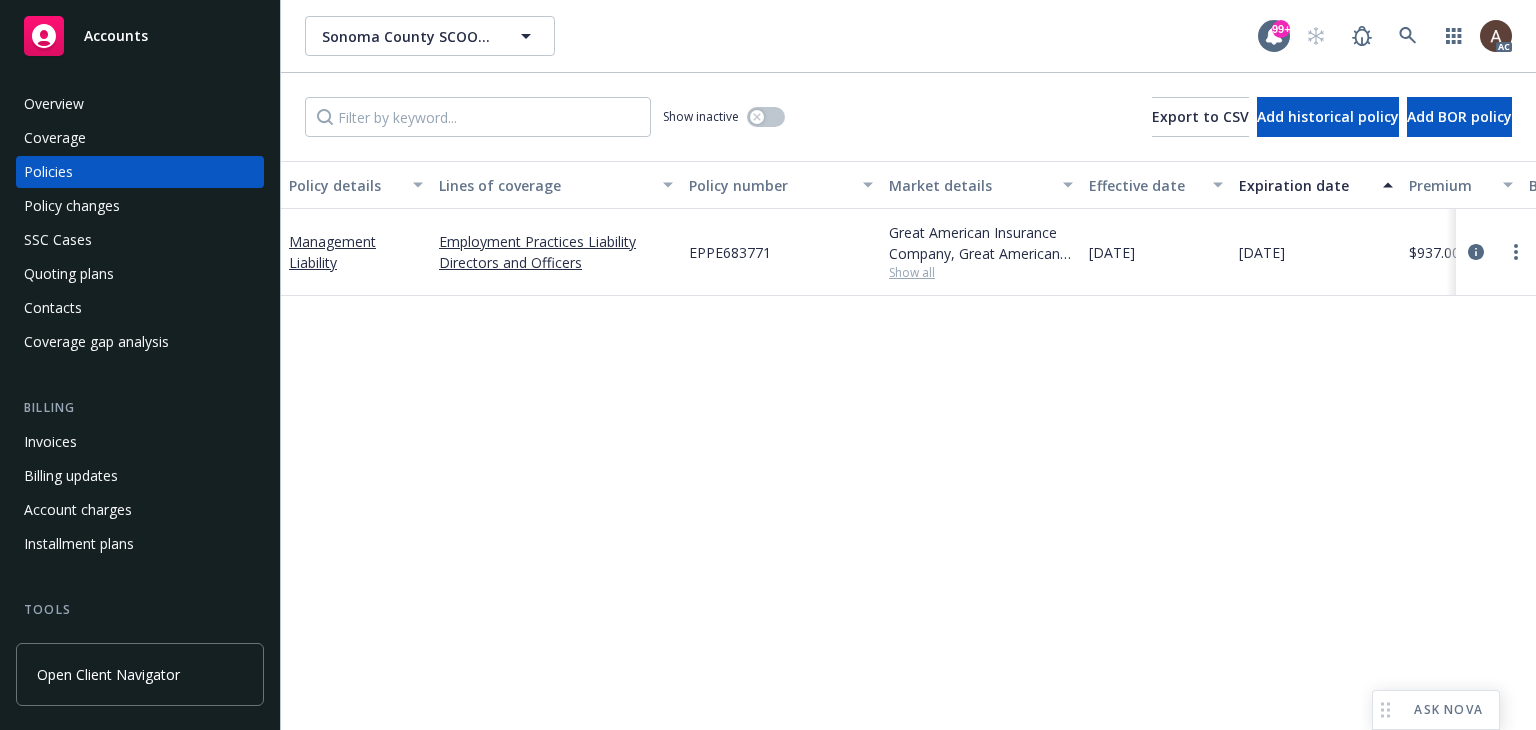 scroll, scrollTop: 0, scrollLeft: 675, axis: horizontal 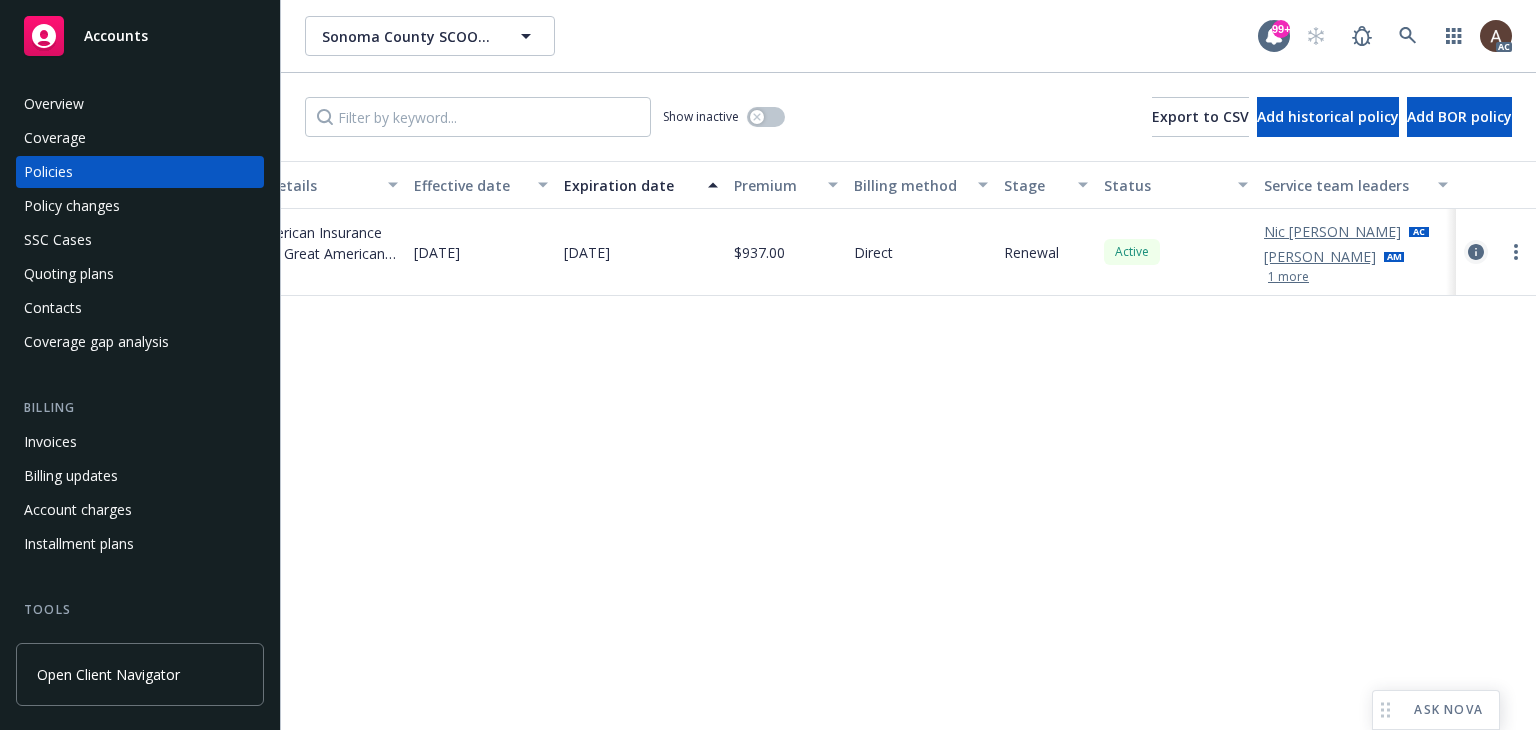click 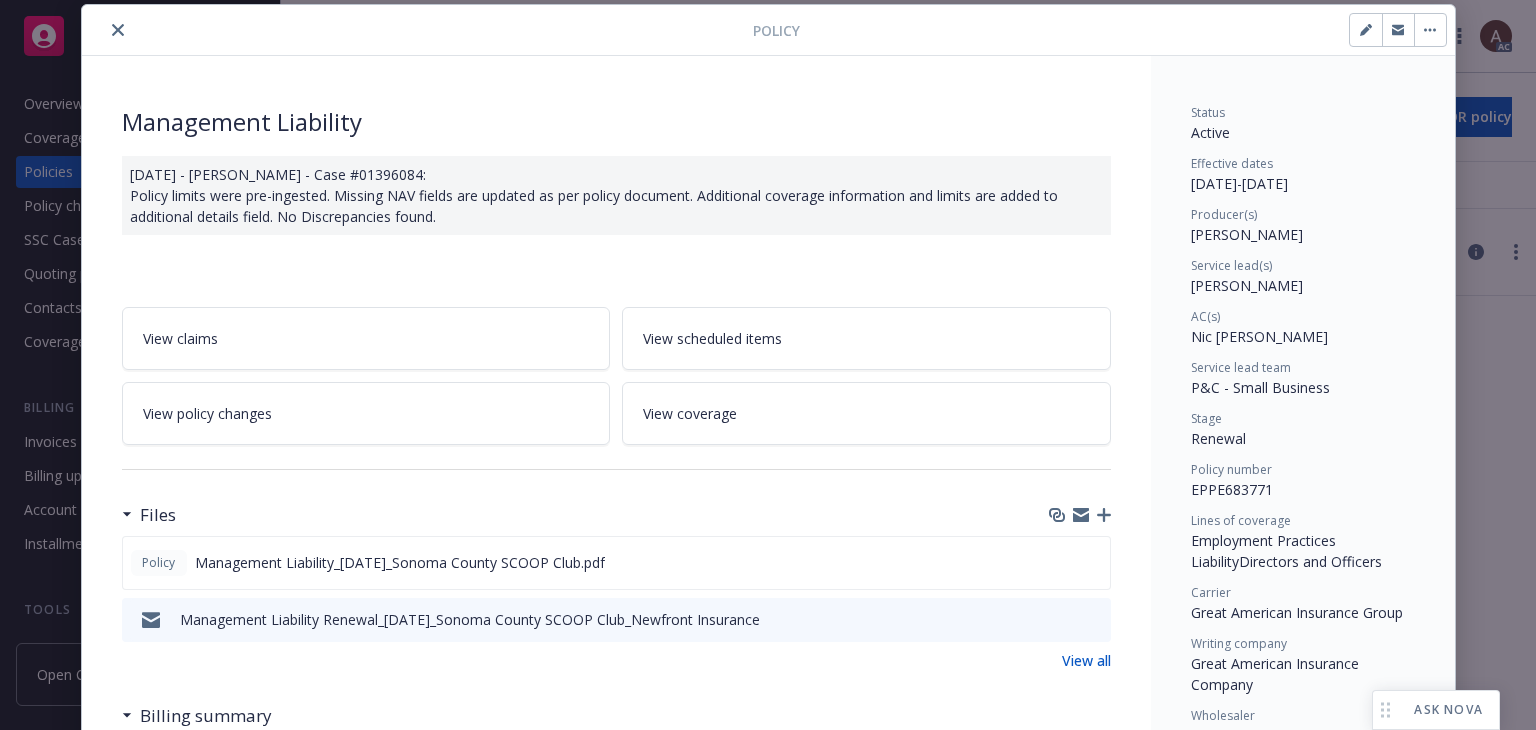 scroll, scrollTop: 0, scrollLeft: 0, axis: both 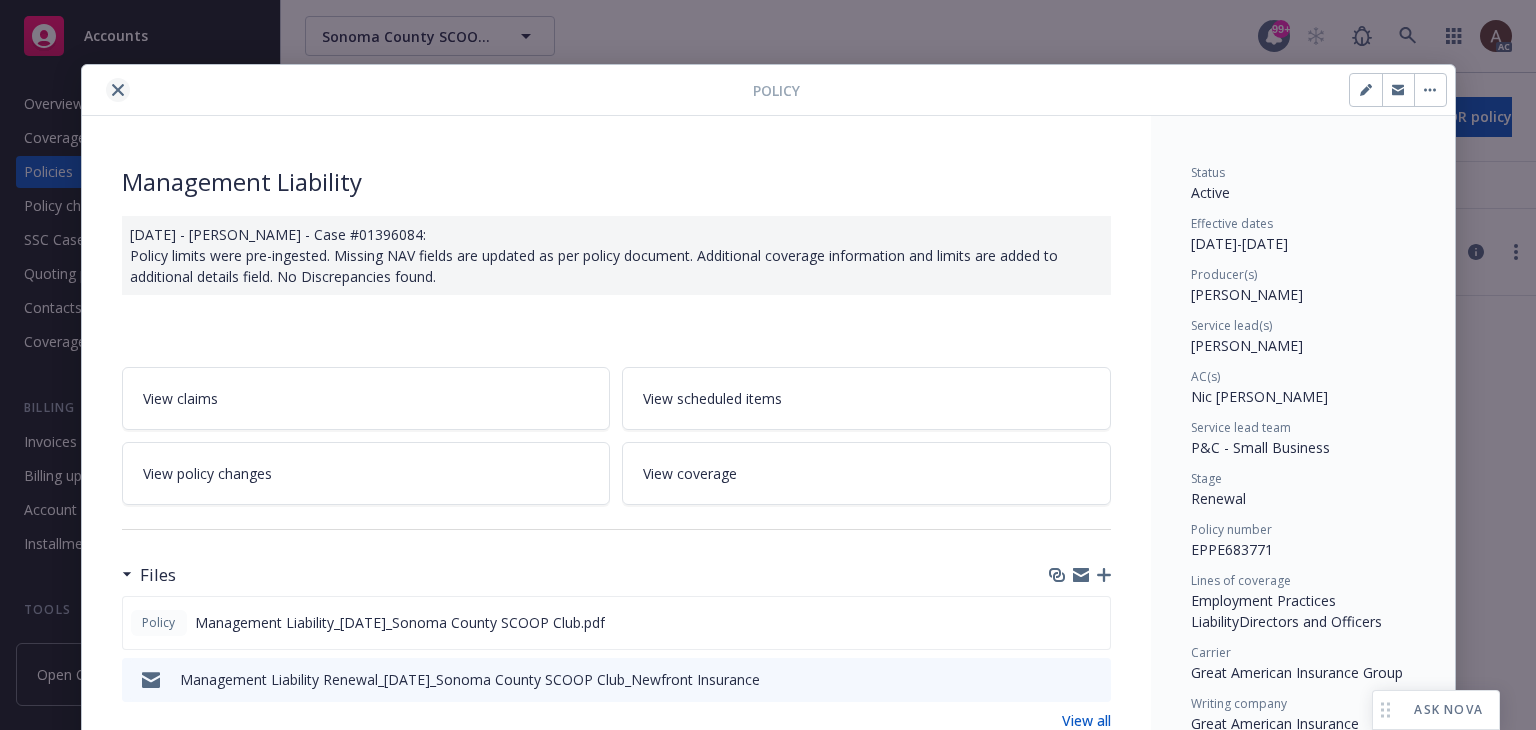 click 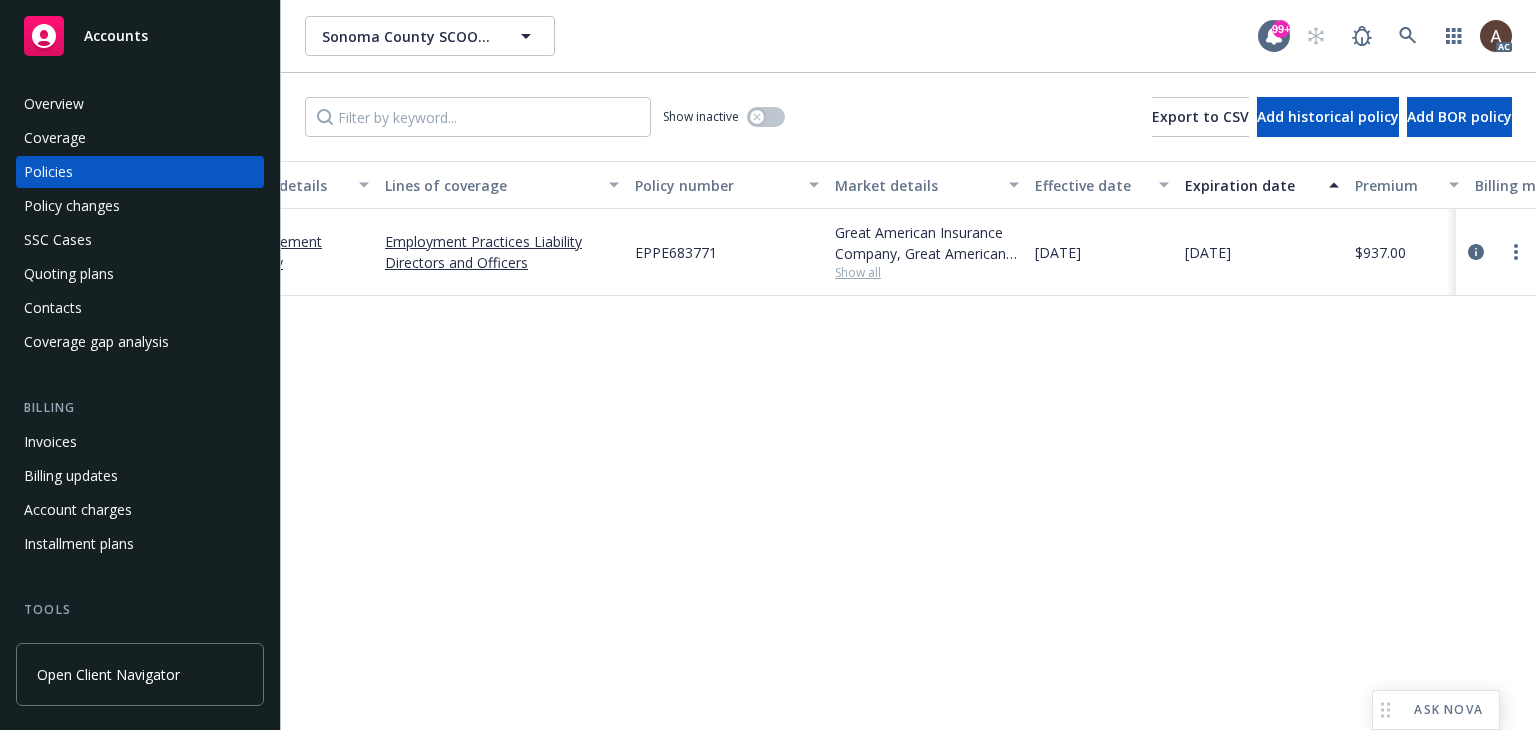 scroll, scrollTop: 0, scrollLeft: 0, axis: both 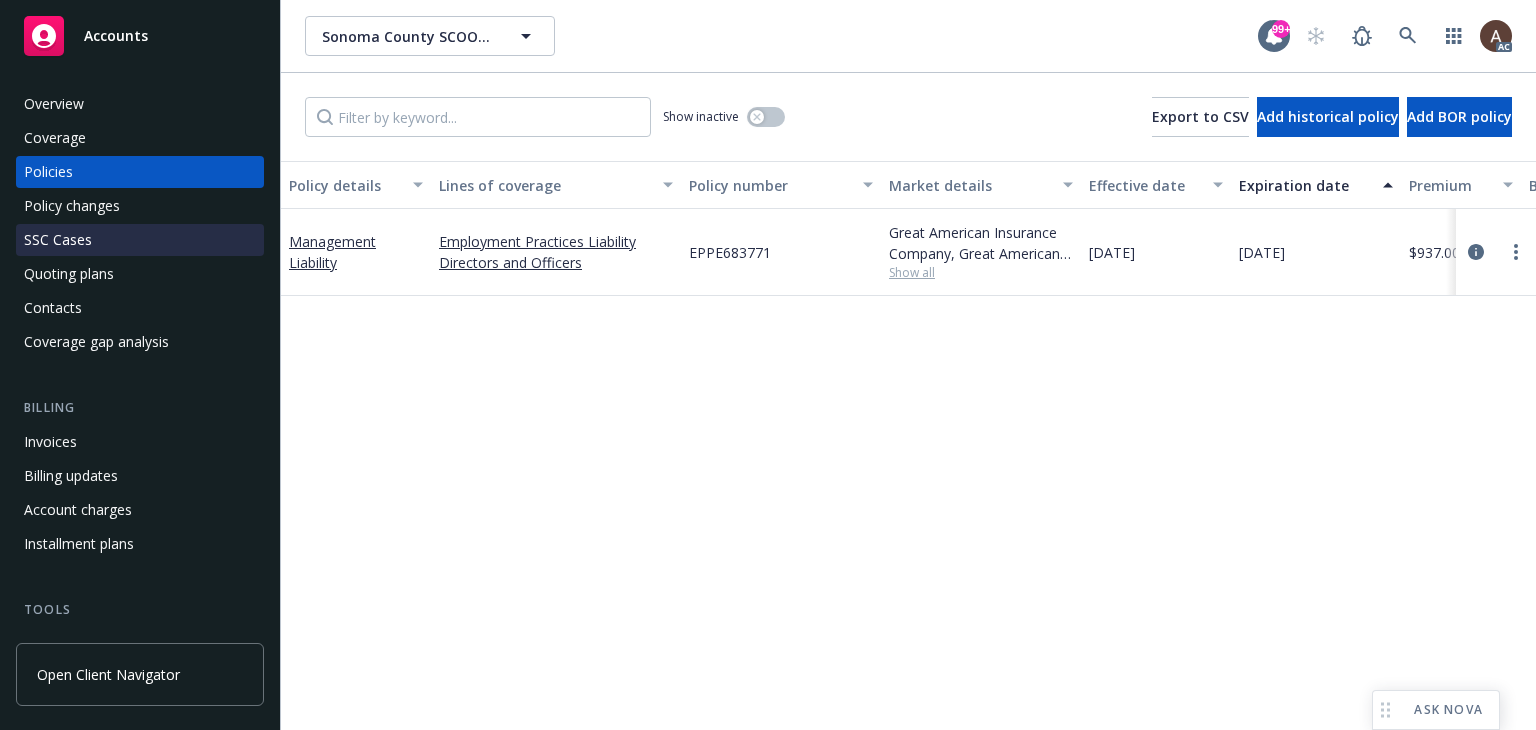 drag, startPoint x: 171, startPoint y: 205, endPoint x: 246, endPoint y: 229, distance: 78.74643 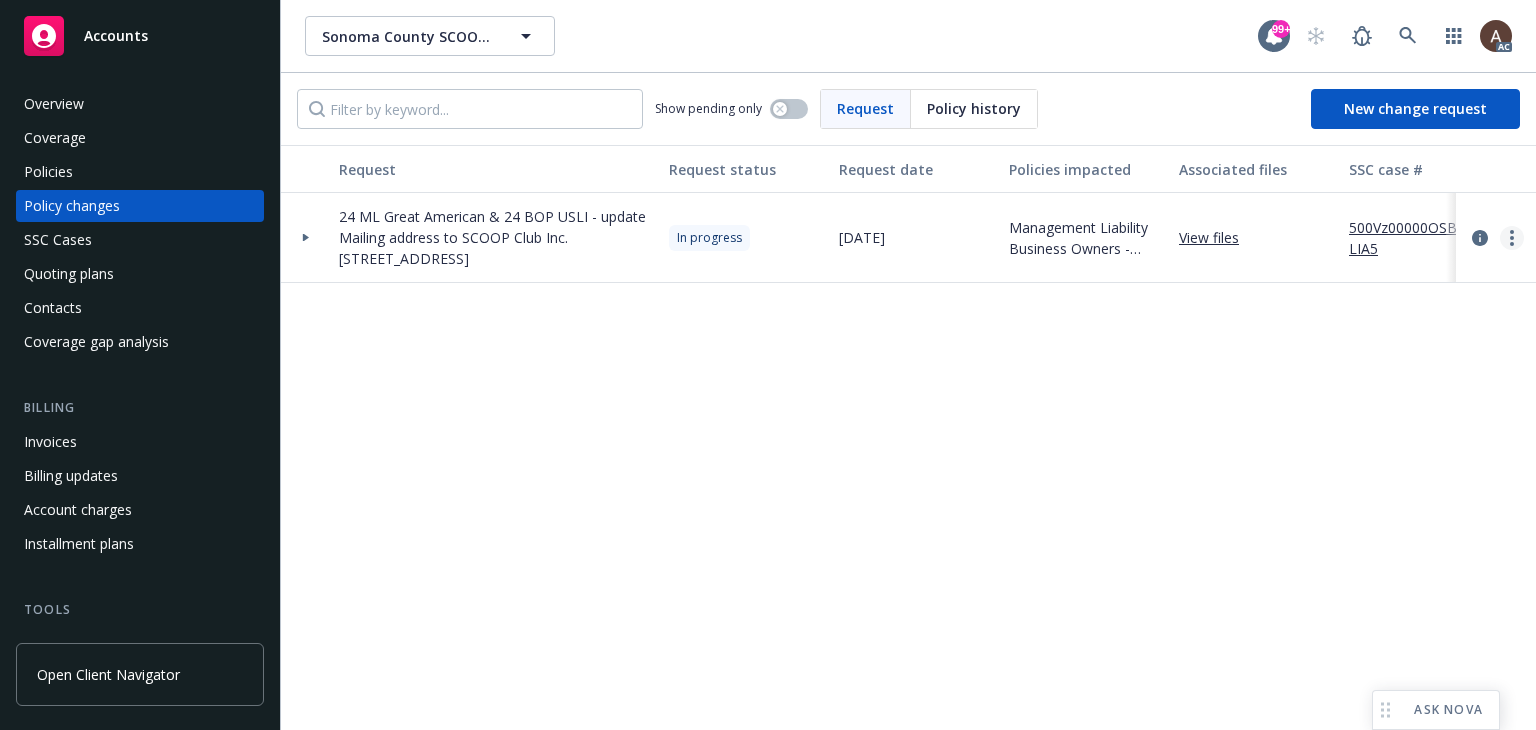 click 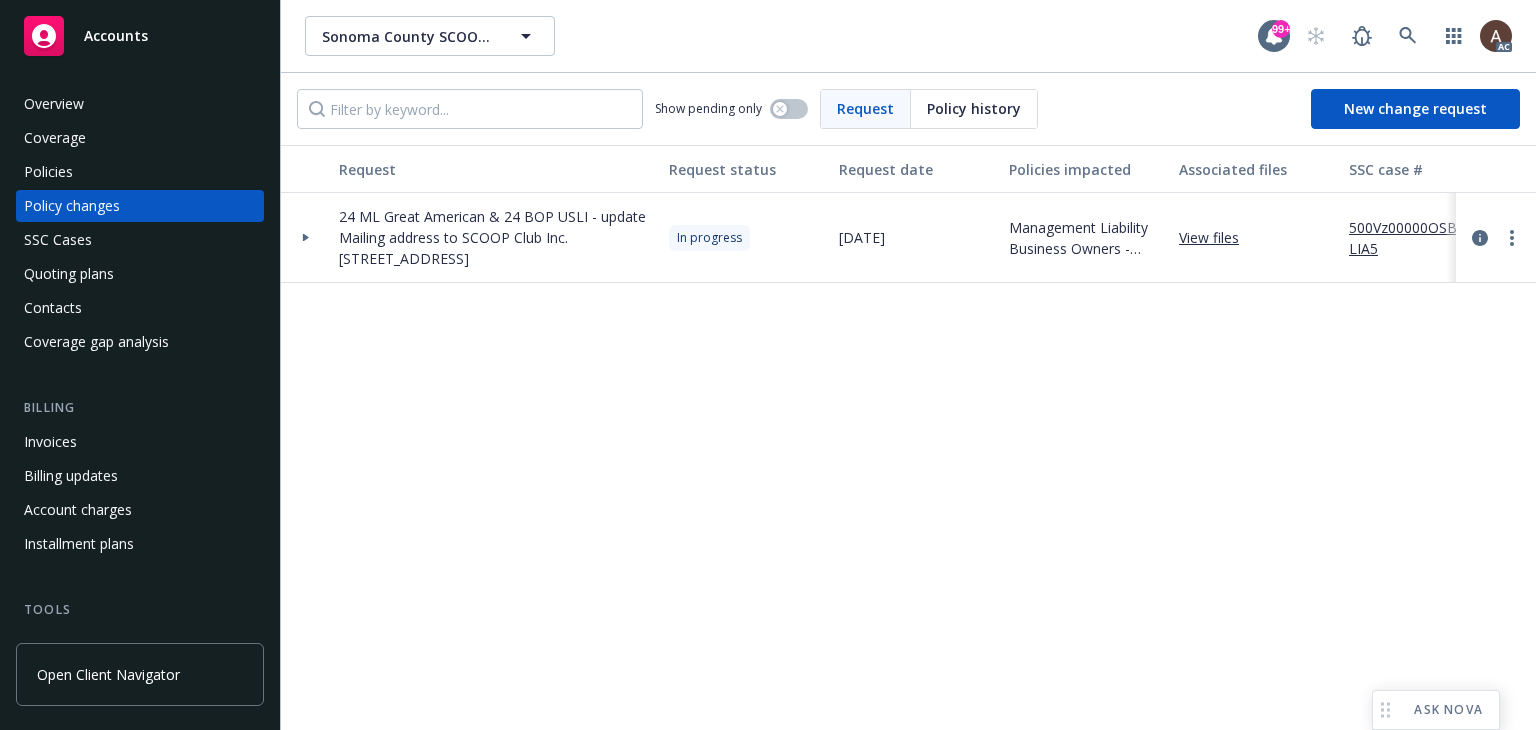drag, startPoint x: 1300, startPoint y: 277, endPoint x: 1146, endPoint y: 253, distance: 155.85892 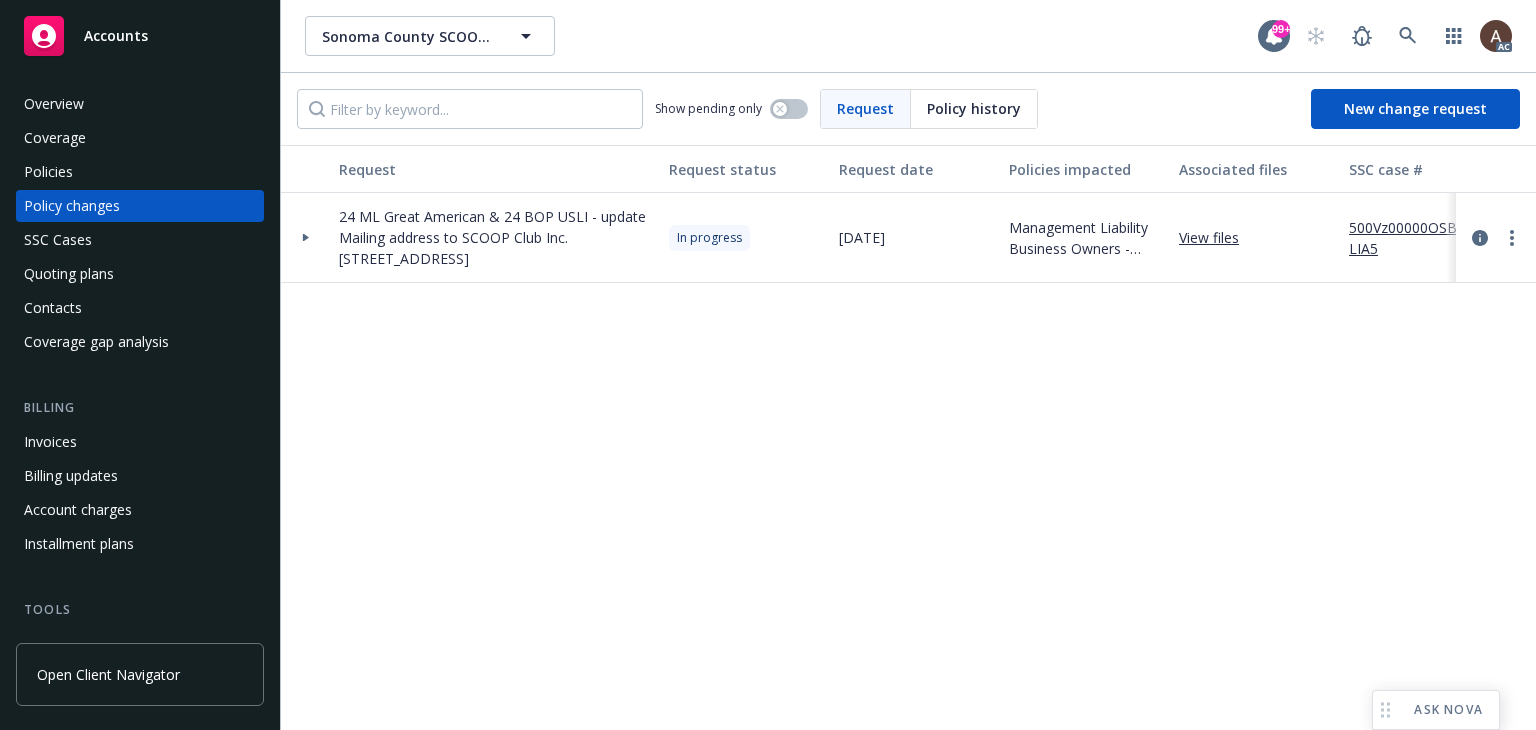 click on "Copy logging email" at bounding box center (1355, 279) 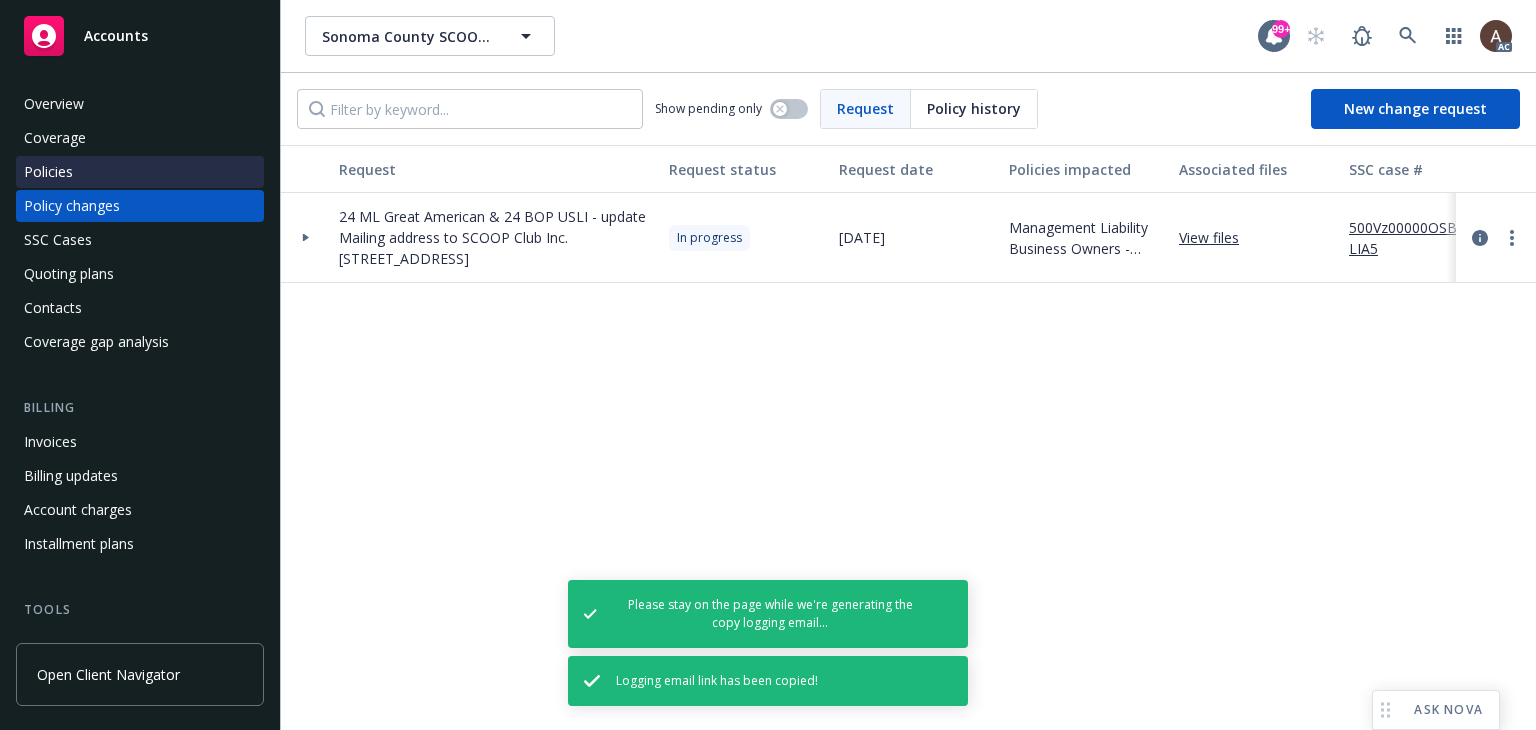 click on "Policies" at bounding box center [140, 172] 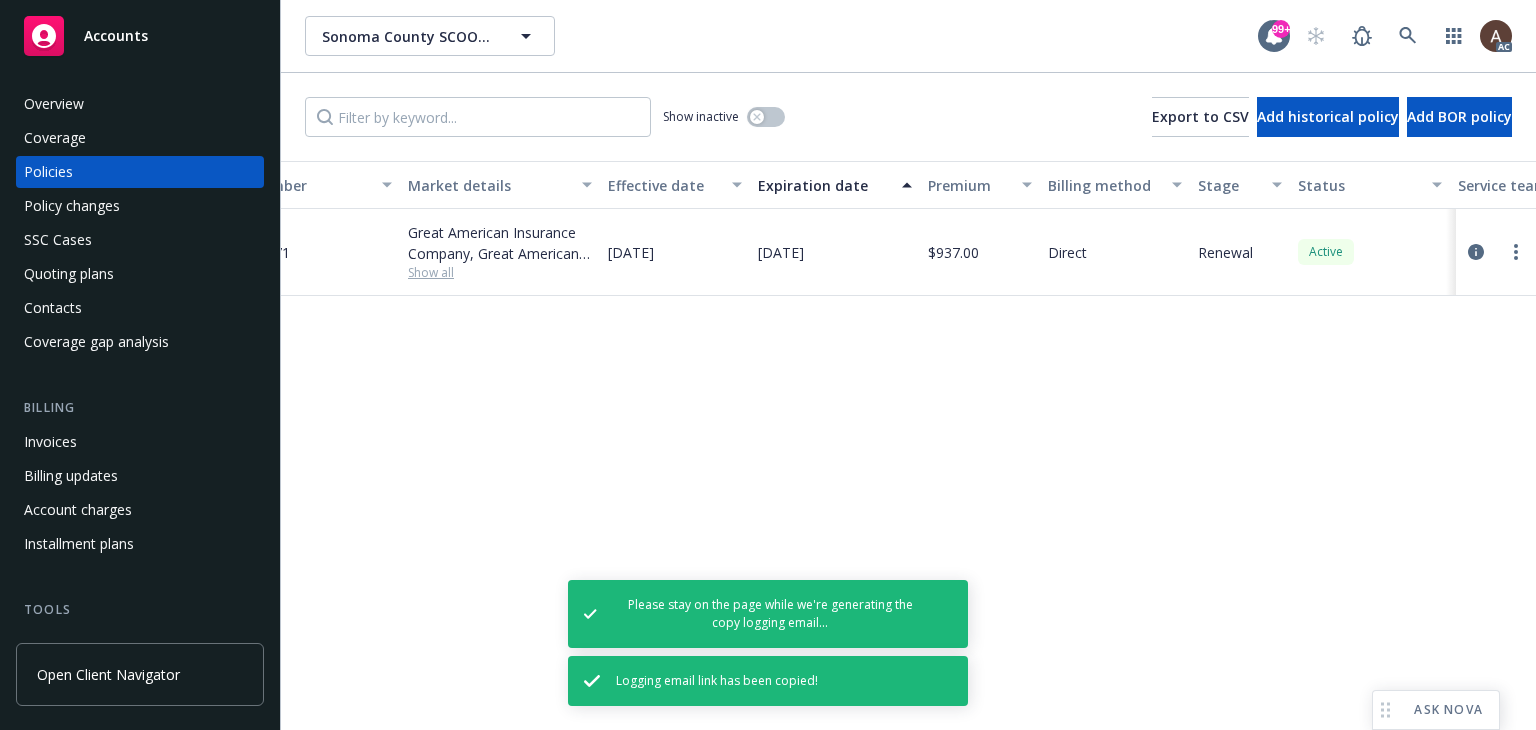 scroll, scrollTop: 0, scrollLeft: 675, axis: horizontal 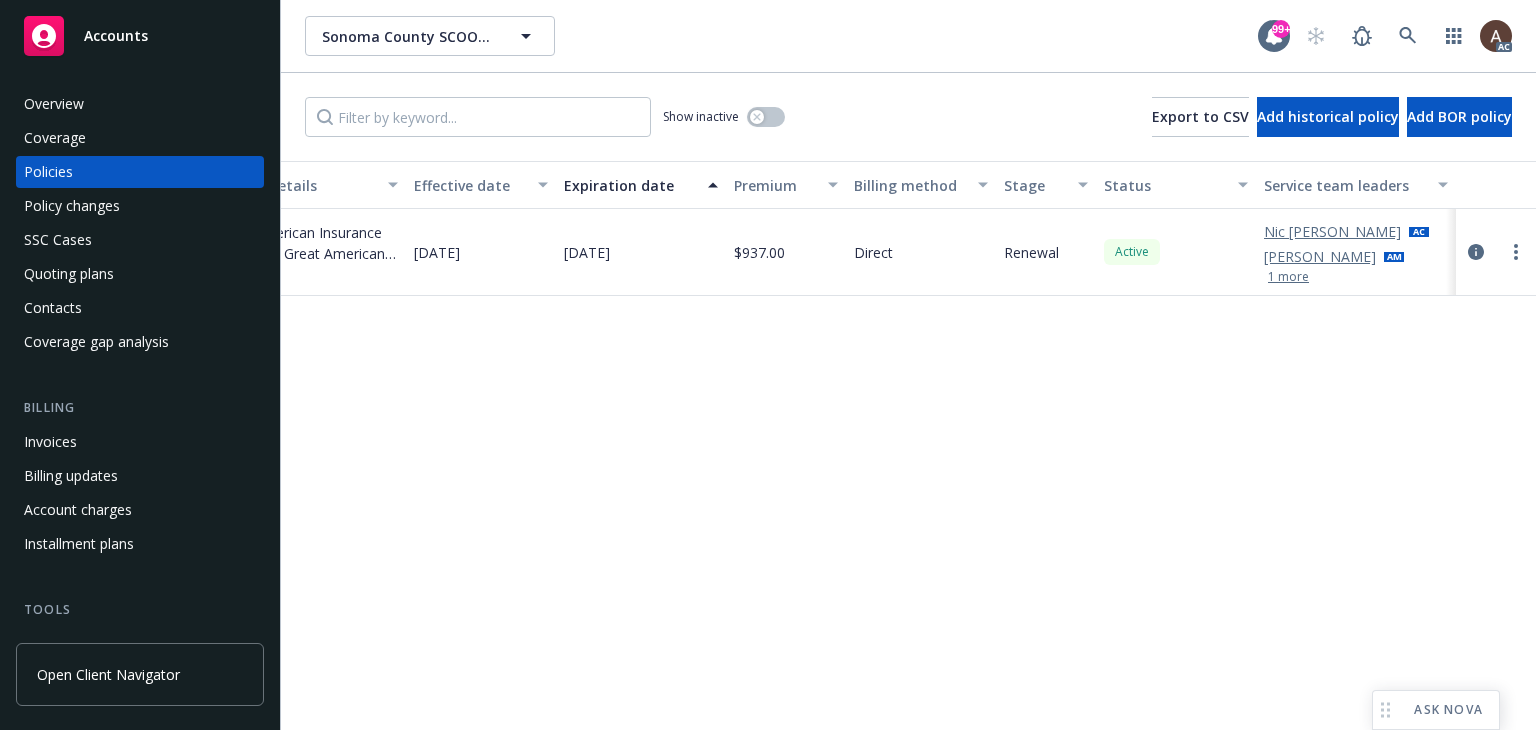 click on "Policy details Lines of coverage Policy number Market details Effective date Expiration date Premium Billing method Stage Status Service team leaders Management Liability Employment Practices Liability Directors and Officers EPPE683771 Great American Insurance Company, Great American Insurance Group Show all [DATE] [DATE] $937.00 Direct Renewal Active Nic [PERSON_NAME] [PERSON_NAME] AM 1 more" at bounding box center (908, 445) 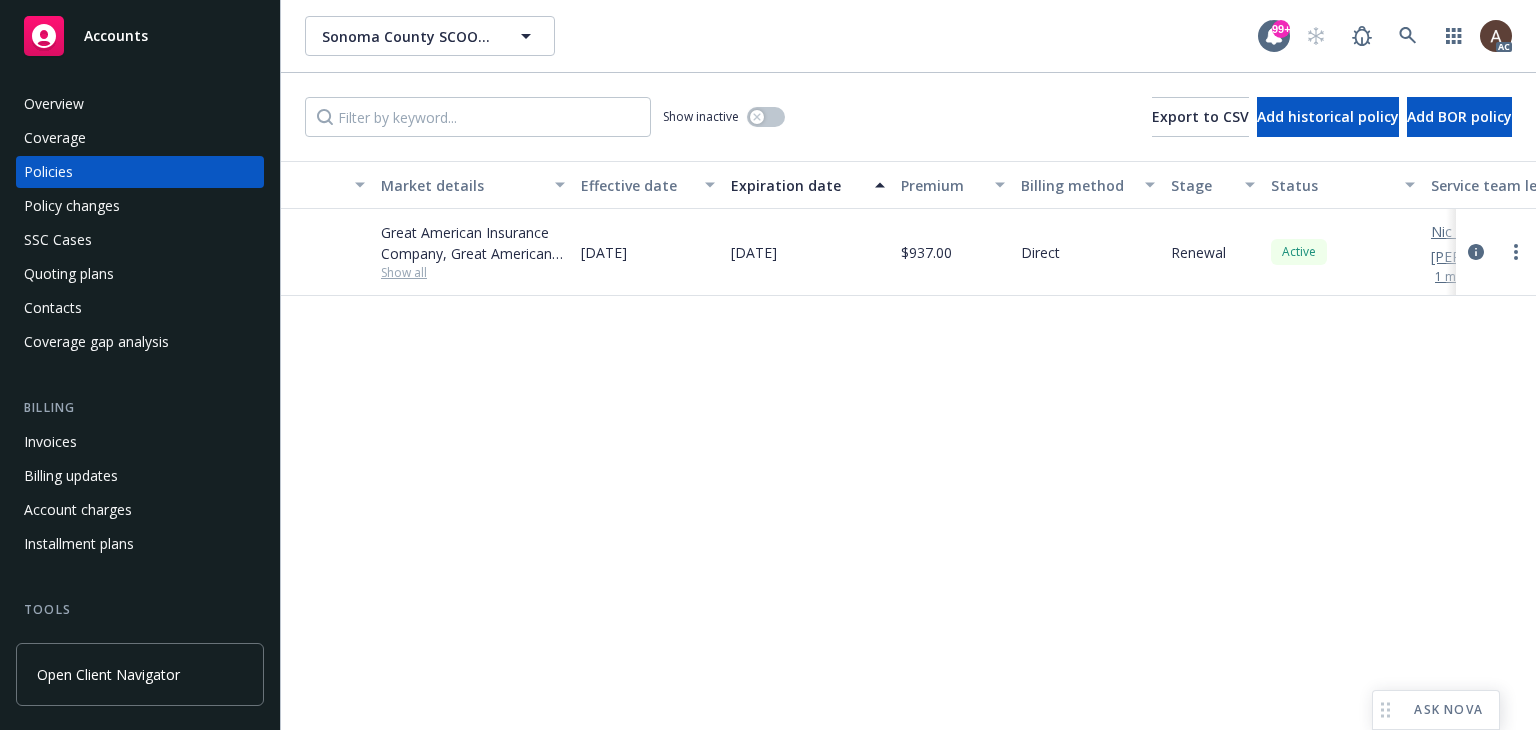 scroll, scrollTop: 0, scrollLeft: 0, axis: both 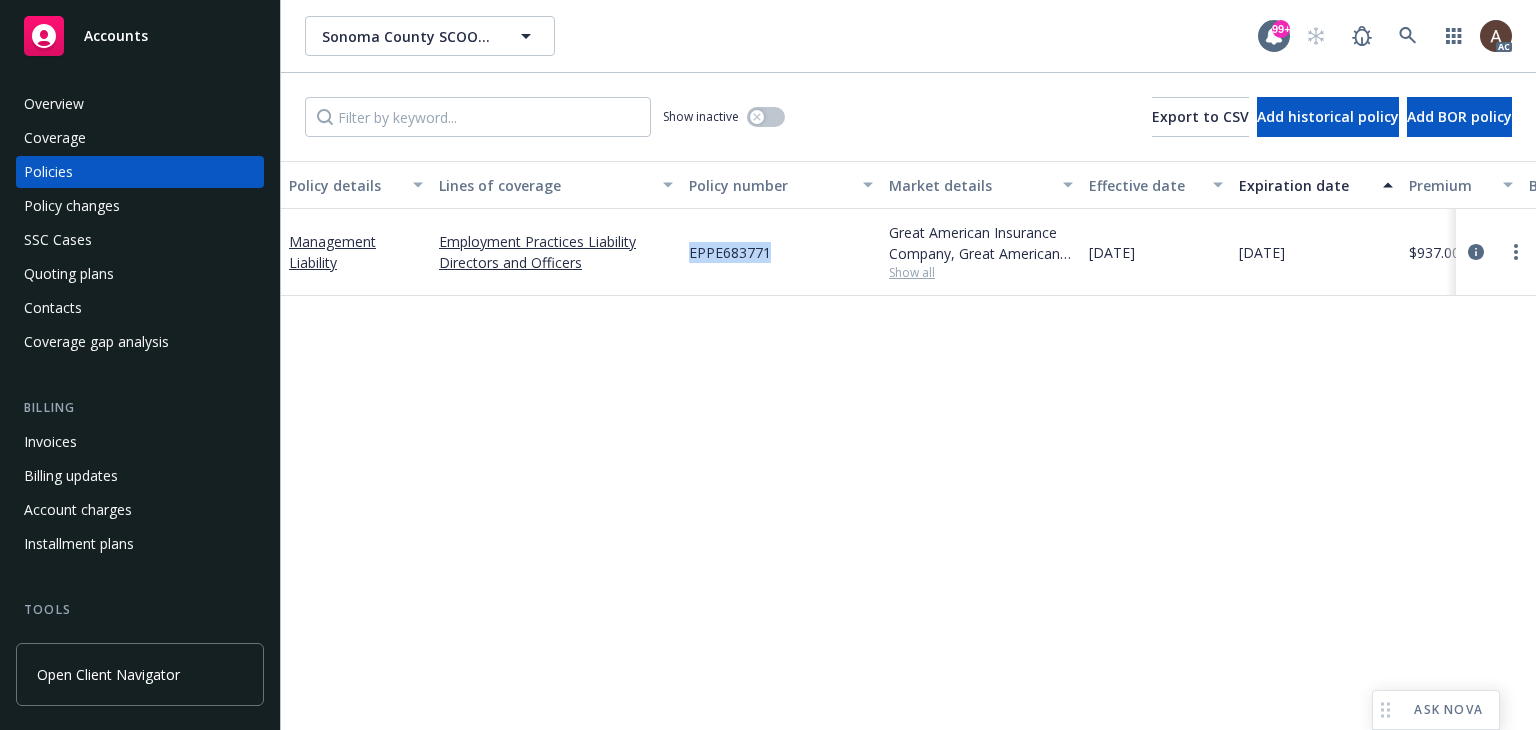 drag, startPoint x: 685, startPoint y: 249, endPoint x: 790, endPoint y: 260, distance: 105.574615 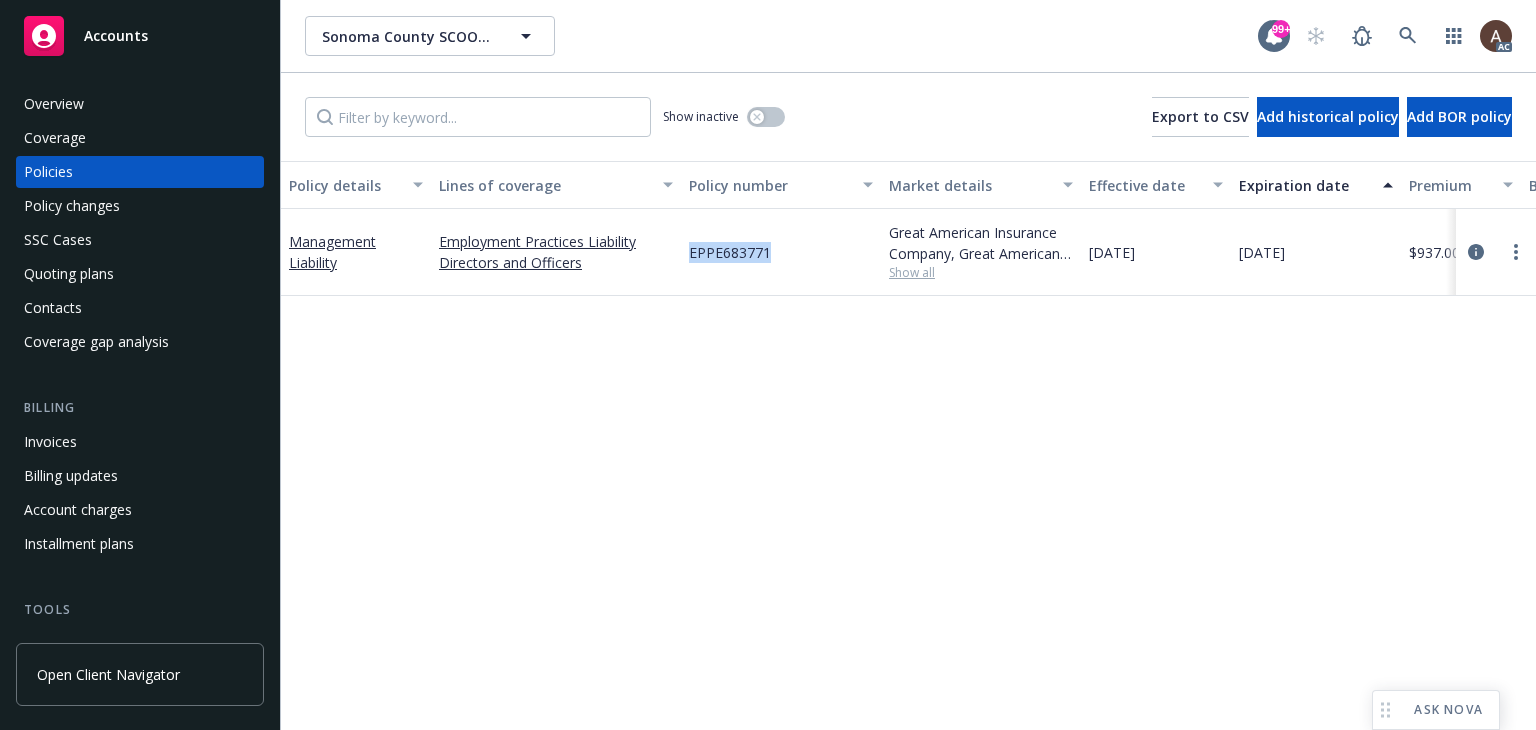 copy on "EPPE683771" 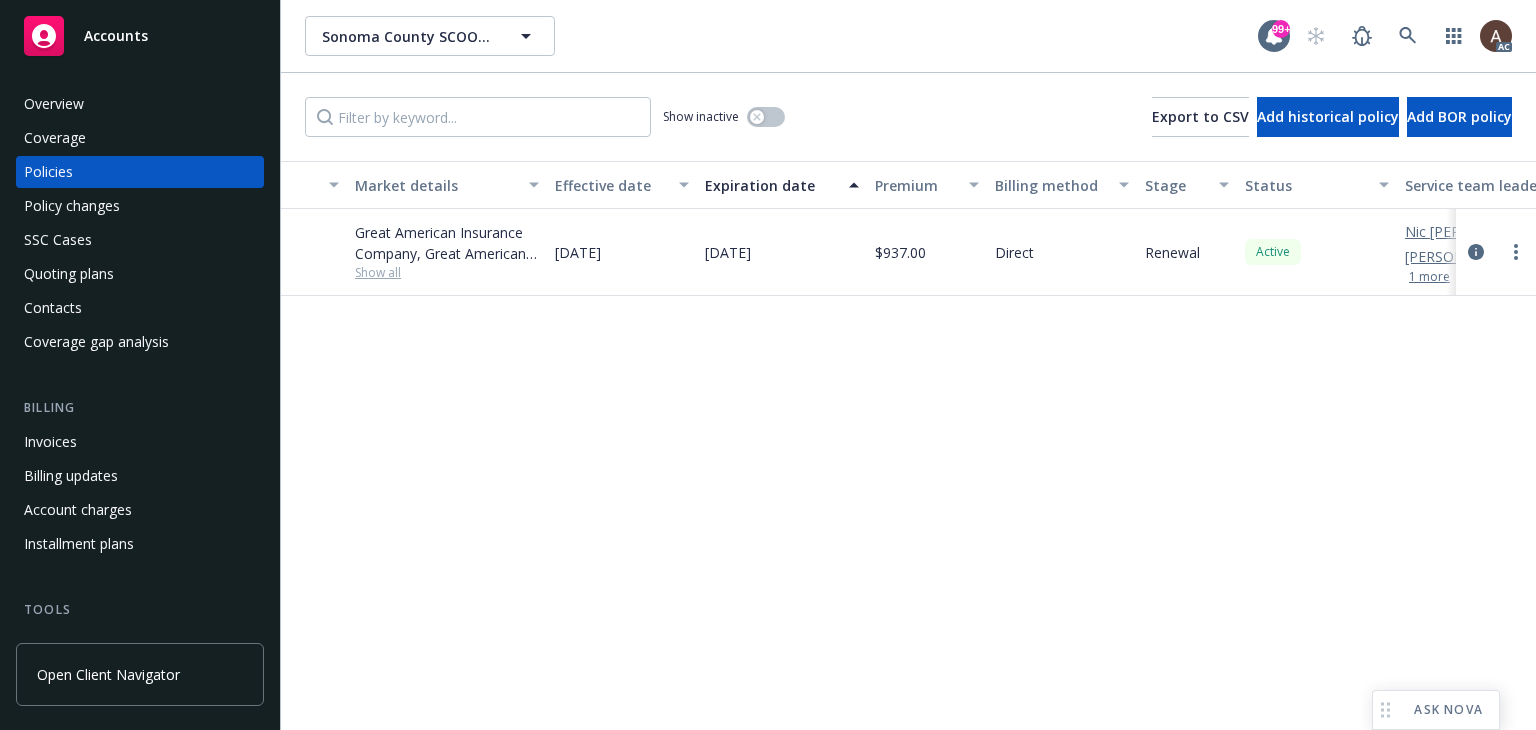 scroll, scrollTop: 0, scrollLeft: 575, axis: horizontal 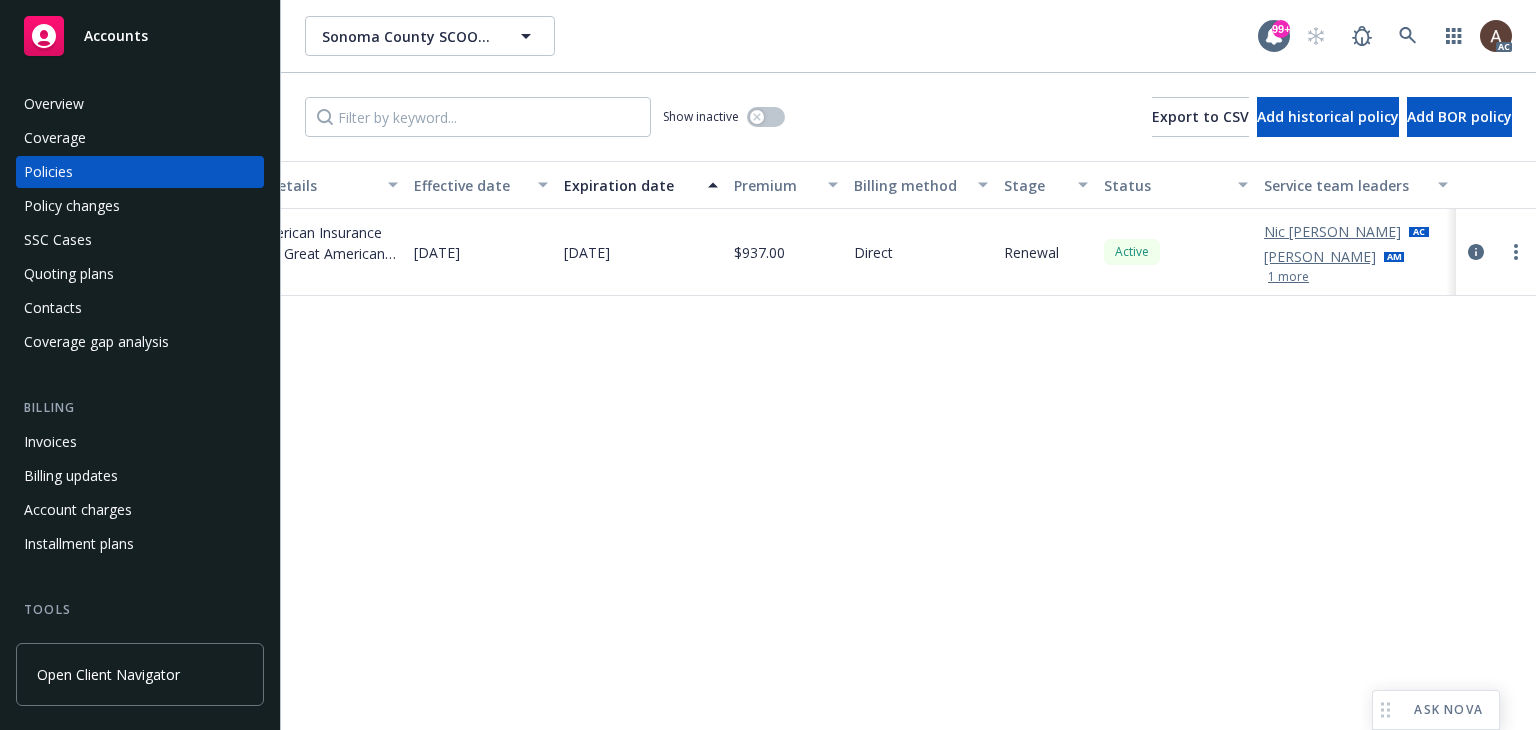 click on "Policy details Lines of coverage Policy number Market details Effective date Expiration date Premium Billing method Stage Status Service team leaders Management Liability Employment Practices Liability Directors and Officers EPPE683771 Great American Insurance Company, Great American Insurance Group Show all [DATE] [DATE] $937.00 Direct Renewal Active Nic [PERSON_NAME] [PERSON_NAME] AM 1 more" at bounding box center [908, 445] 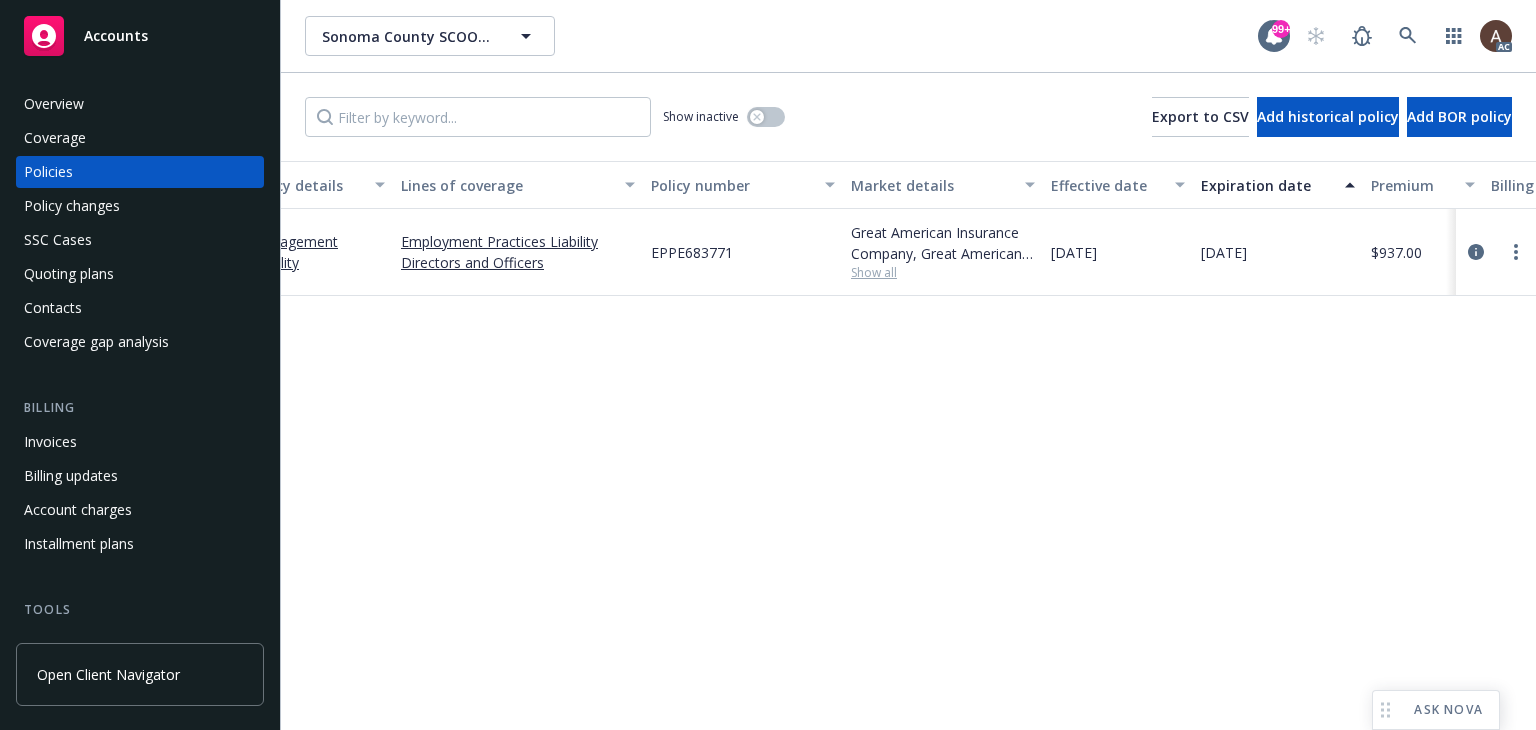 scroll, scrollTop: 0, scrollLeft: 0, axis: both 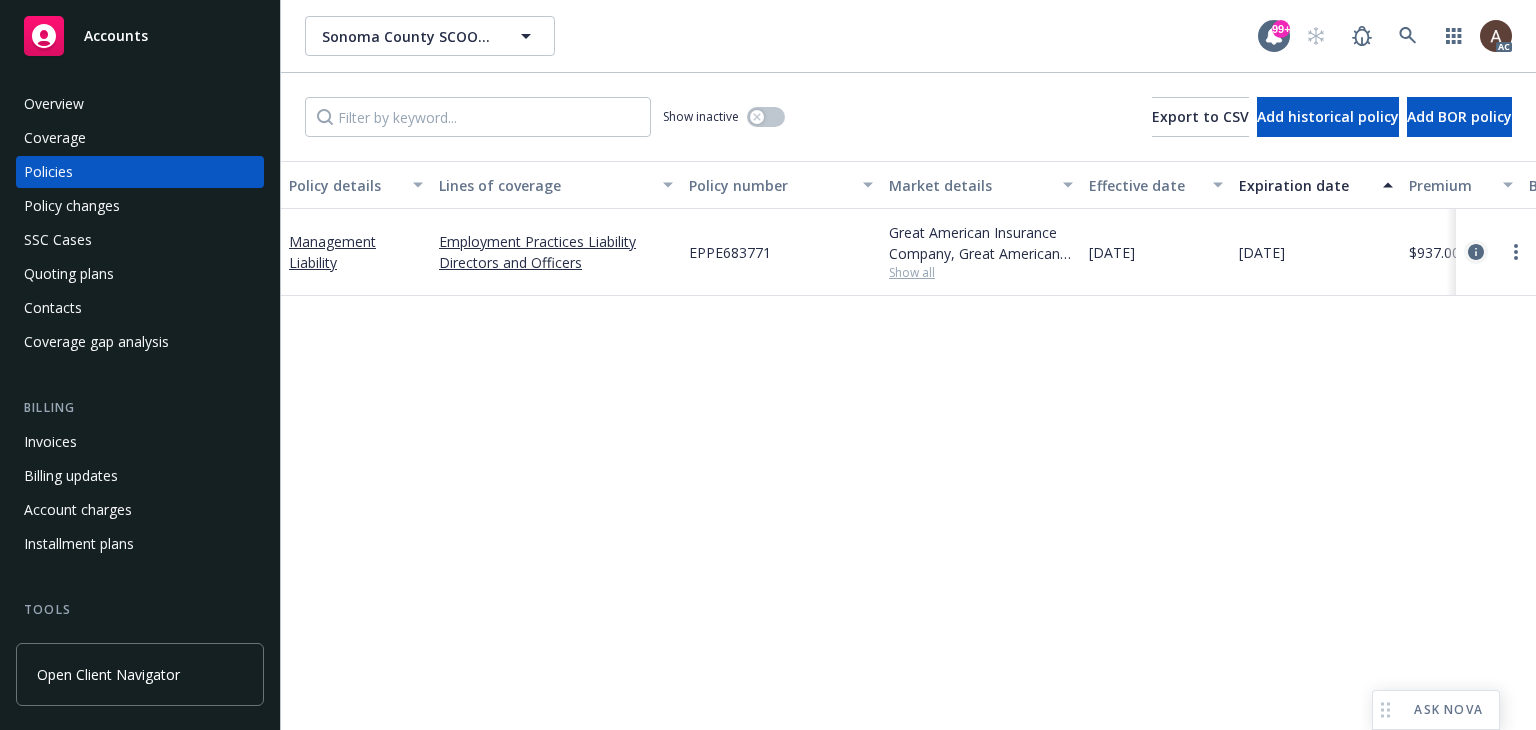 click 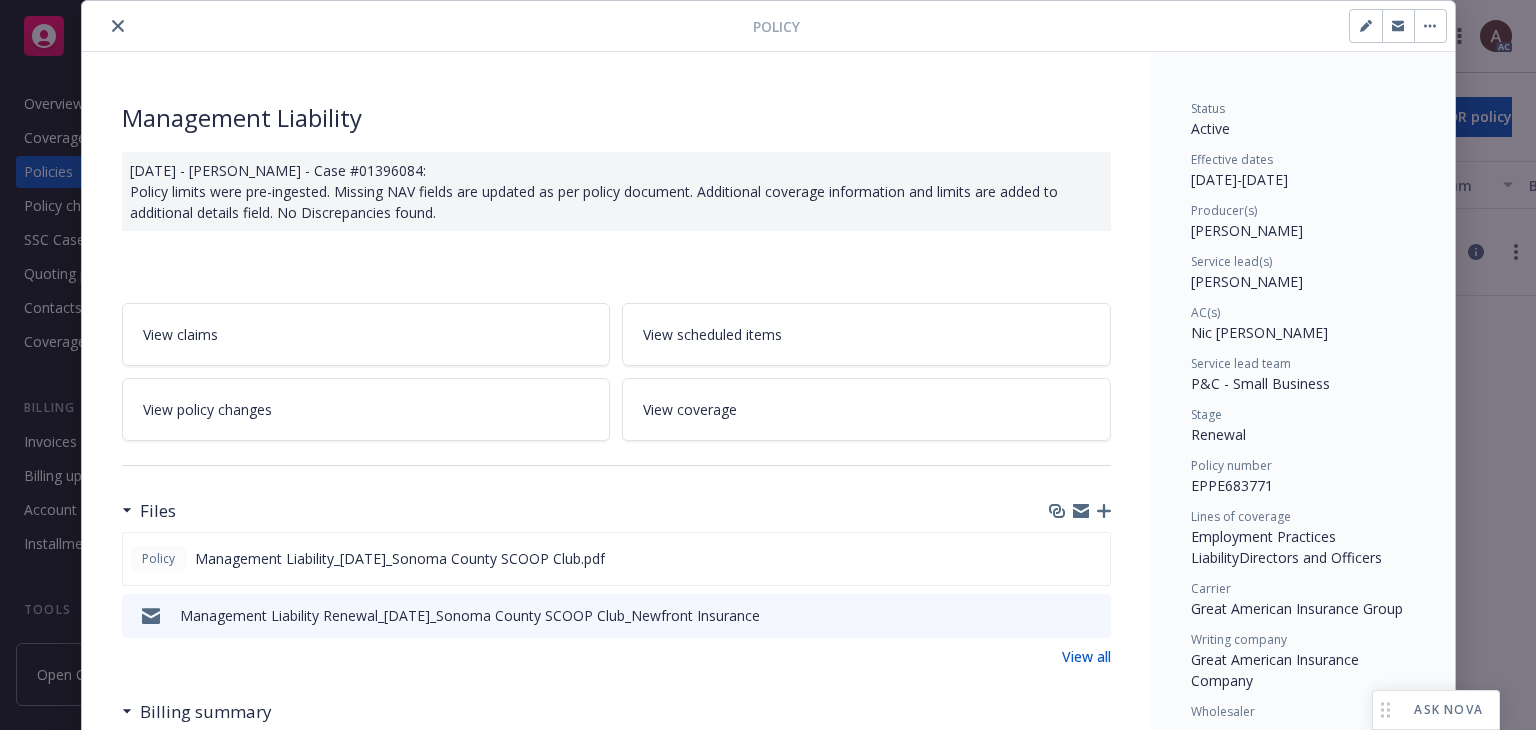 scroll, scrollTop: 264, scrollLeft: 0, axis: vertical 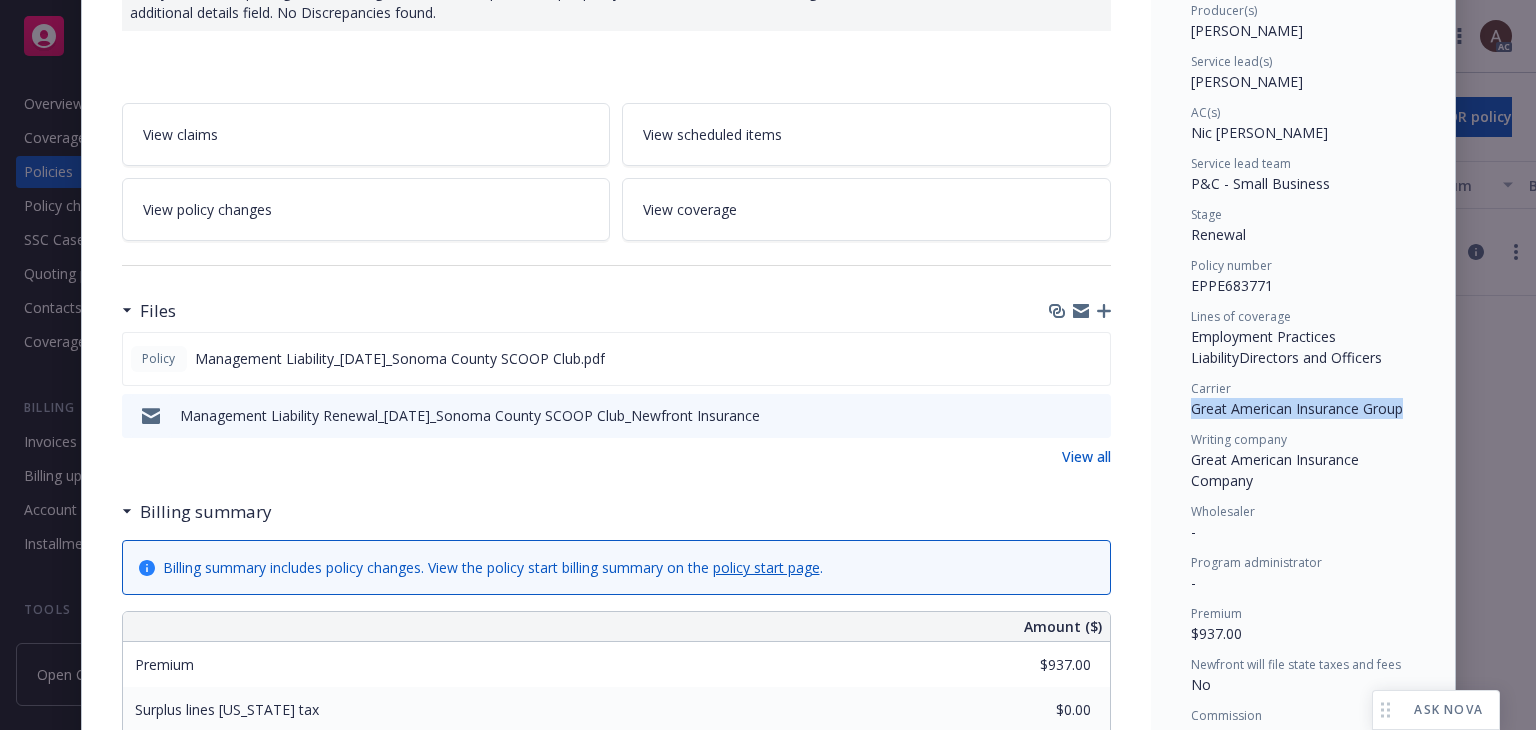drag, startPoint x: 1180, startPoint y: 408, endPoint x: 1408, endPoint y: 413, distance: 228.05482 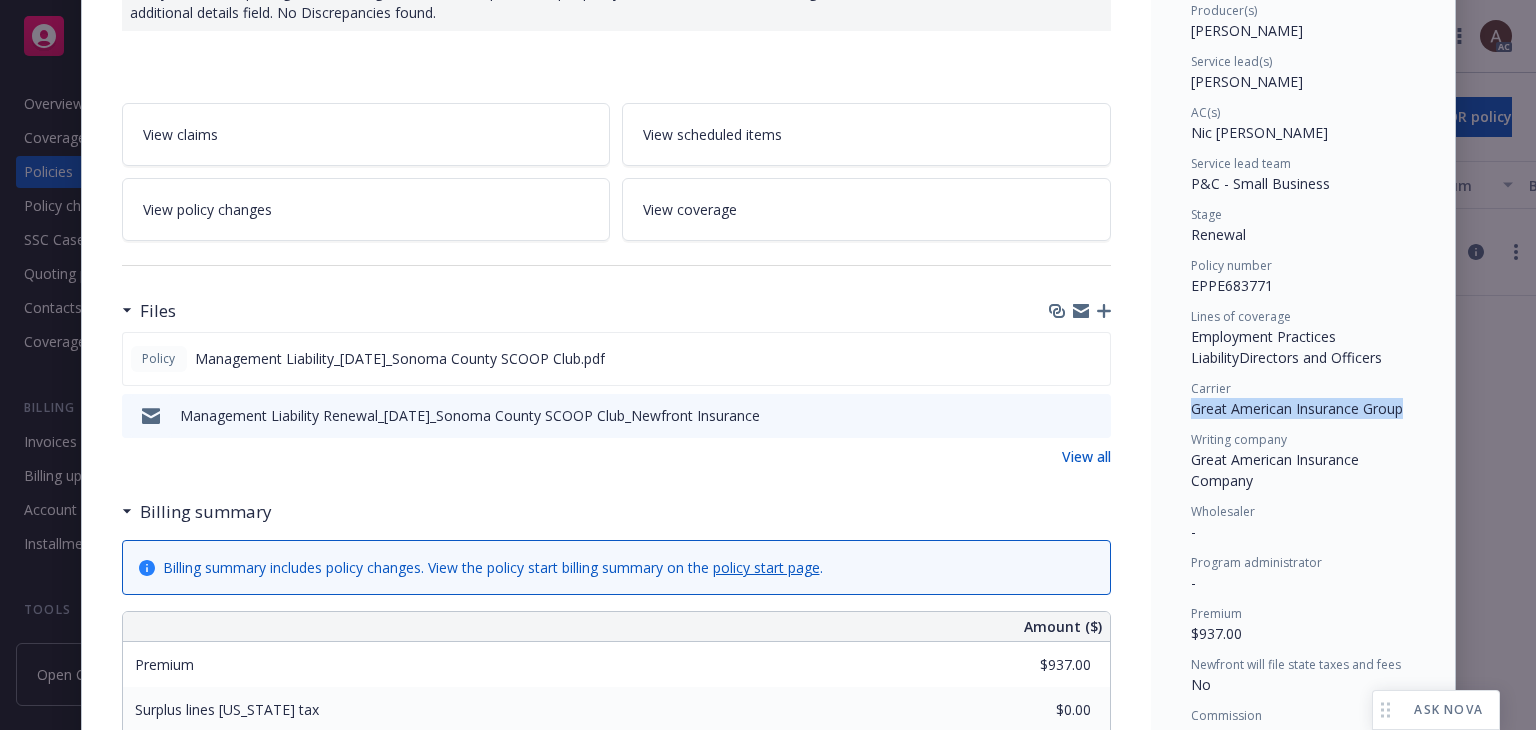 copy on "Great American Insurance Group" 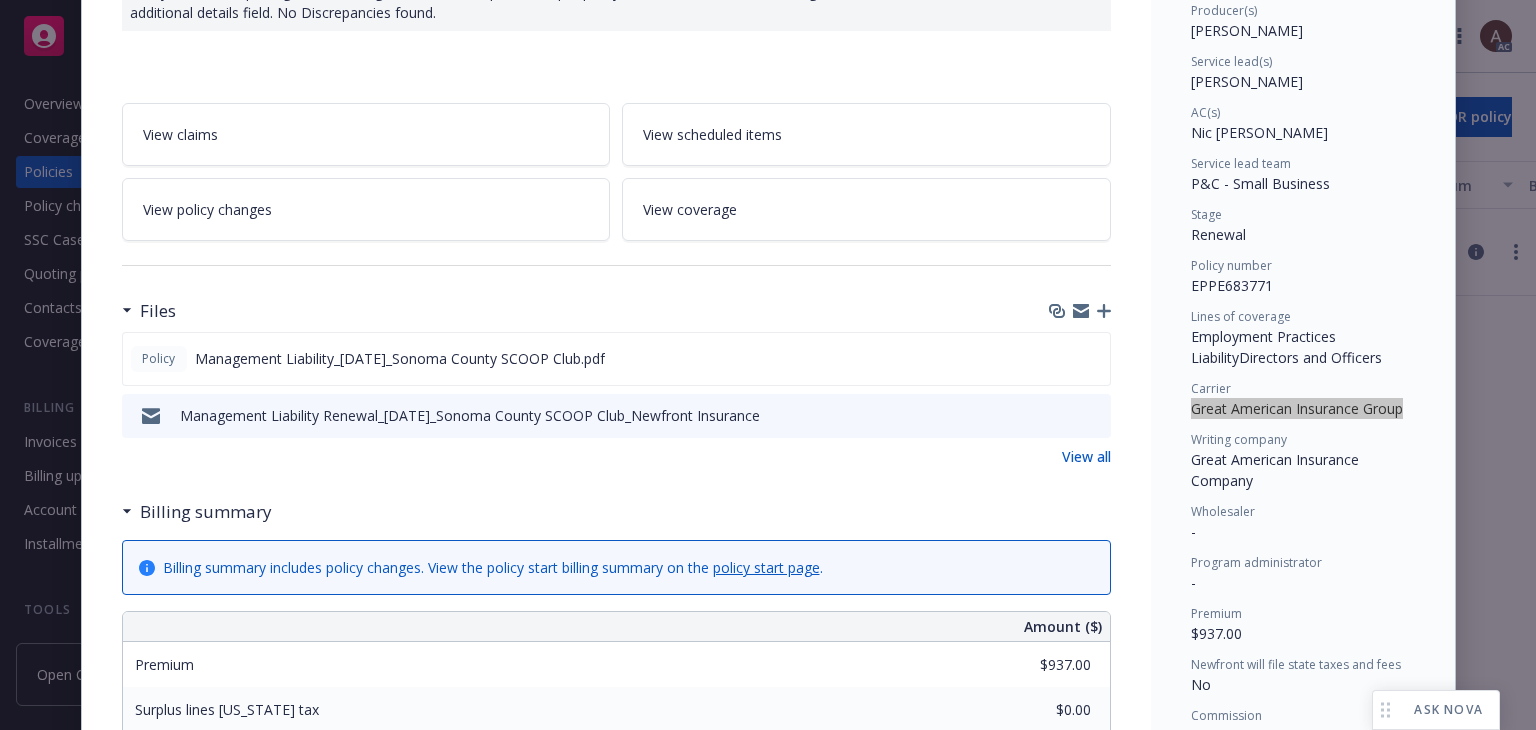 scroll, scrollTop: 0, scrollLeft: 0, axis: both 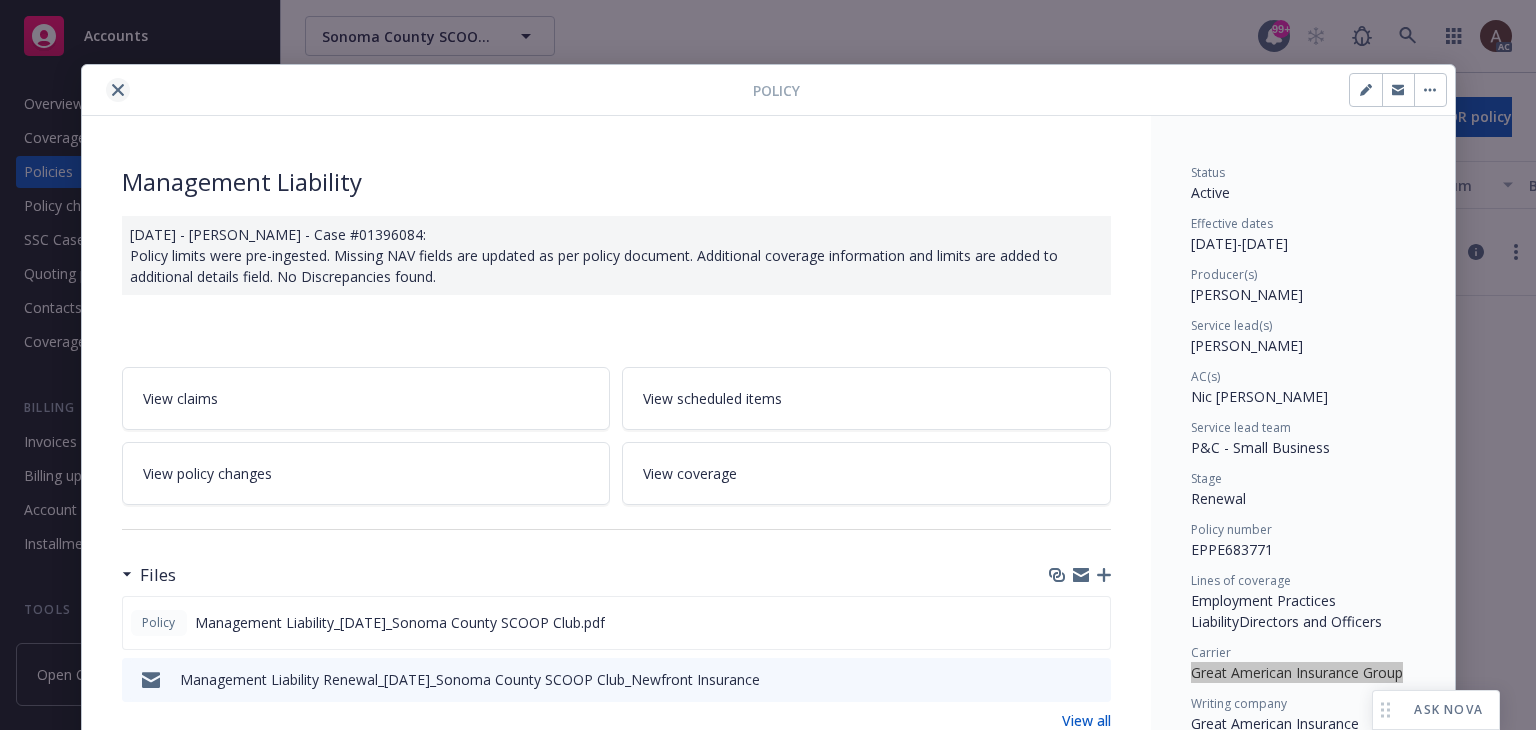 click 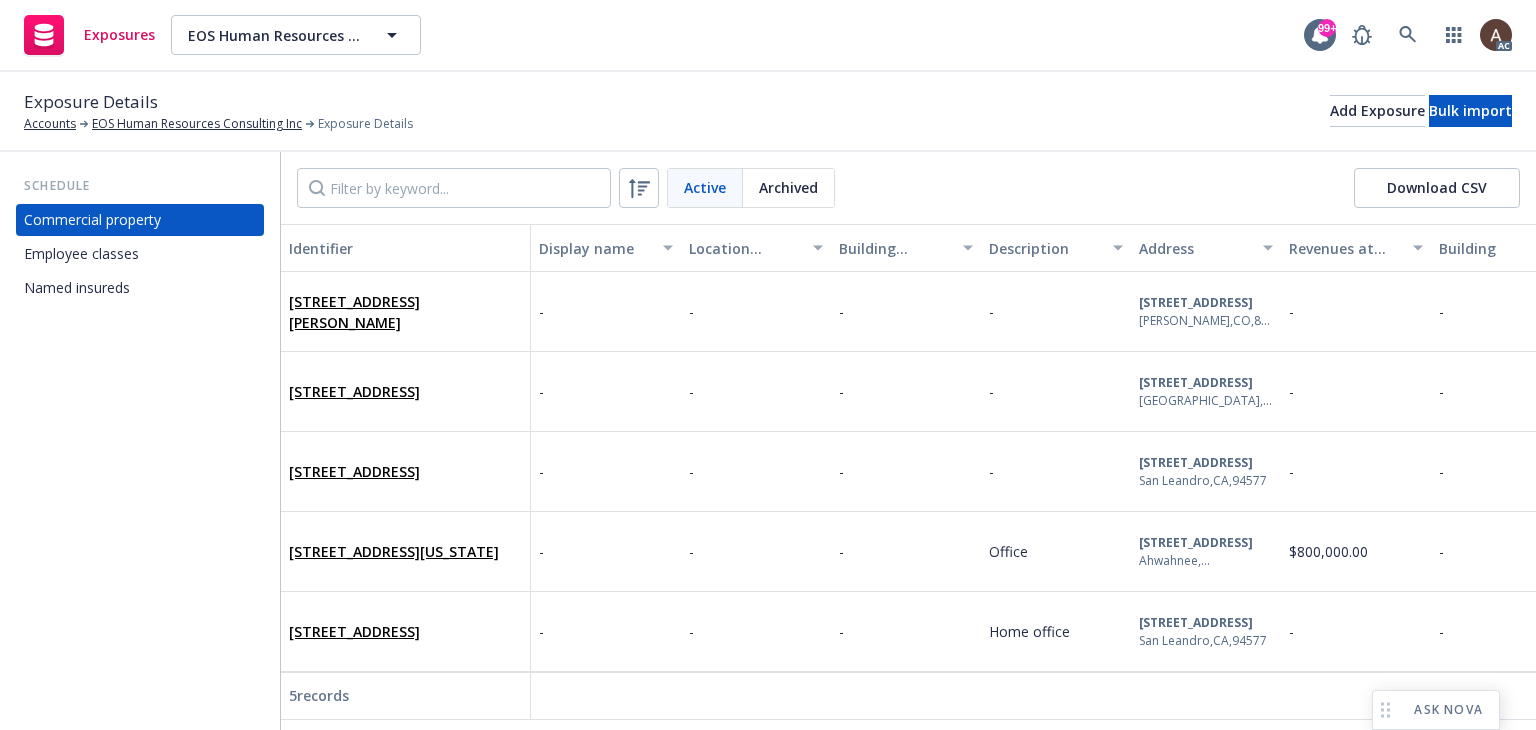 scroll, scrollTop: 0, scrollLeft: 0, axis: both 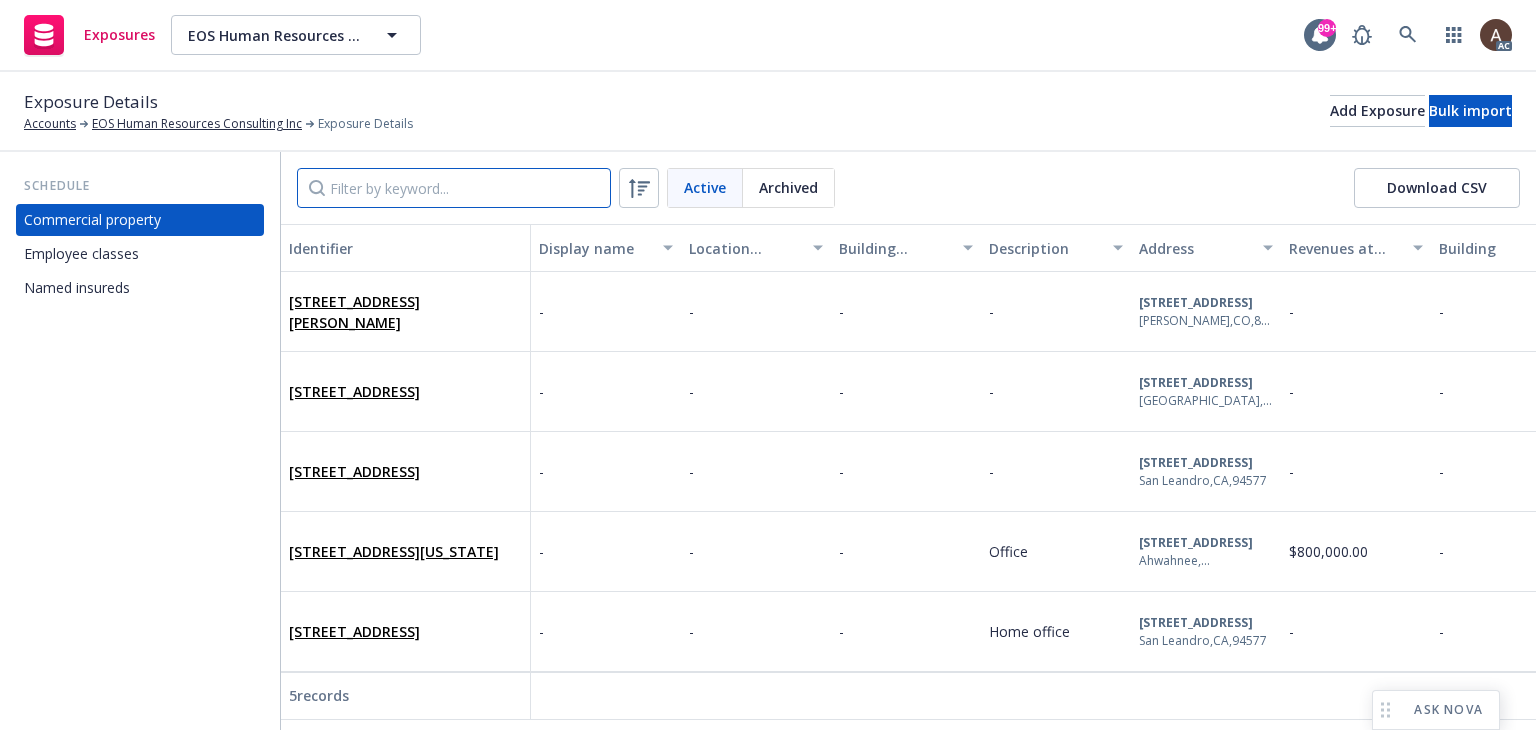 click at bounding box center [454, 188] 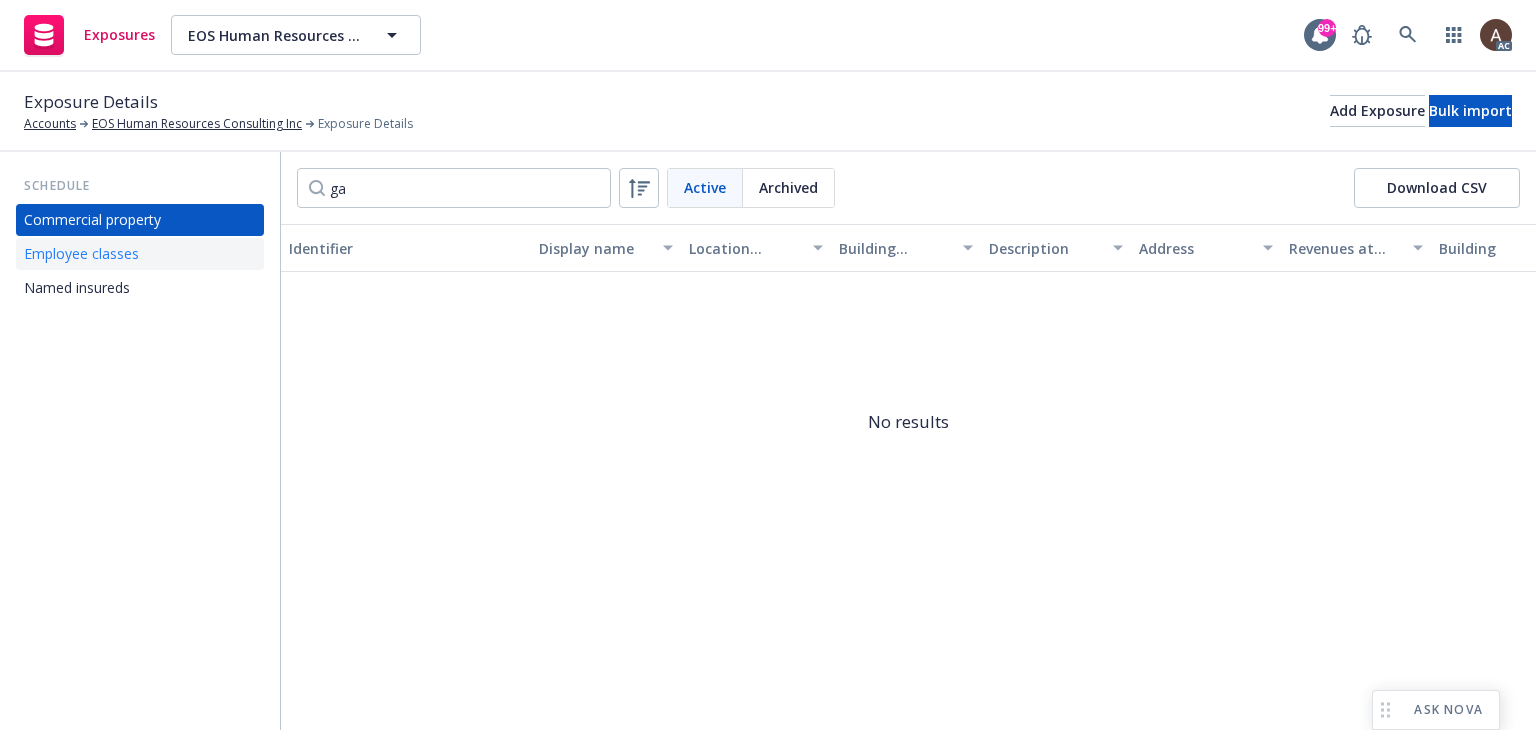 click on "Employee classes" at bounding box center (140, 254) 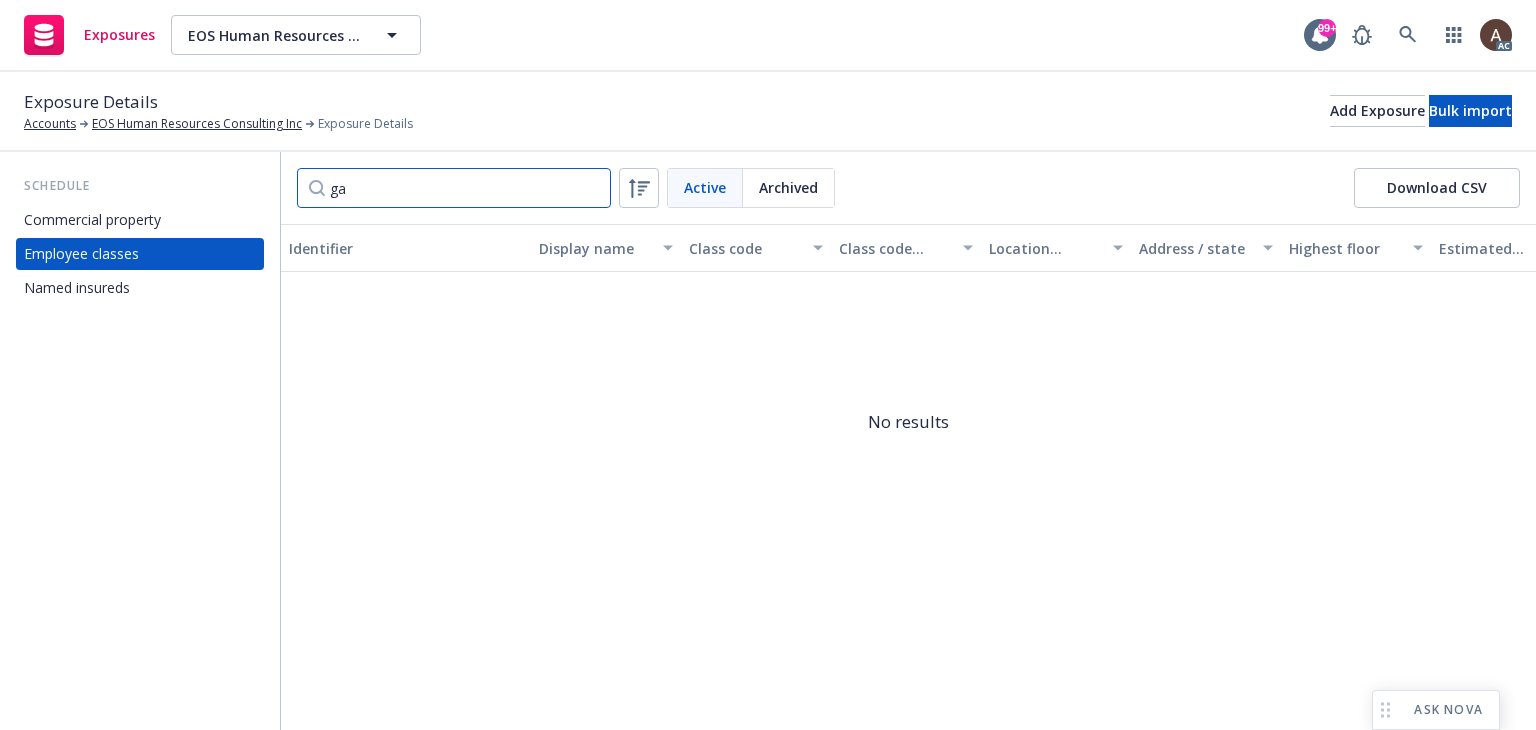 click on "ga" at bounding box center (454, 188) 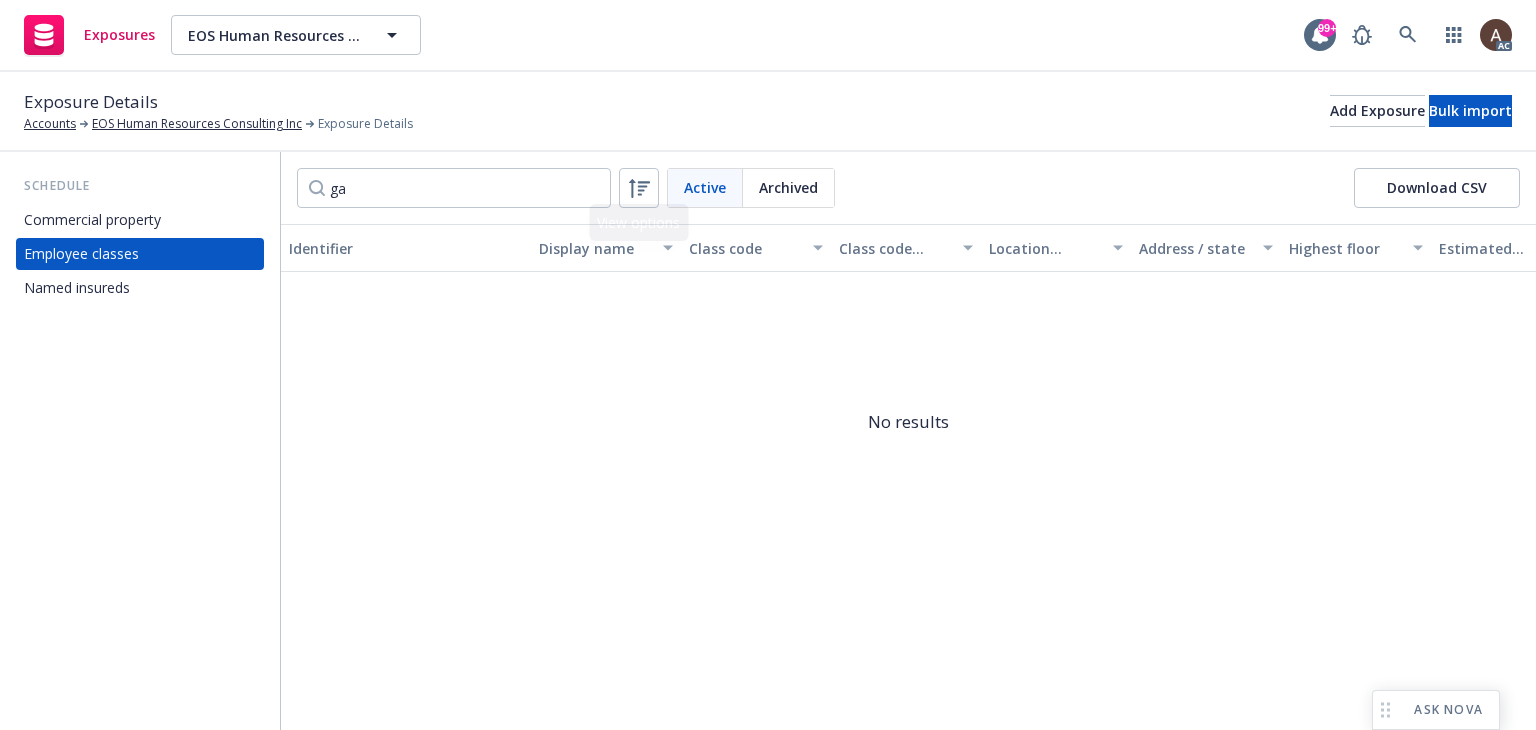 click on "Archived" at bounding box center (788, 187) 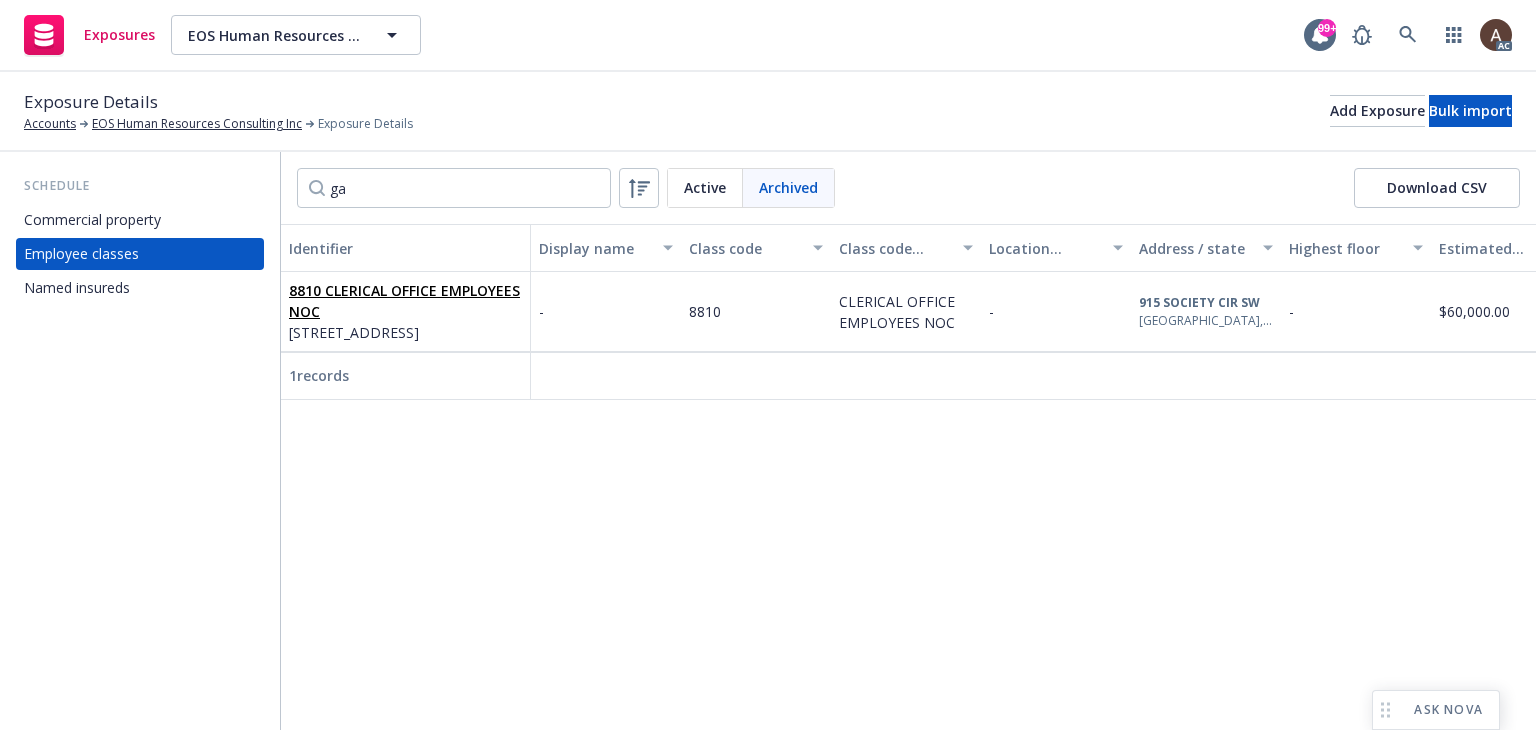 click on "Active" at bounding box center (705, 187) 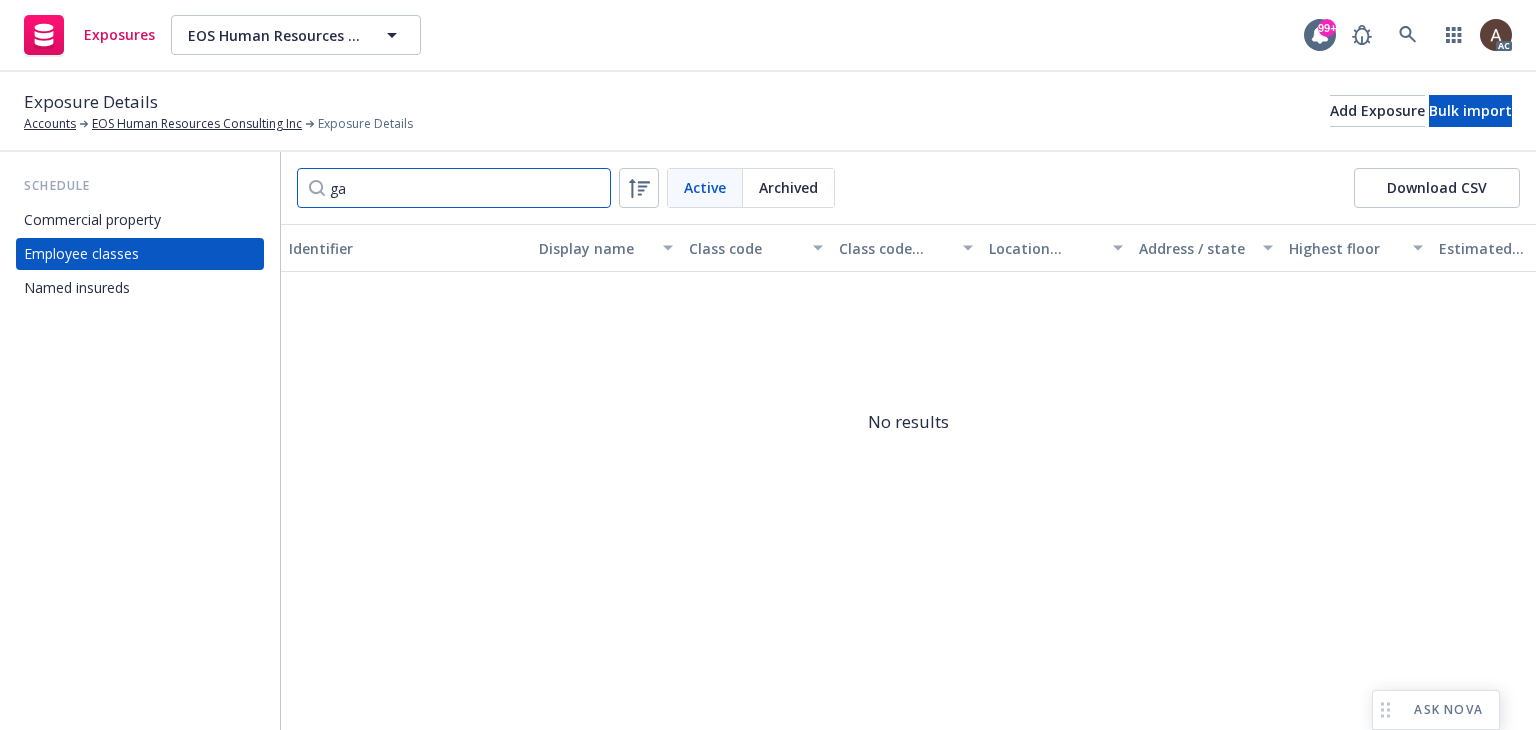 drag, startPoint x: 416, startPoint y: 181, endPoint x: 337, endPoint y: 183, distance: 79.025314 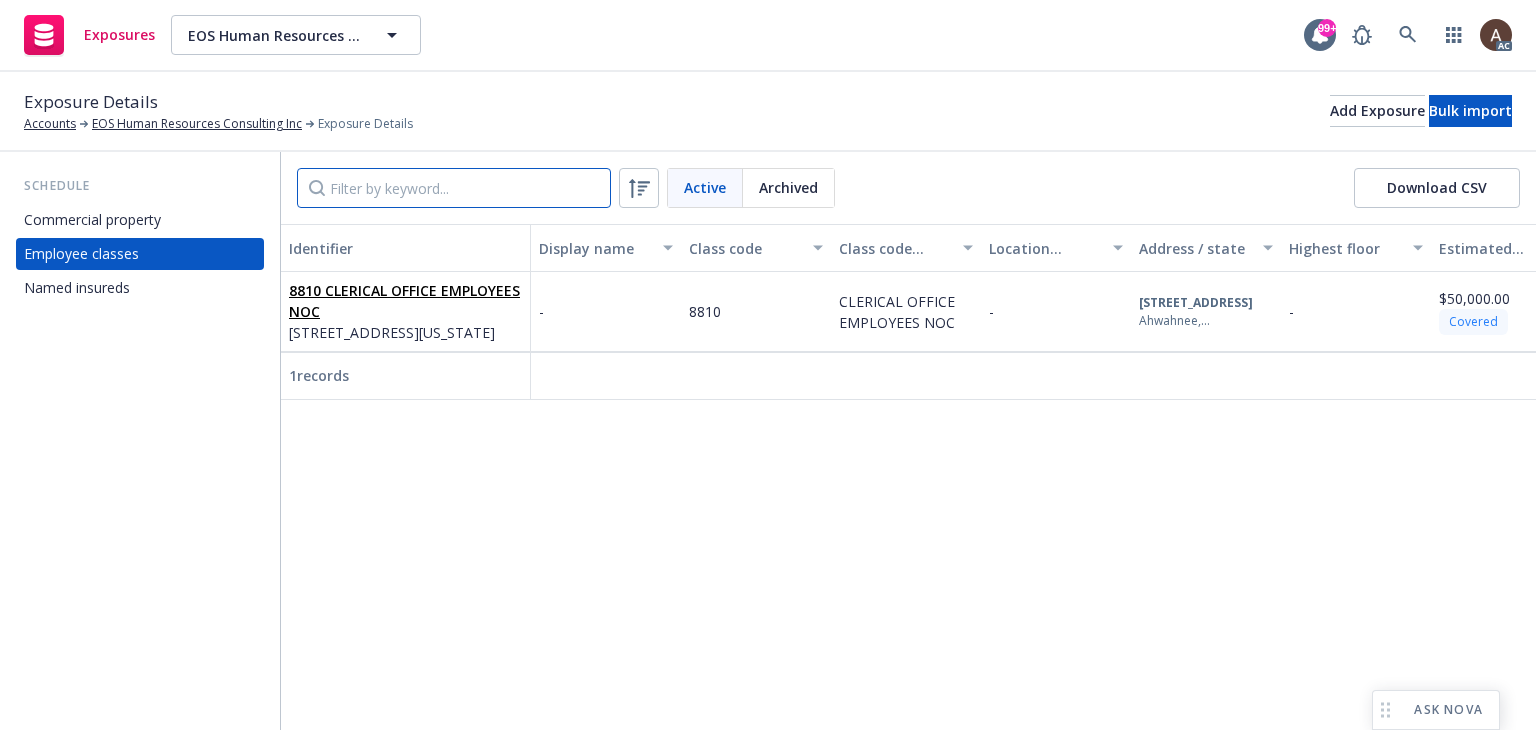 type 